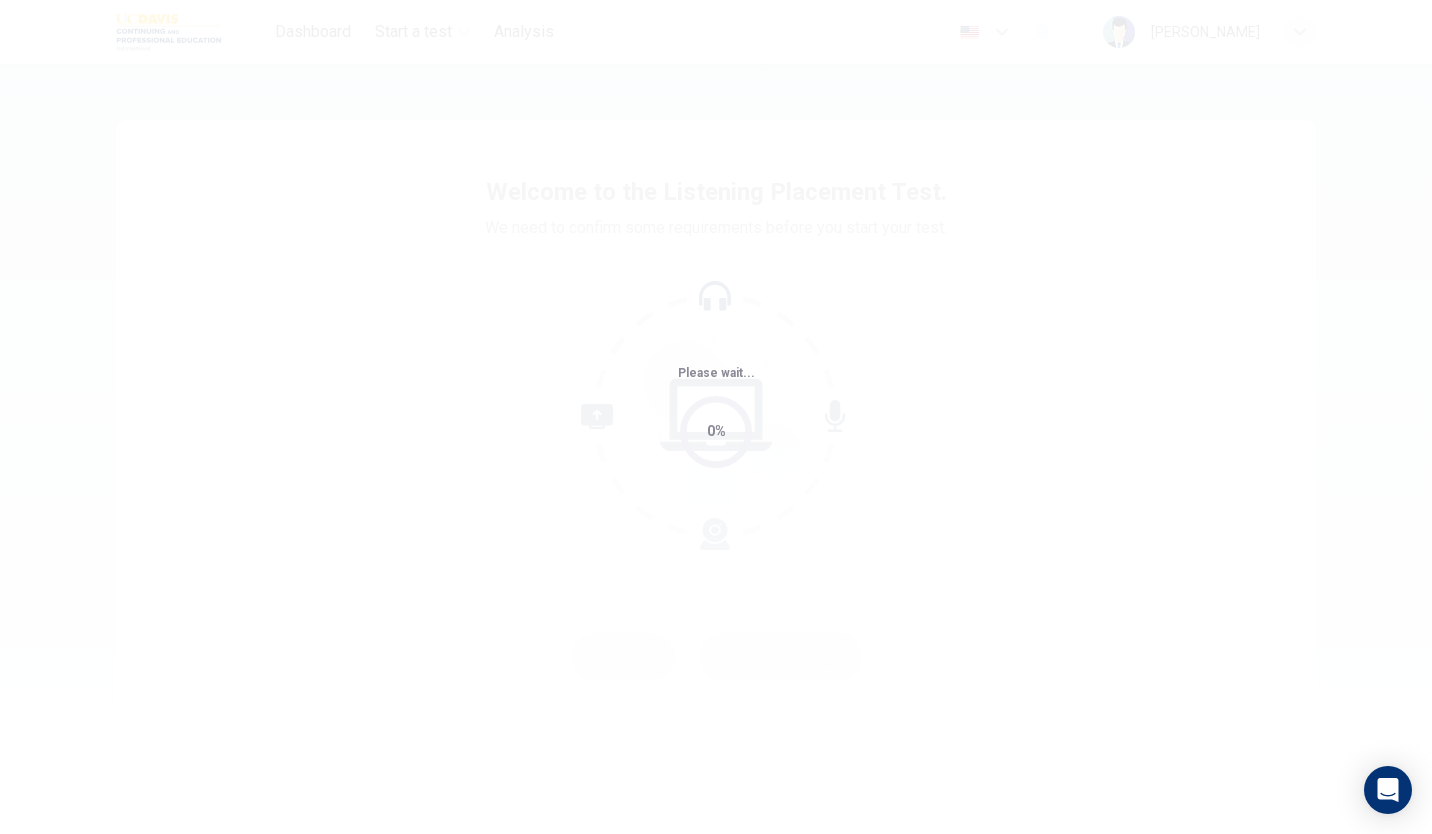 scroll, scrollTop: 0, scrollLeft: 0, axis: both 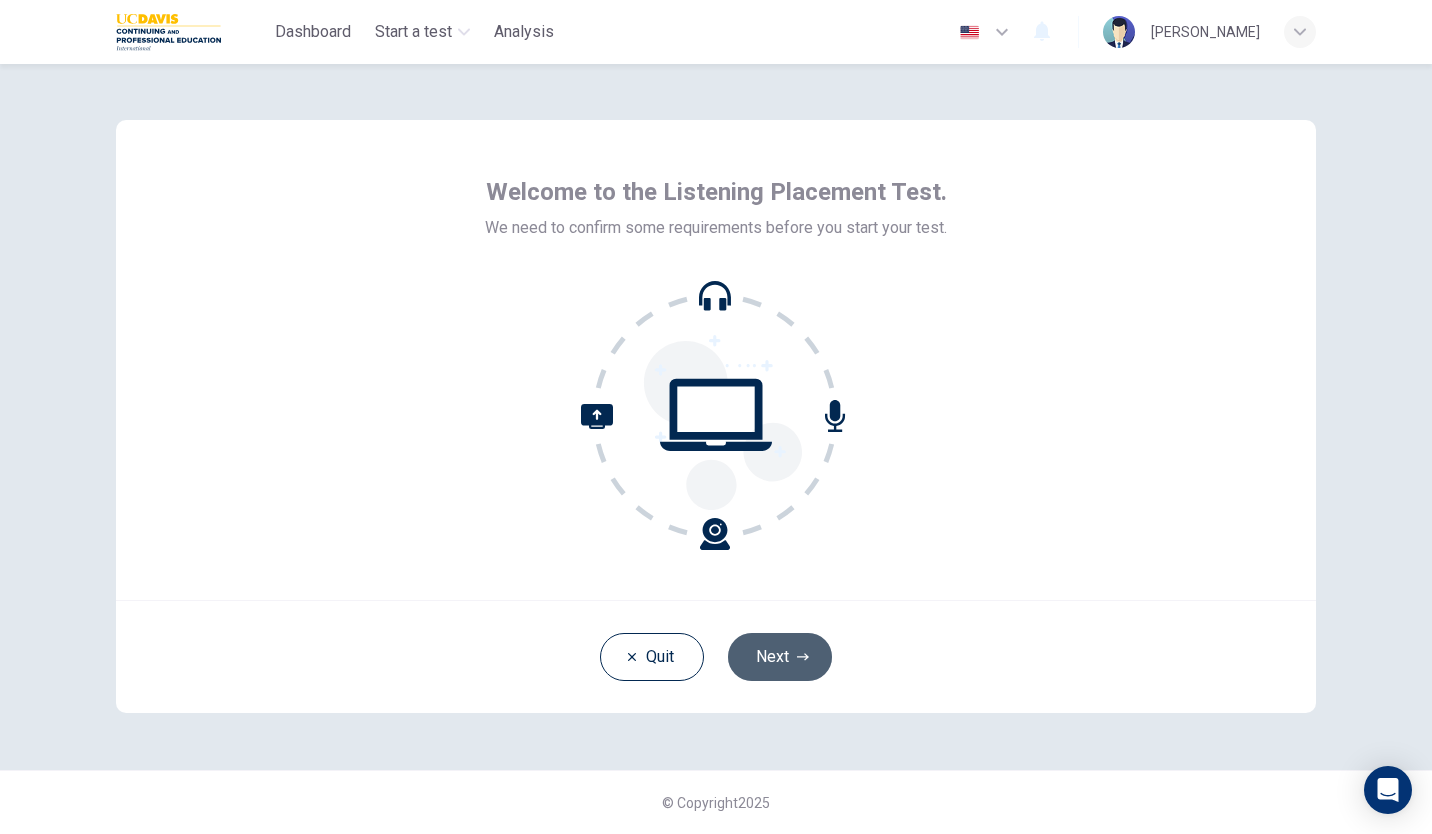 click on "Next" at bounding box center (780, 657) 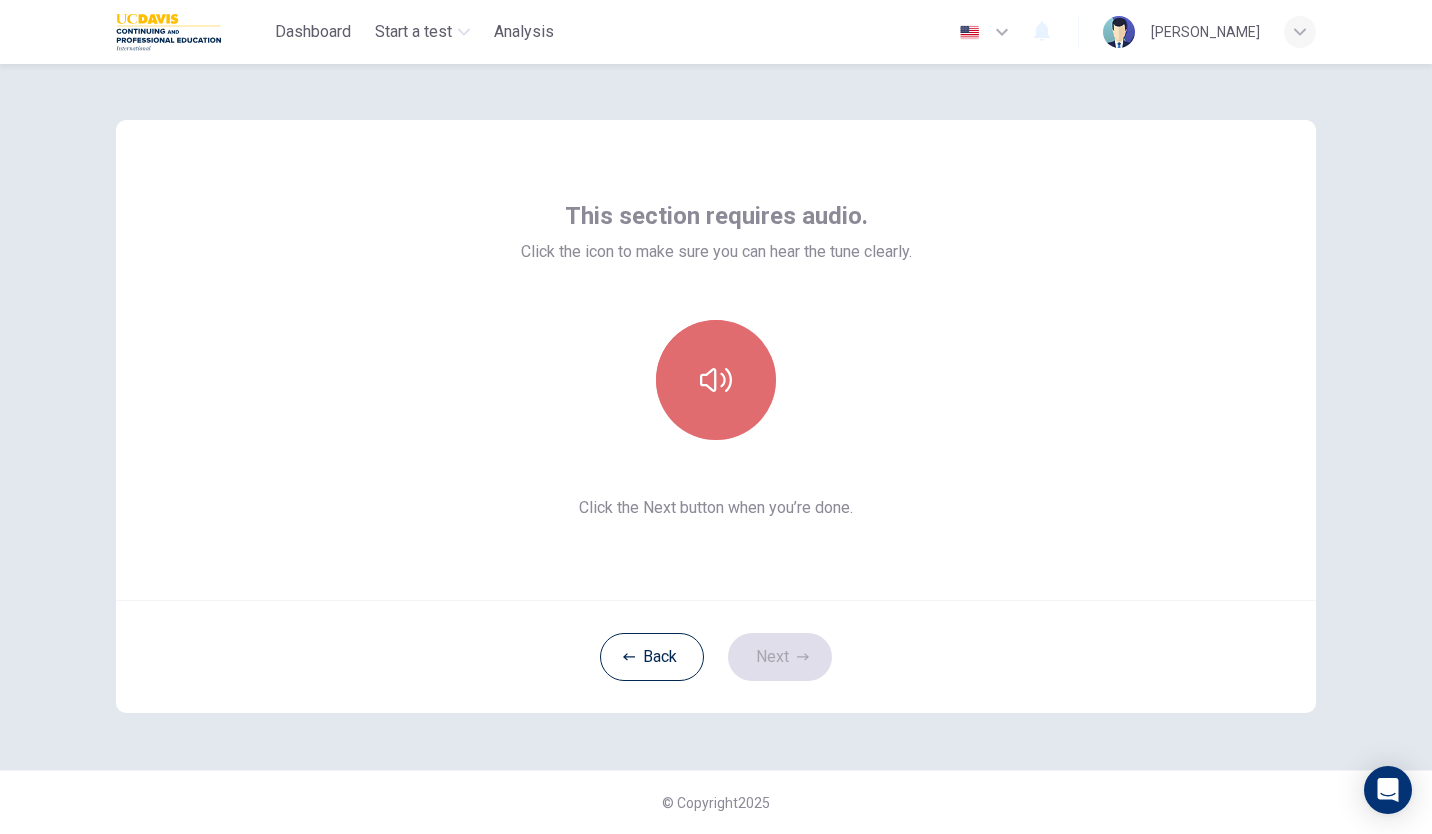click at bounding box center (716, 380) 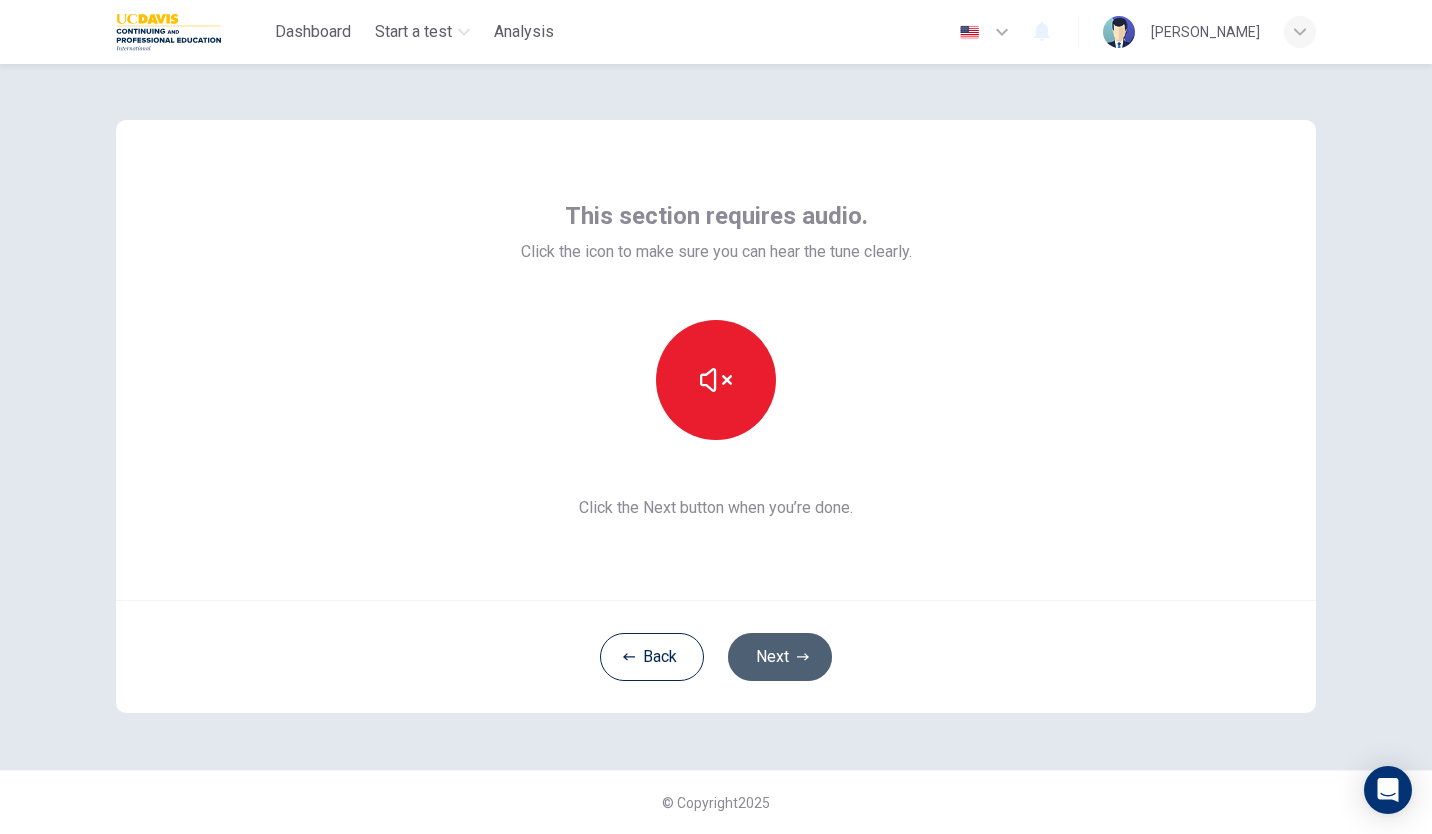 click on "Next" at bounding box center (780, 657) 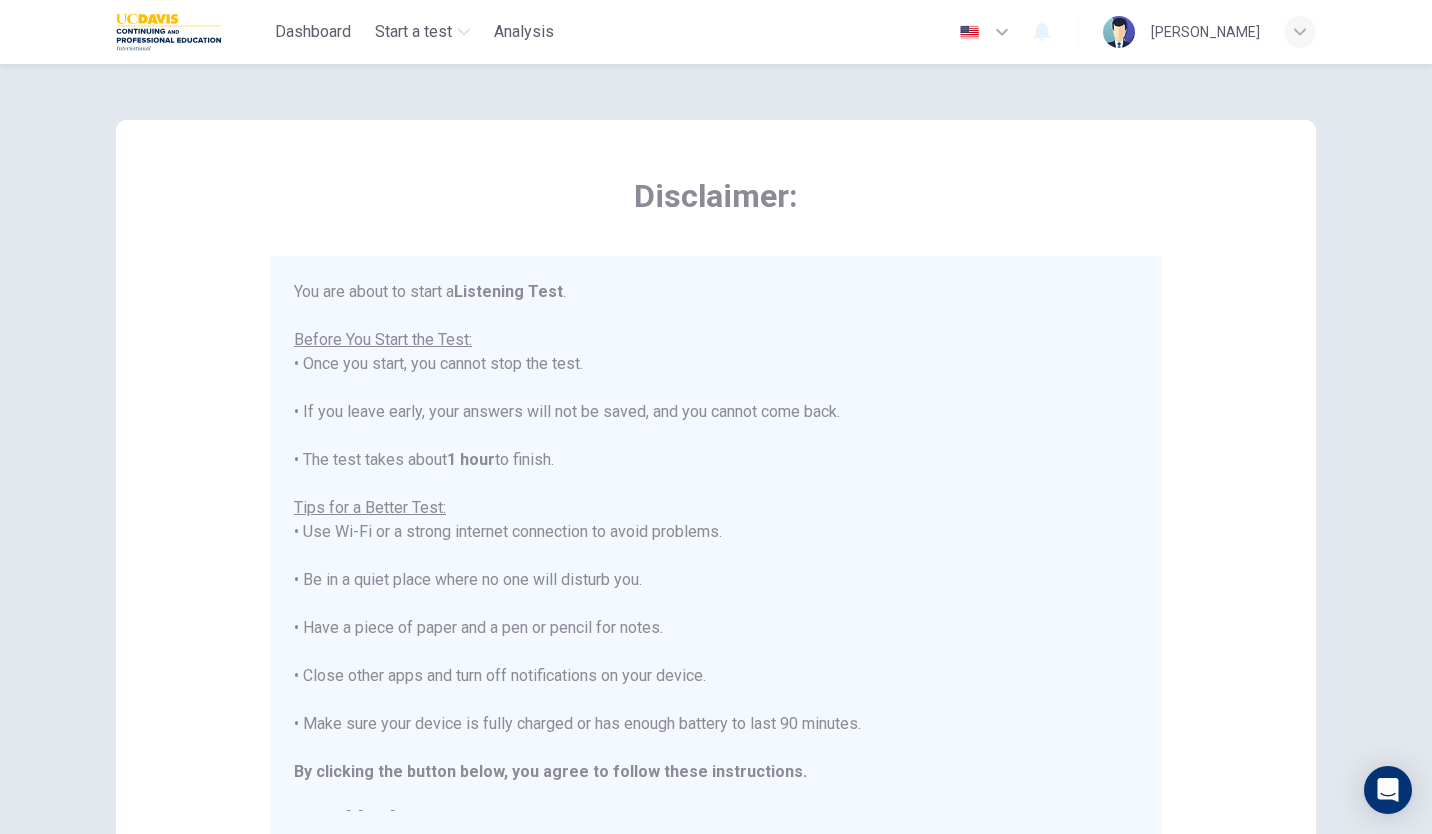scroll, scrollTop: 23, scrollLeft: 0, axis: vertical 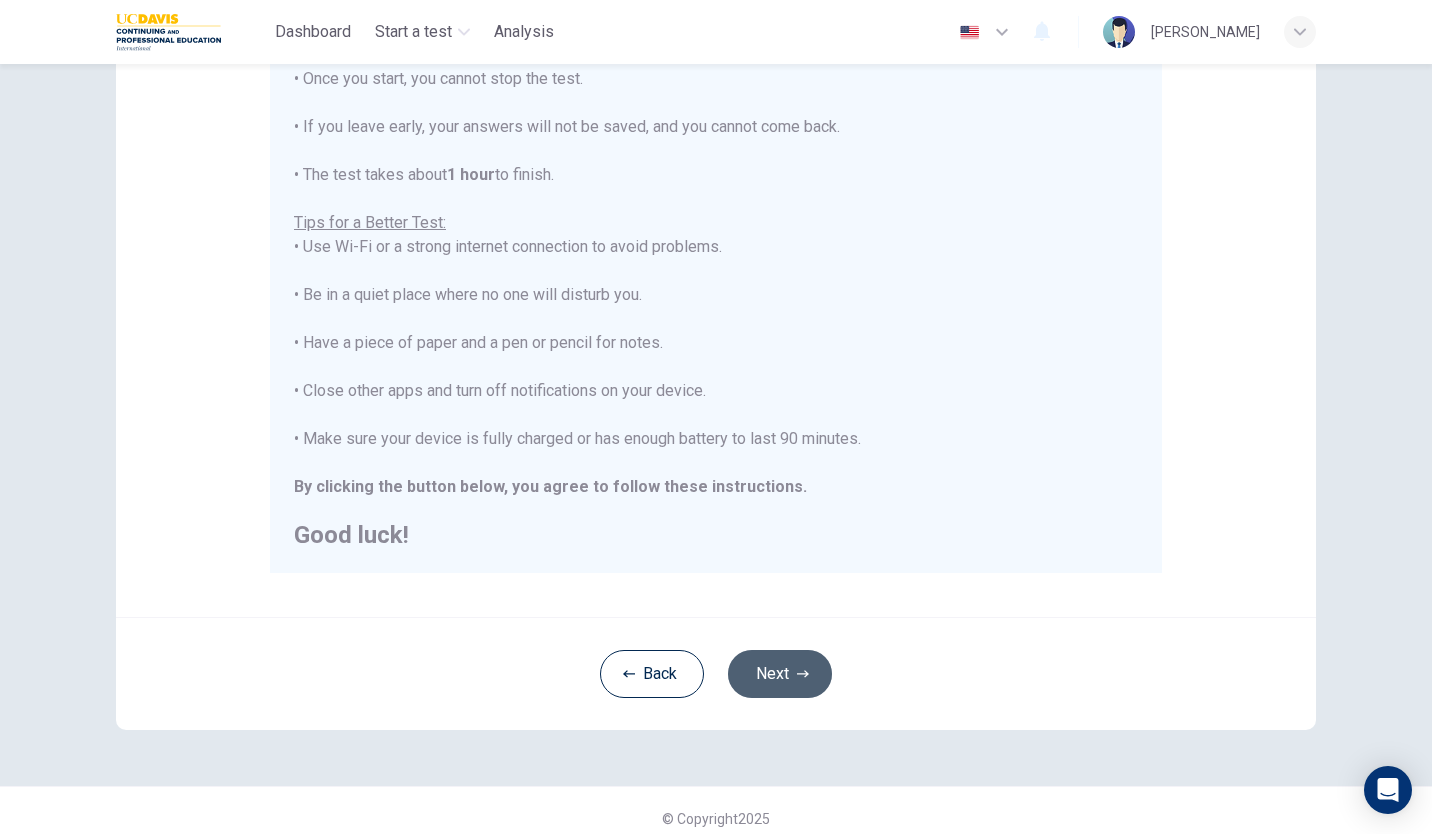 click on "Next" at bounding box center [780, 674] 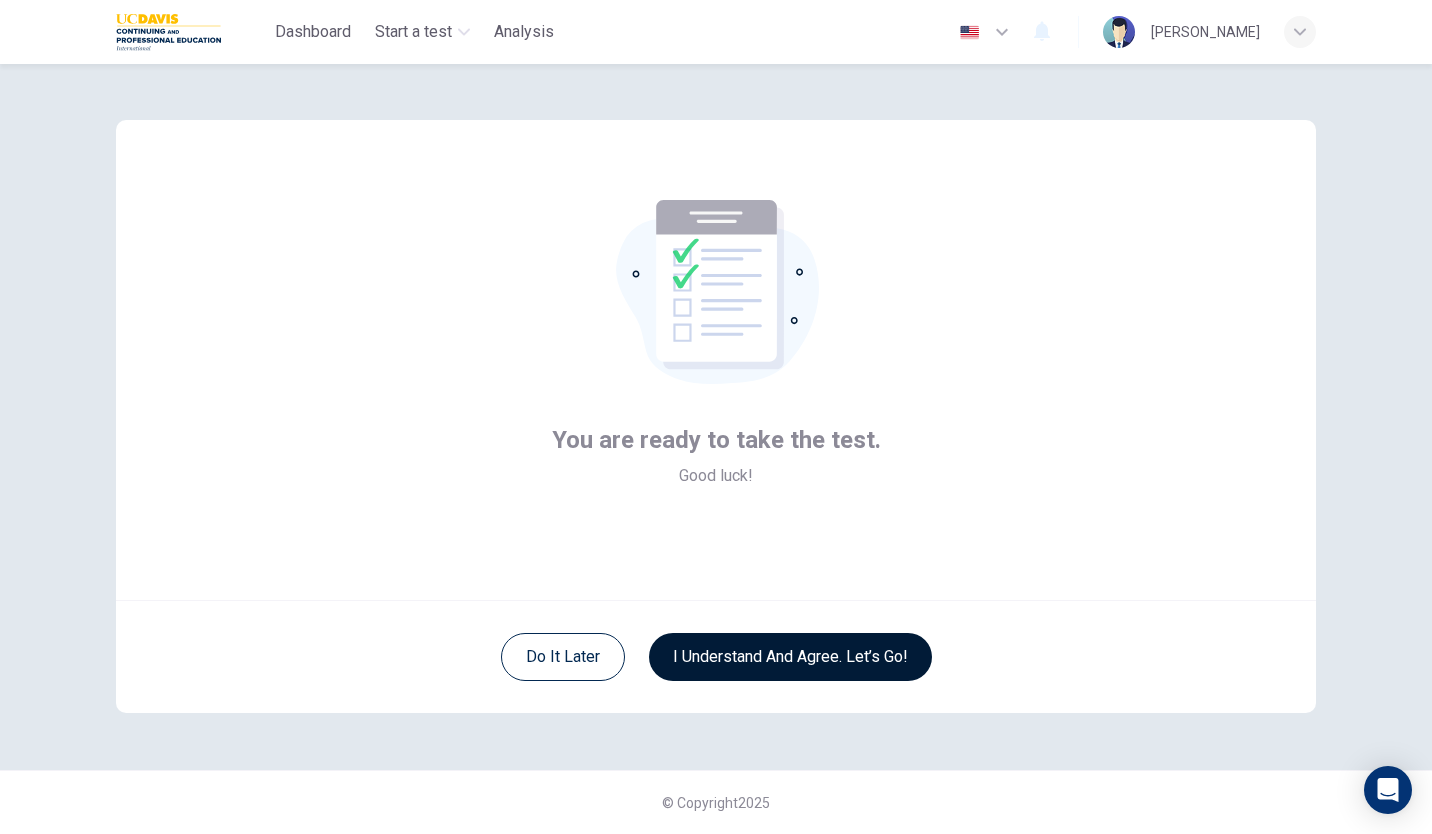 scroll, scrollTop: 0, scrollLeft: 0, axis: both 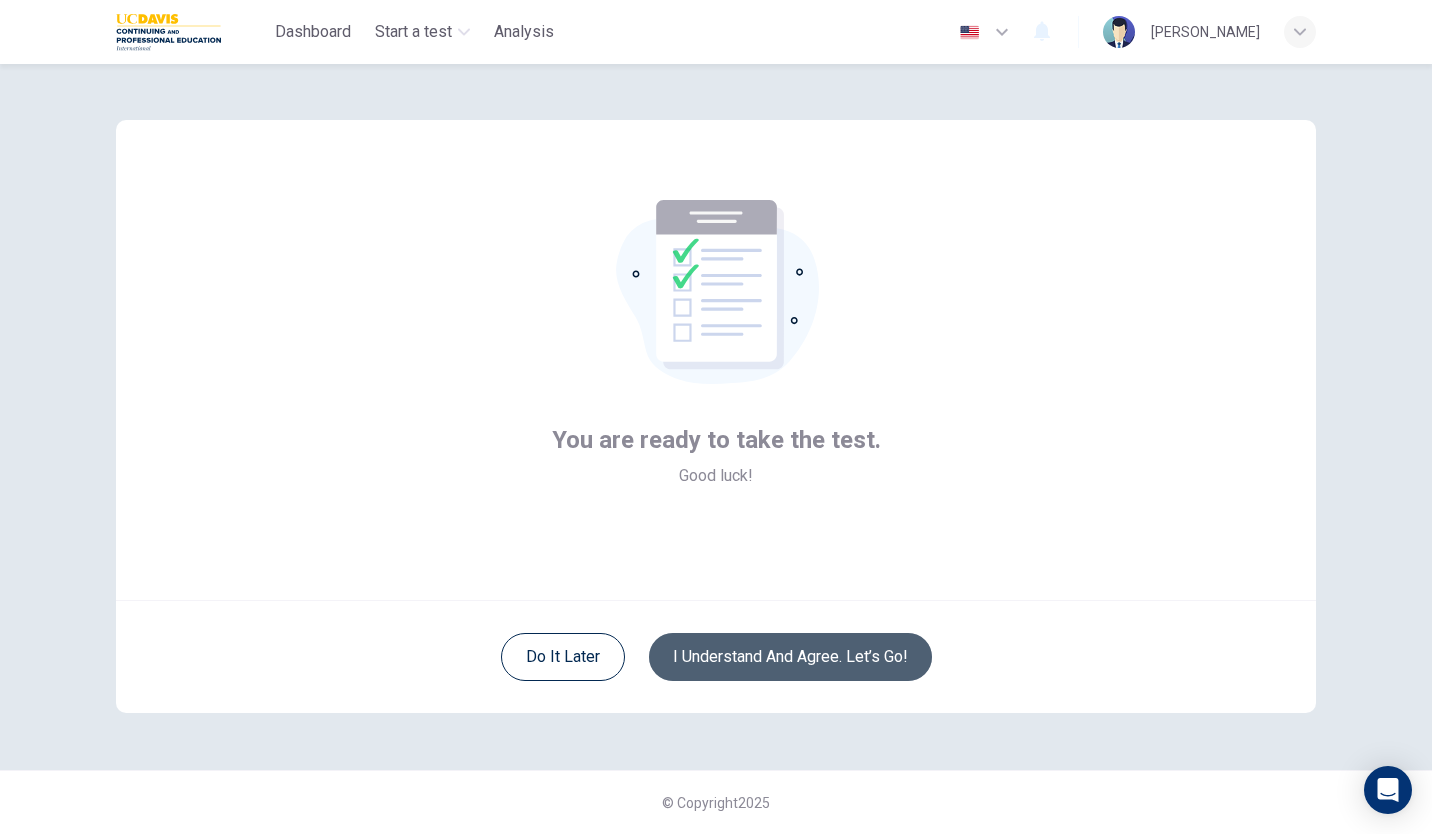 click on "I understand and agree. Let’s go!" at bounding box center [790, 657] 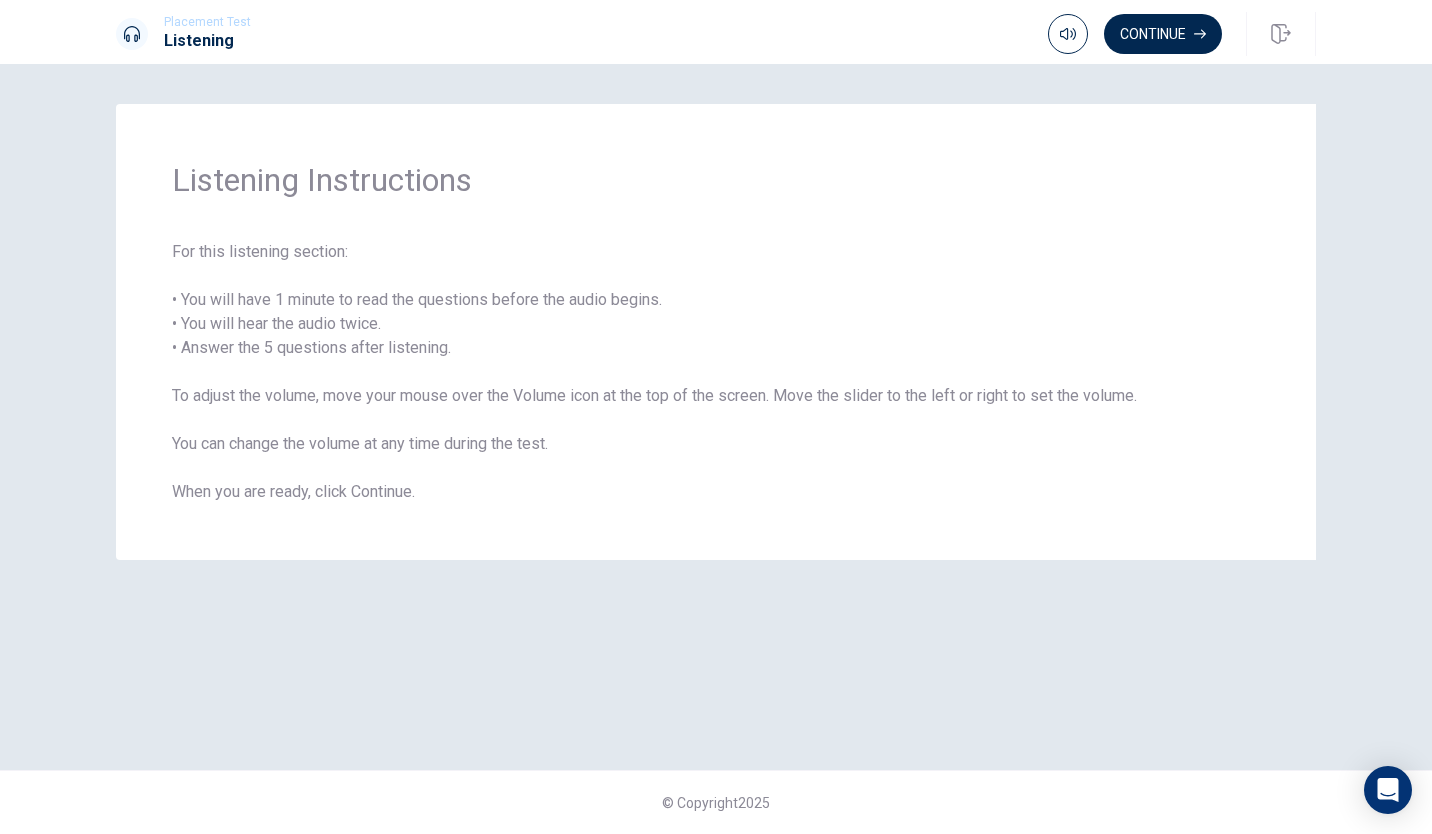 scroll, scrollTop: 0, scrollLeft: 0, axis: both 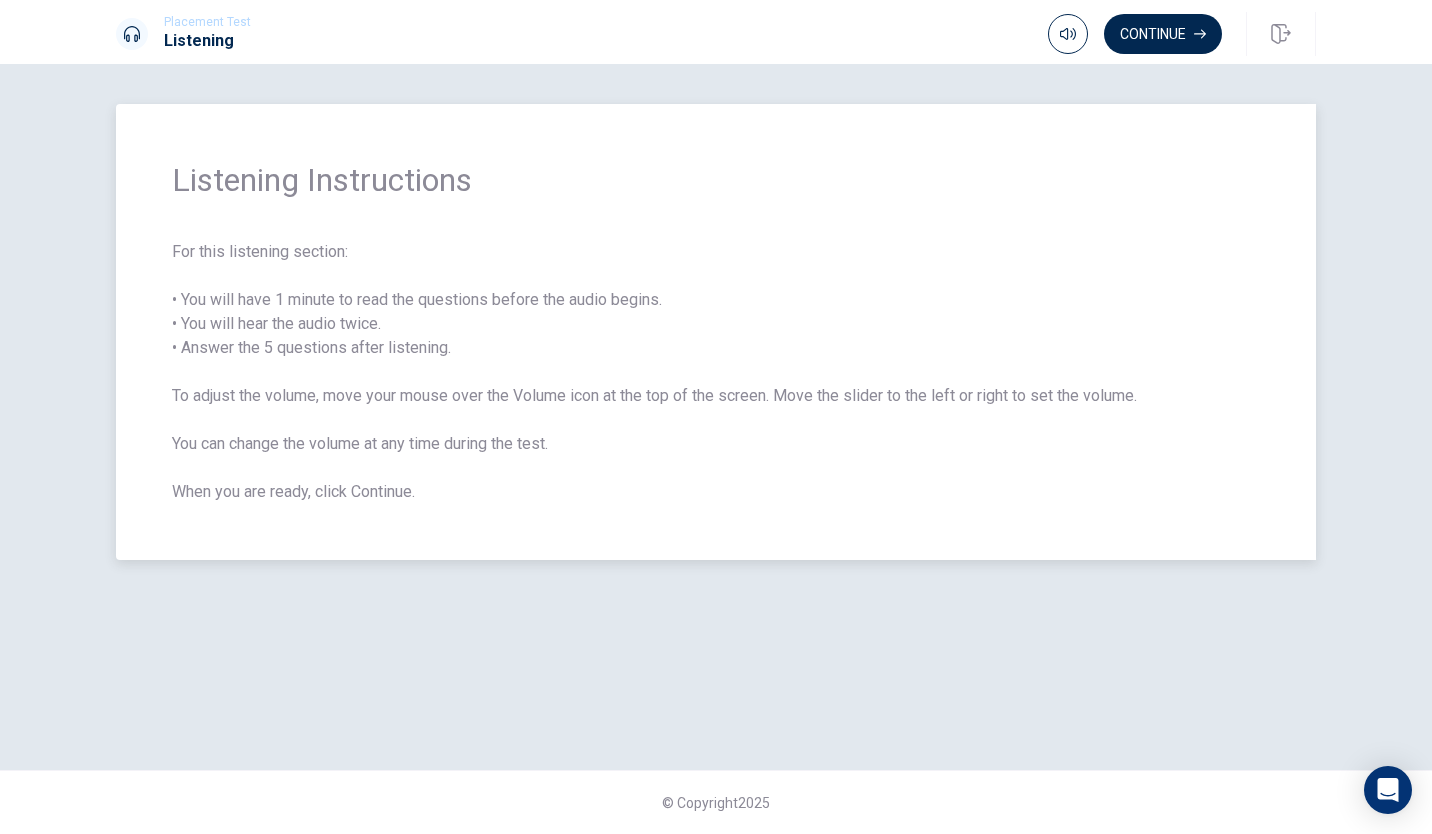 click on "Listening Instructions" at bounding box center [716, 180] 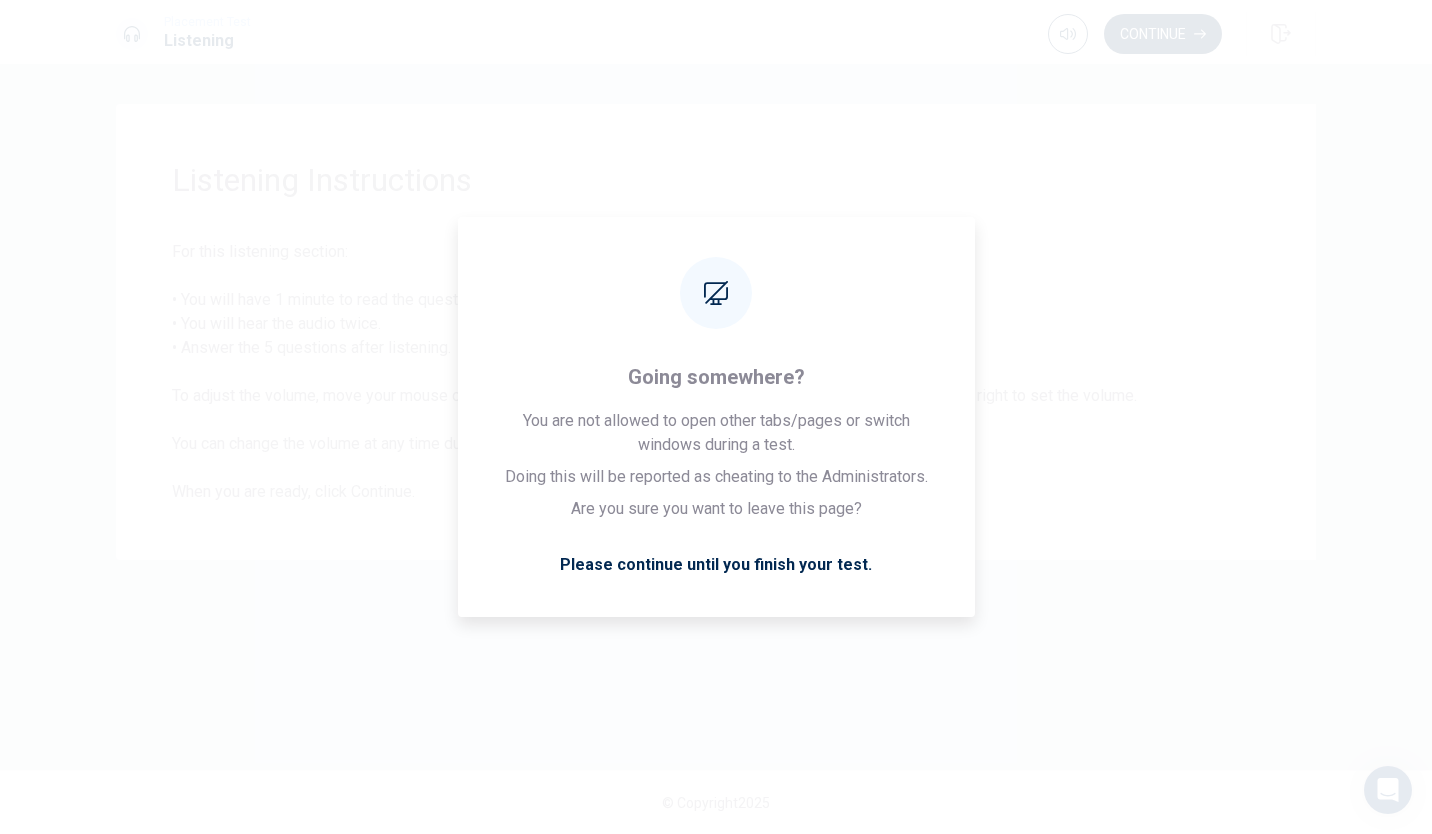 click at bounding box center (16, 856) 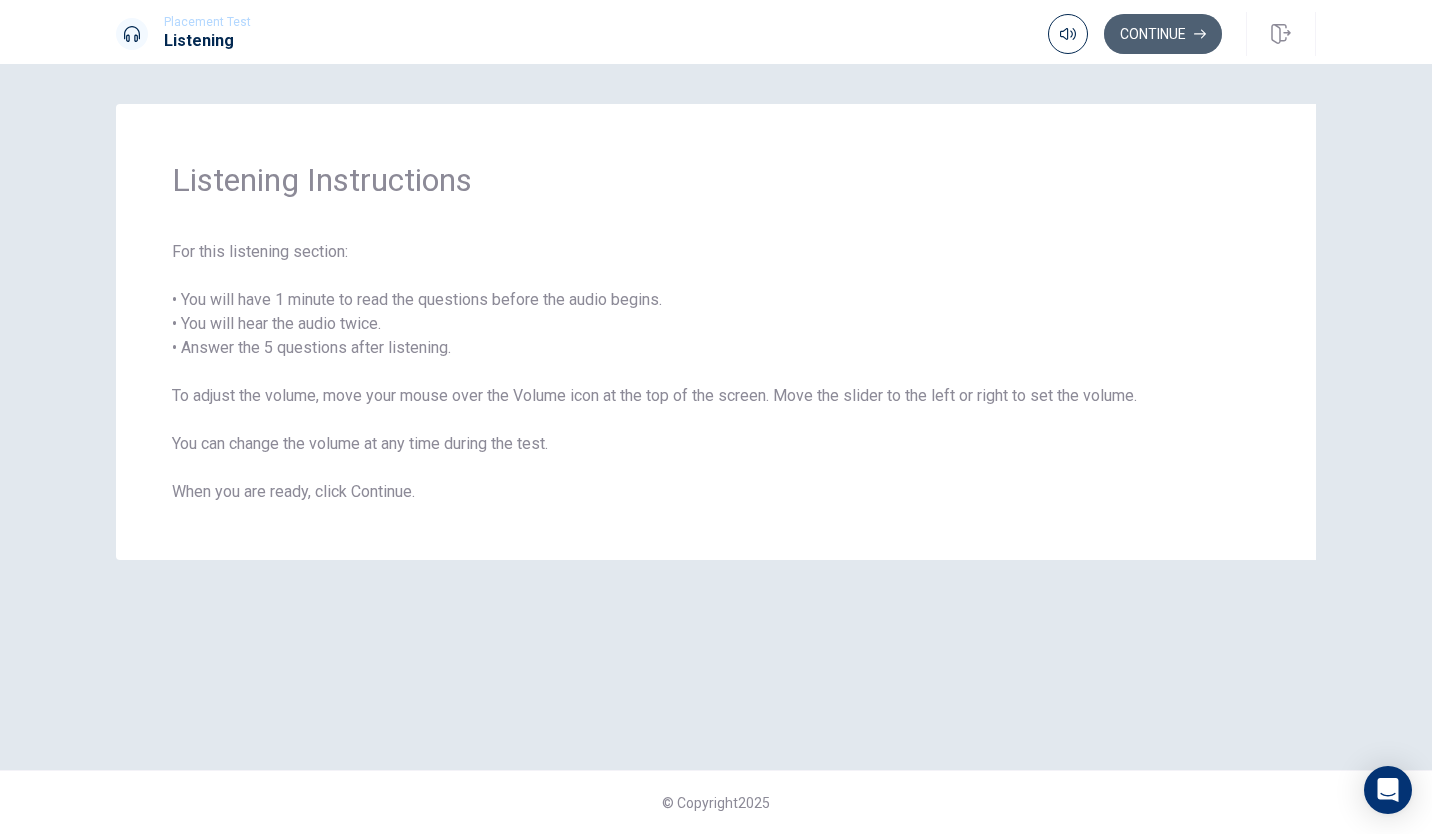 click on "Continue" at bounding box center [1163, 34] 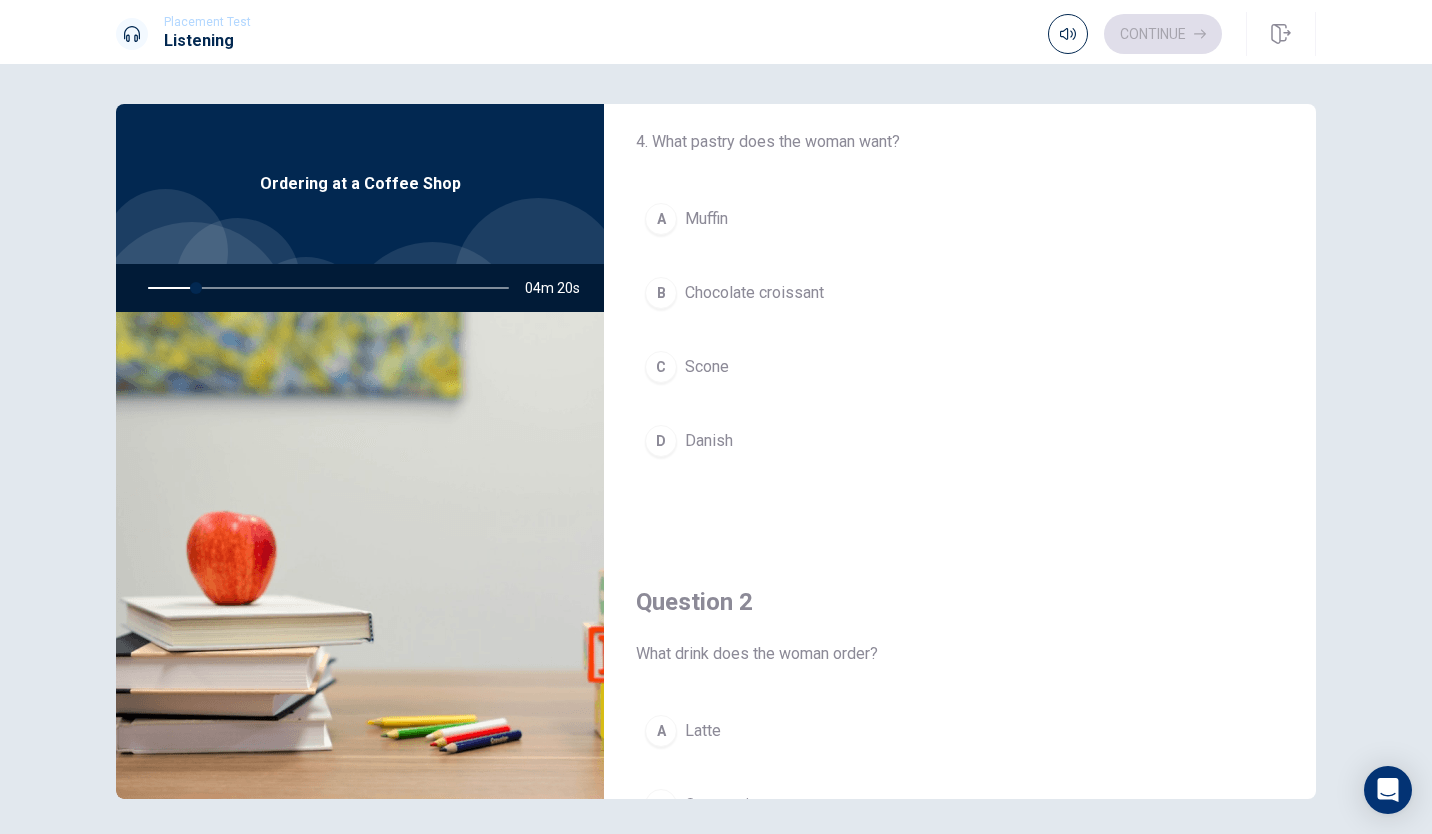 scroll, scrollTop: 76, scrollLeft: 0, axis: vertical 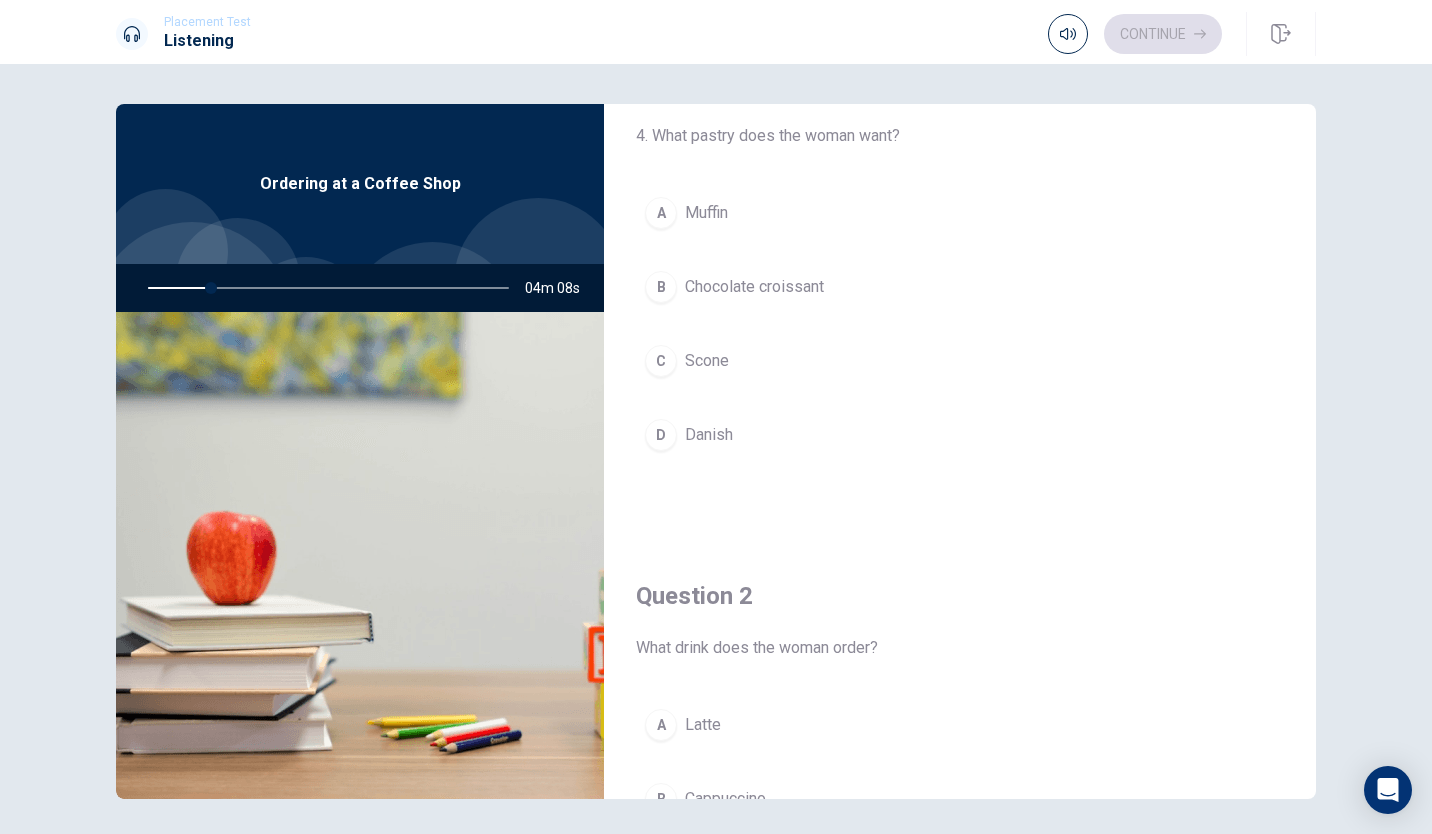 click on "A Muffin B Chocolate croissant C Scone D Danish" at bounding box center [960, 344] 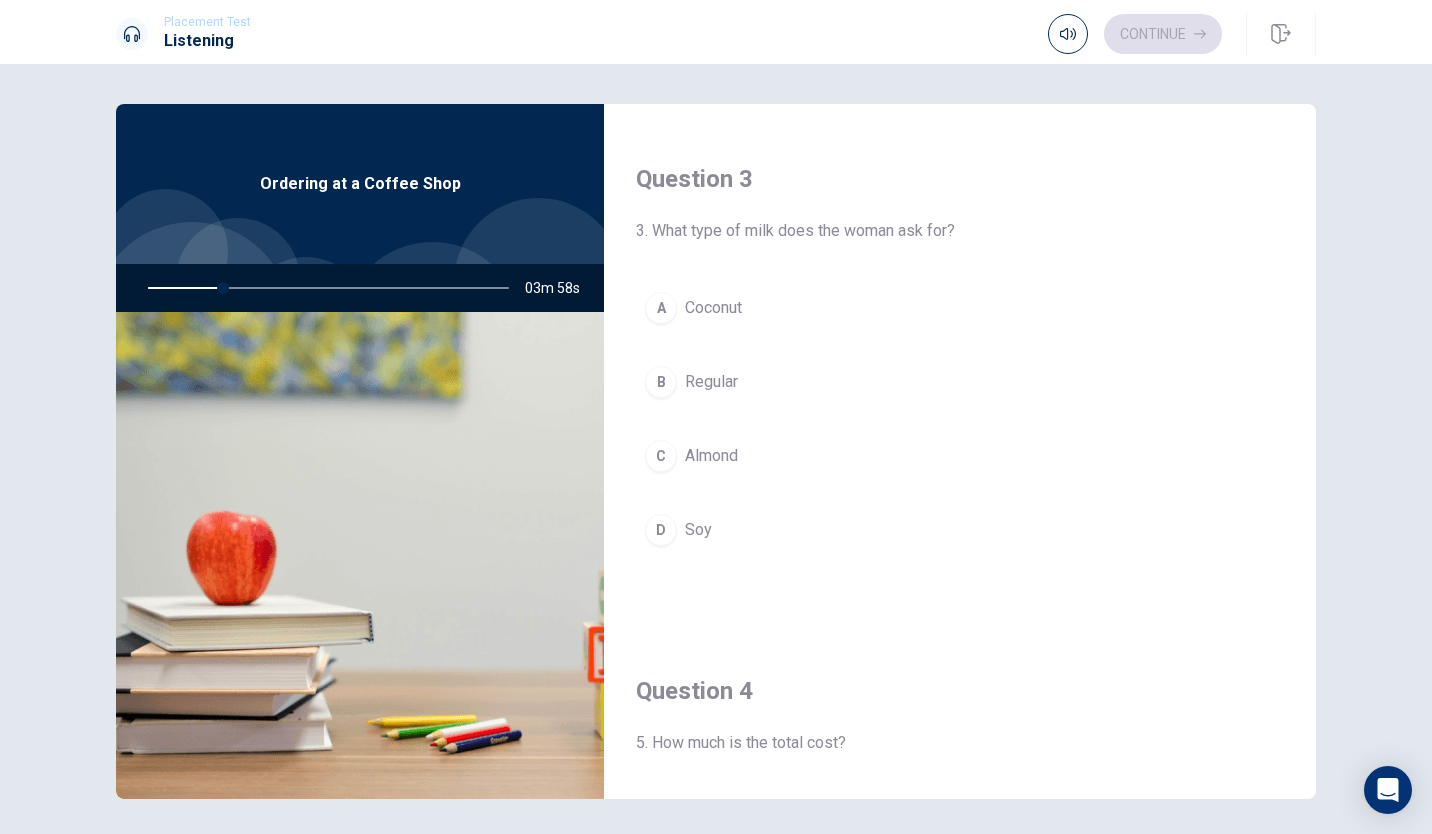scroll, scrollTop: 1003, scrollLeft: 0, axis: vertical 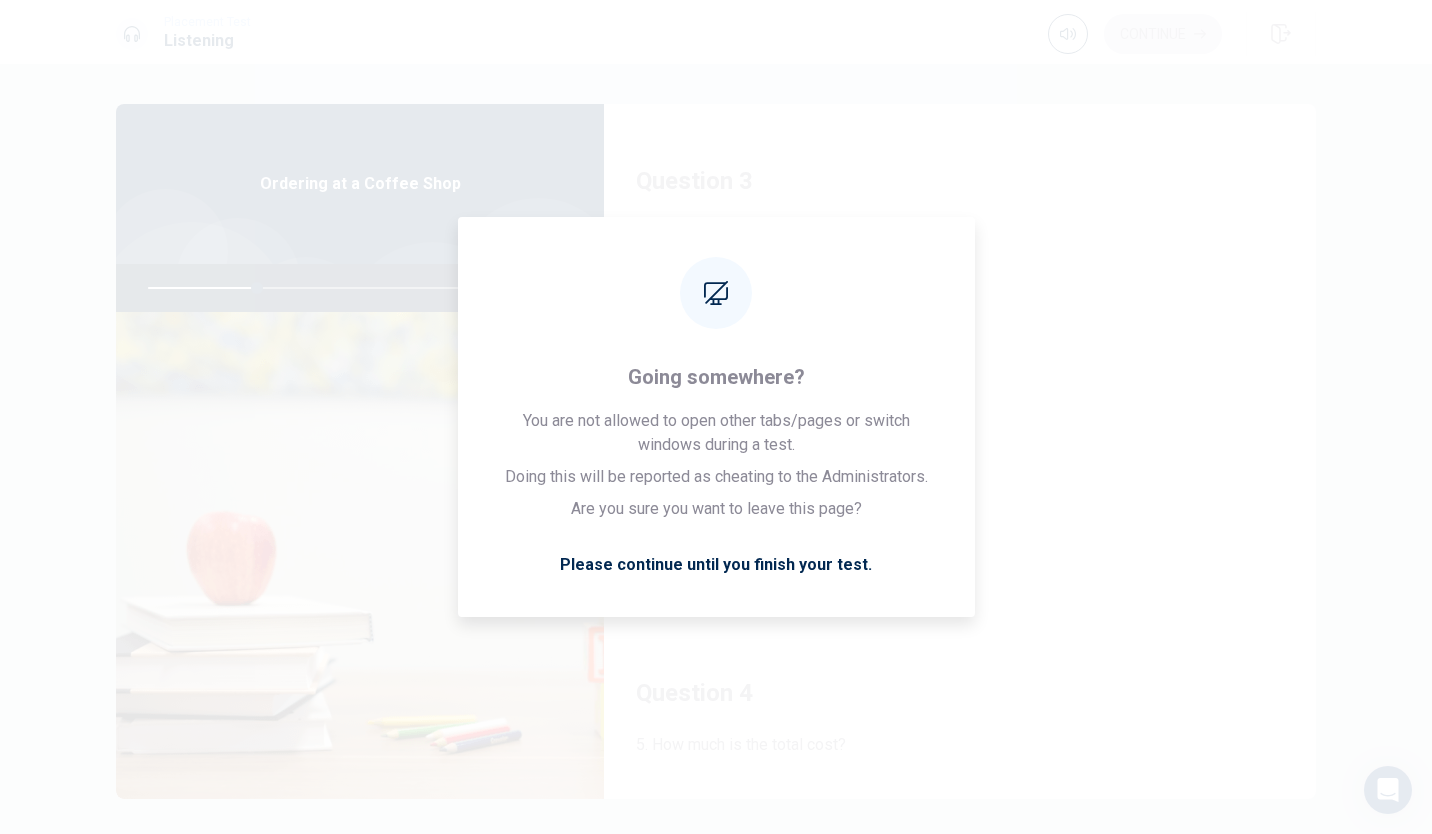 click on "Question 4" at bounding box center (960, 693) 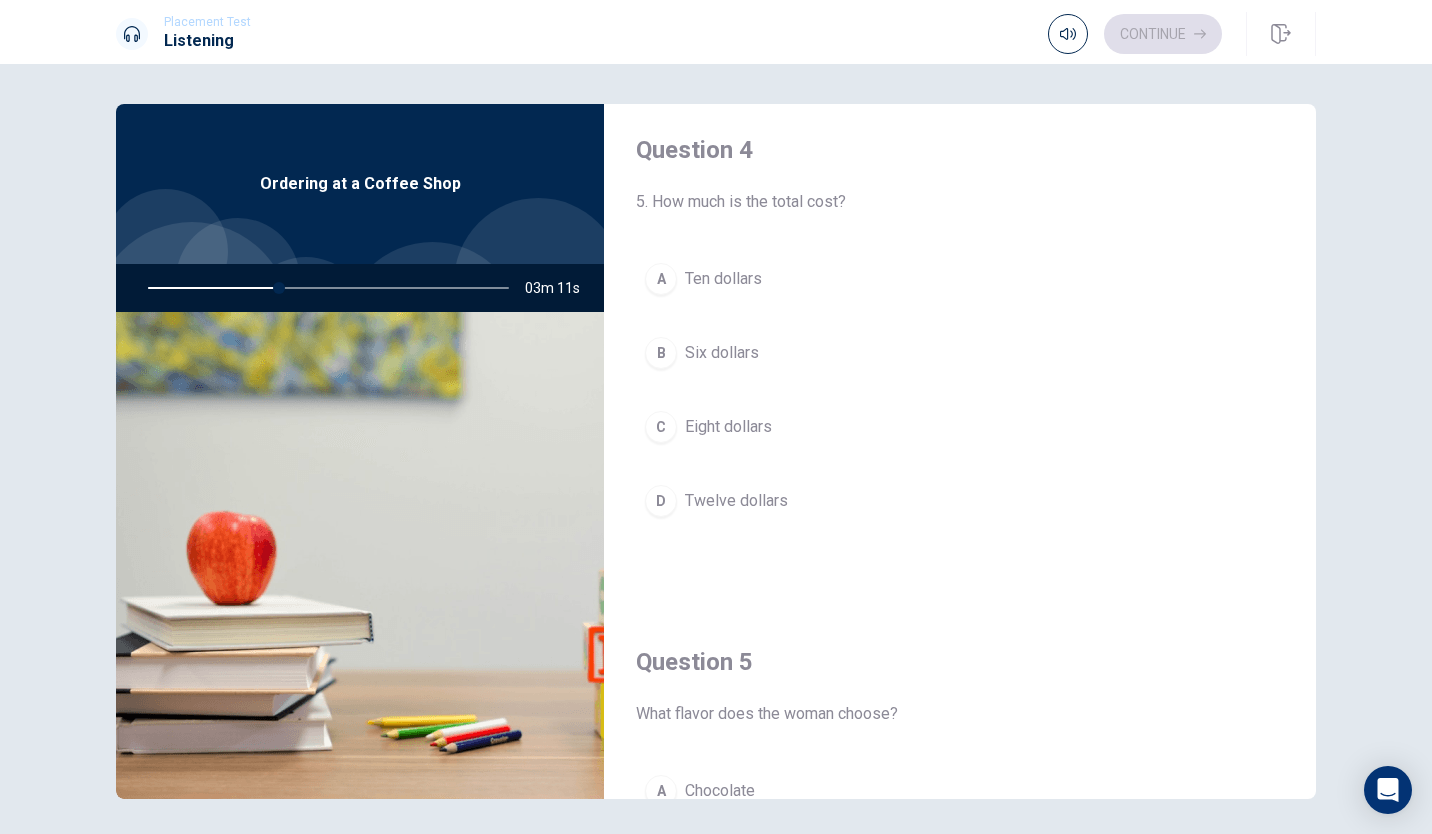 scroll, scrollTop: 1550, scrollLeft: 0, axis: vertical 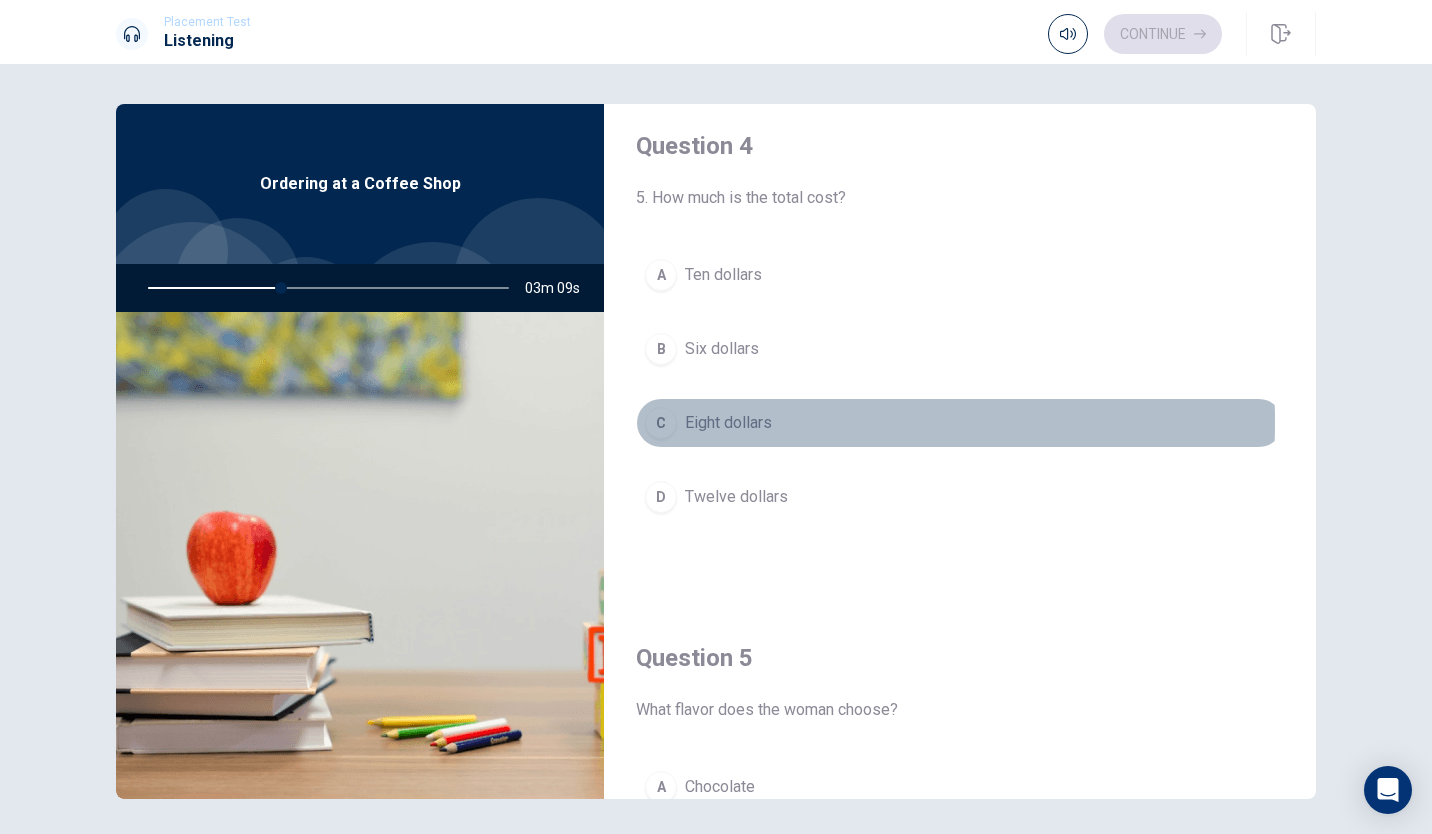 click on "C" at bounding box center [661, 423] 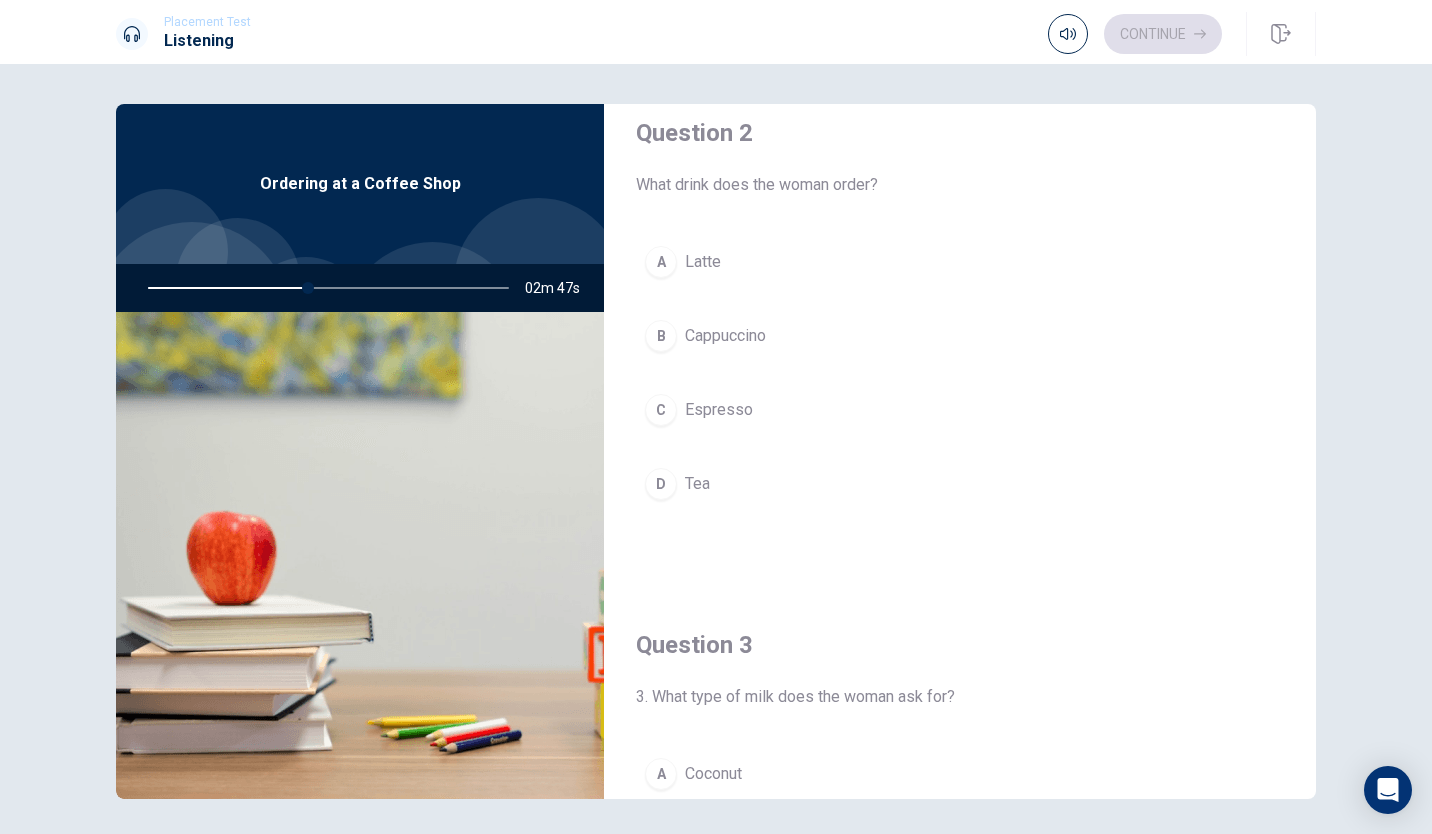 scroll, scrollTop: 545, scrollLeft: 0, axis: vertical 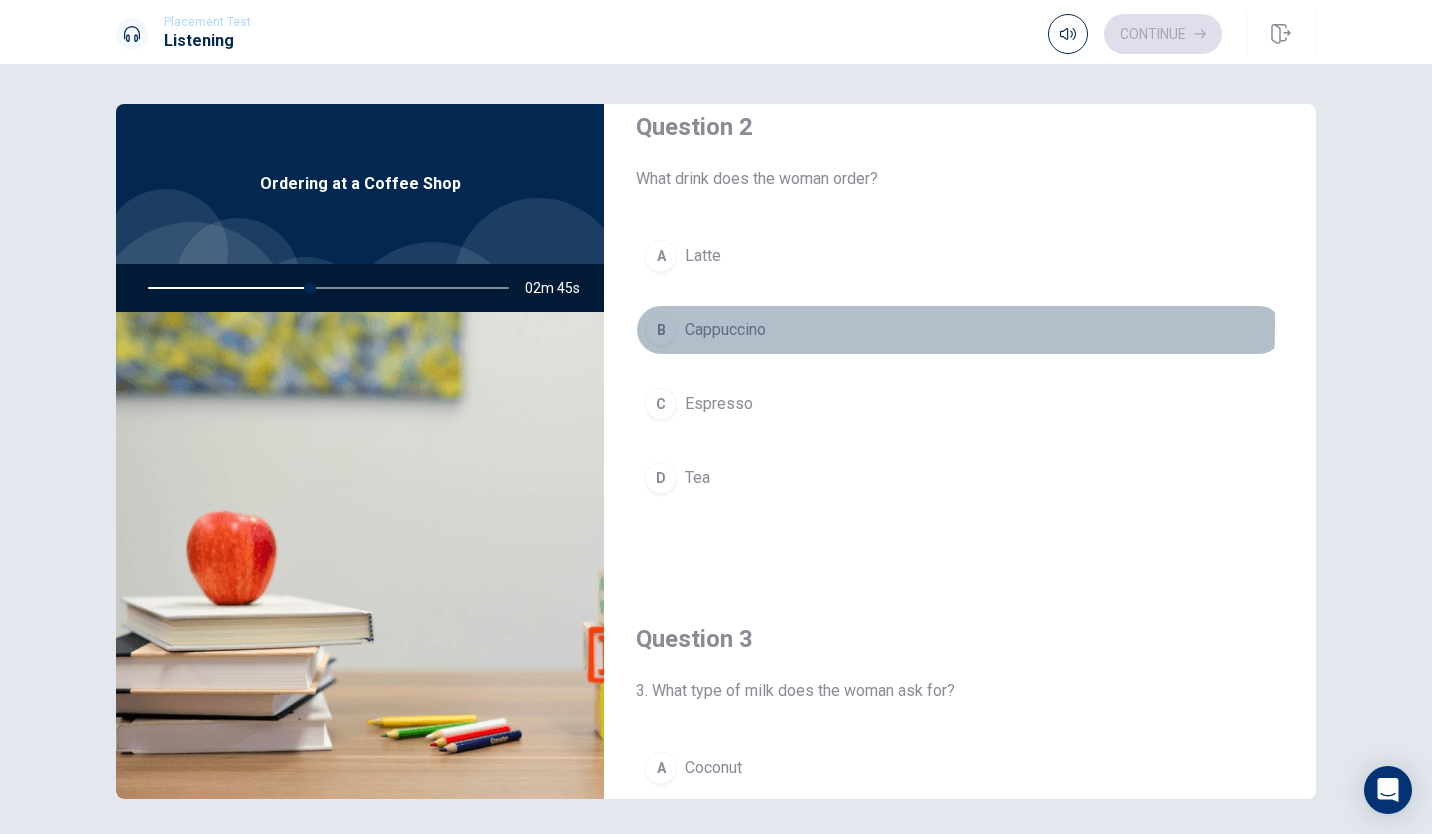 click on "B" at bounding box center [661, 330] 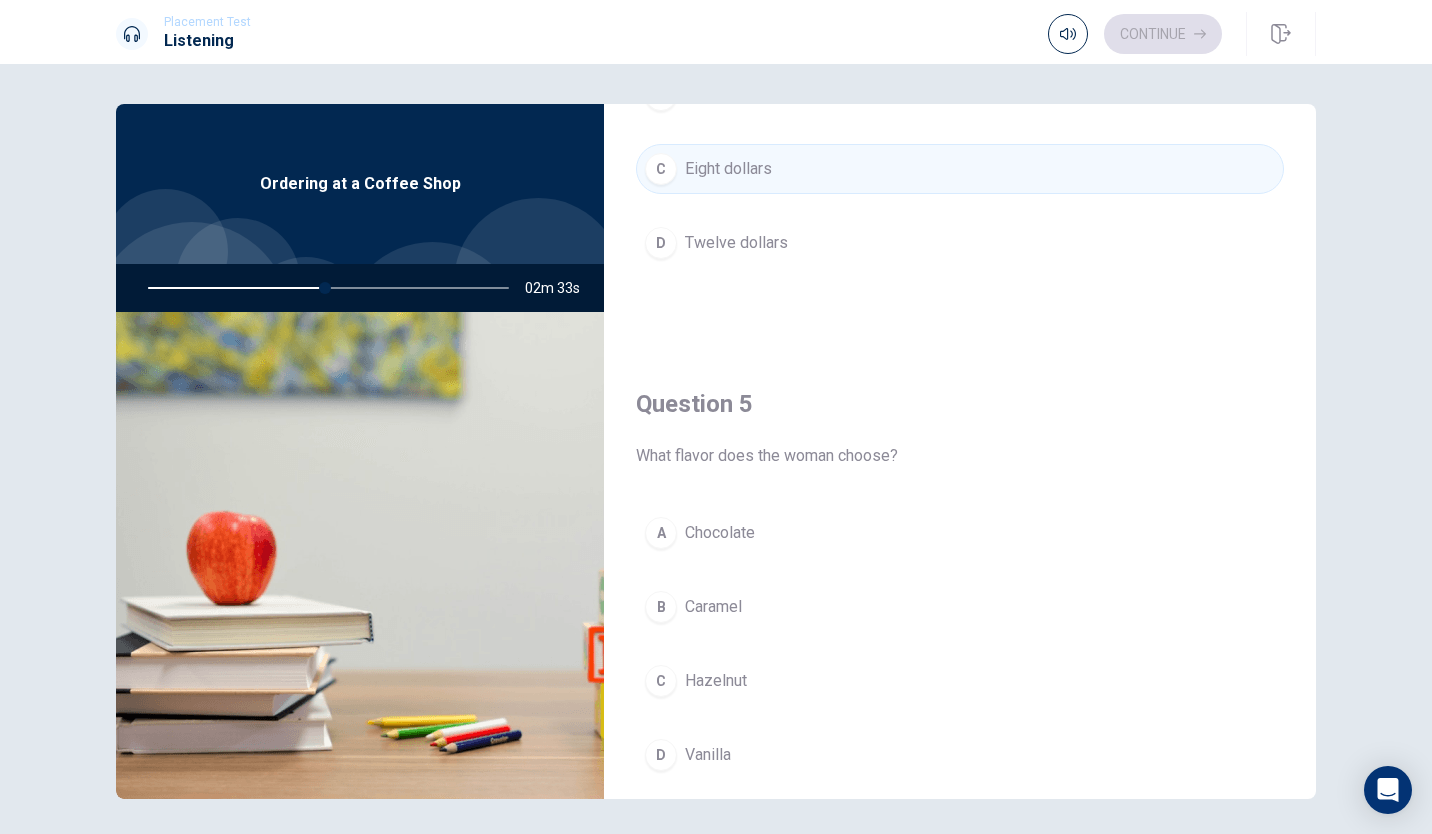 scroll, scrollTop: 1865, scrollLeft: 0, axis: vertical 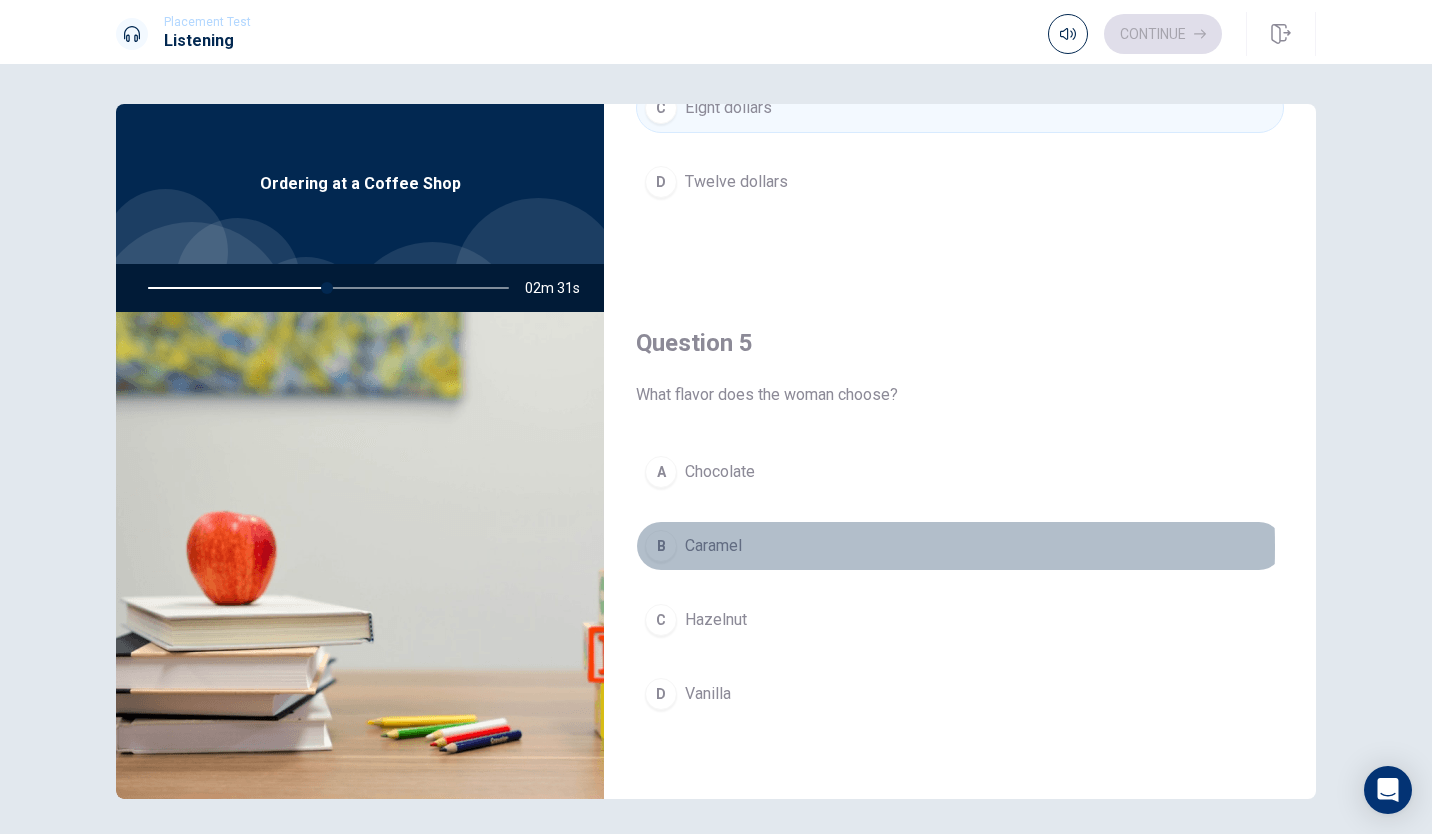 click on "B" at bounding box center [661, 546] 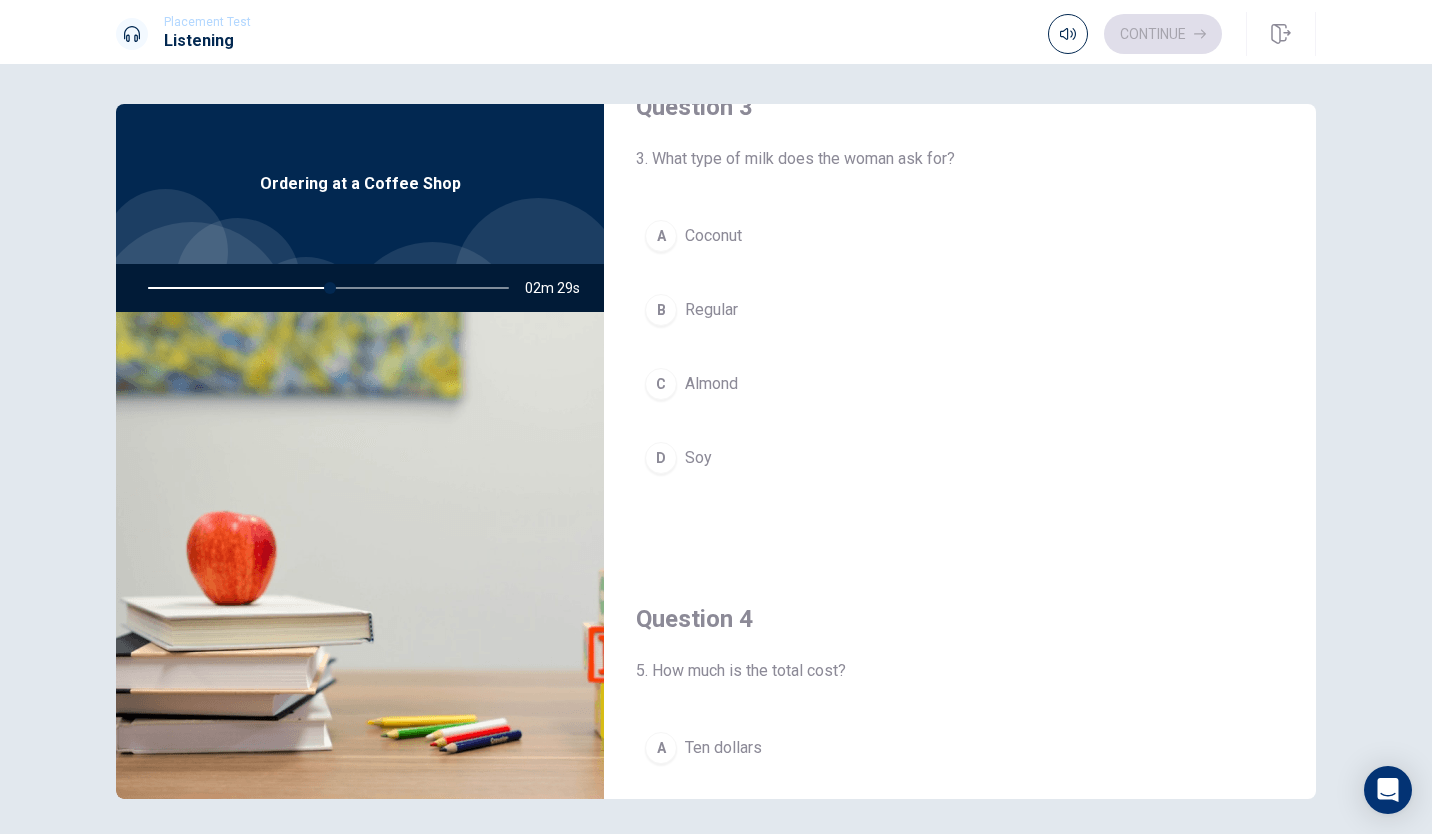 scroll, scrollTop: 1074, scrollLeft: 0, axis: vertical 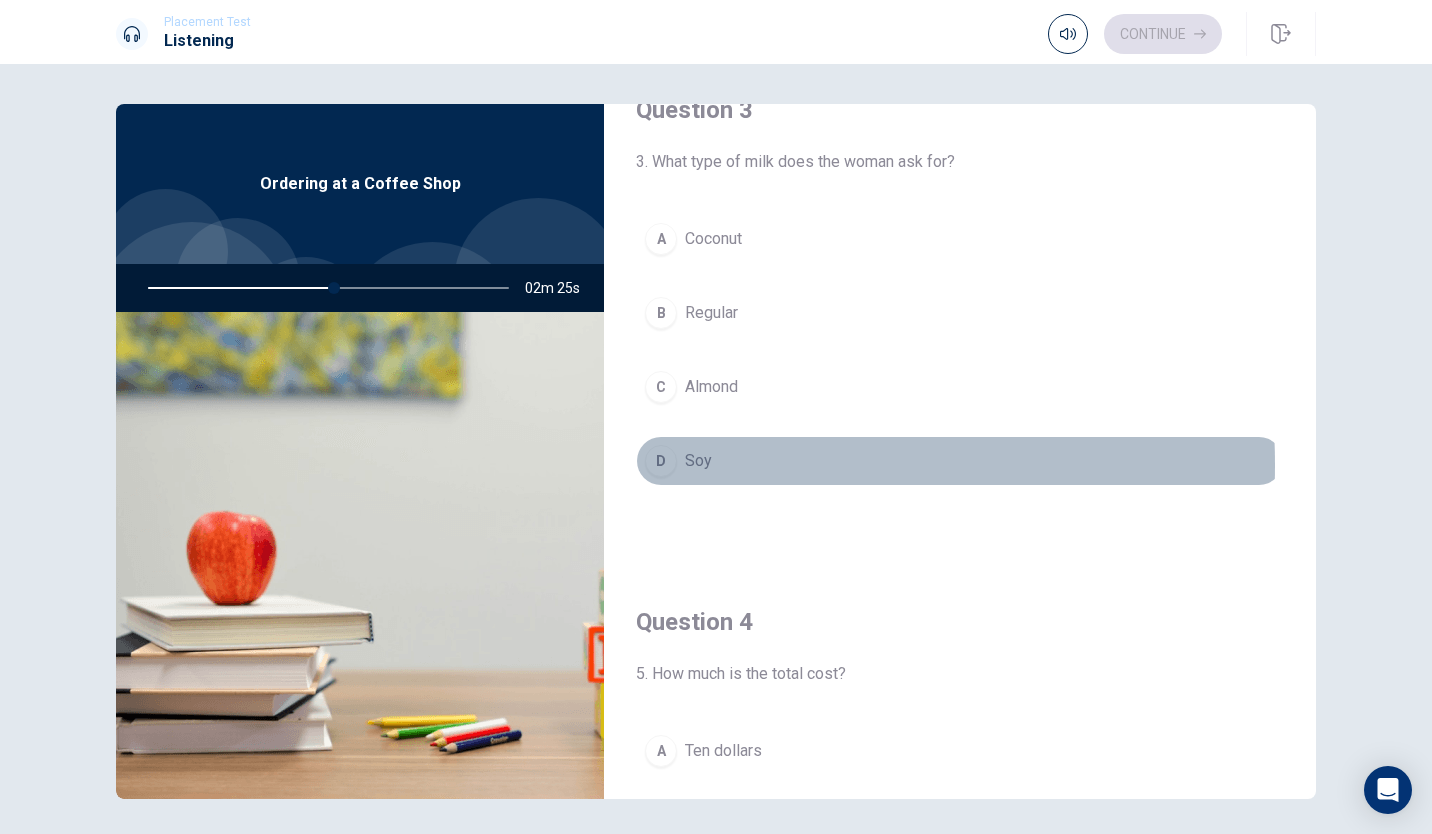 click on "D" at bounding box center [661, 461] 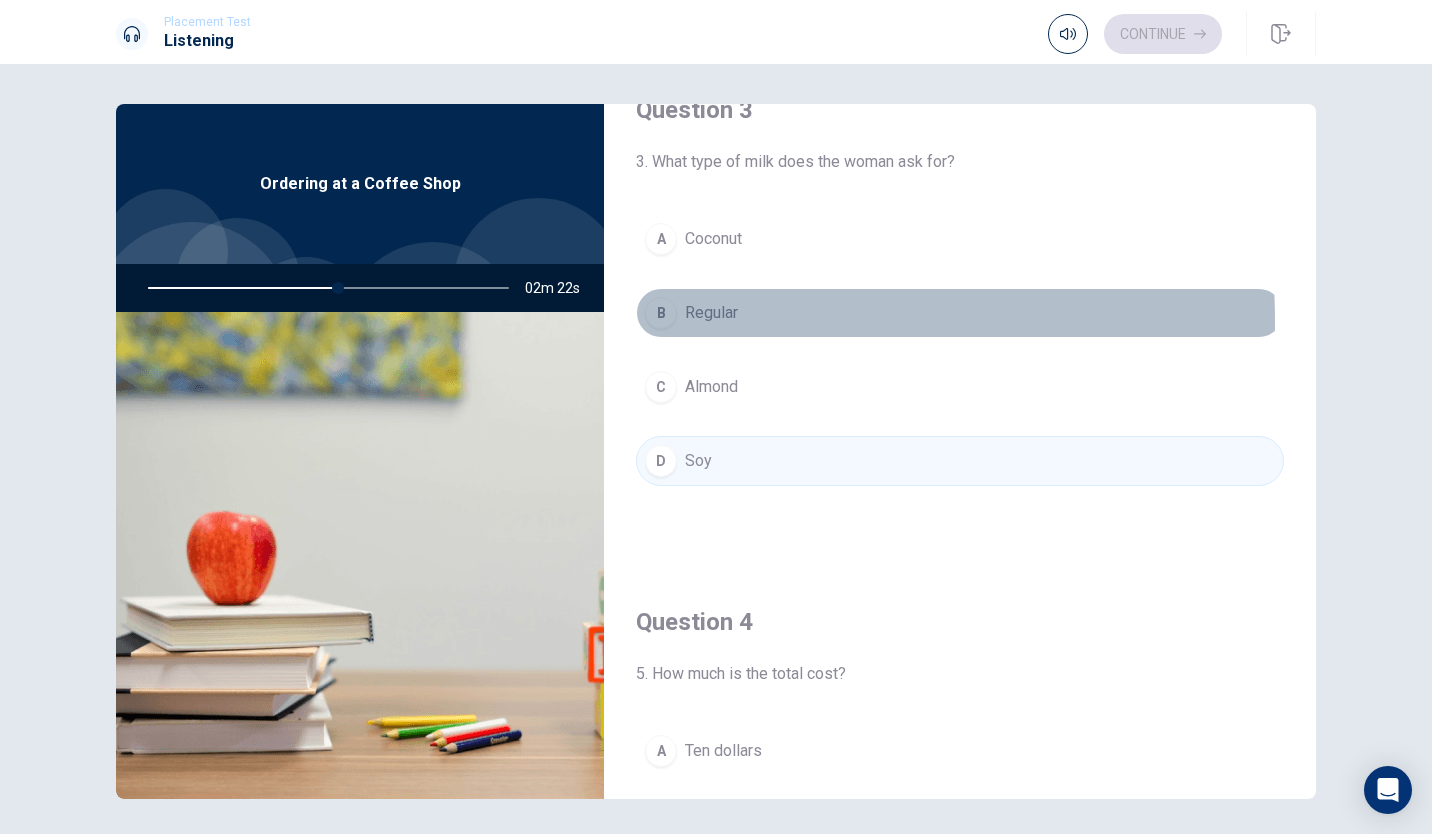 click on "B" at bounding box center (661, 313) 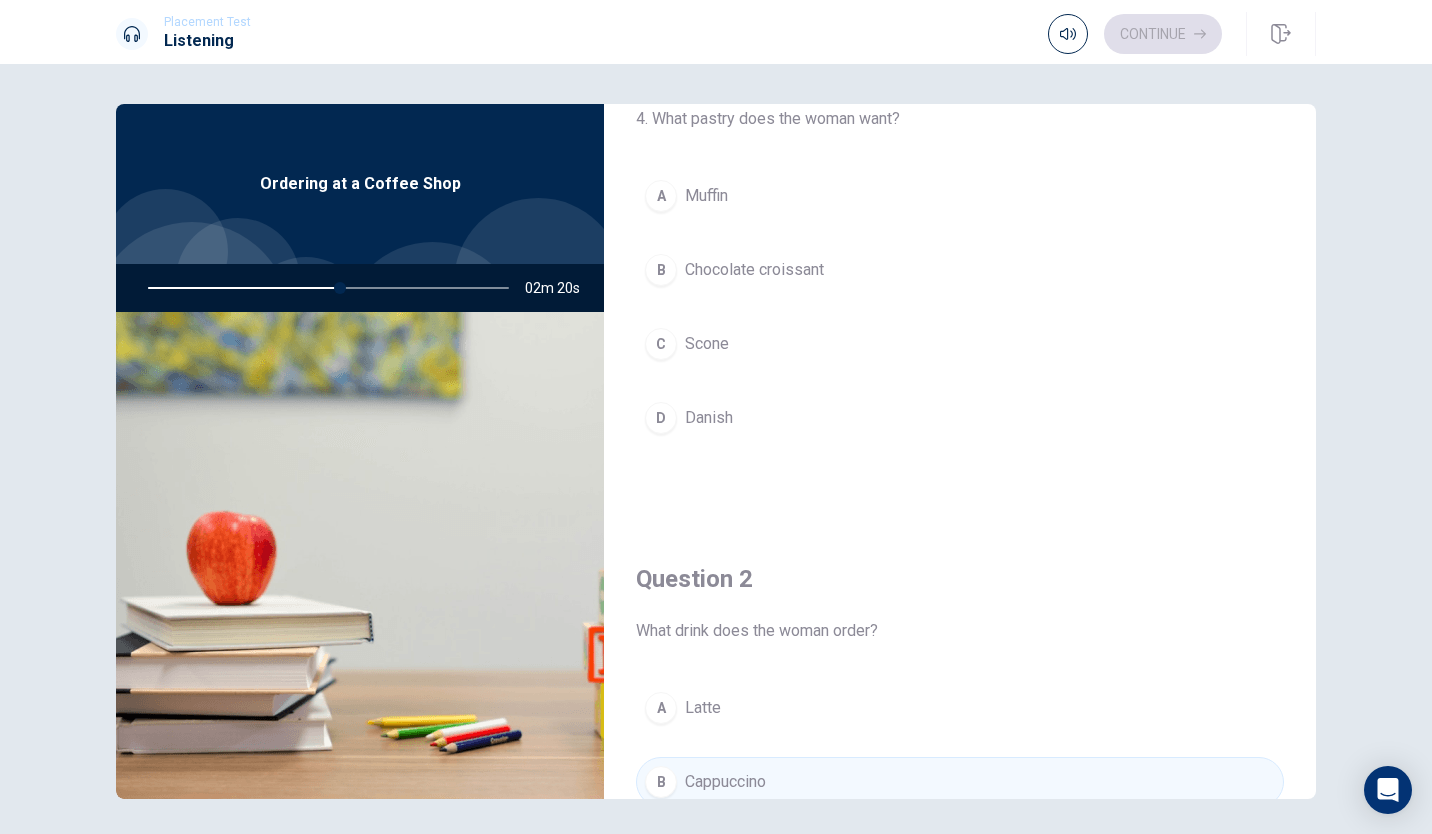 scroll, scrollTop: 0, scrollLeft: 0, axis: both 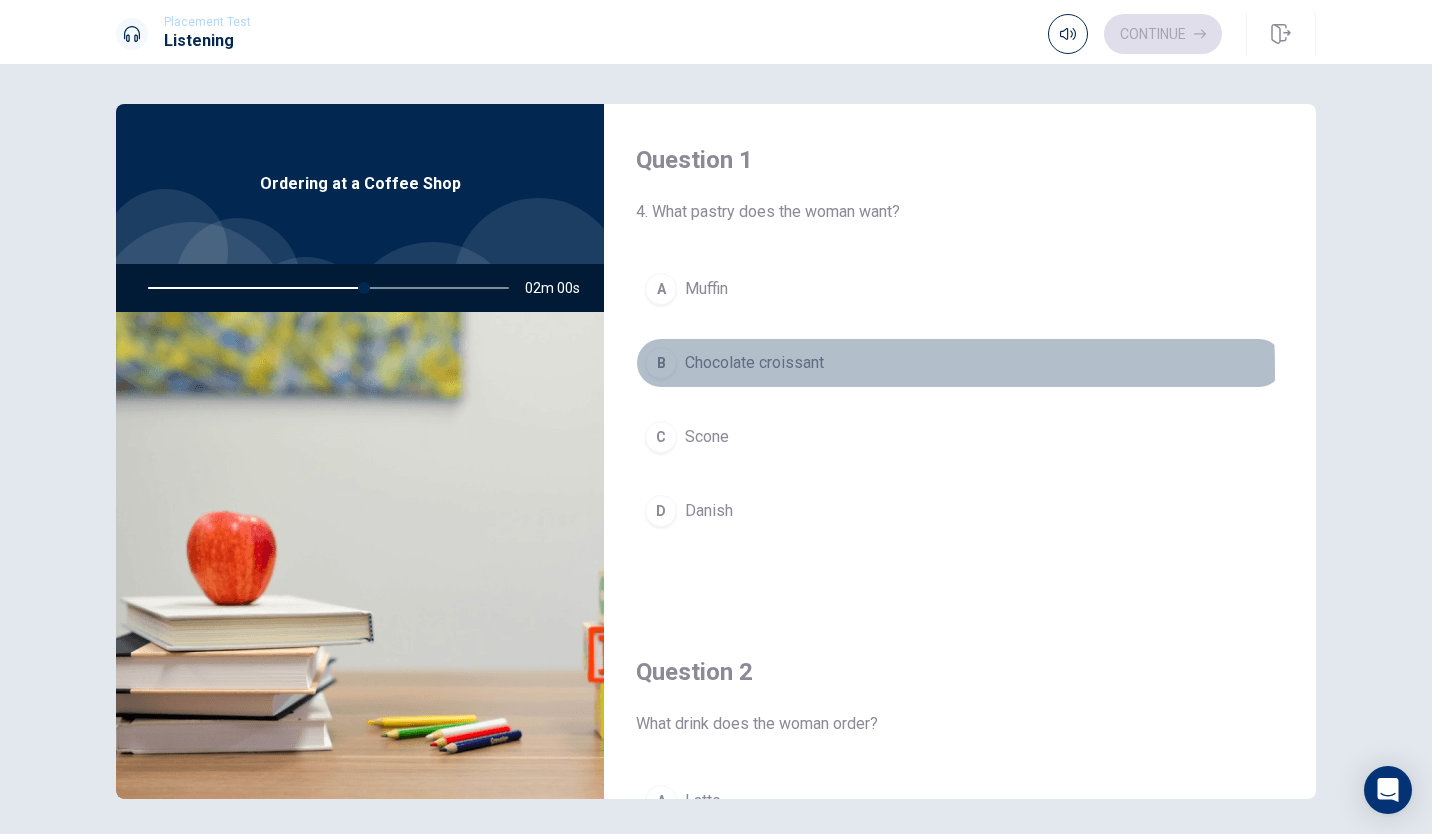 click on "B" at bounding box center [661, 363] 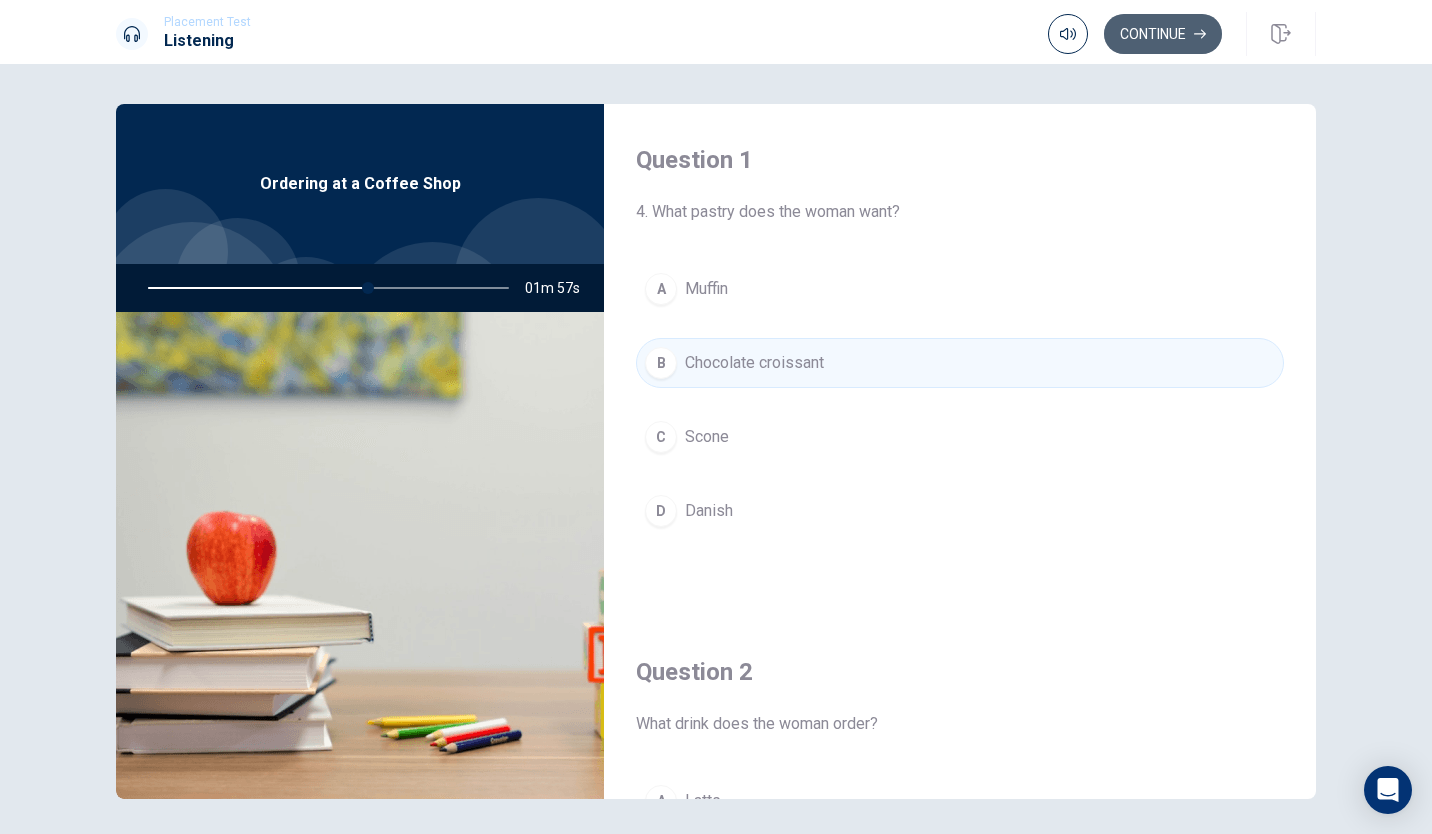 click on "Continue" at bounding box center (1163, 34) 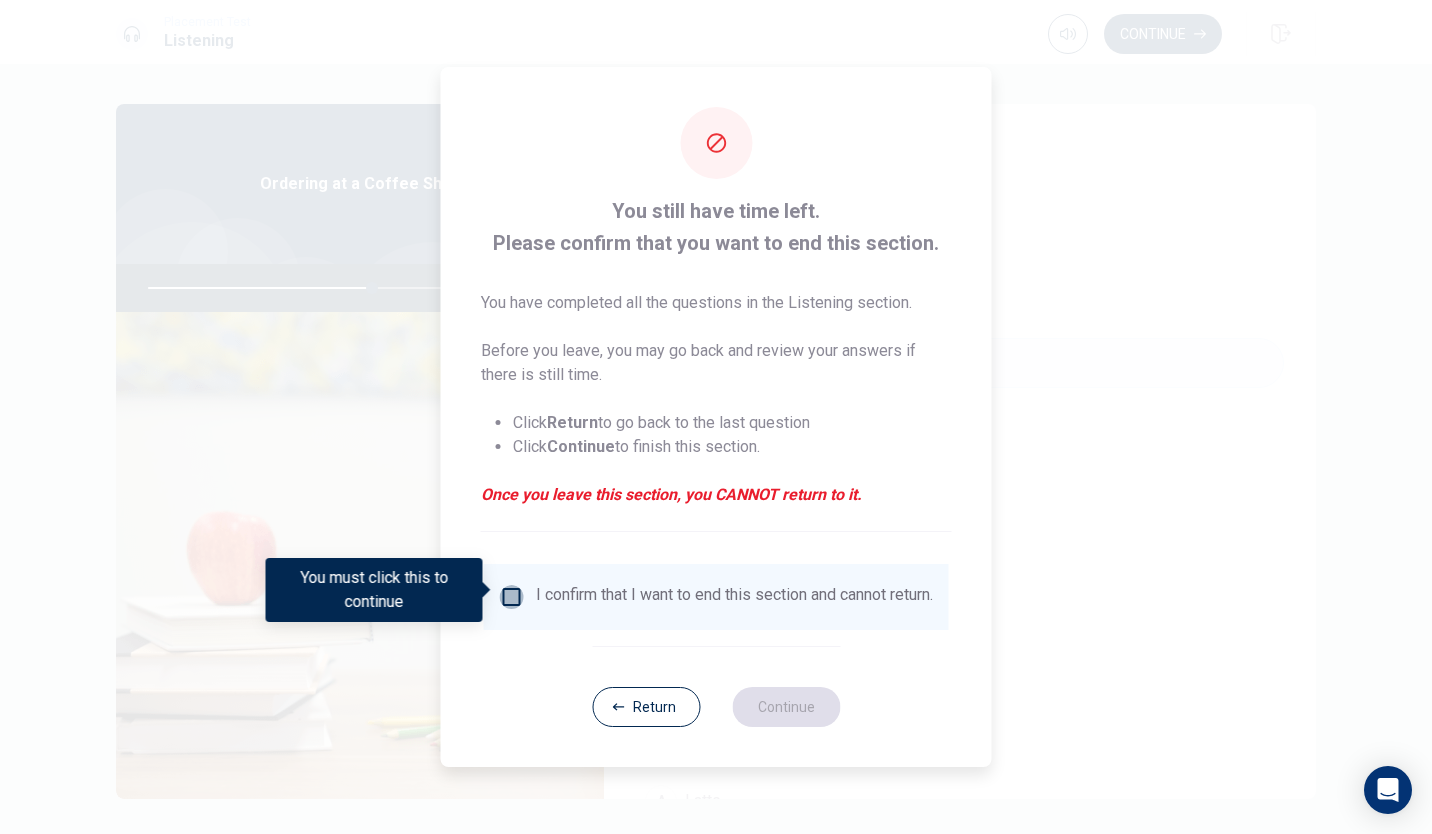click at bounding box center (512, 597) 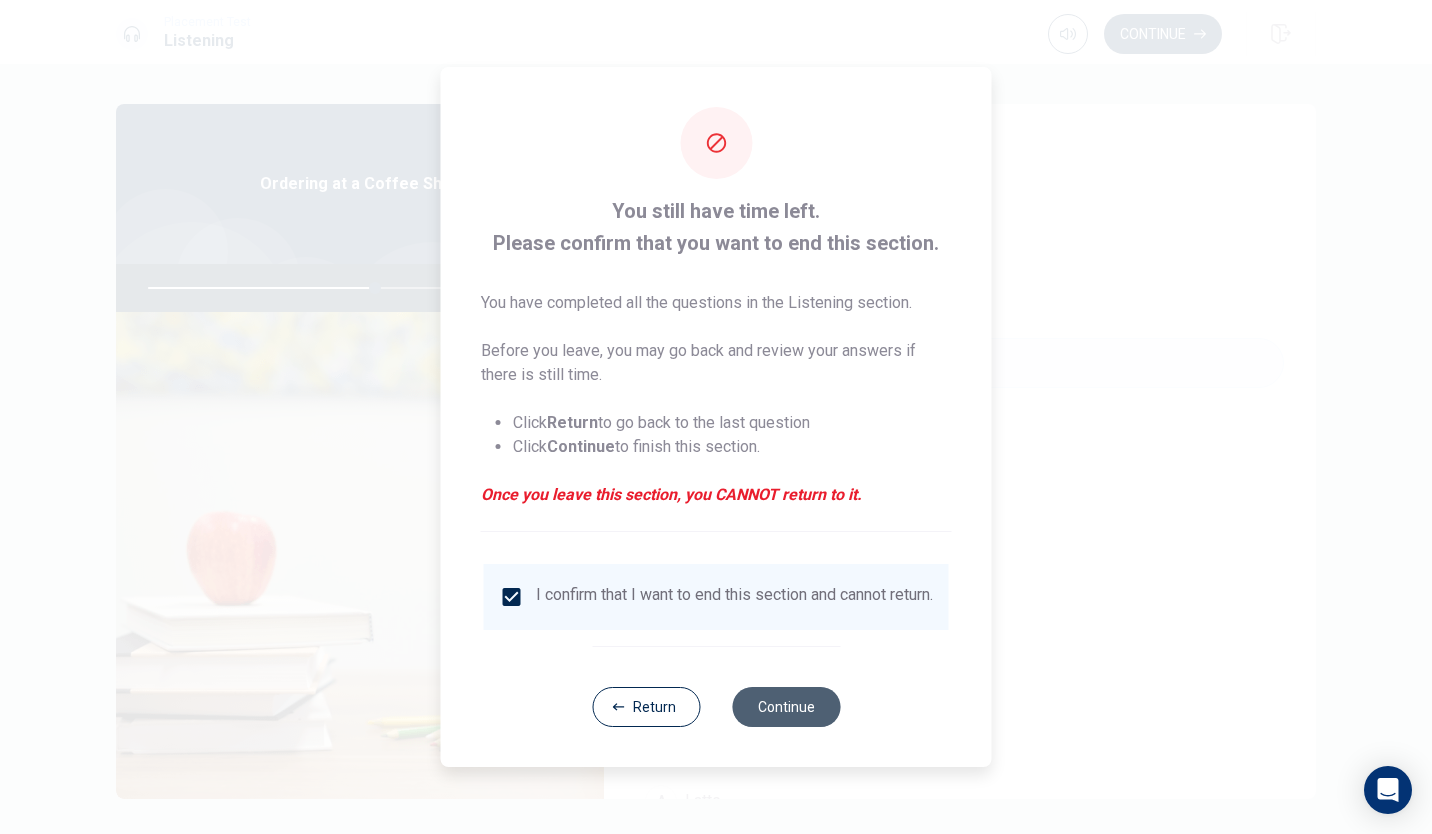 click on "Continue" at bounding box center (786, 707) 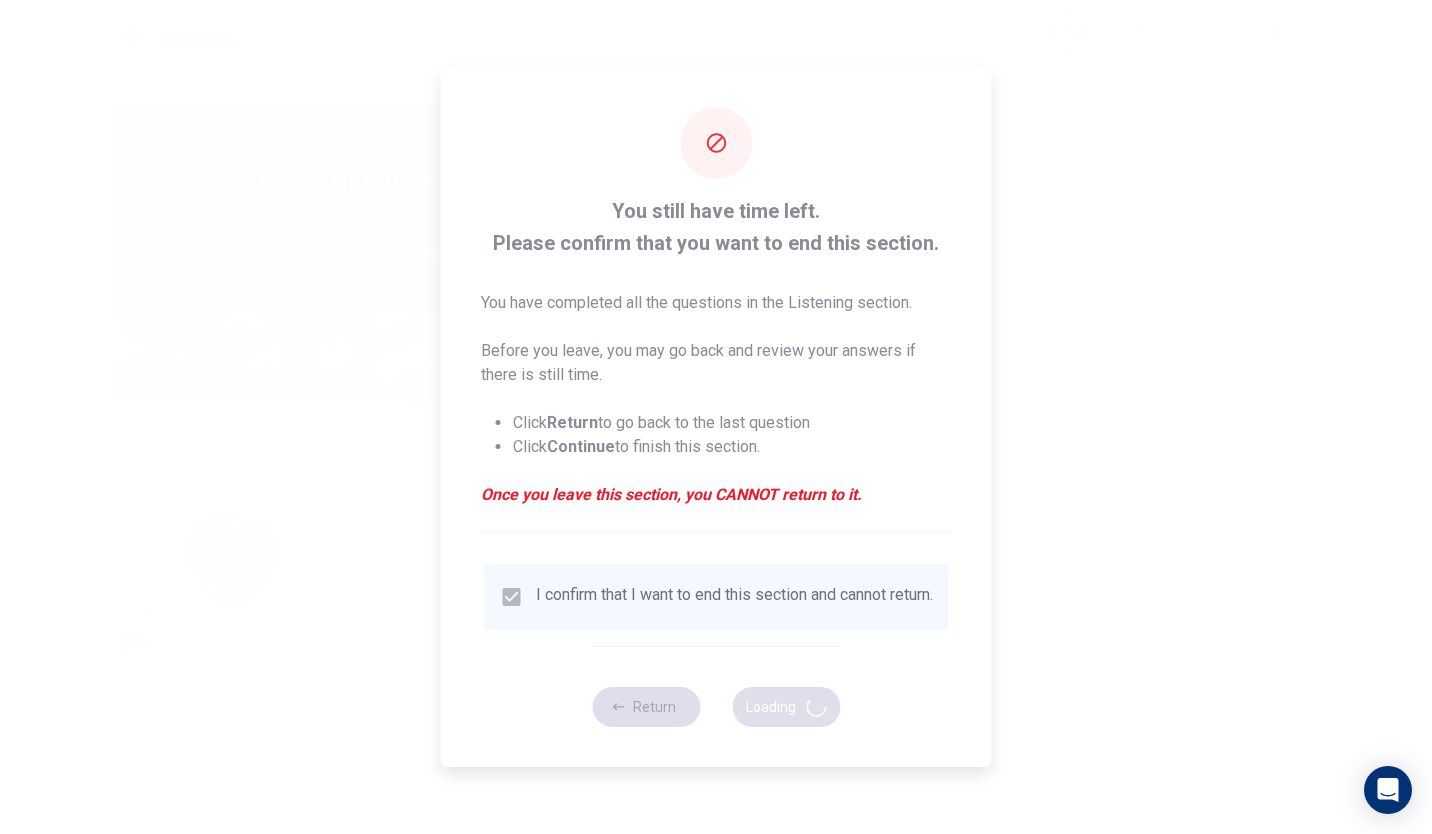 type on "64" 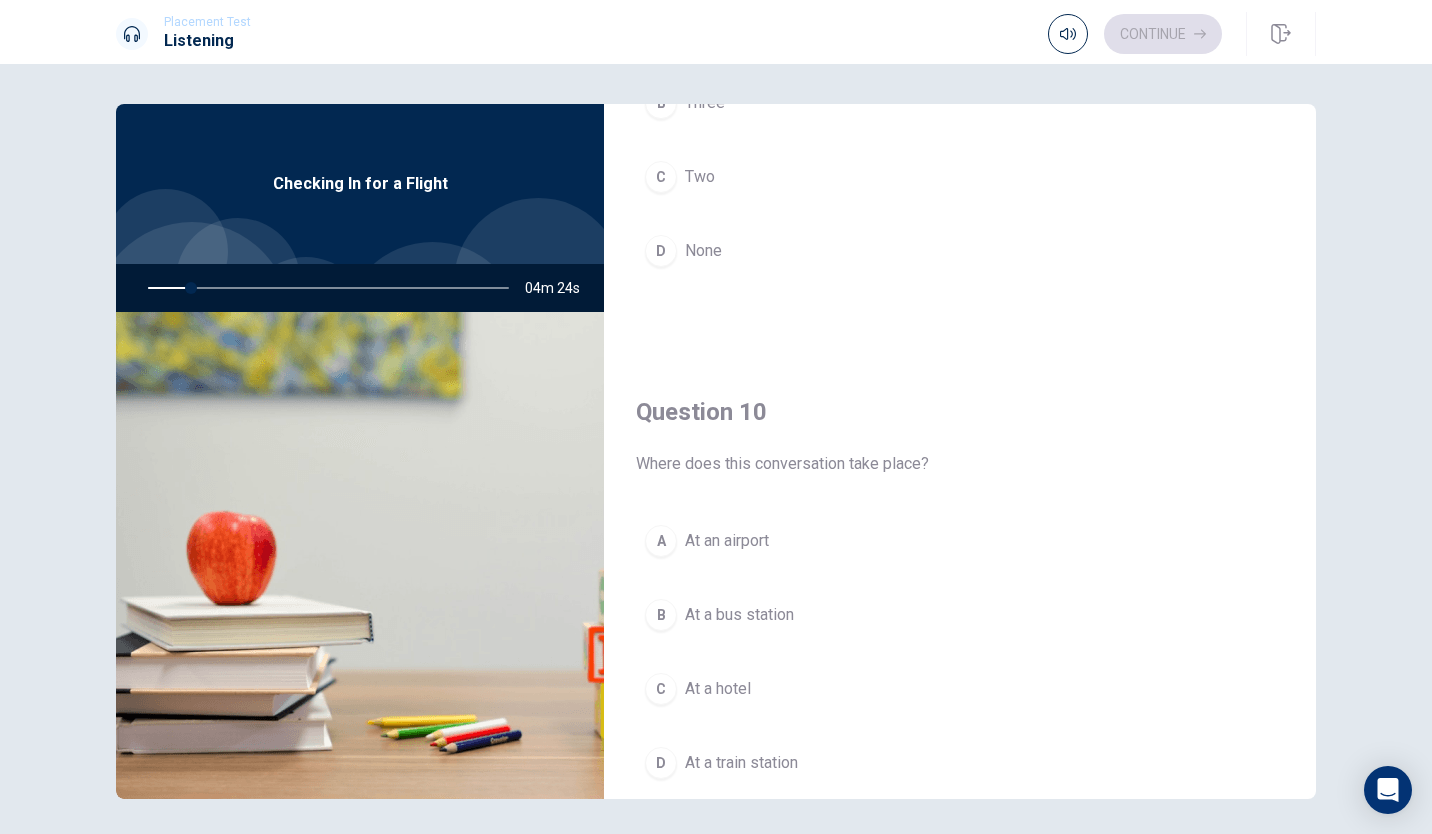scroll, scrollTop: 1865, scrollLeft: 0, axis: vertical 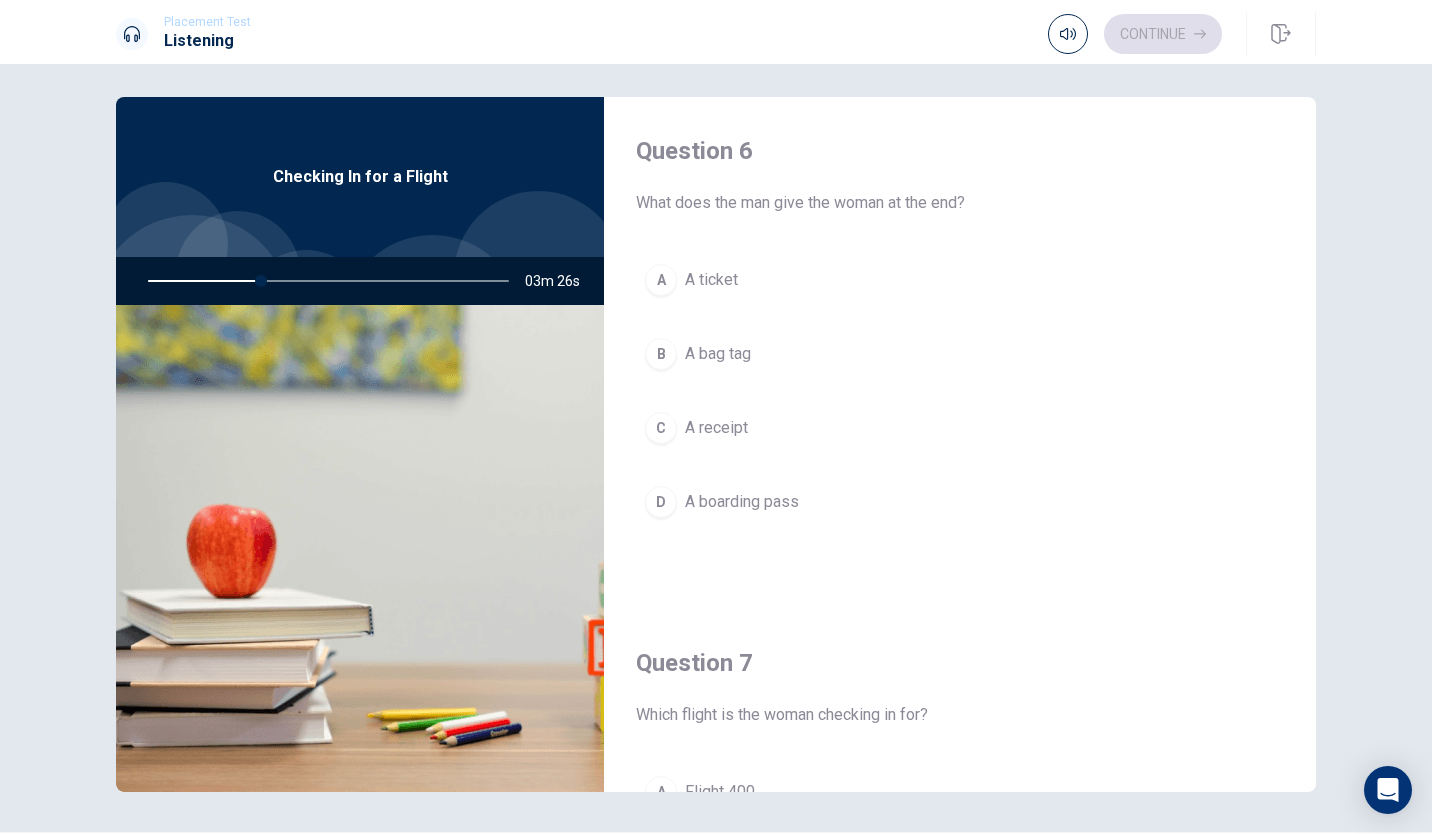 click on "A bag tag" at bounding box center (718, 354) 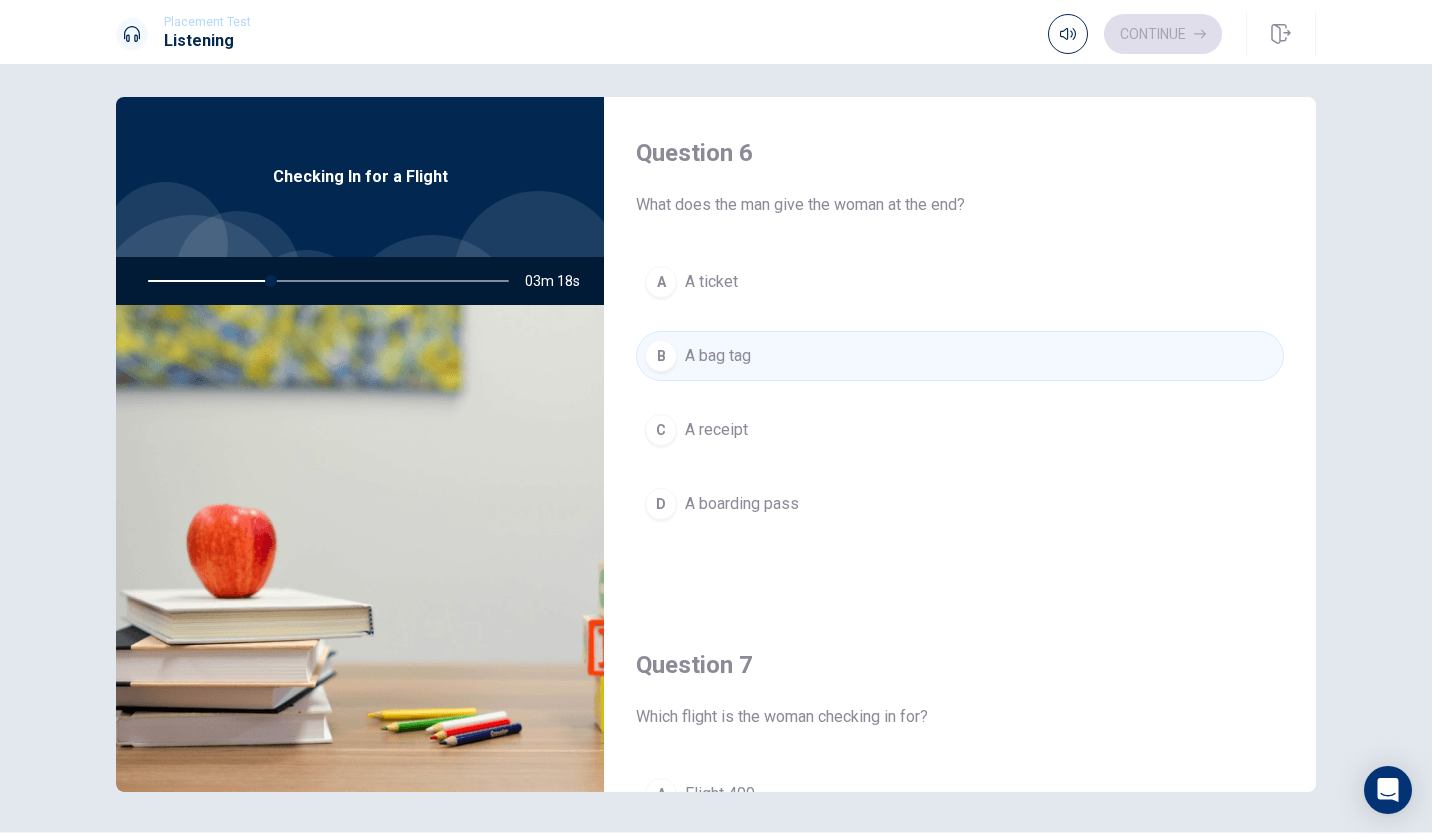 scroll, scrollTop: 0, scrollLeft: 0, axis: both 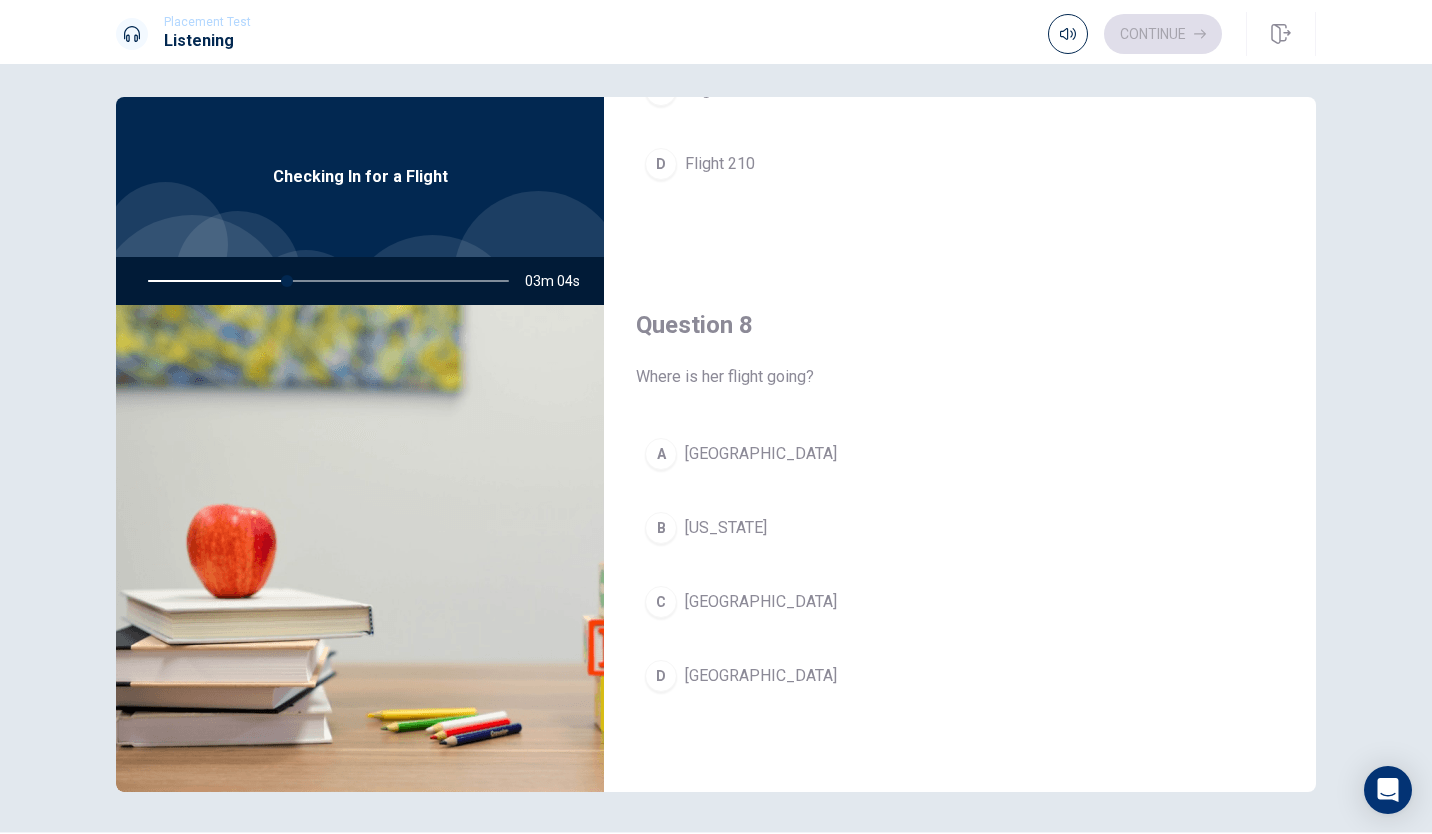 click on "Chicago" at bounding box center [761, 676] 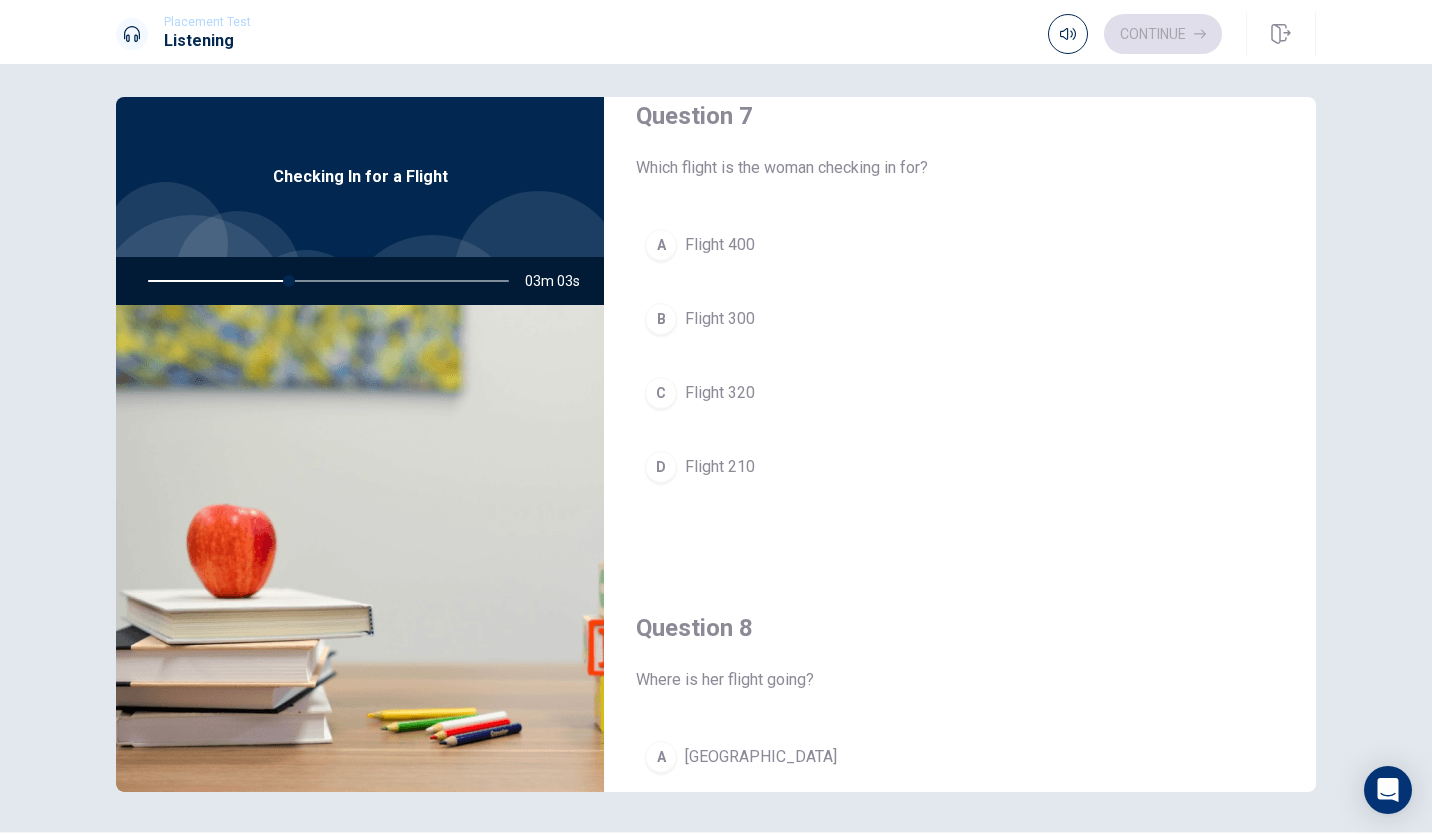 scroll, scrollTop: 548, scrollLeft: 0, axis: vertical 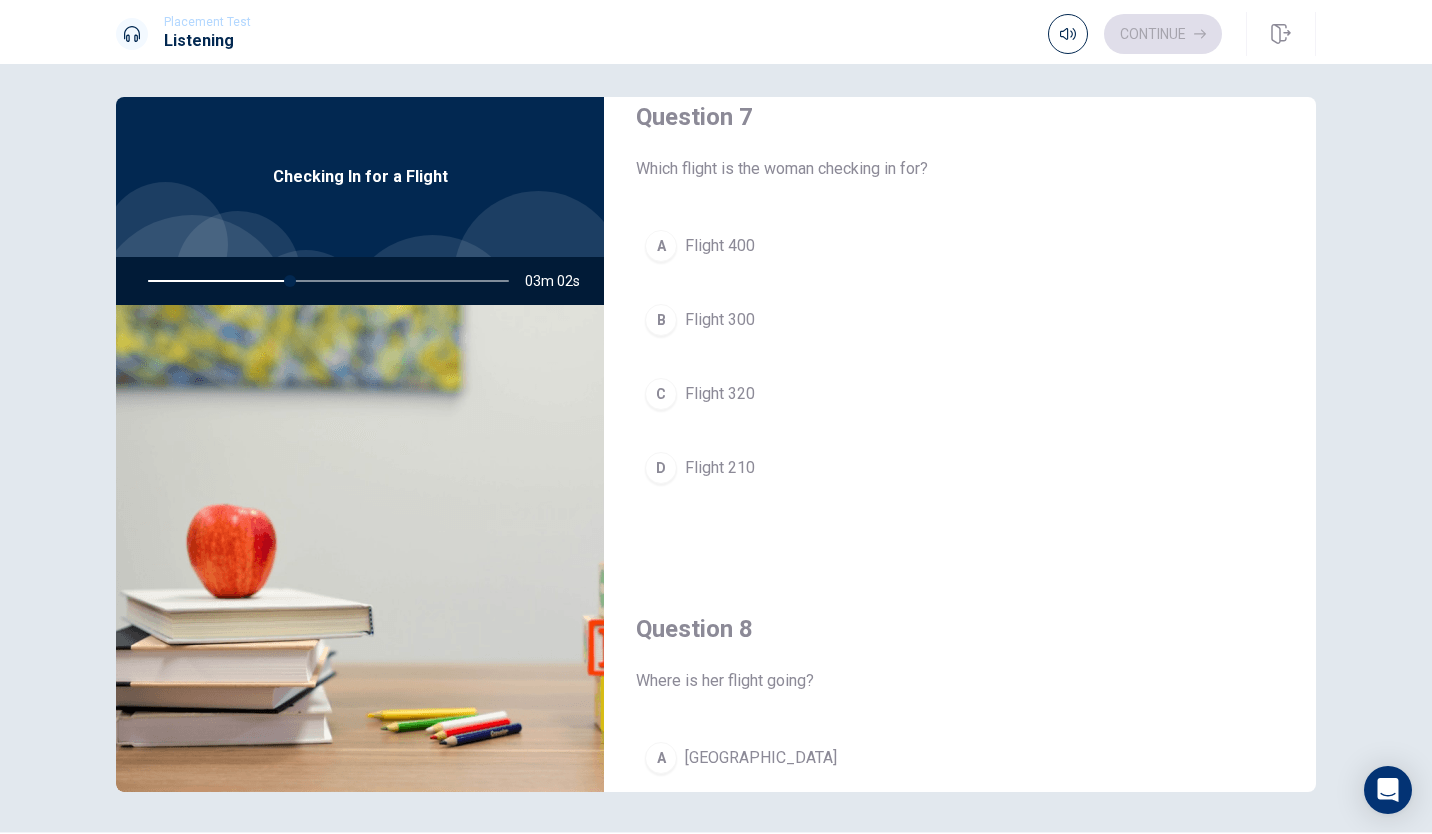 click on "Flight 210" at bounding box center [720, 468] 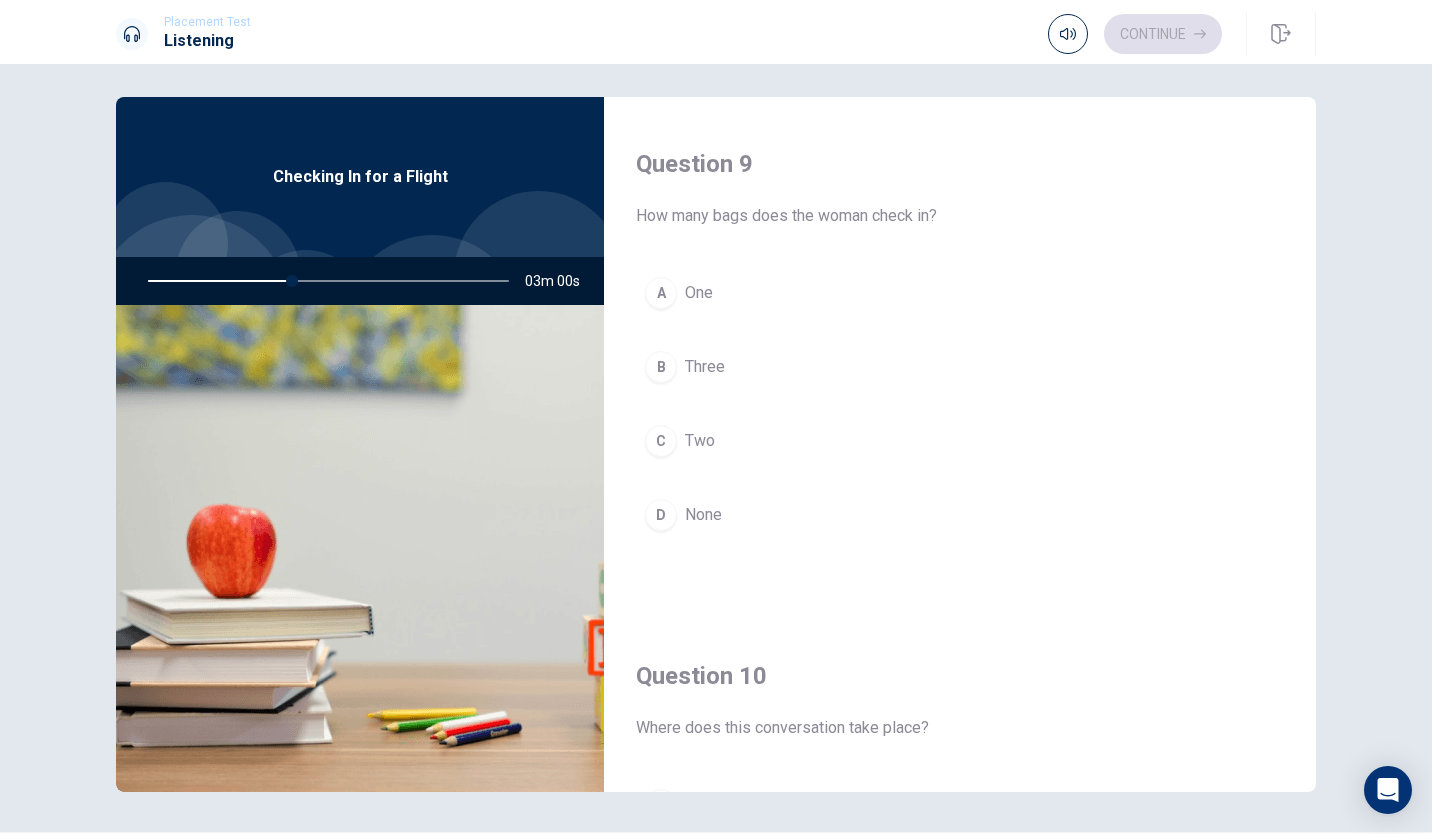 scroll, scrollTop: 1528, scrollLeft: 0, axis: vertical 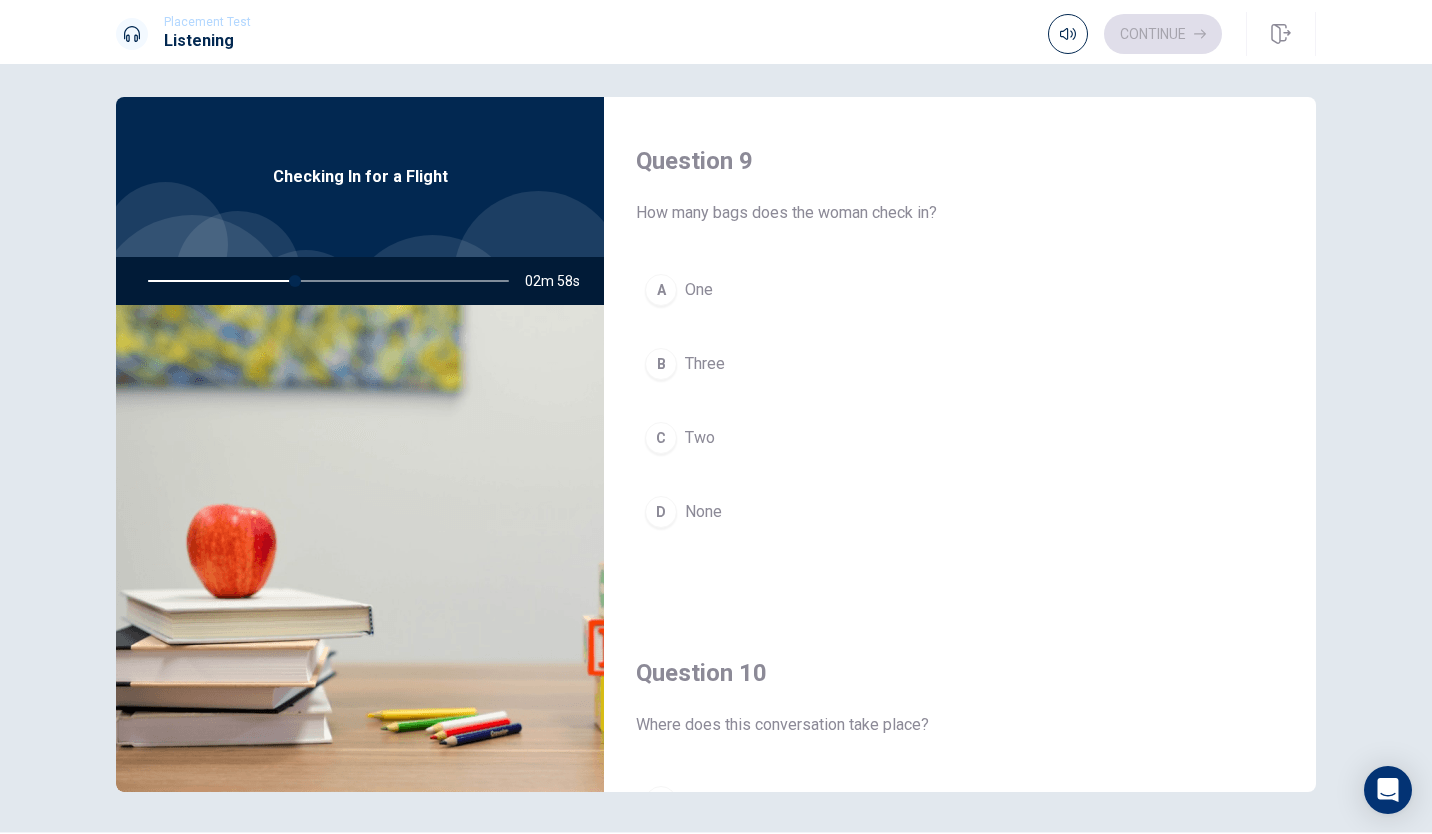 click on "One" at bounding box center (699, 290) 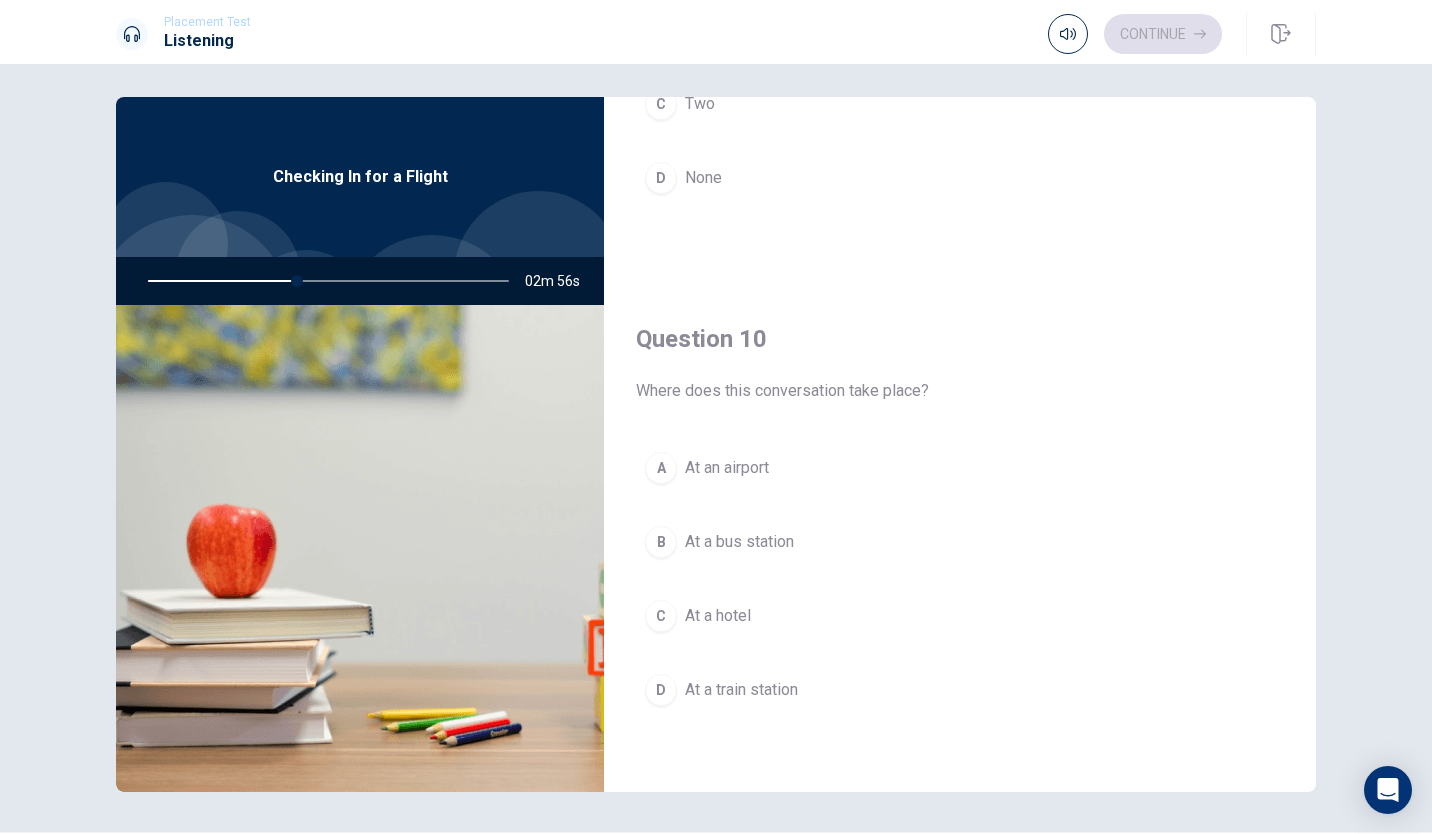 scroll, scrollTop: 1862, scrollLeft: 0, axis: vertical 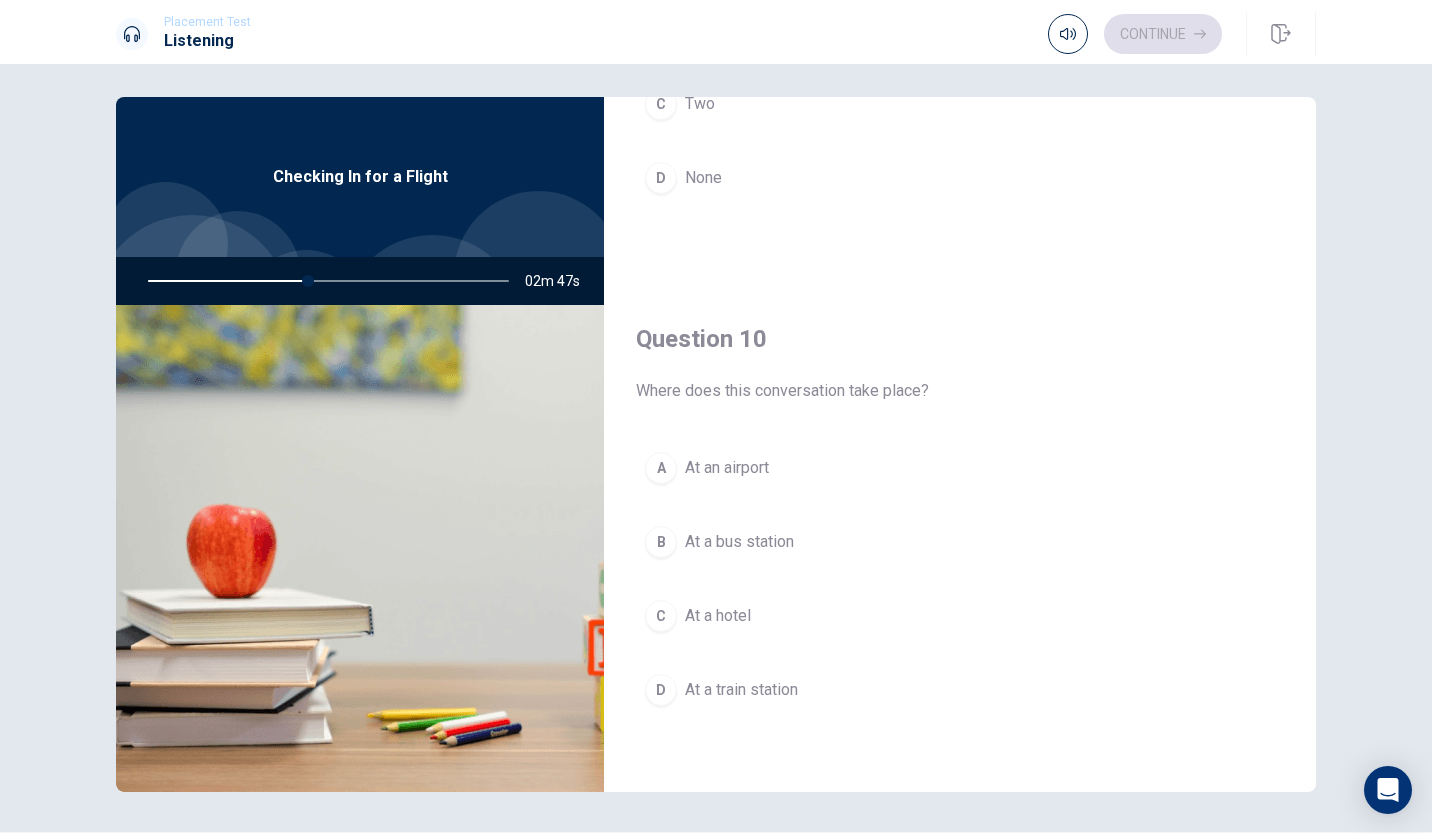 click on "At an airport" at bounding box center [727, 468] 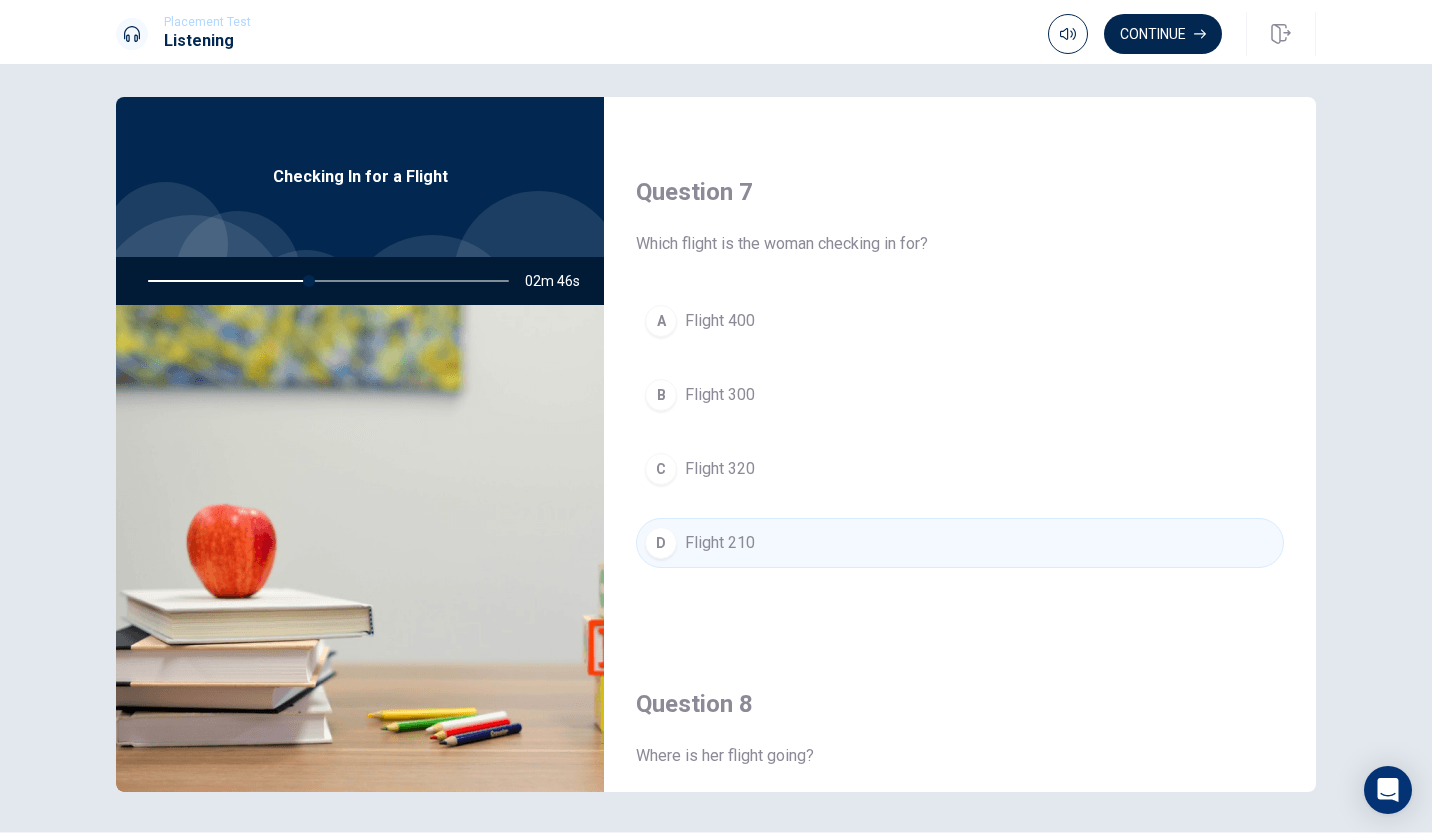 scroll, scrollTop: 0, scrollLeft: 0, axis: both 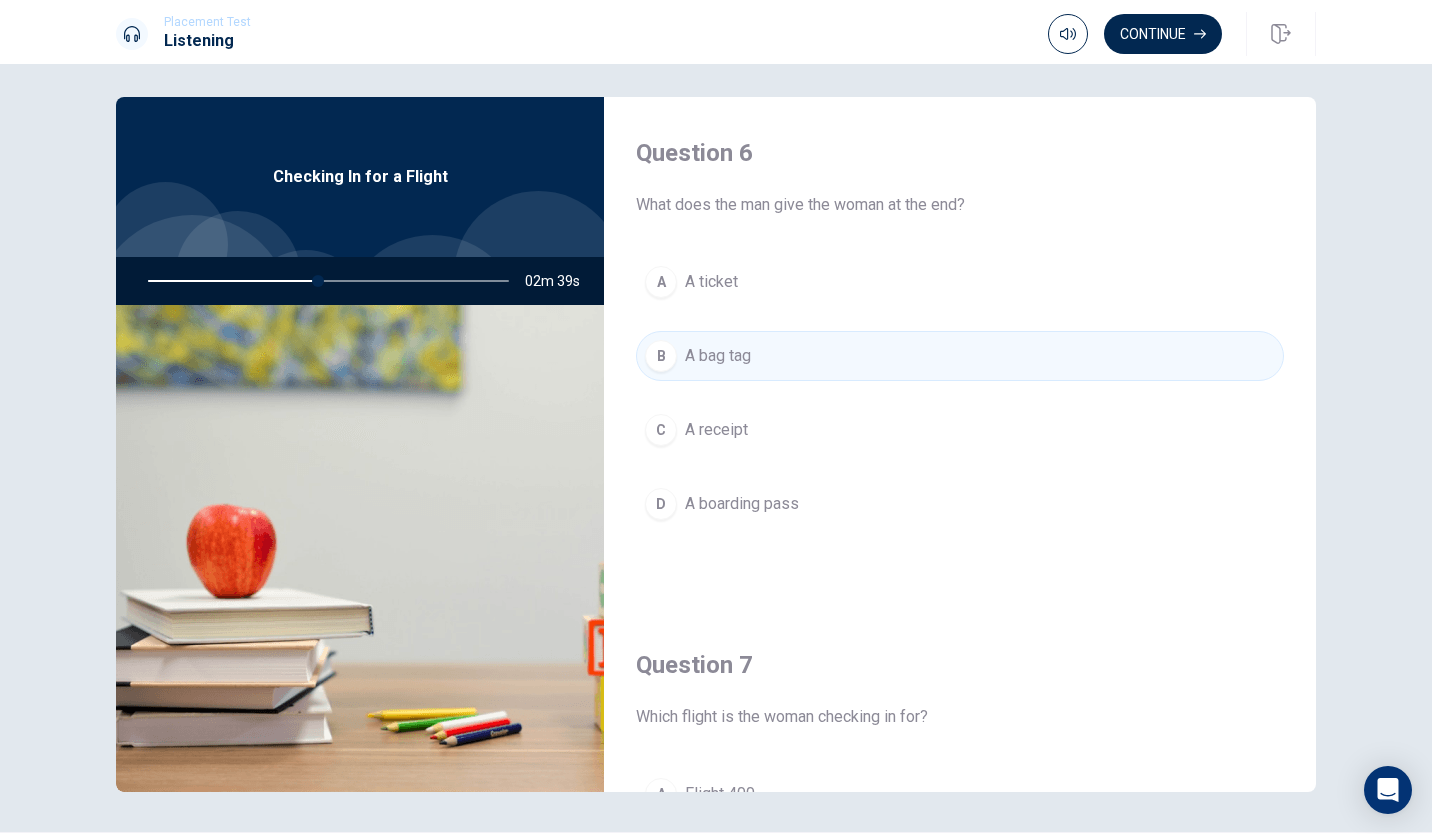 click on "A boarding pass" at bounding box center (742, 504) 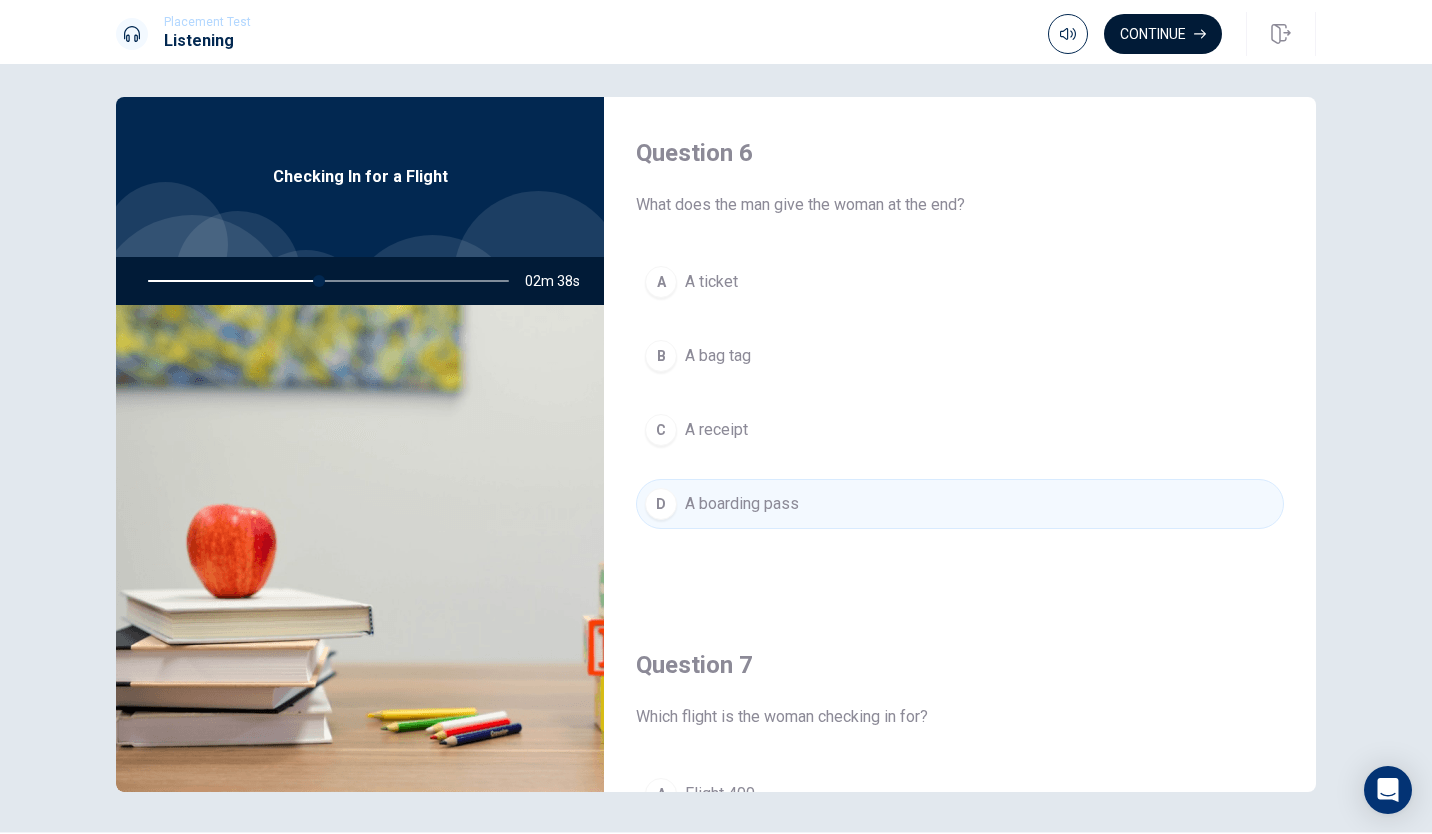 click 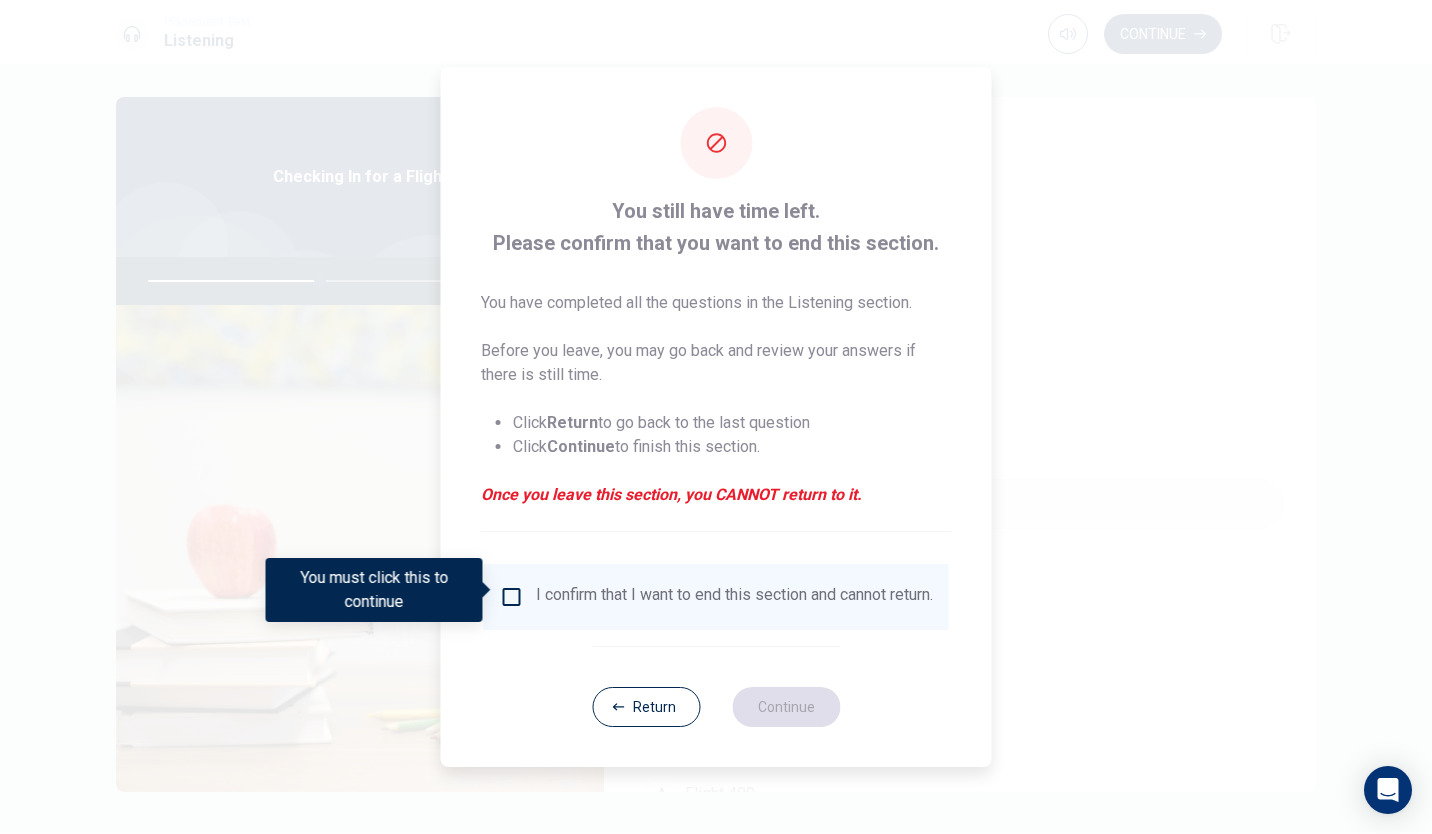 click at bounding box center (512, 597) 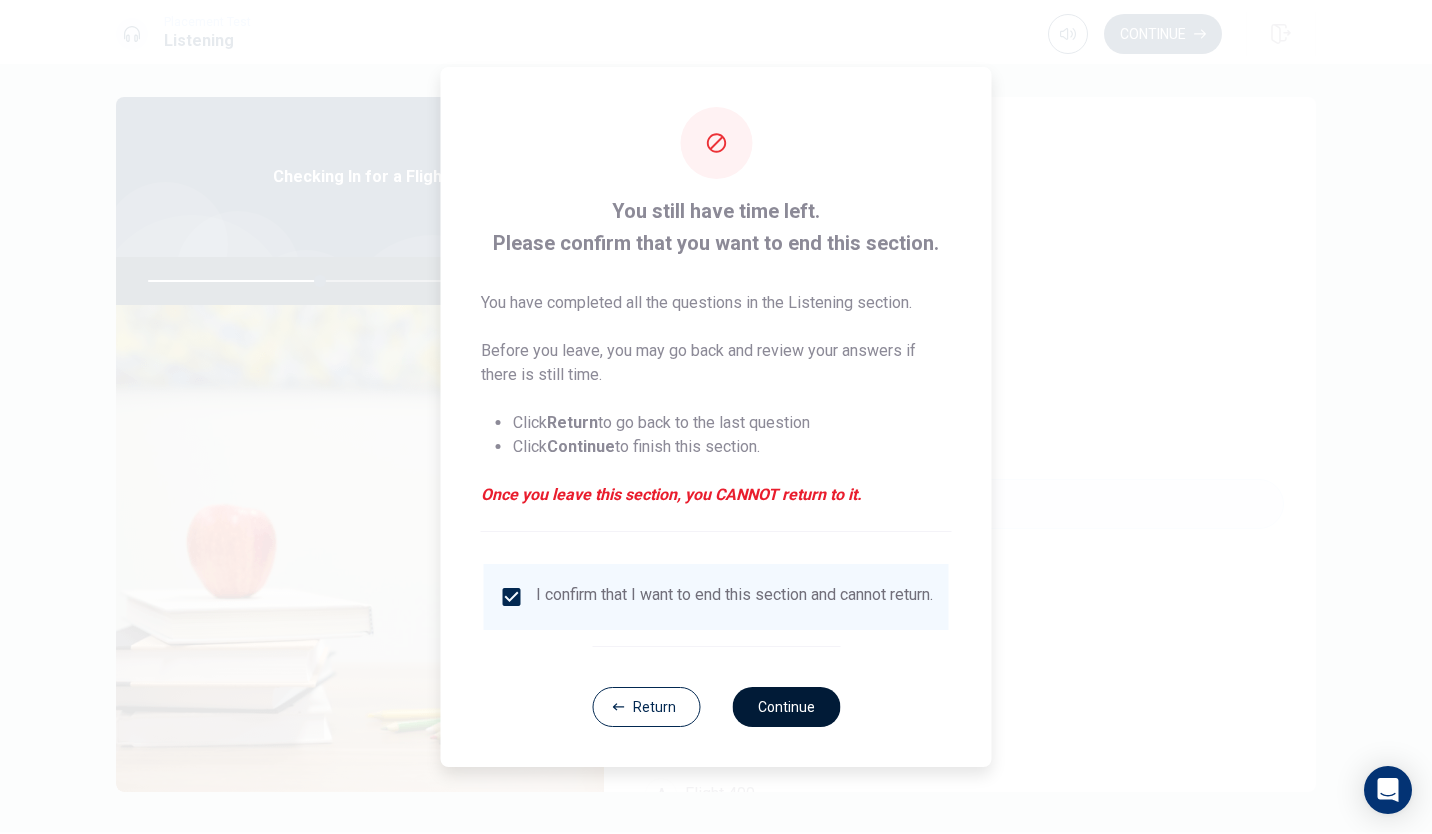 click on "Continue" at bounding box center [786, 707] 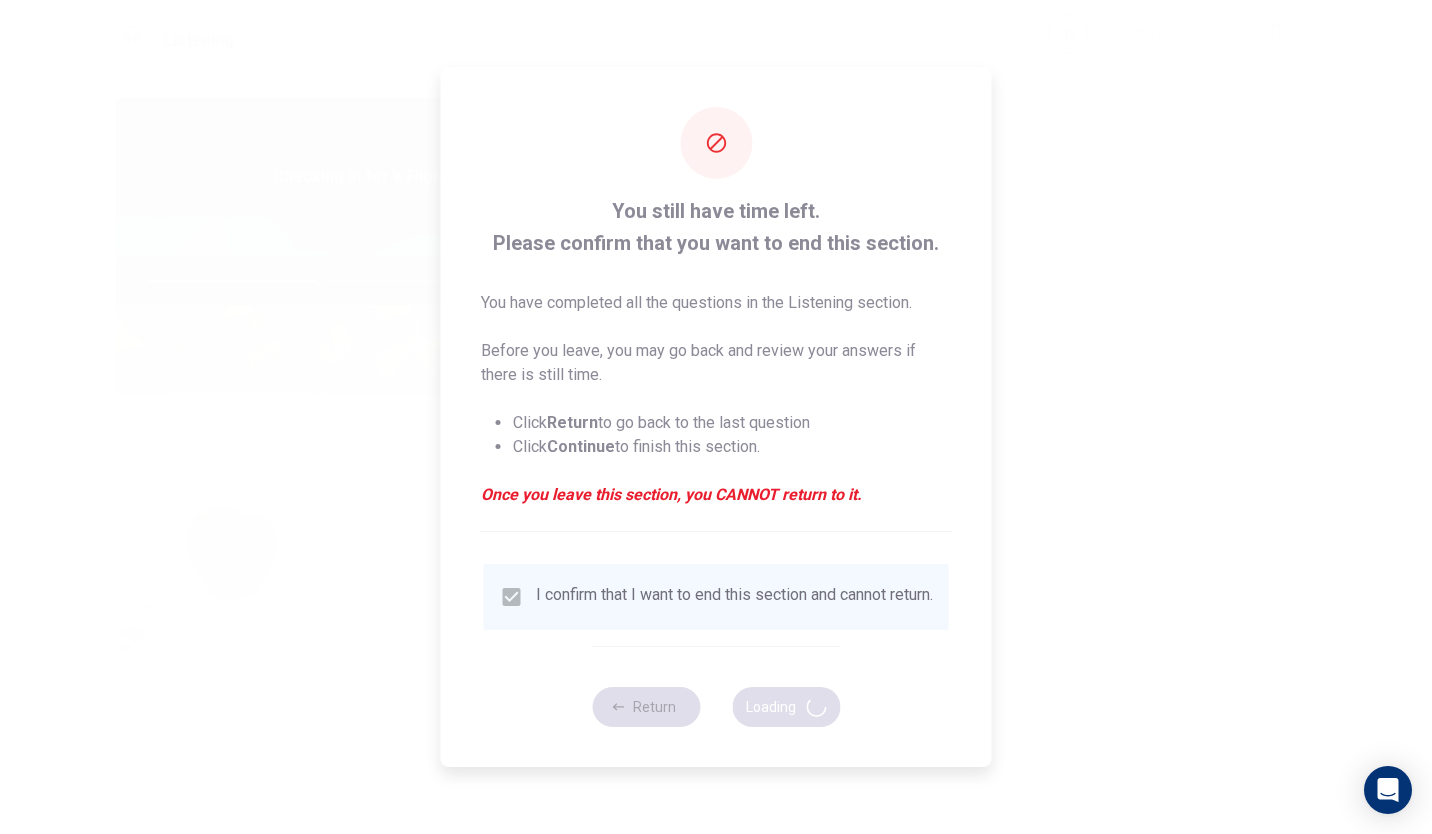 type on "49" 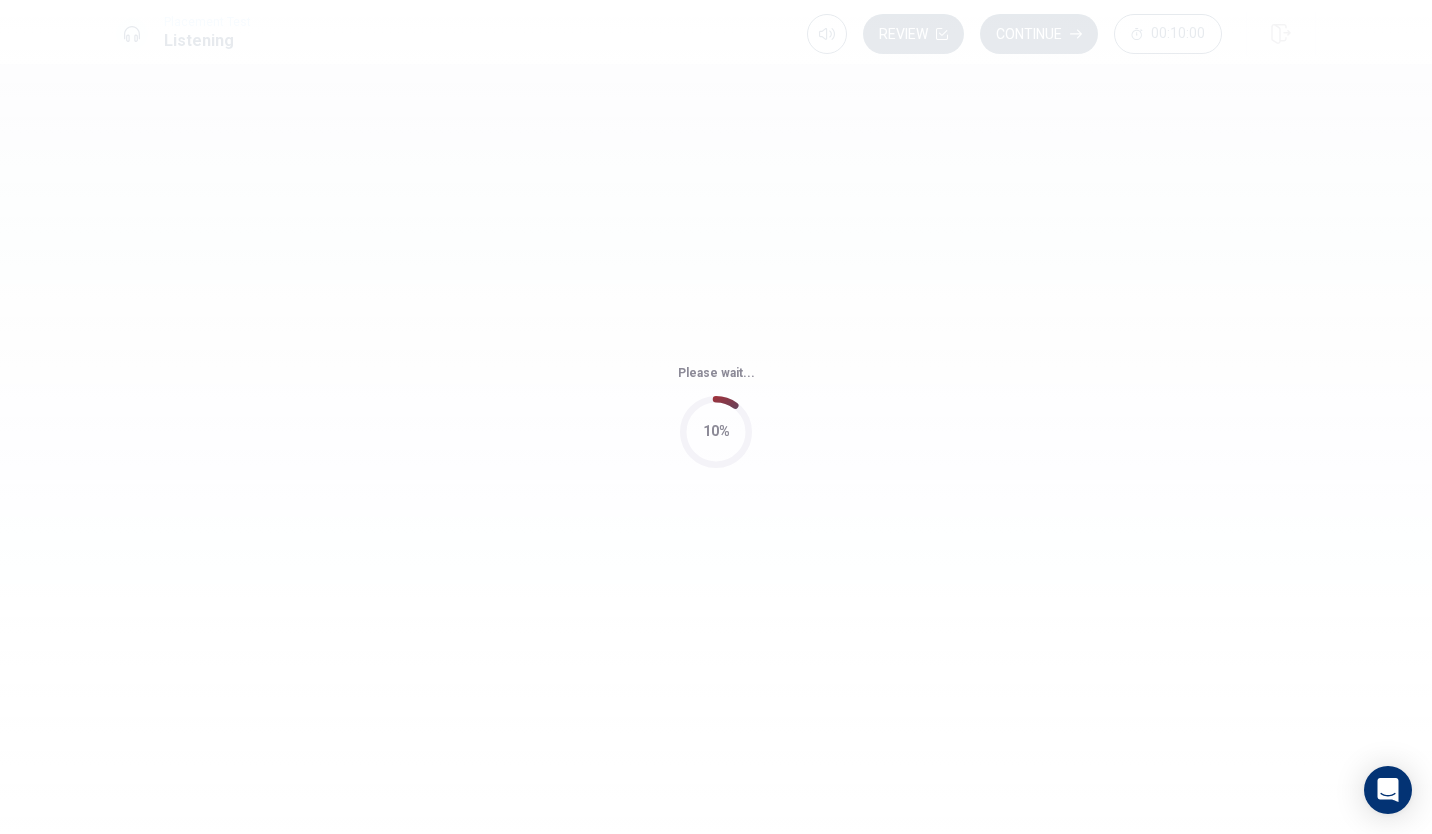scroll, scrollTop: 0, scrollLeft: 0, axis: both 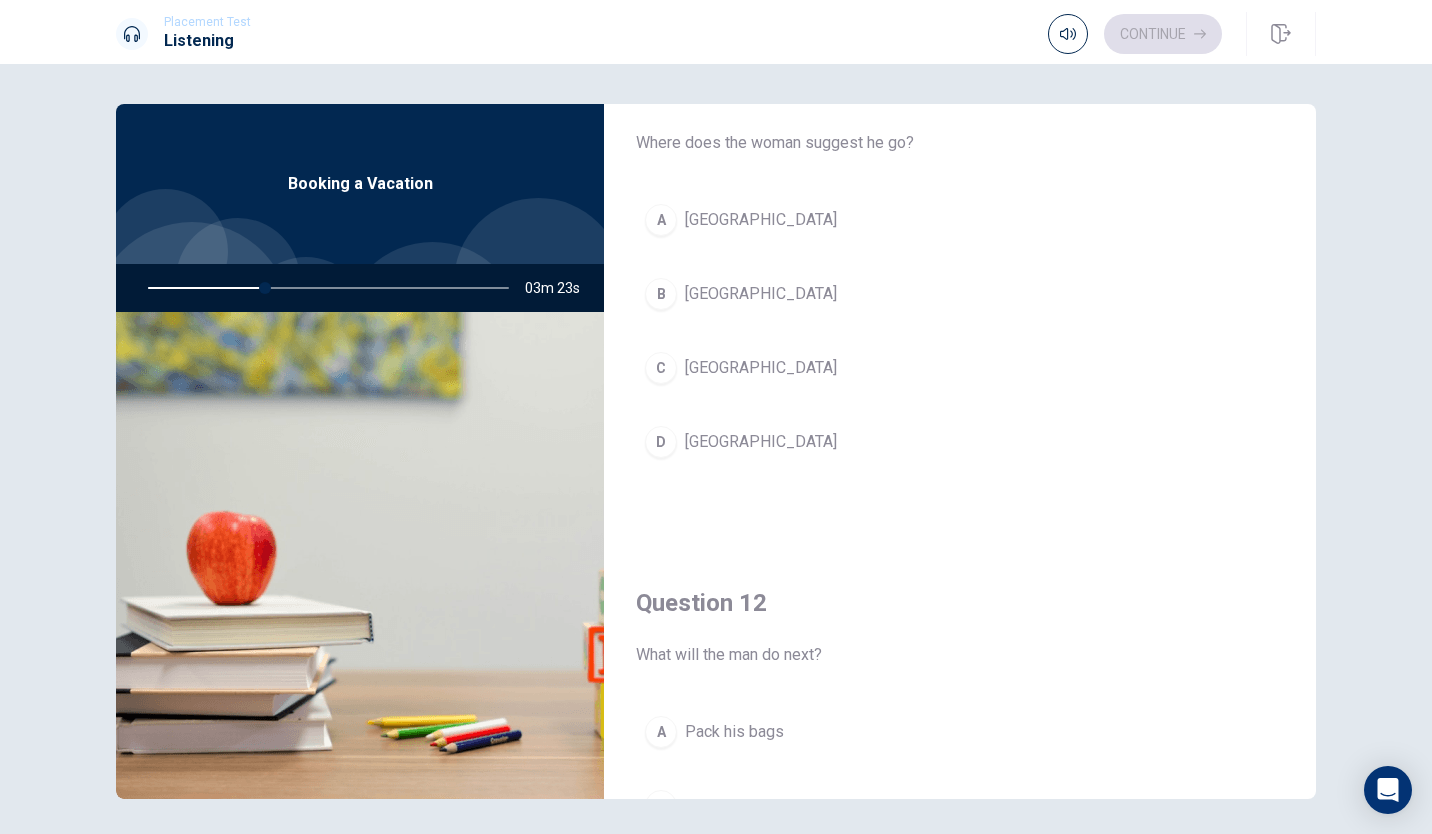 click on "Greece" at bounding box center (761, 220) 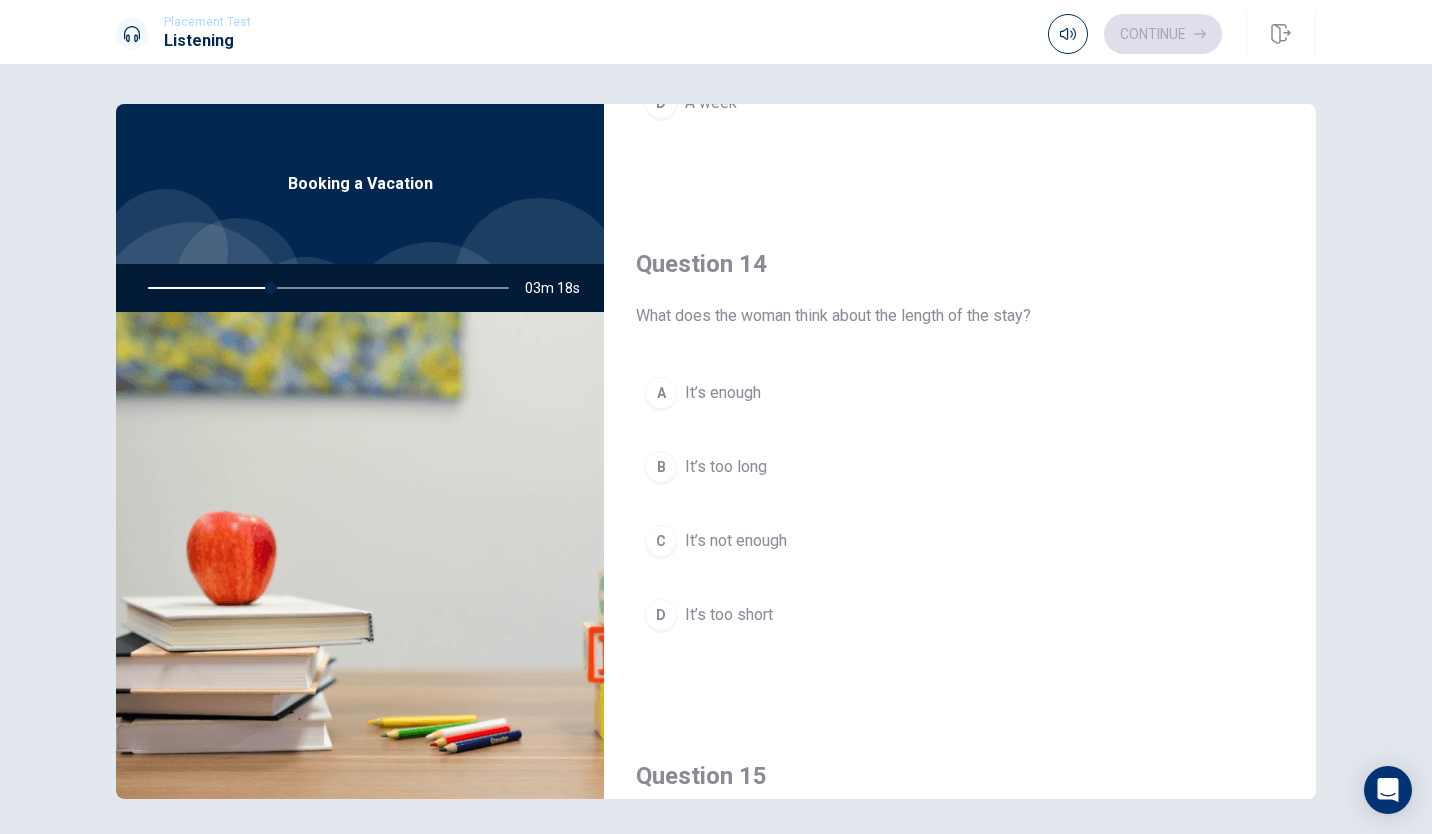scroll, scrollTop: 1431, scrollLeft: 0, axis: vertical 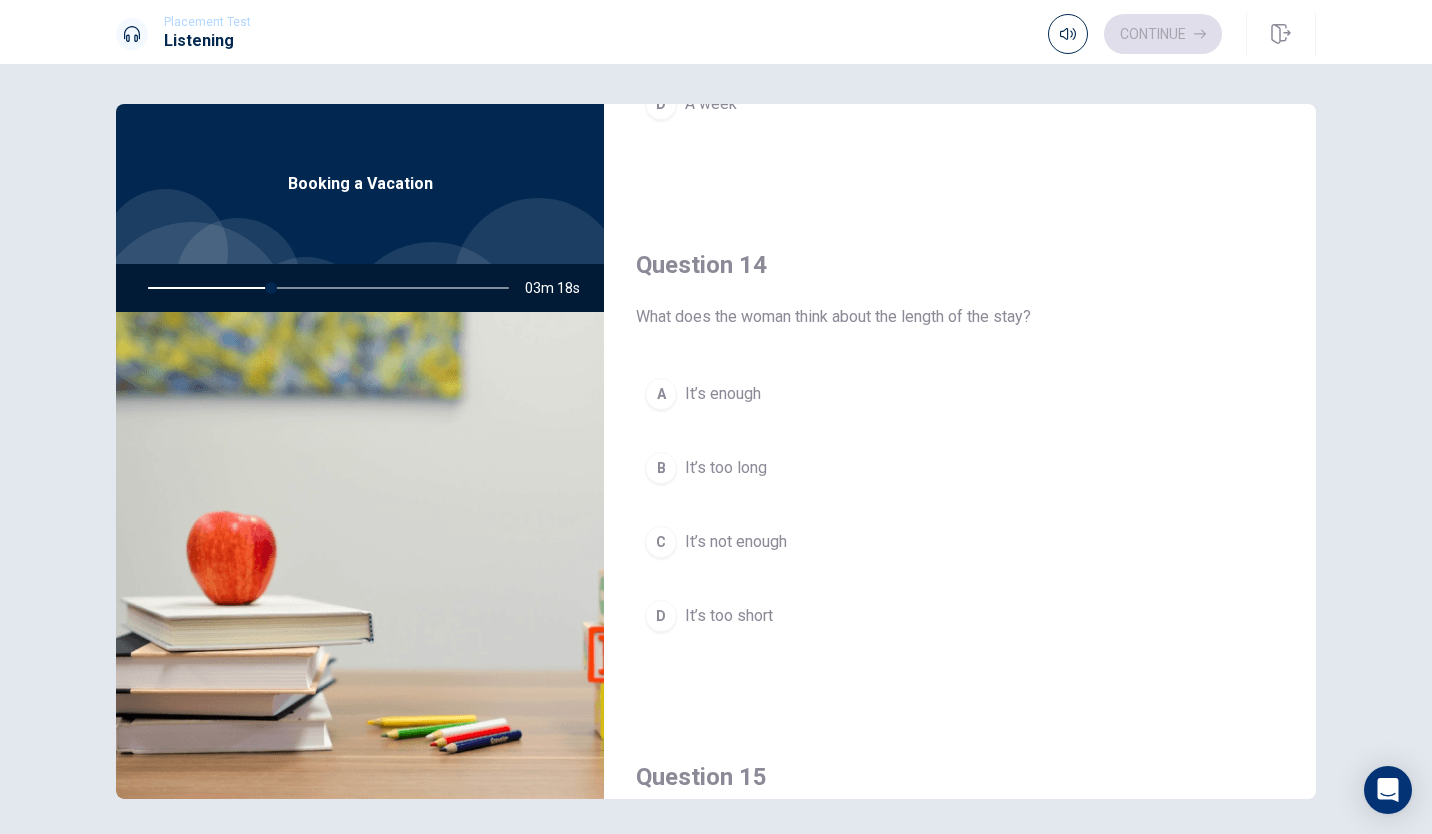 click on "A It’s enough" at bounding box center (960, 394) 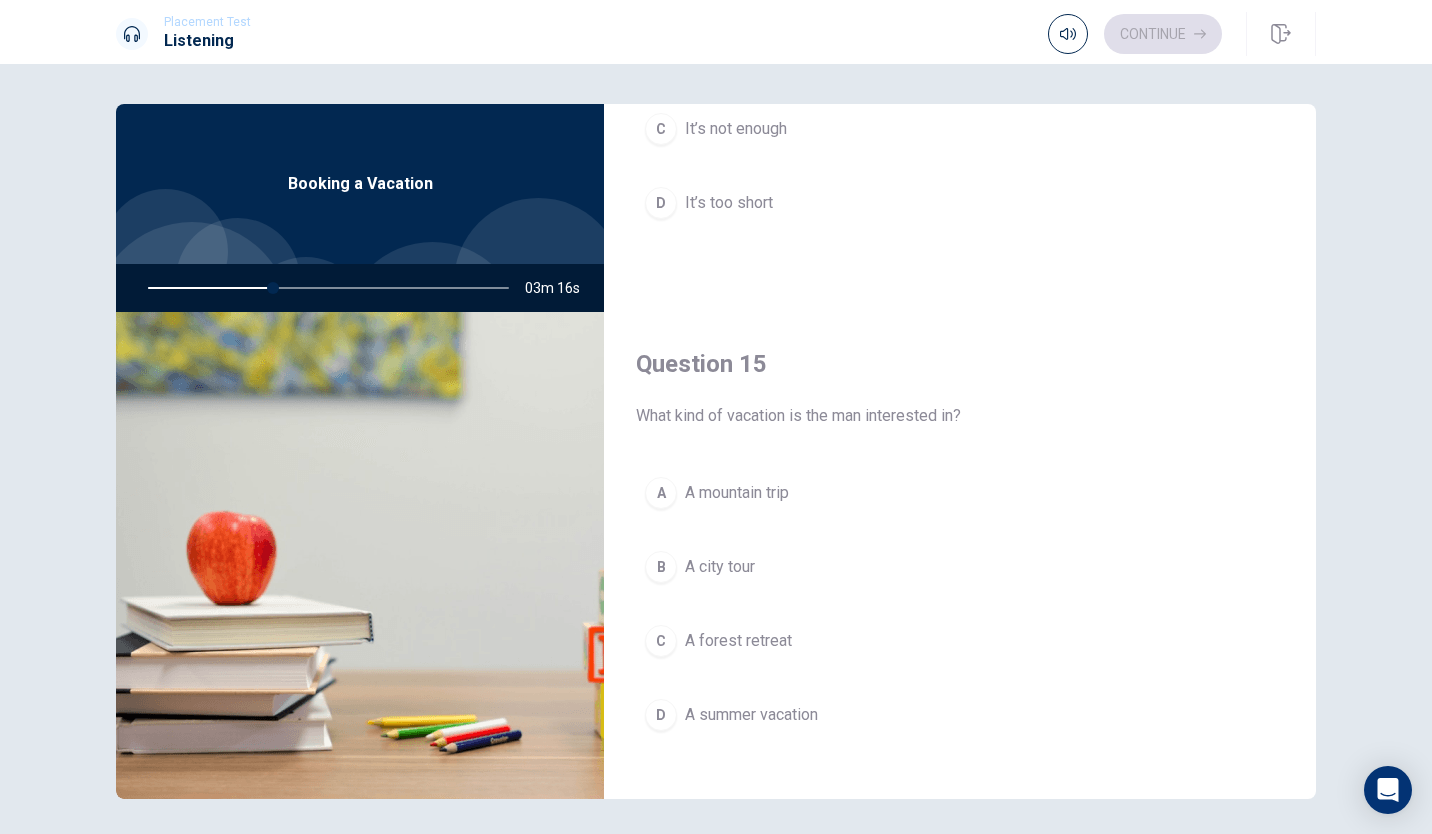 scroll, scrollTop: 1865, scrollLeft: 0, axis: vertical 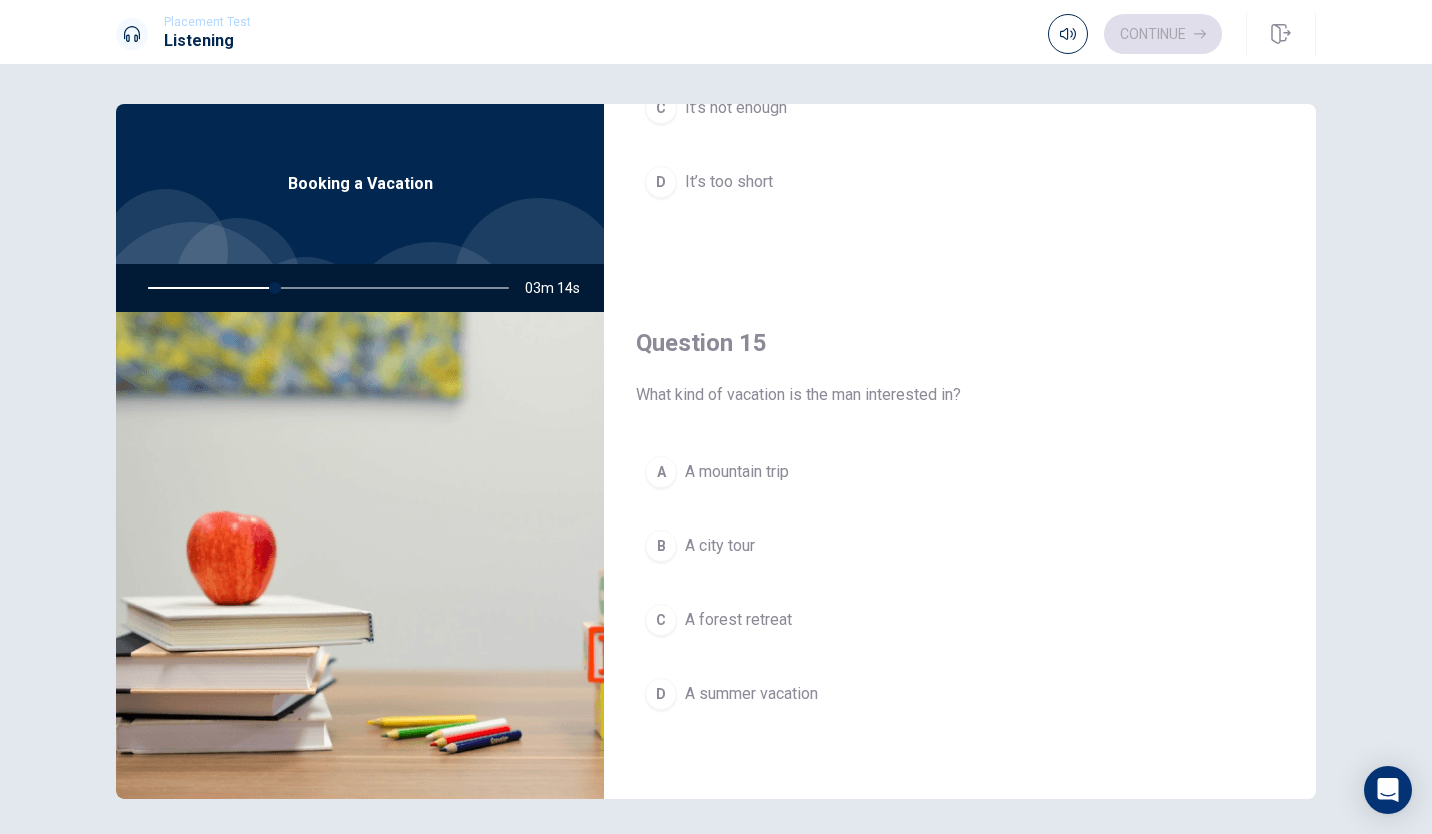 click on "A summer vacation" at bounding box center [751, 694] 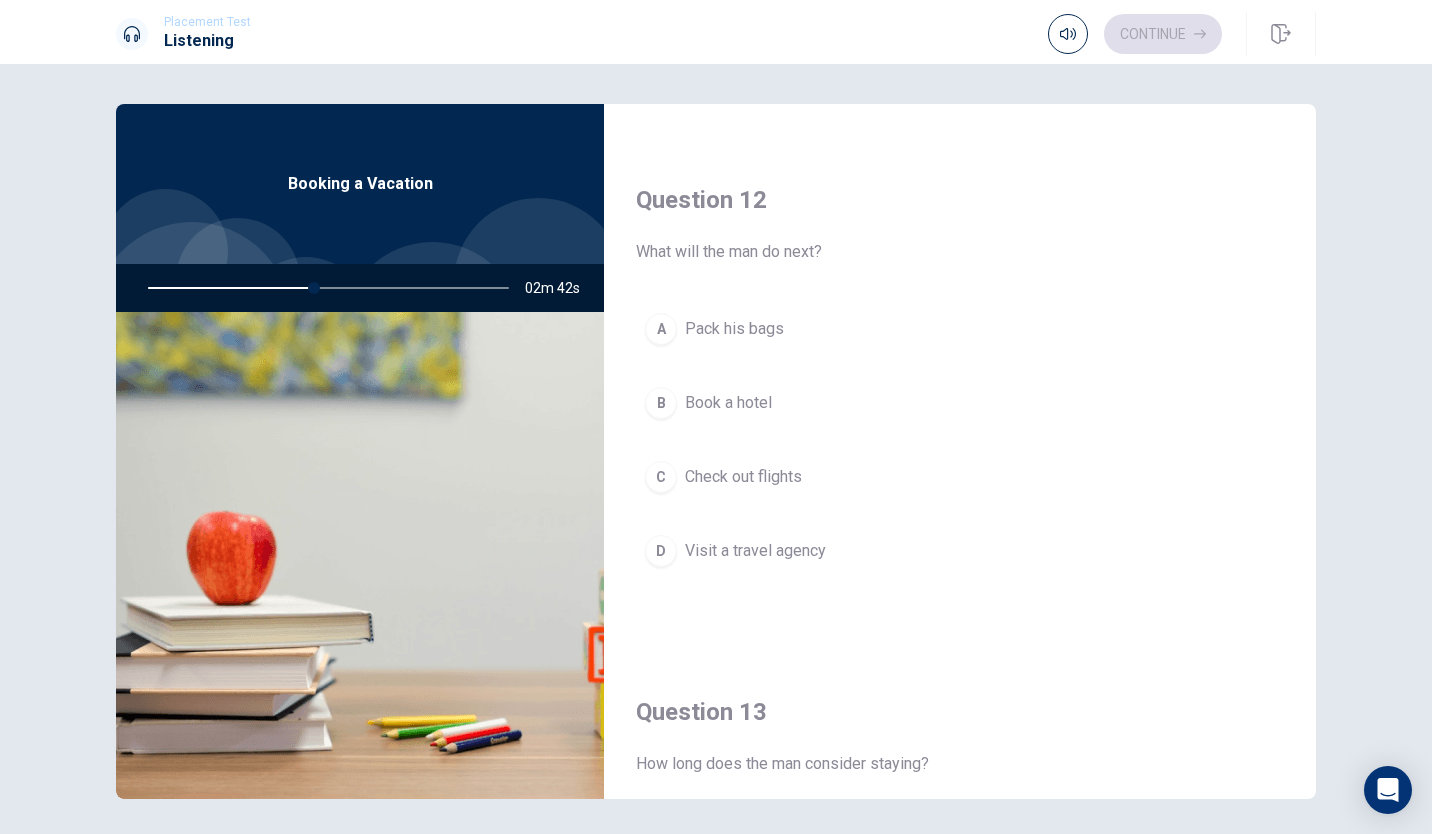 scroll, scrollTop: 472, scrollLeft: 0, axis: vertical 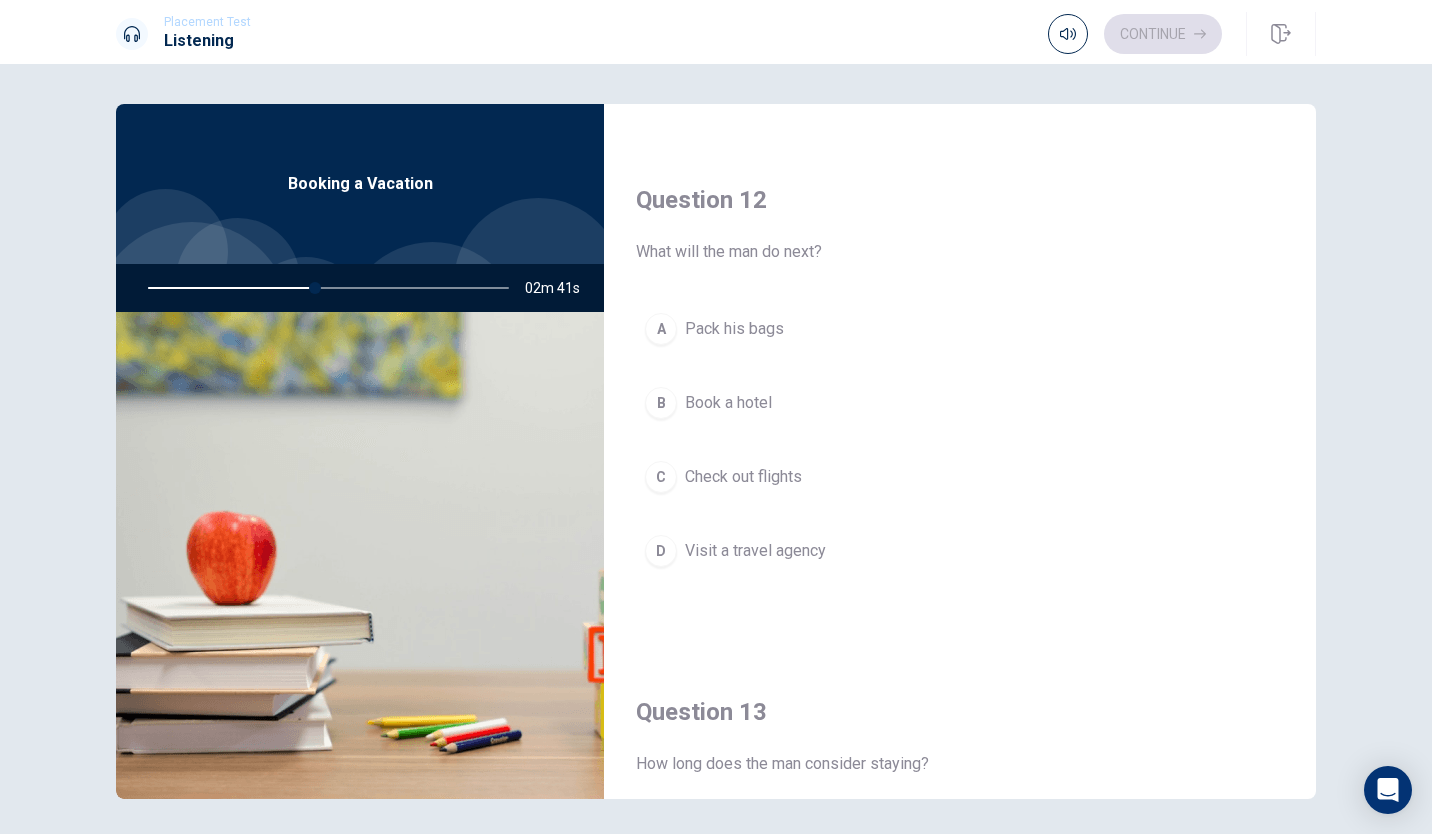 click on "C Check out flights" at bounding box center [960, 477] 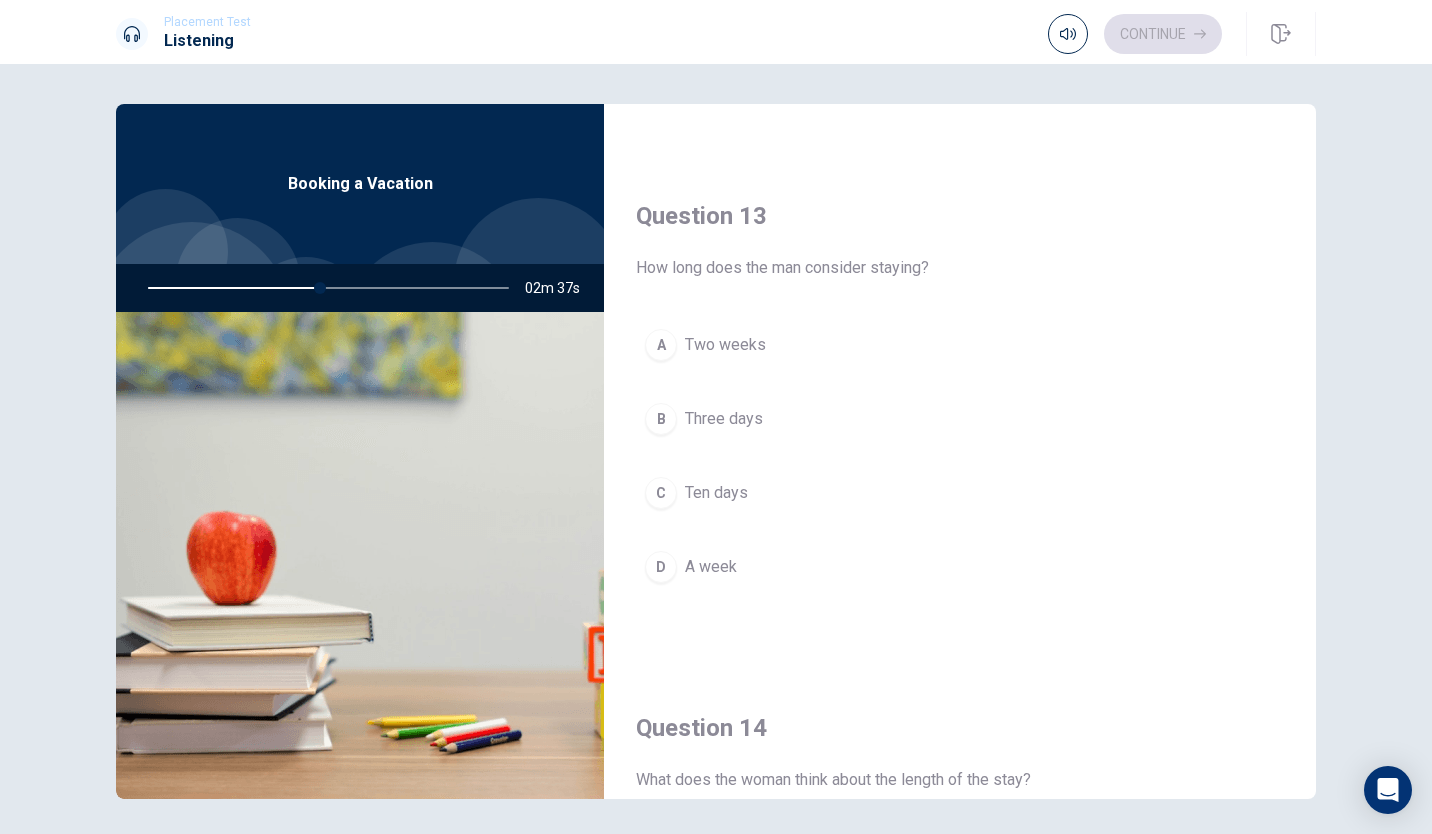 scroll, scrollTop: 965, scrollLeft: 0, axis: vertical 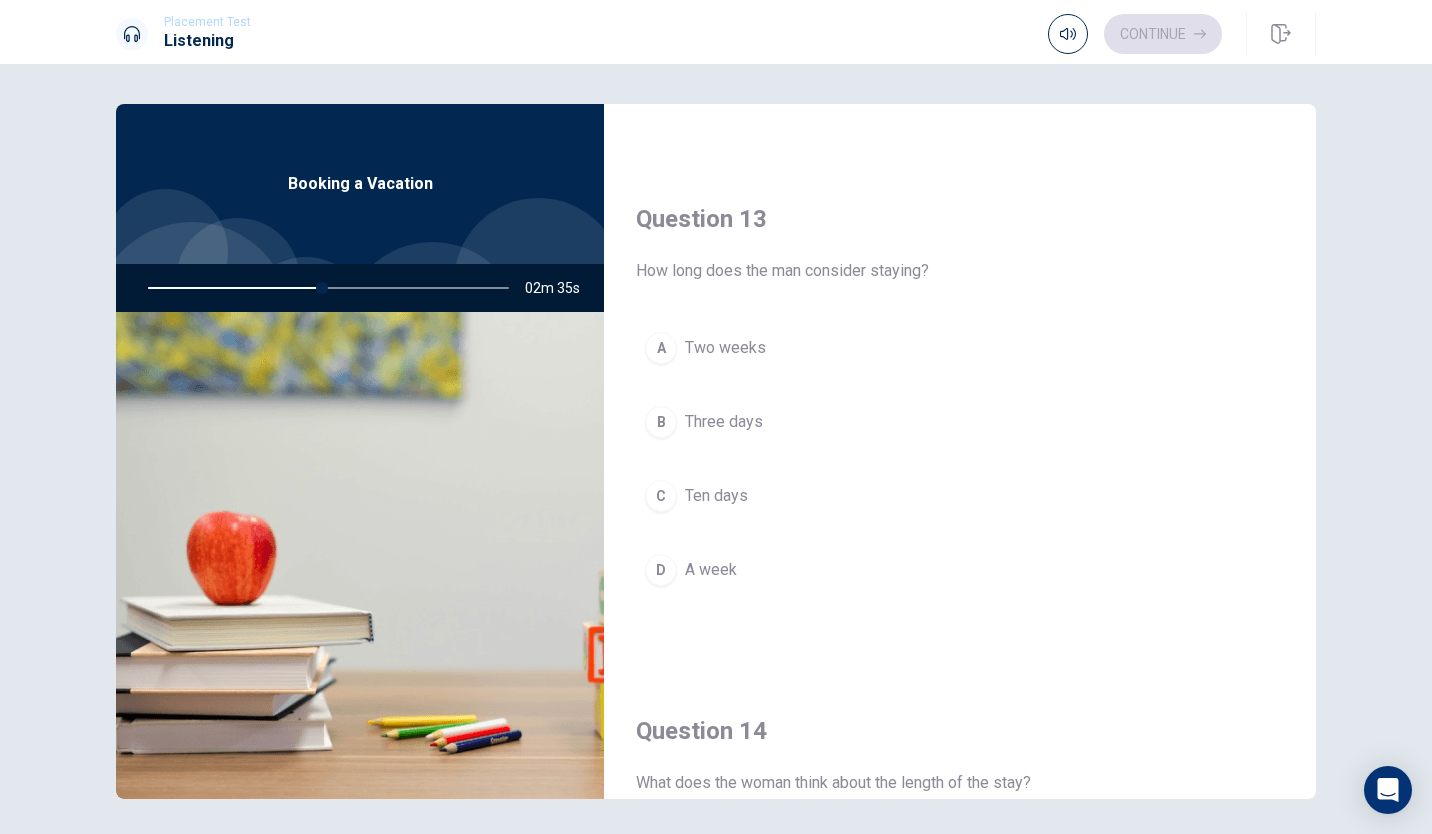 click on "A Two weeks" at bounding box center [960, 348] 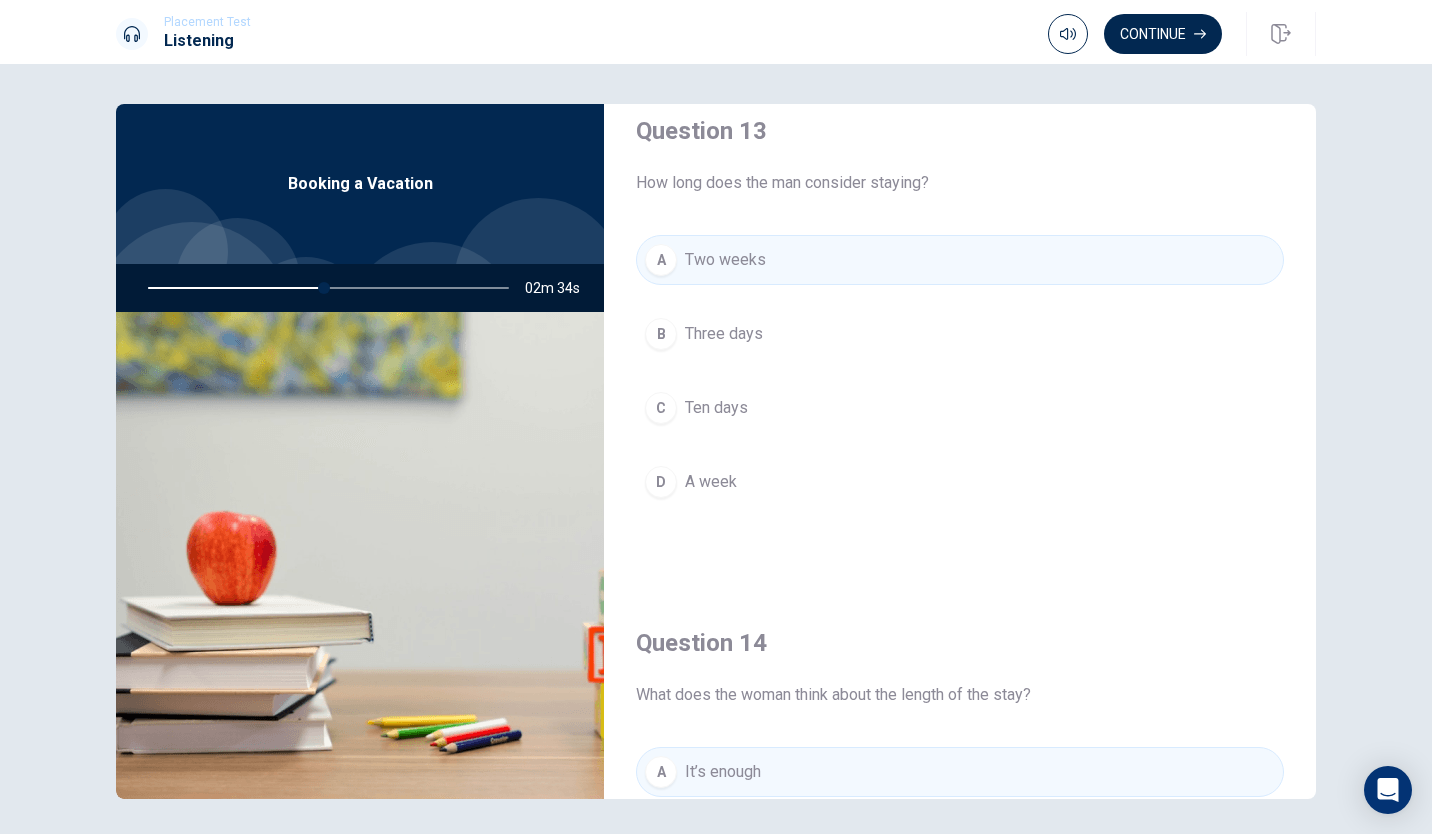 scroll, scrollTop: 1057, scrollLeft: 0, axis: vertical 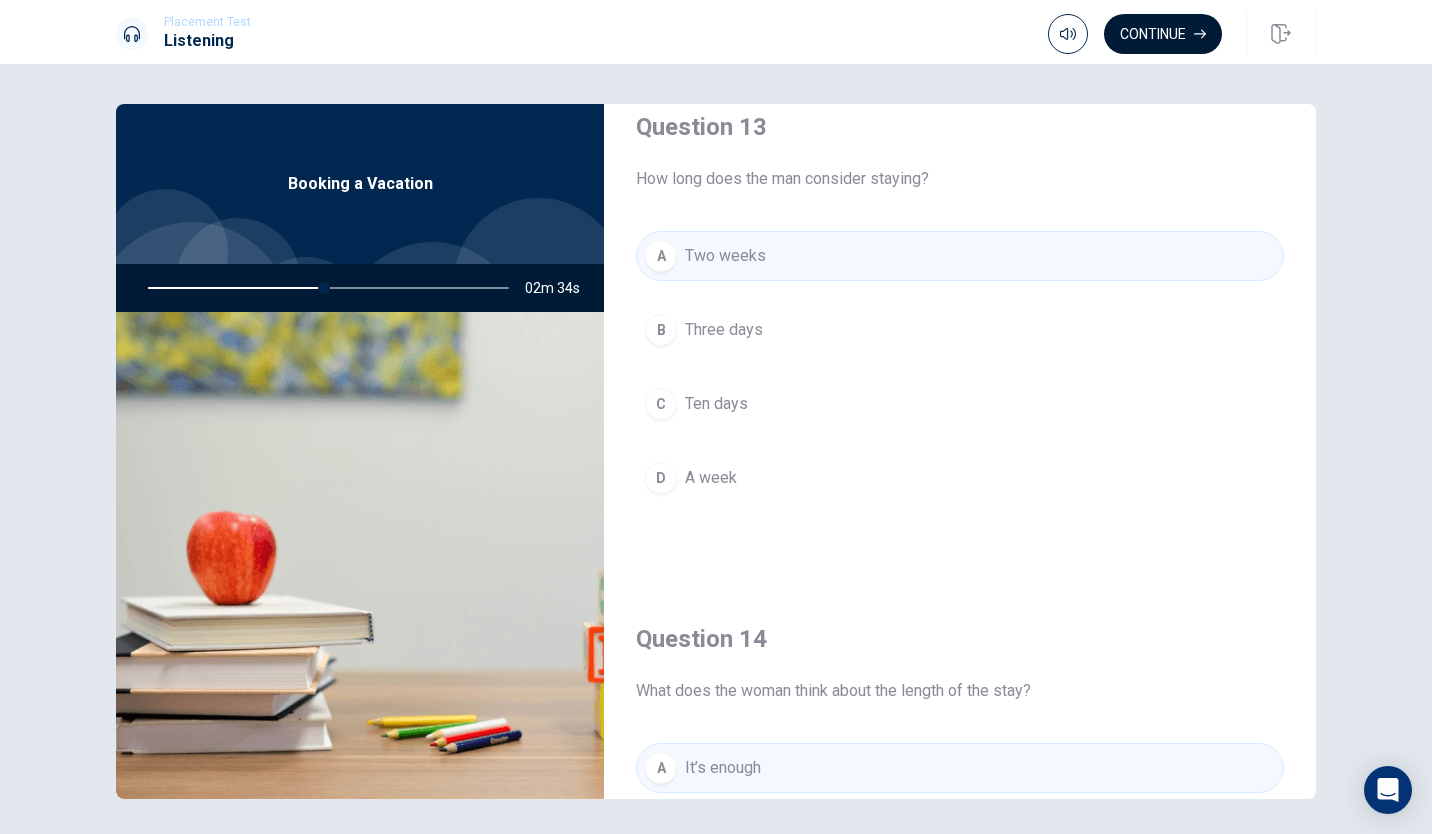 click on "Continue" at bounding box center [1163, 34] 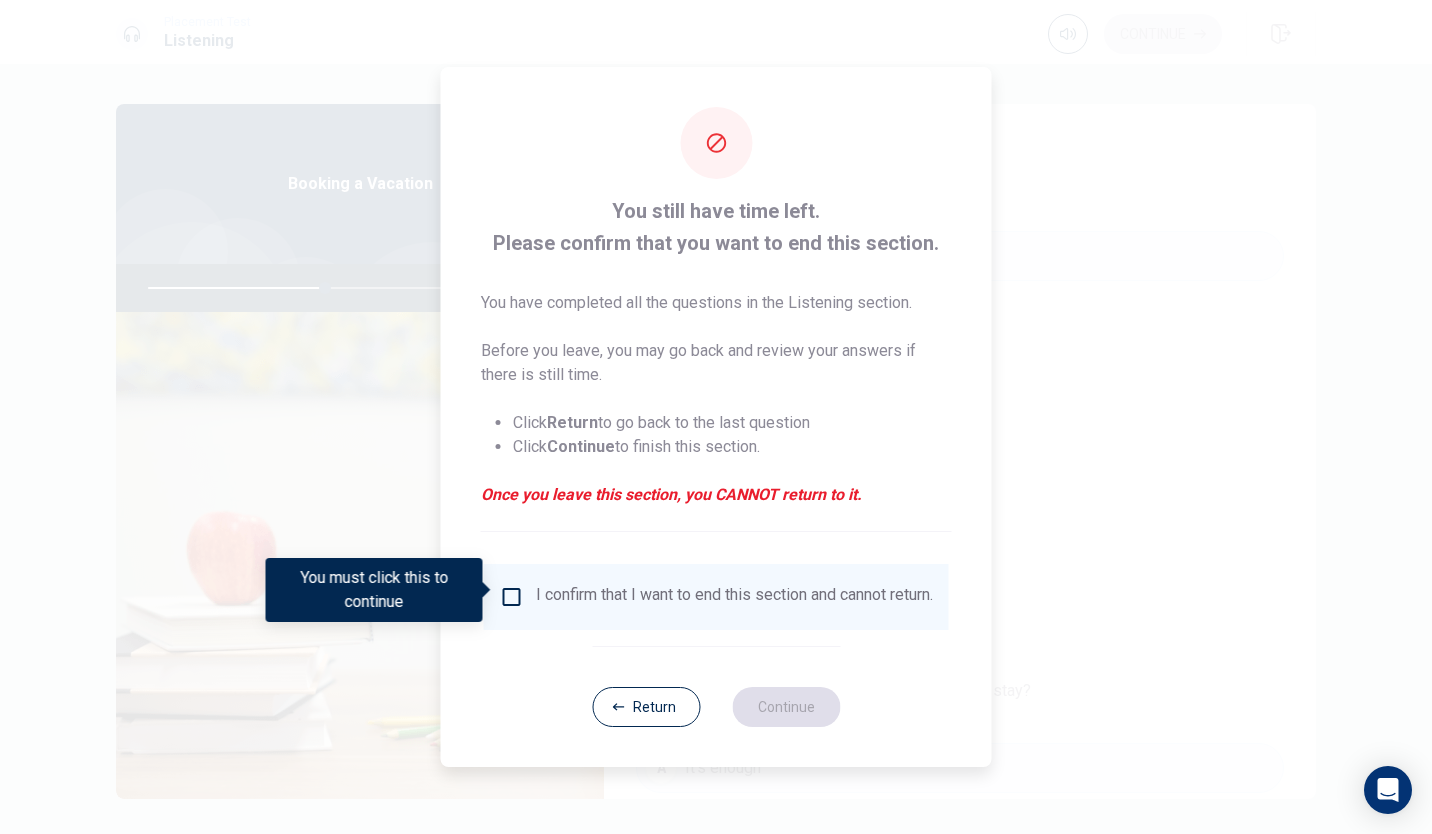 click on "I confirm that I want to end this section and cannot return." at bounding box center (734, 597) 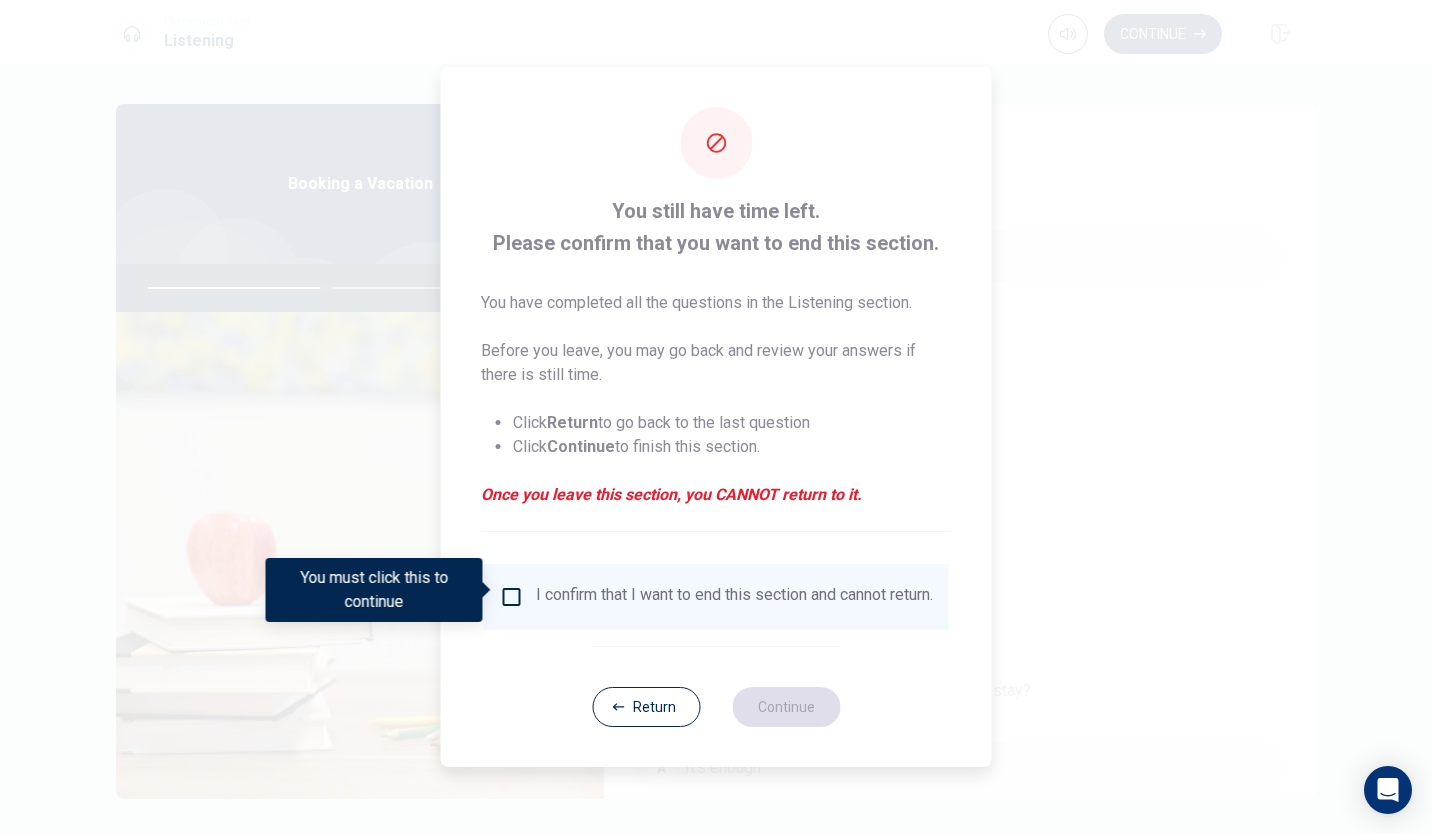 click at bounding box center [512, 597] 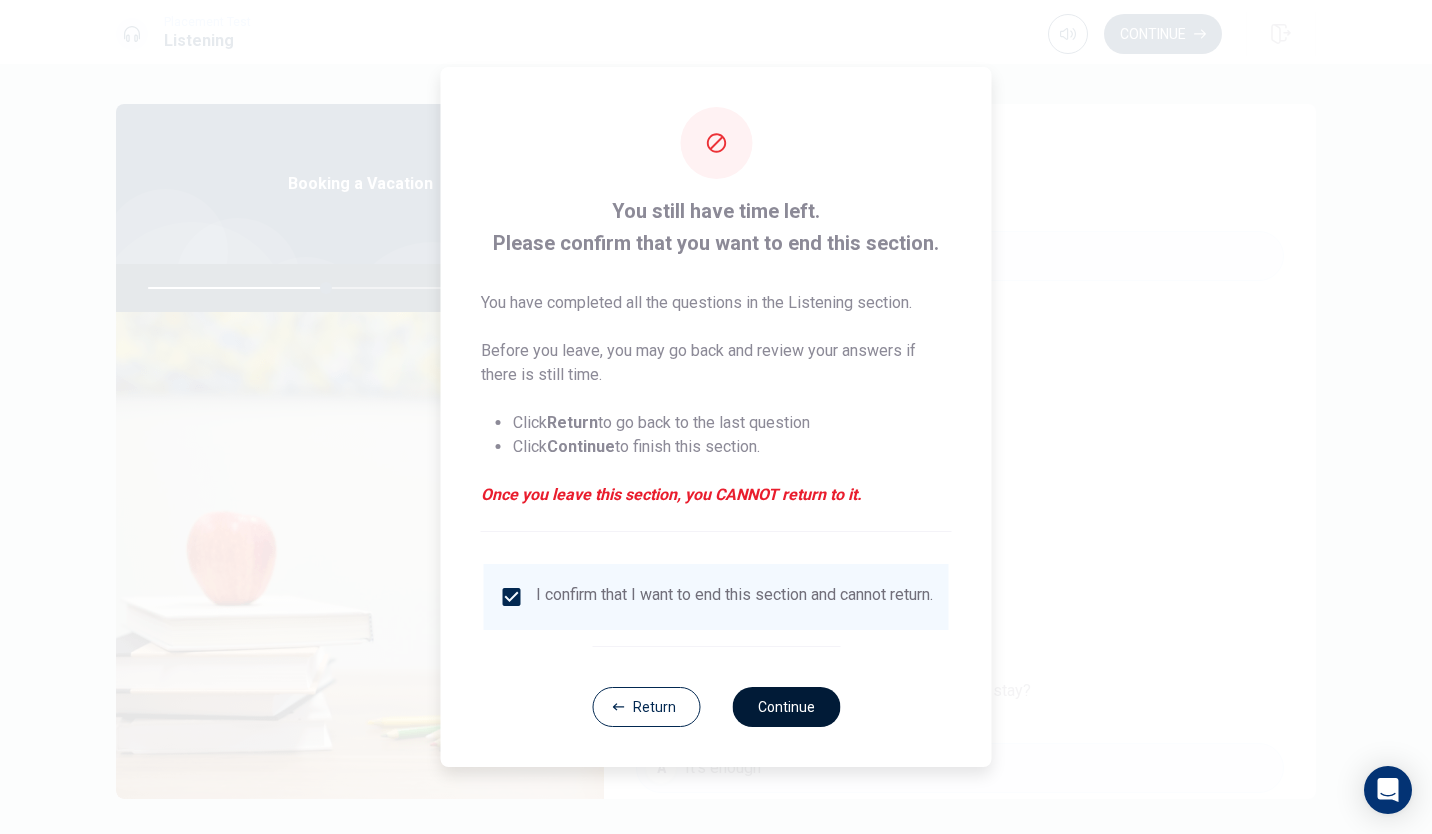 click on "Continue" at bounding box center [786, 707] 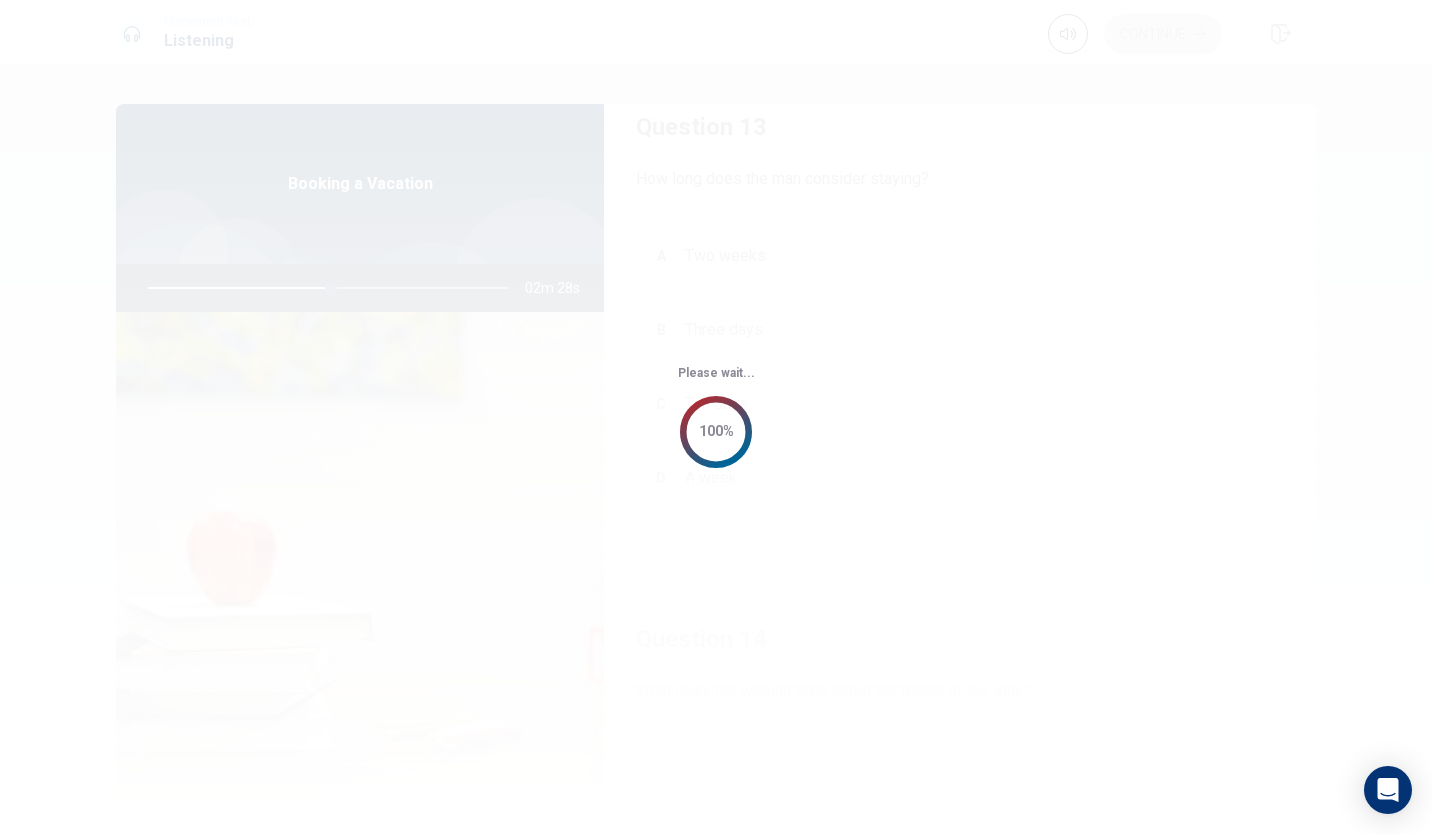 type on "51" 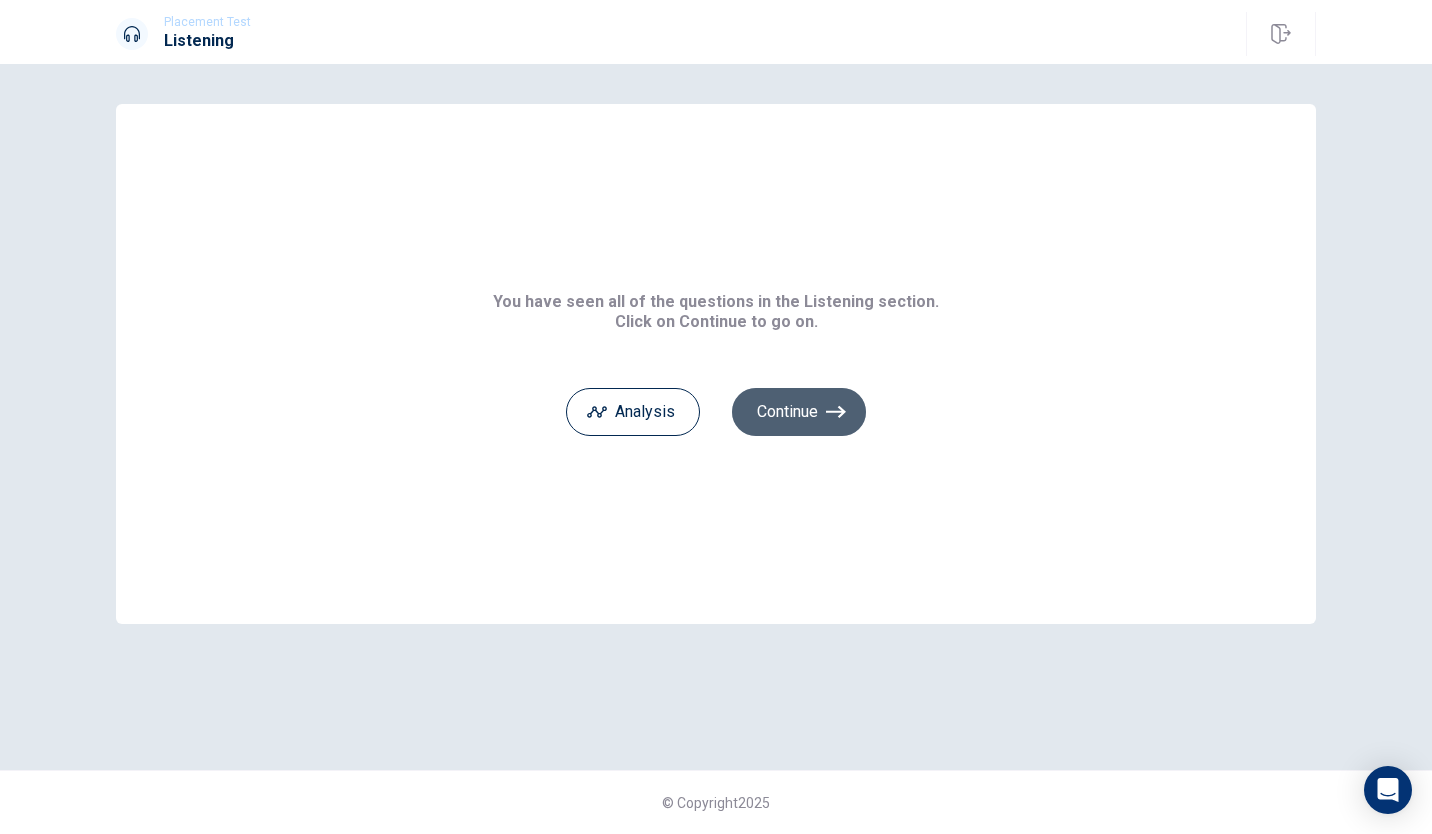 click on "Continue" at bounding box center [799, 412] 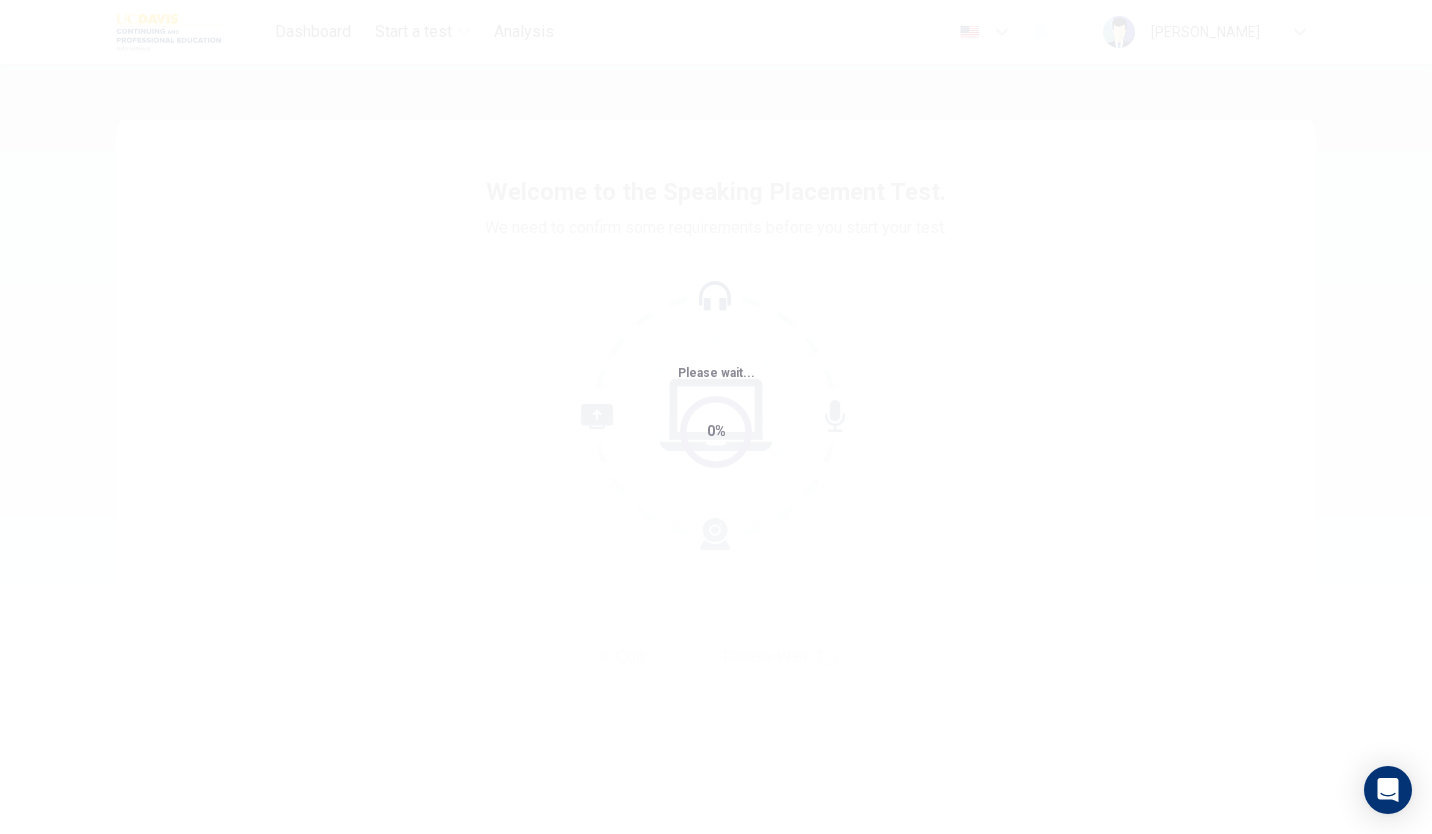 scroll, scrollTop: 0, scrollLeft: 0, axis: both 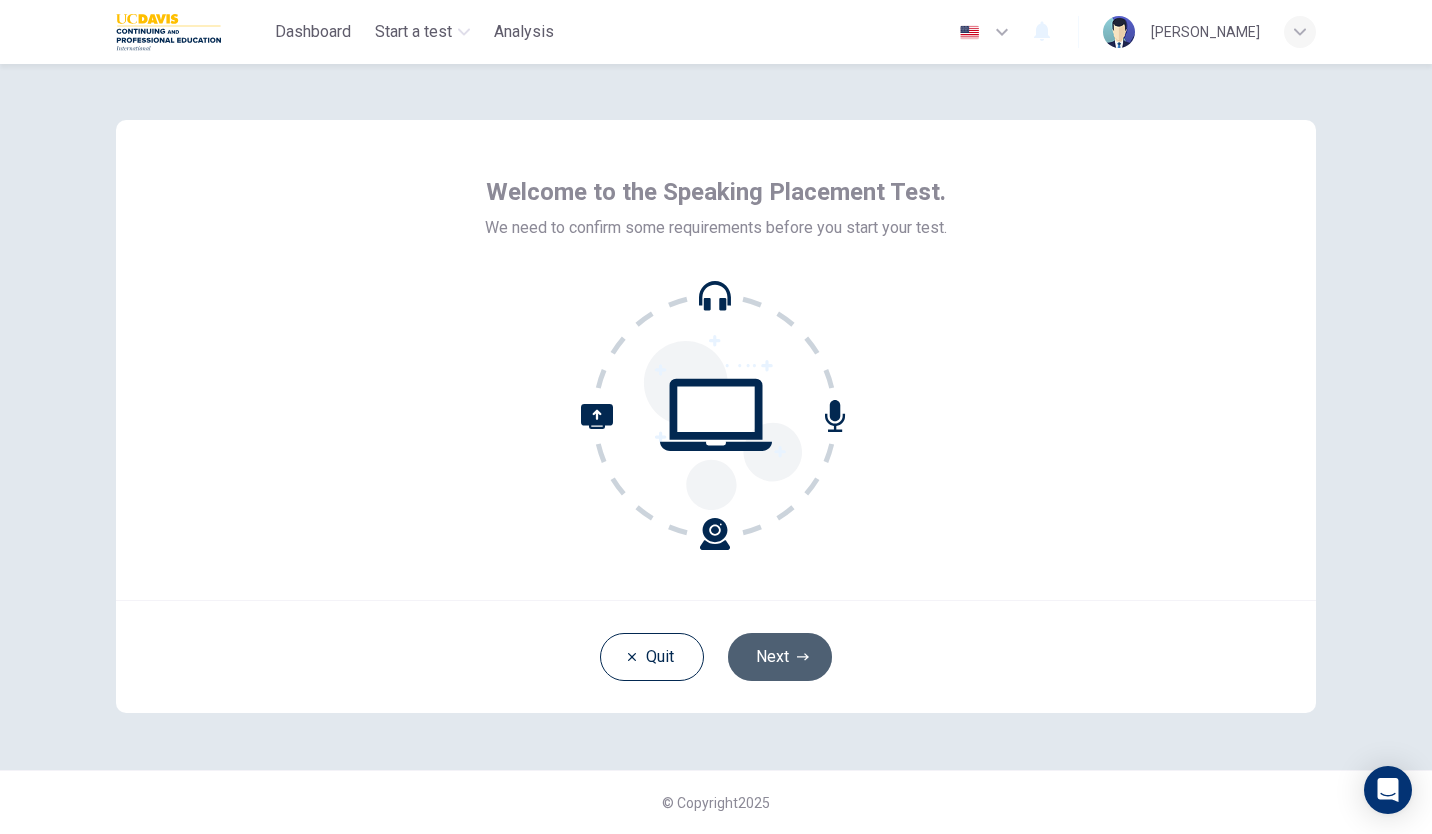 click on "Next" at bounding box center (780, 657) 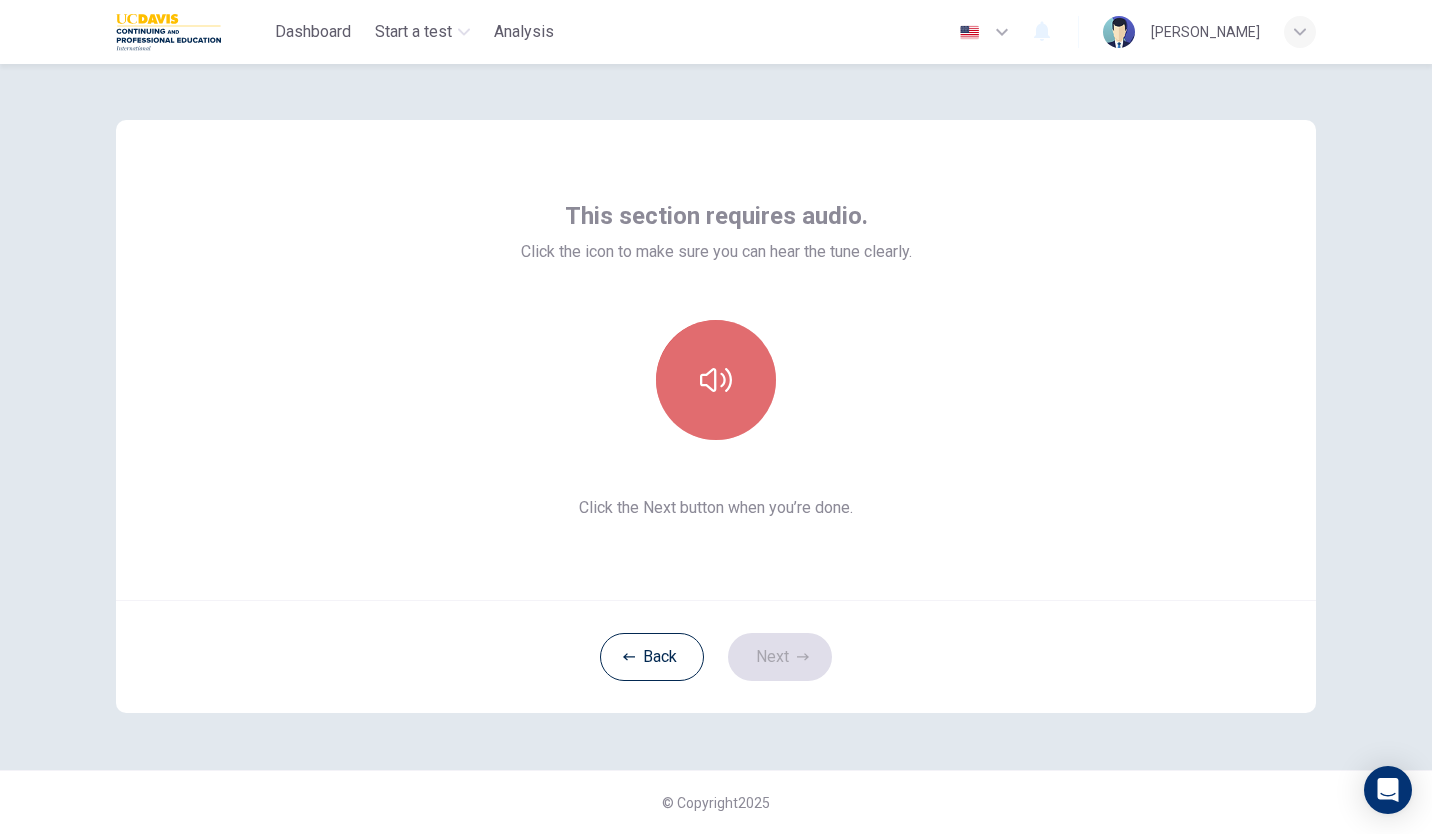 click at bounding box center [716, 380] 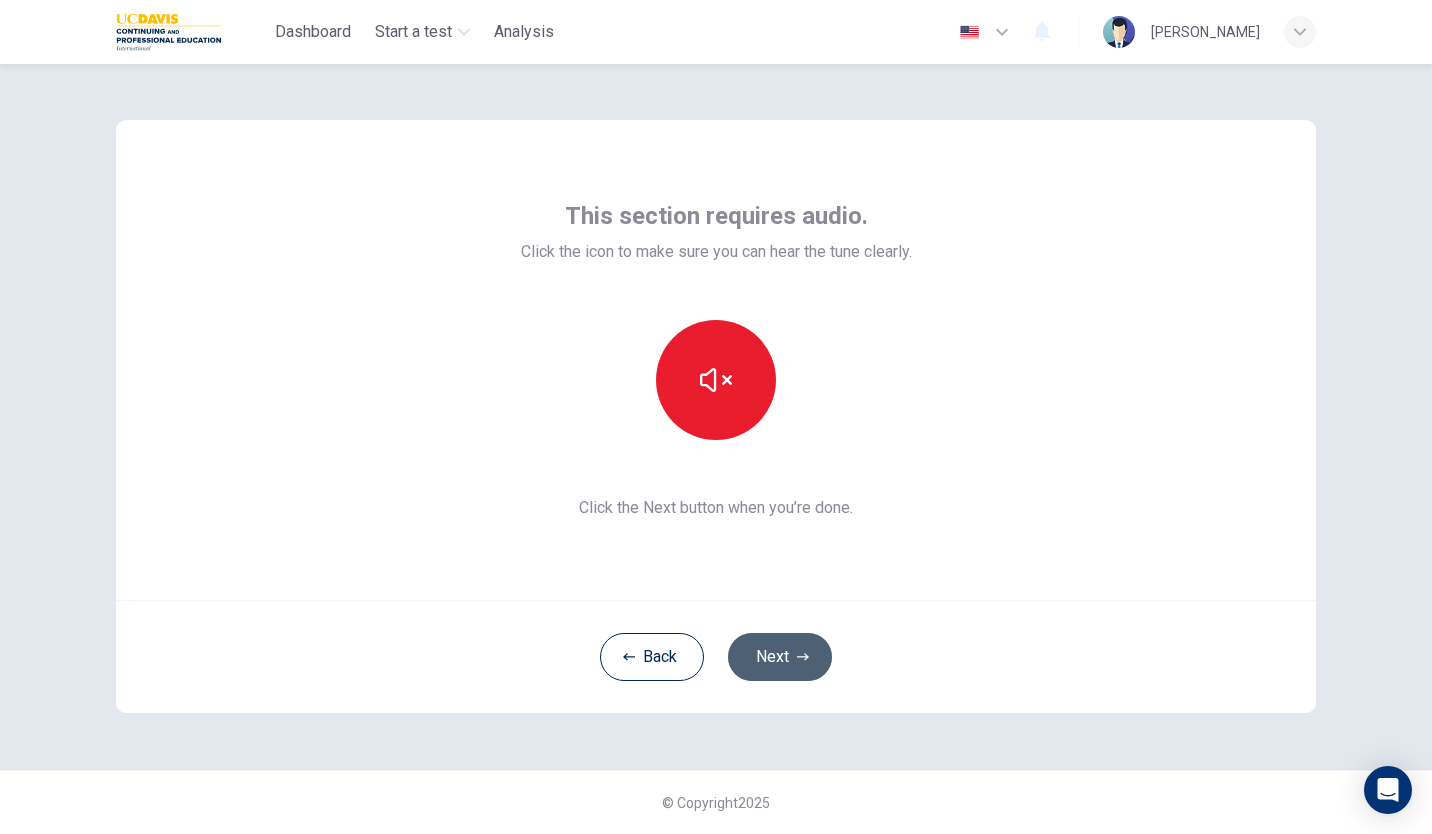 click on "Next" at bounding box center (780, 657) 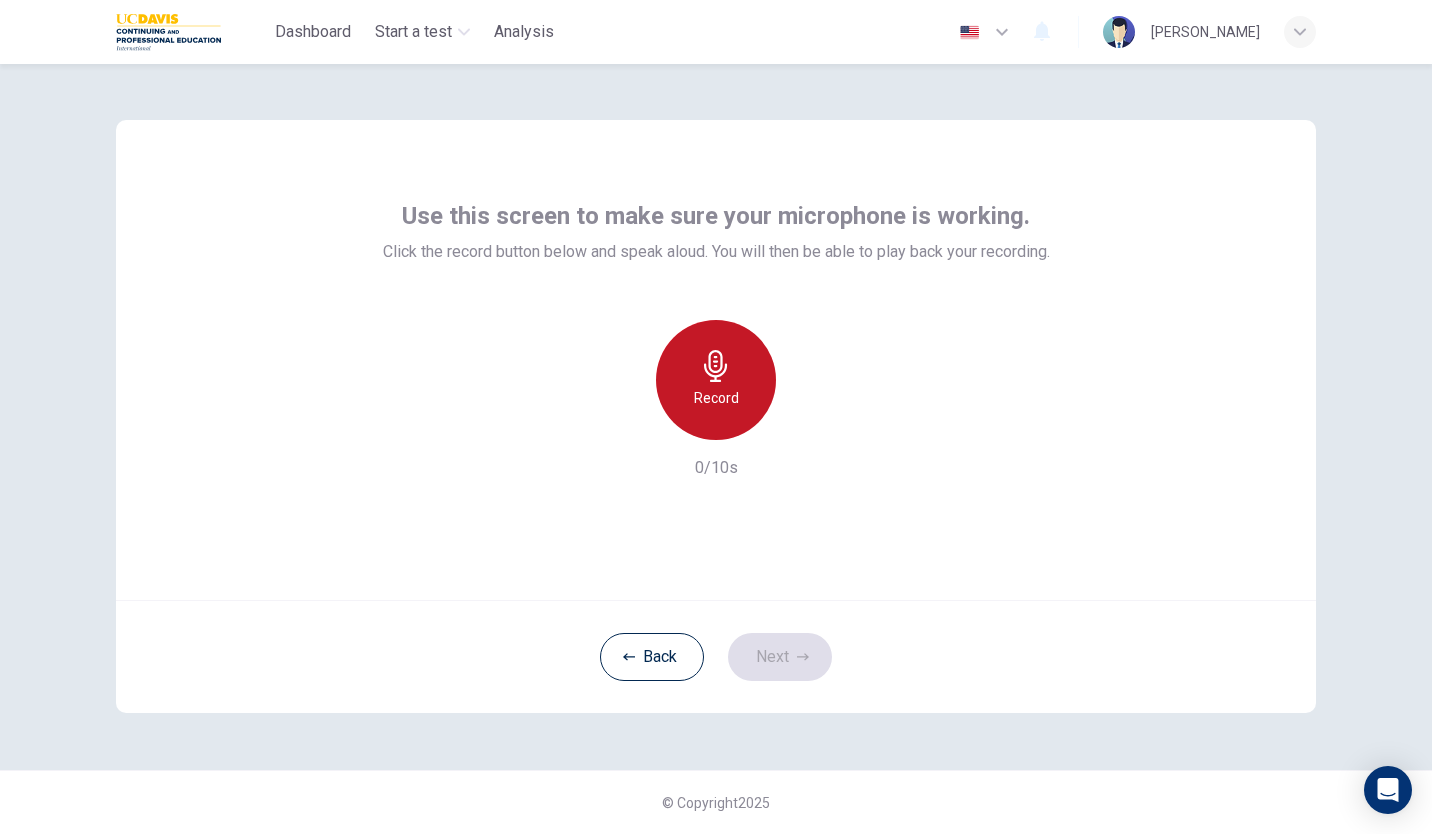 click on "Record" at bounding box center (716, 380) 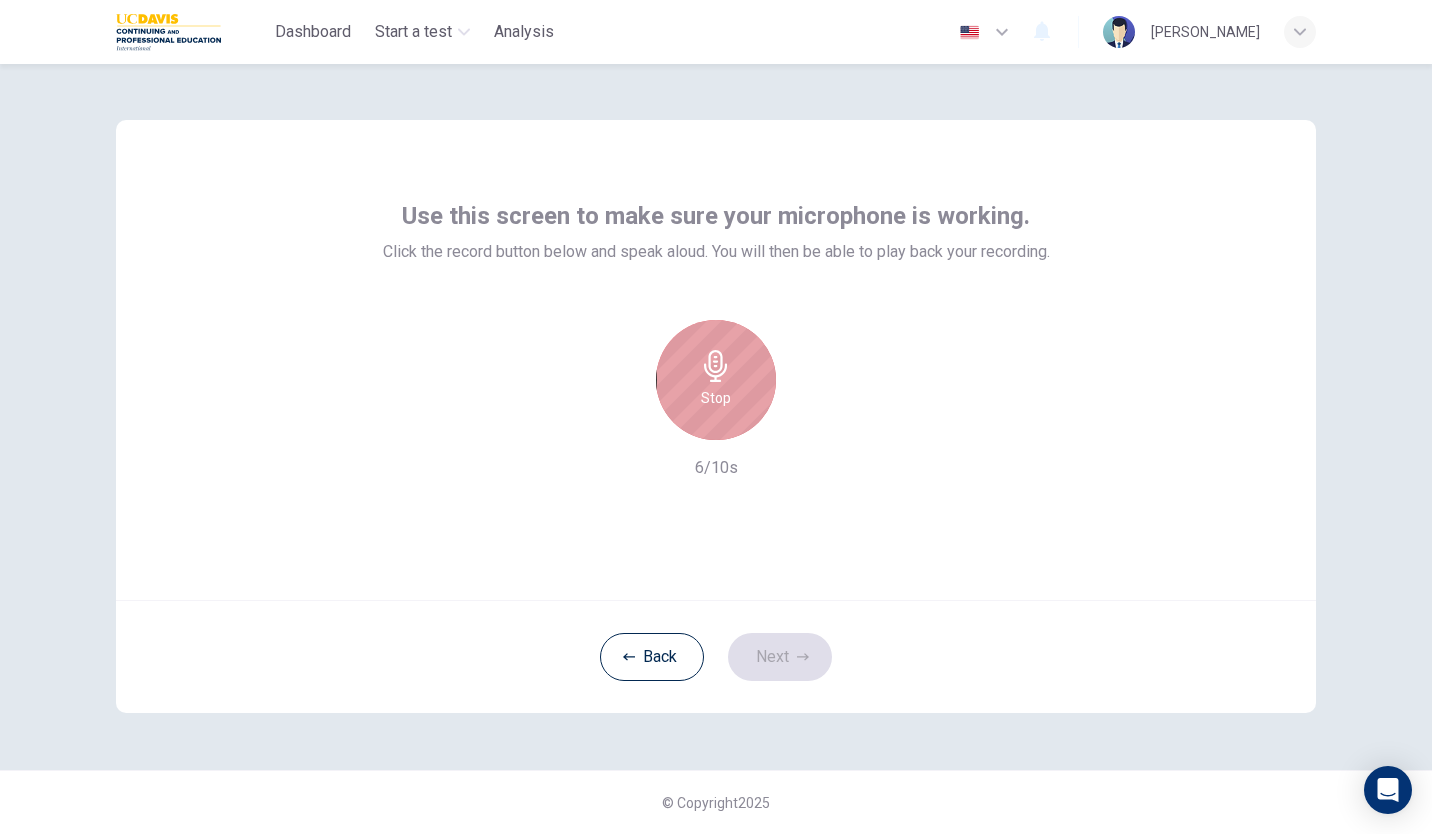click on "Stop" at bounding box center (716, 380) 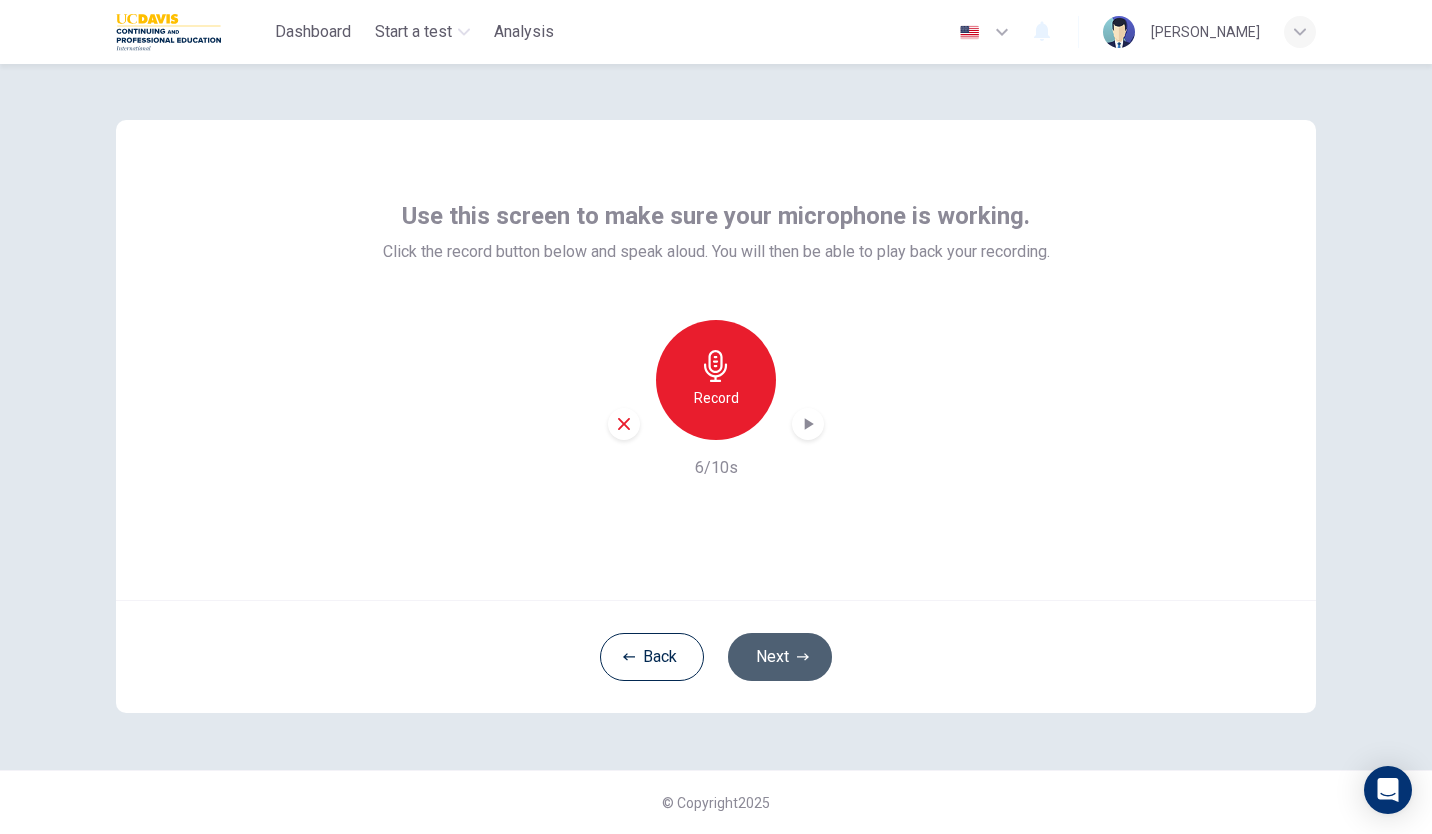 click on "Next" at bounding box center (780, 657) 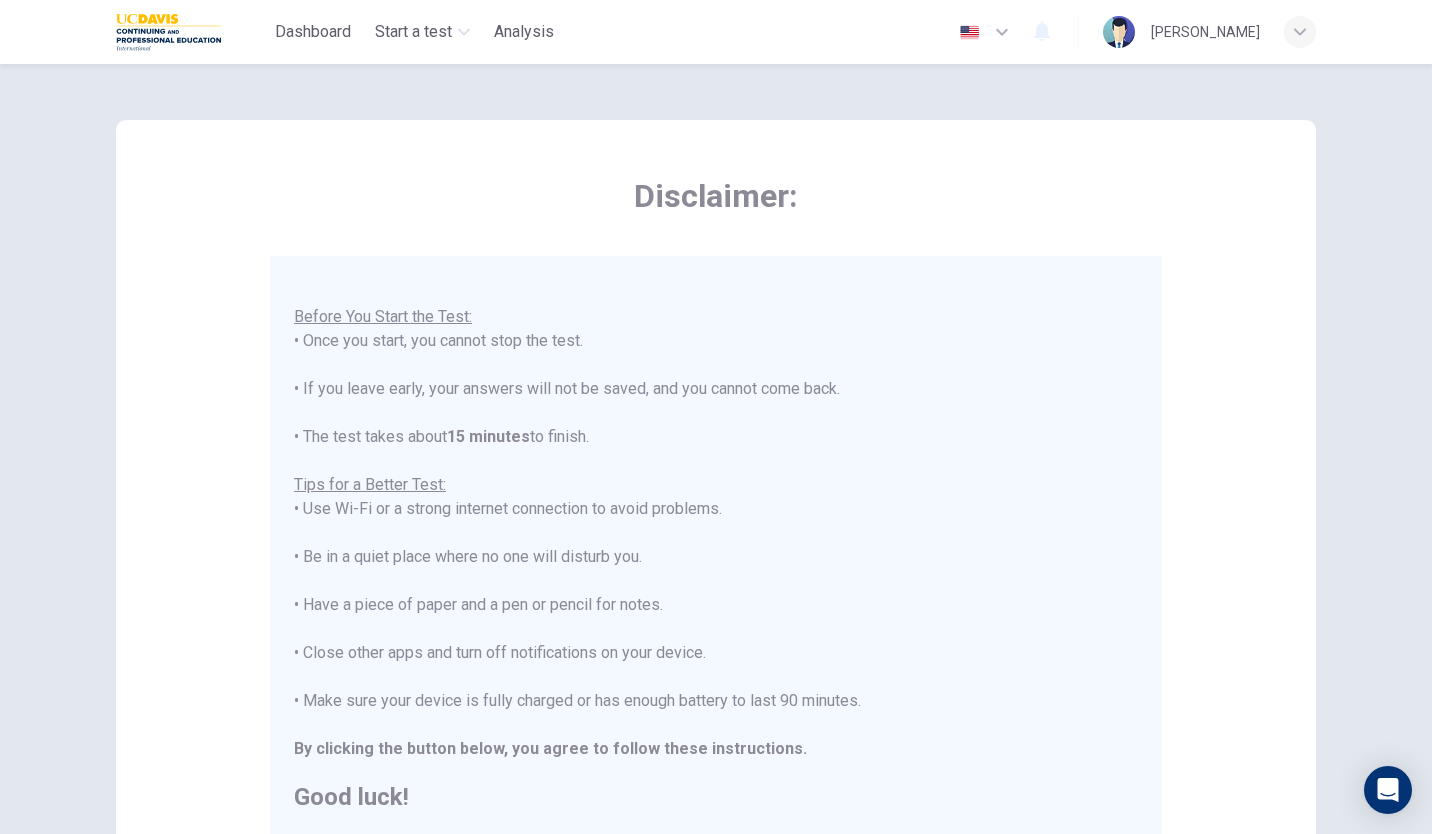 scroll, scrollTop: 0, scrollLeft: 0, axis: both 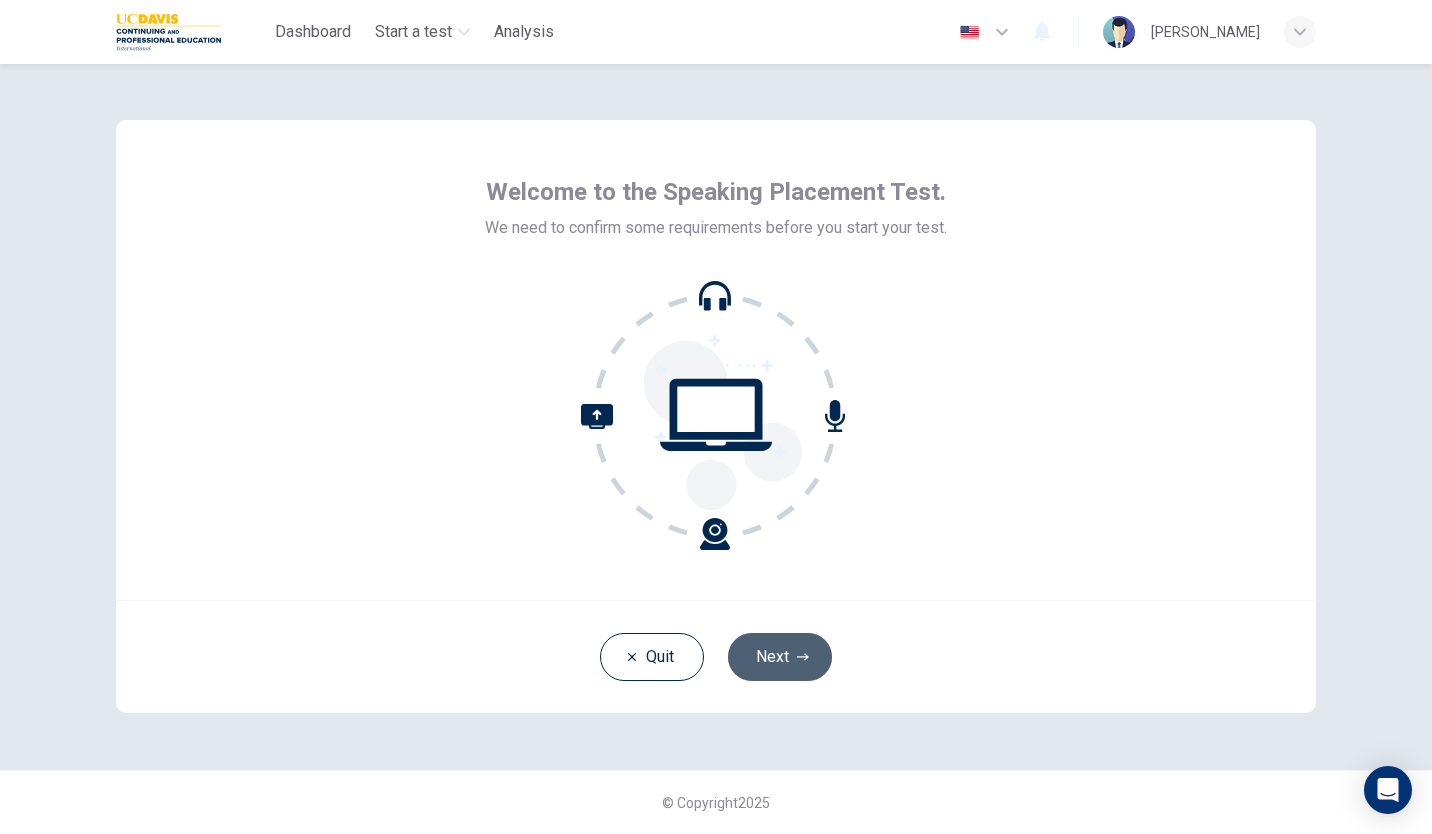click on "Next" at bounding box center (780, 657) 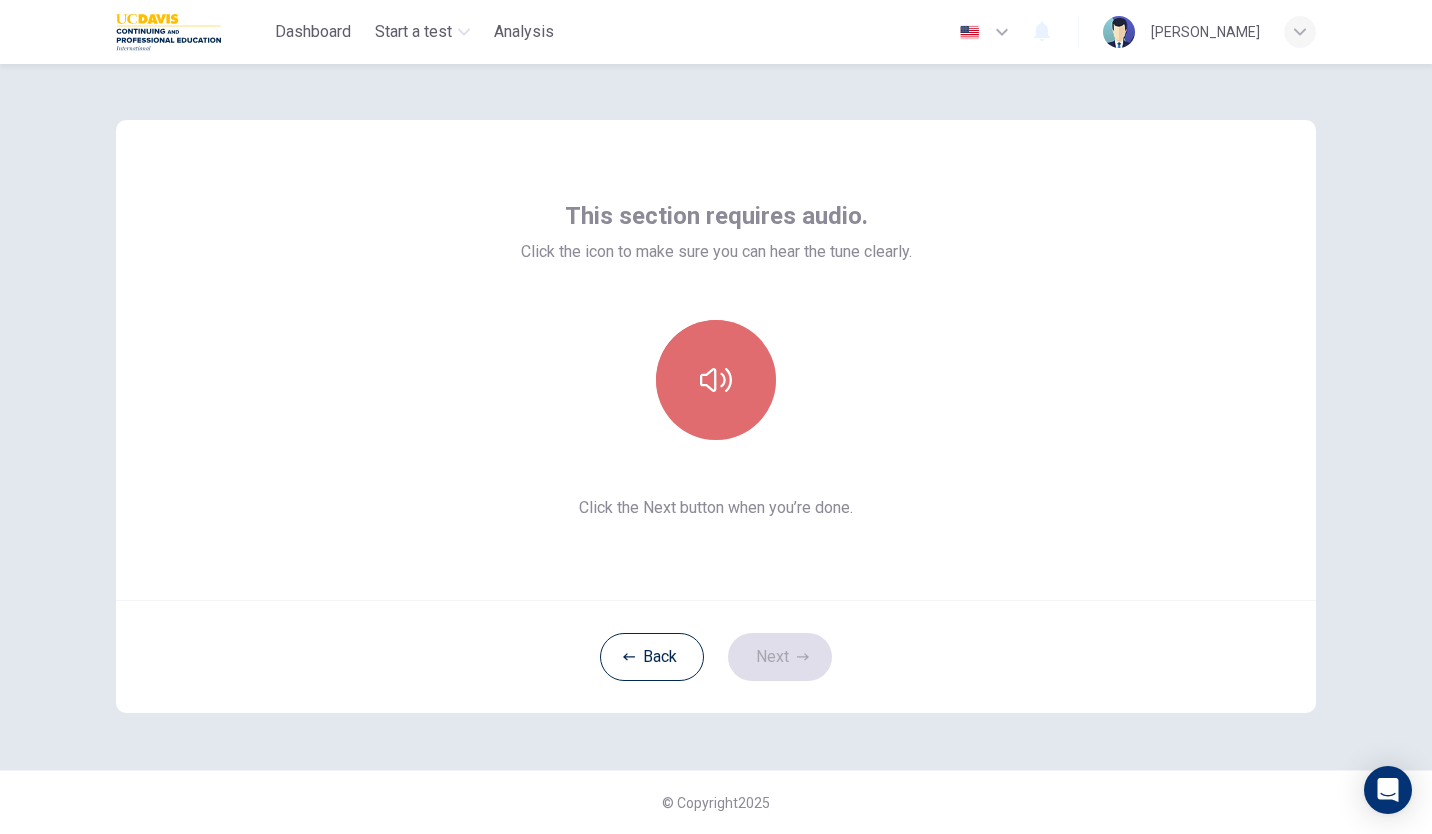 click at bounding box center (716, 380) 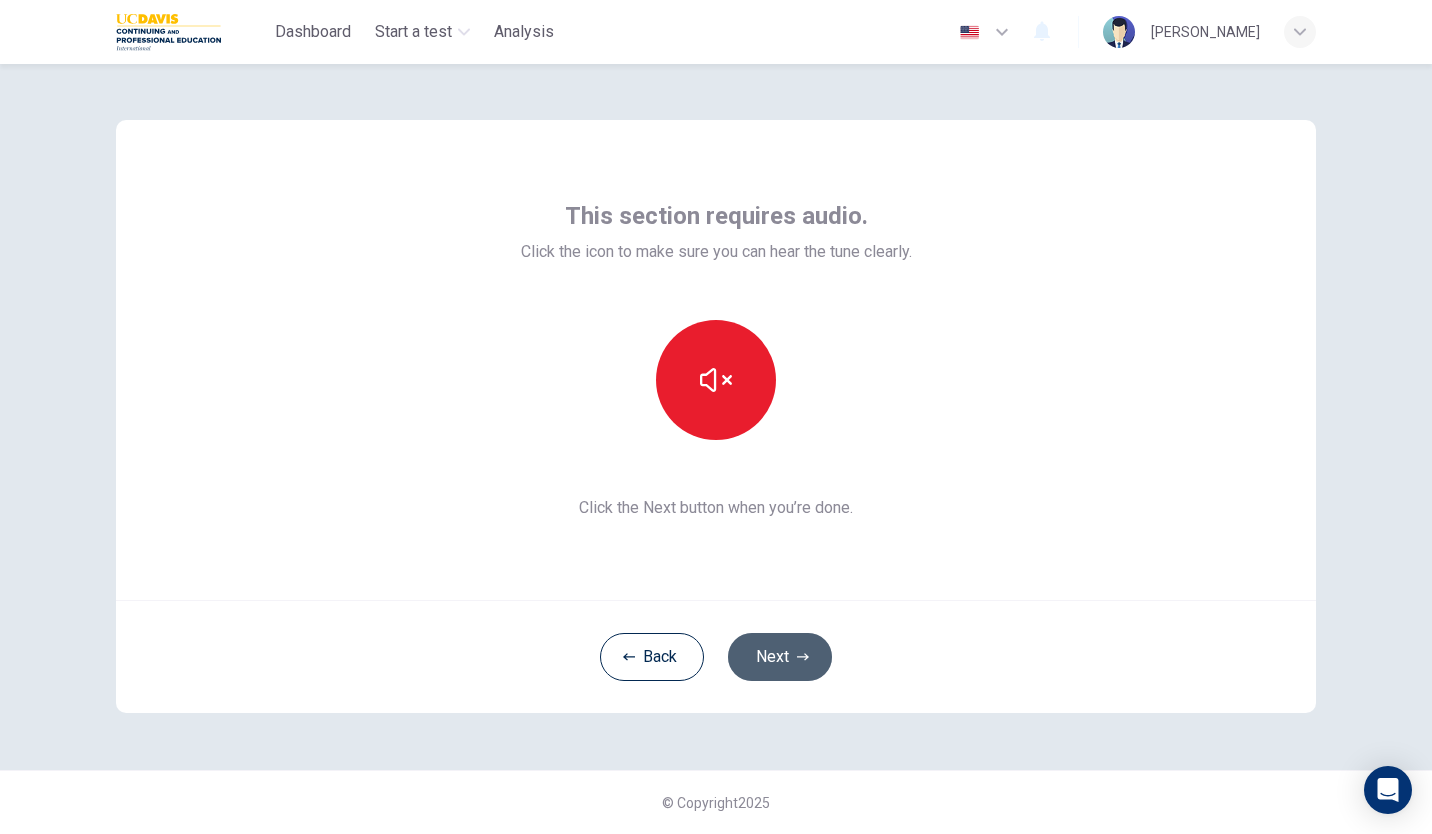 click on "Next" at bounding box center [780, 657] 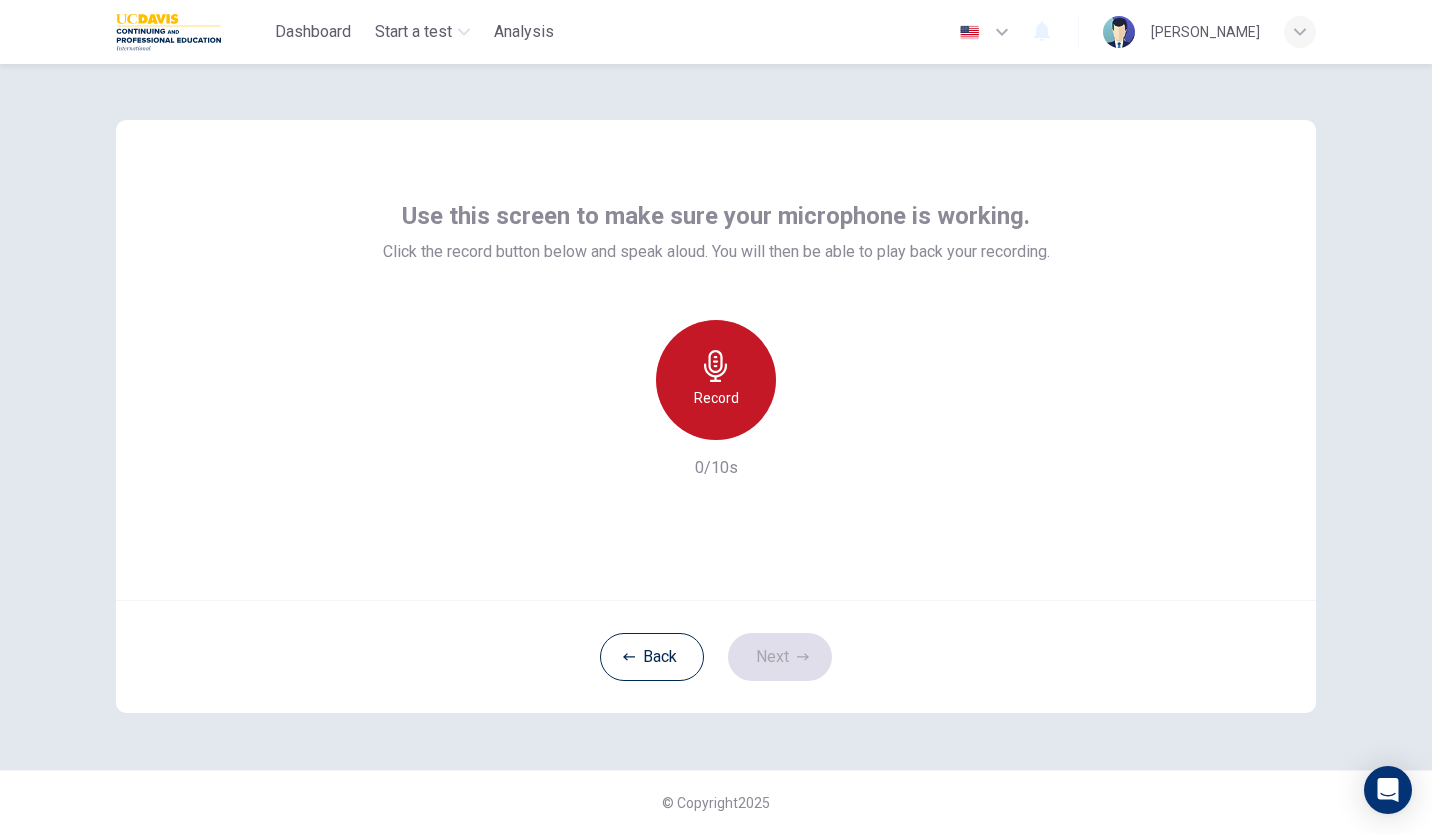 click on "Record" at bounding box center (716, 398) 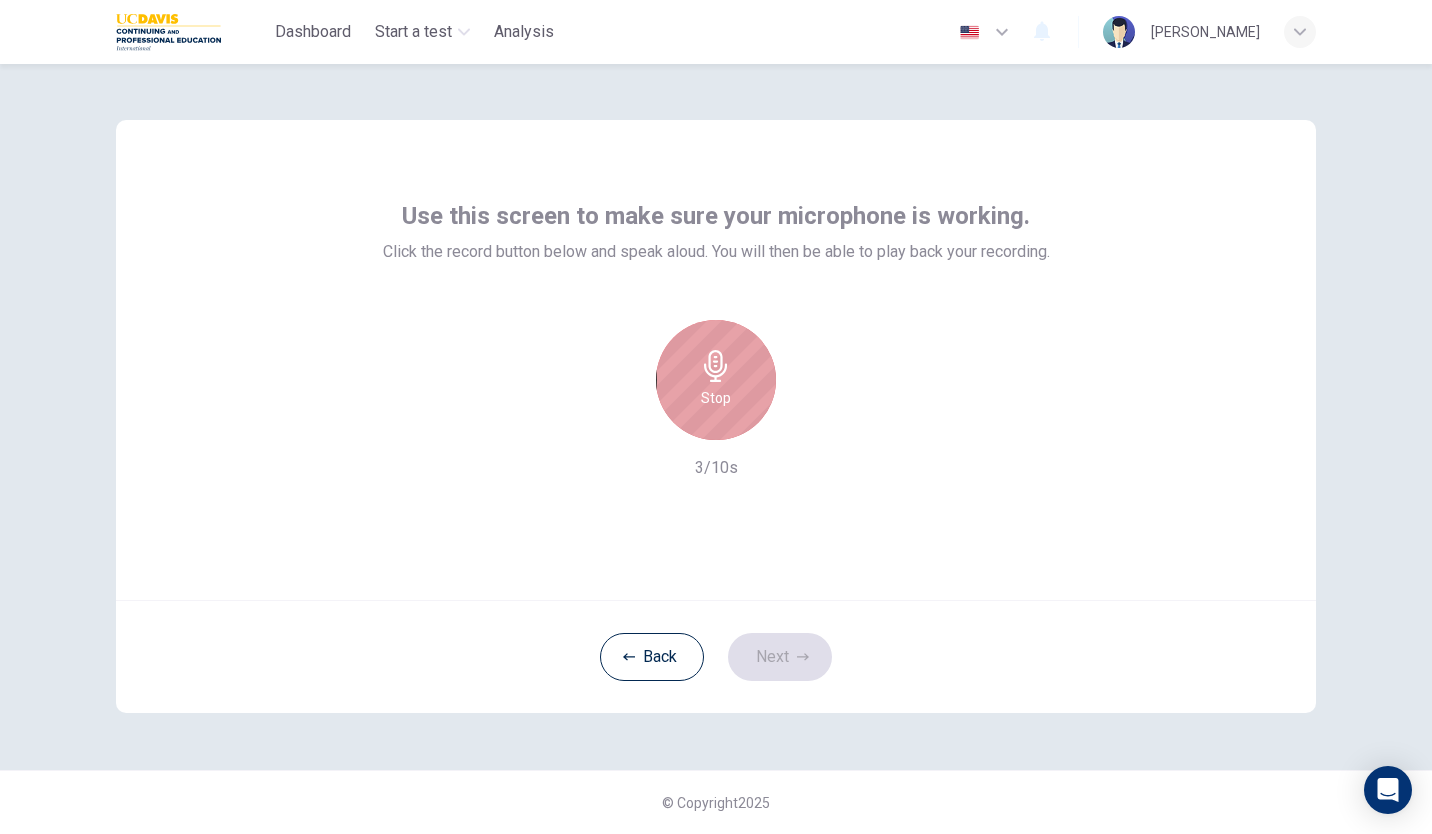 click on "Stop" at bounding box center [716, 398] 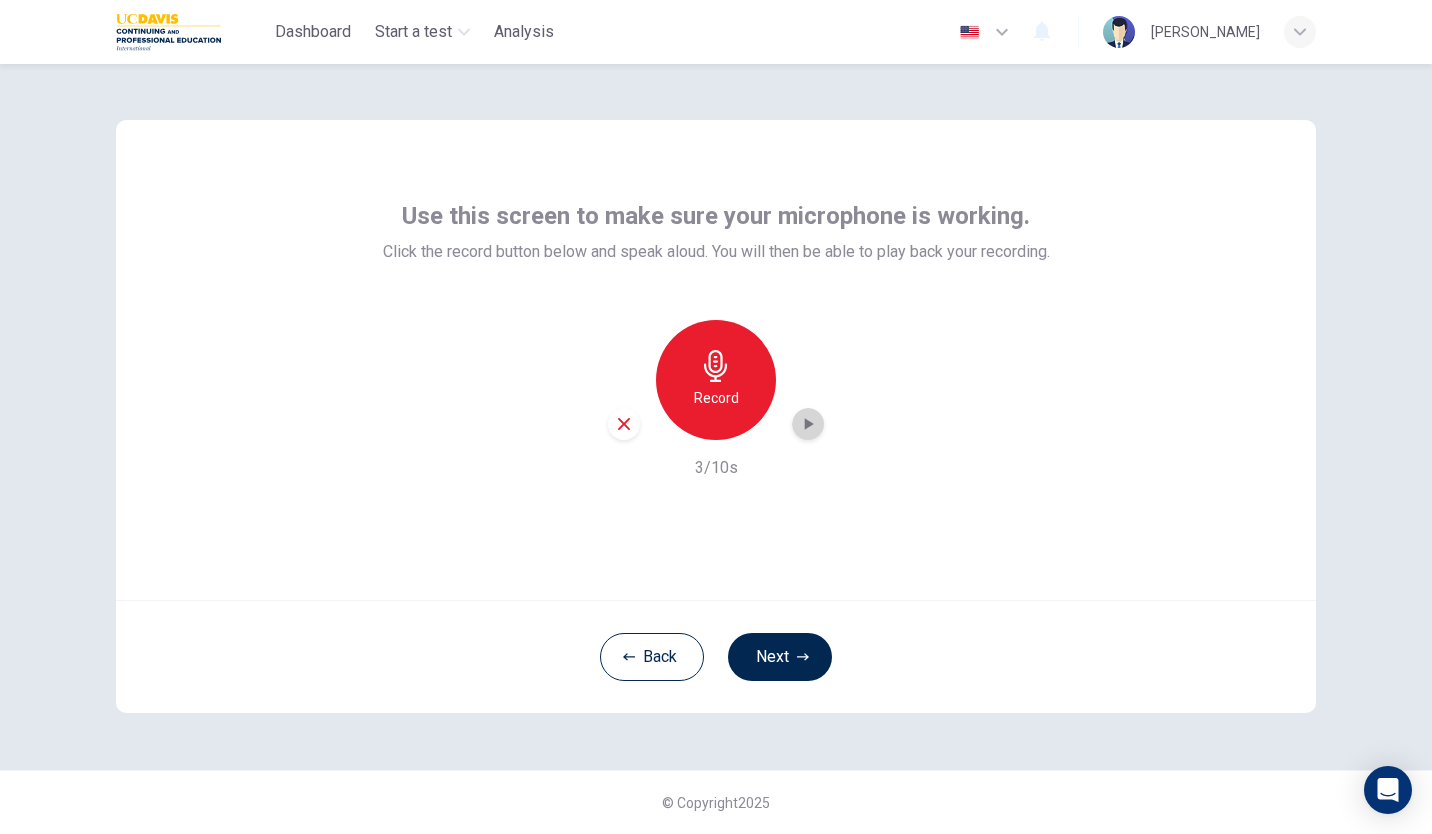 click 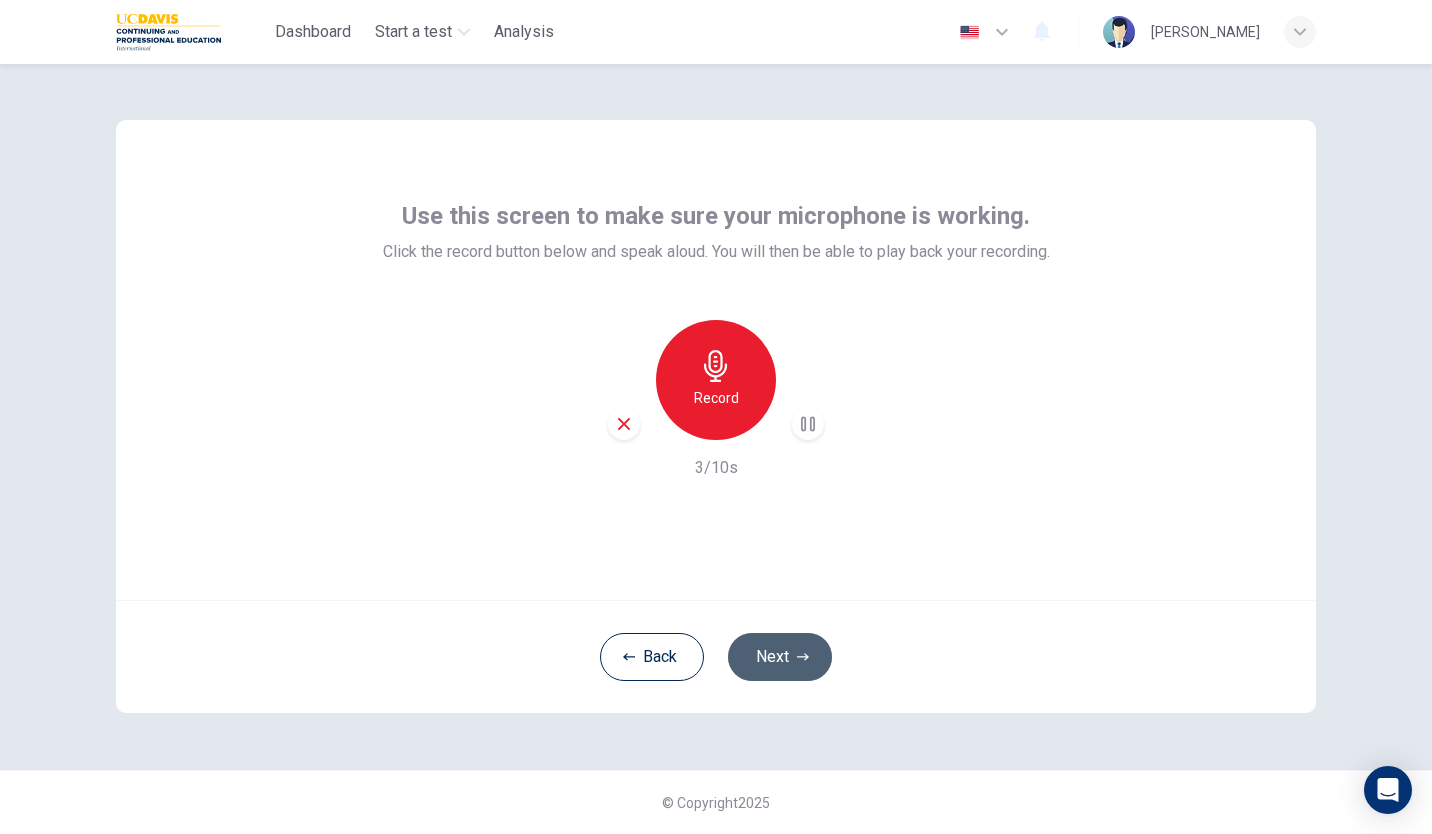 click on "Next" at bounding box center (780, 657) 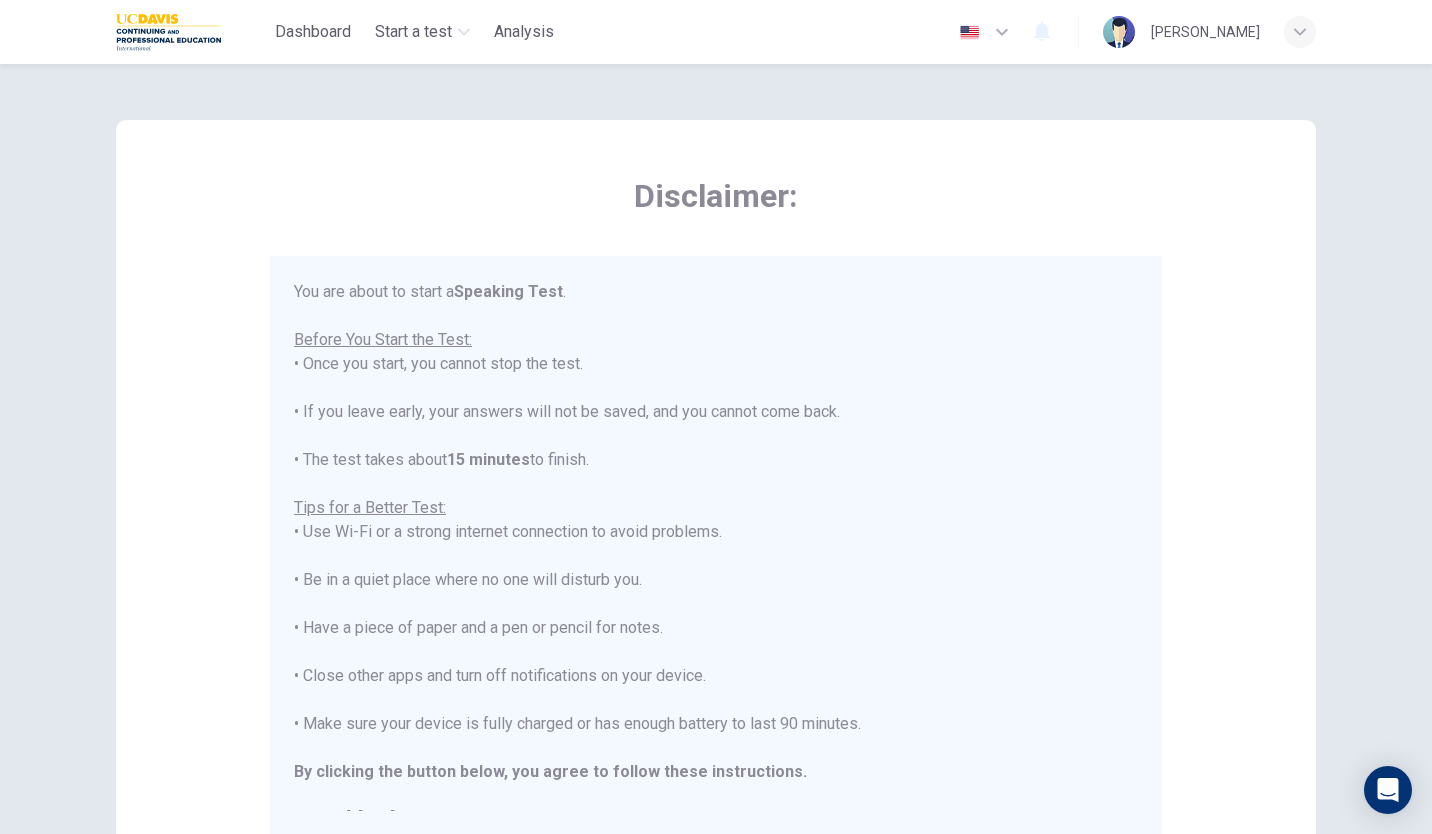 scroll, scrollTop: 23, scrollLeft: 0, axis: vertical 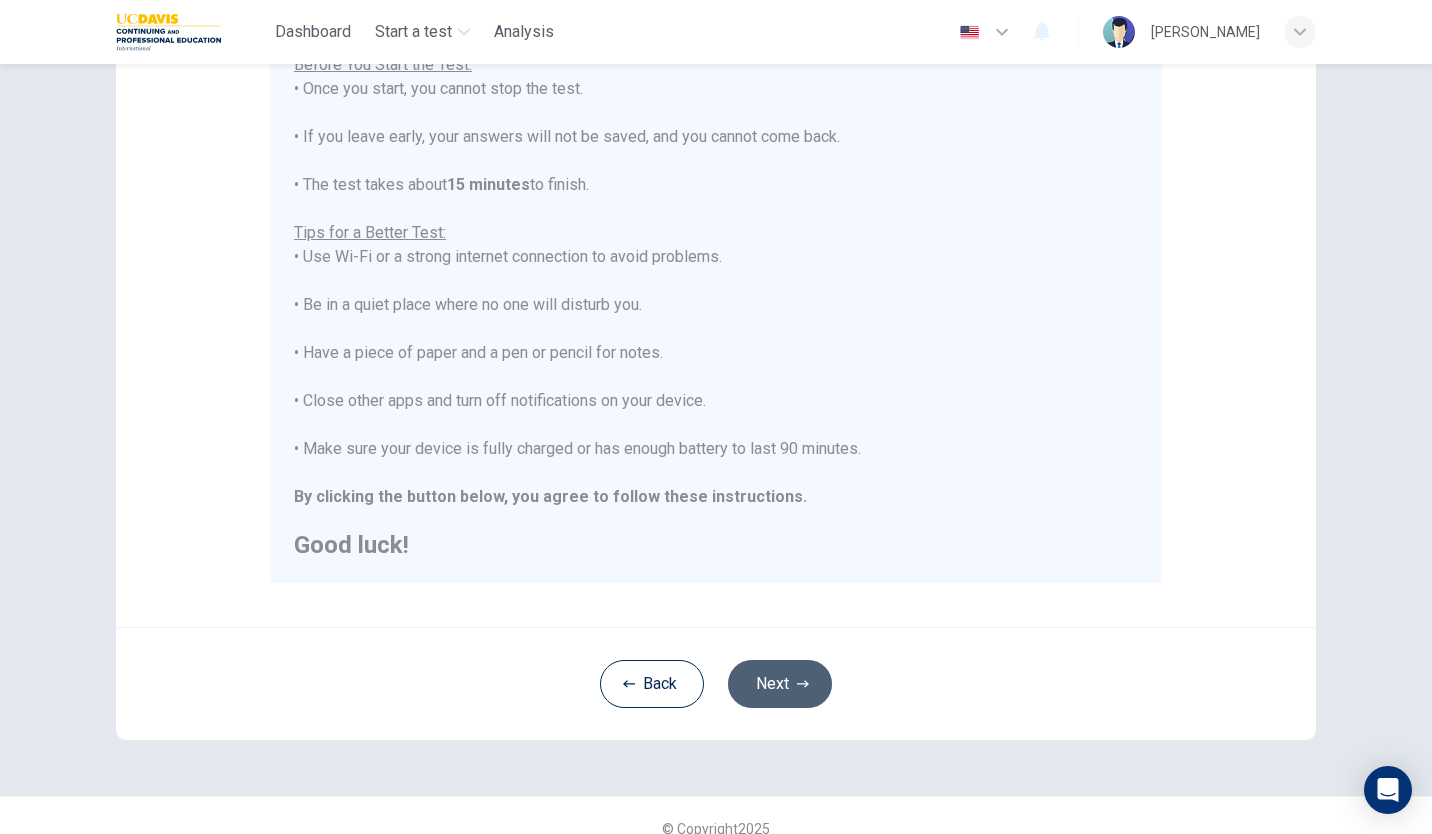 click on "Next" at bounding box center (780, 684) 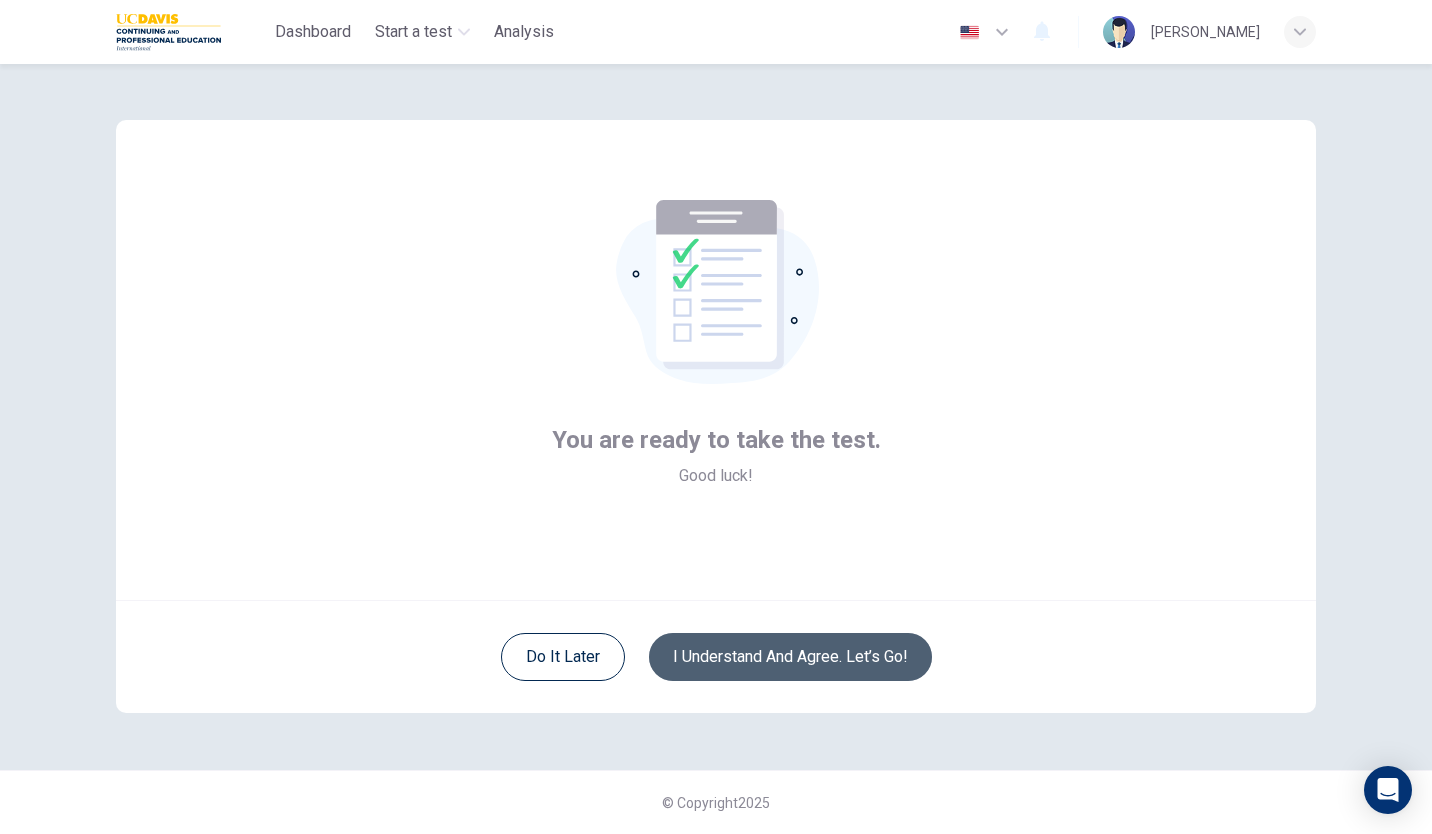 click on "I understand and agree. Let’s go!" at bounding box center (790, 657) 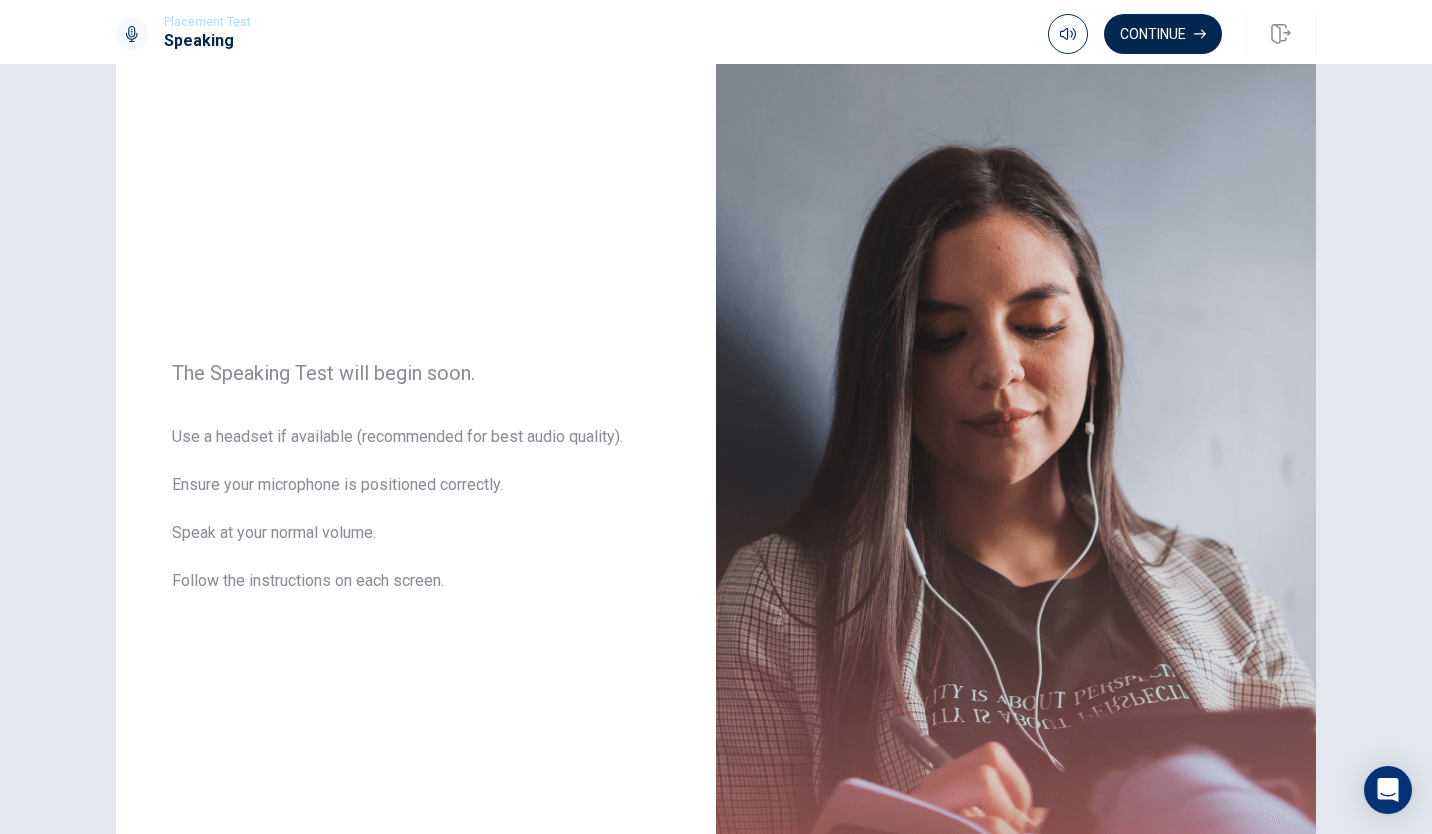 scroll, scrollTop: 50, scrollLeft: 0, axis: vertical 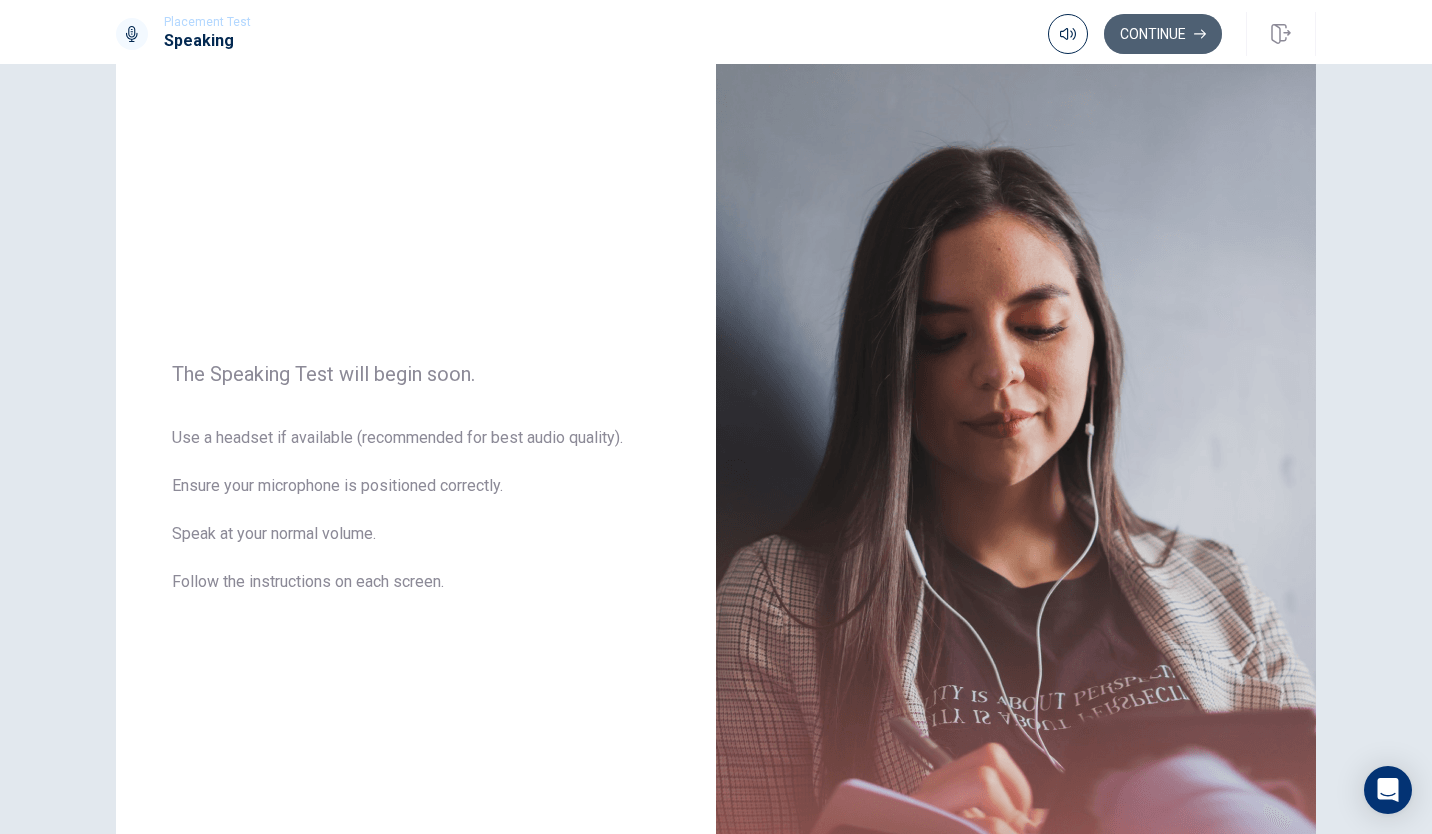 click on "Continue" at bounding box center [1163, 34] 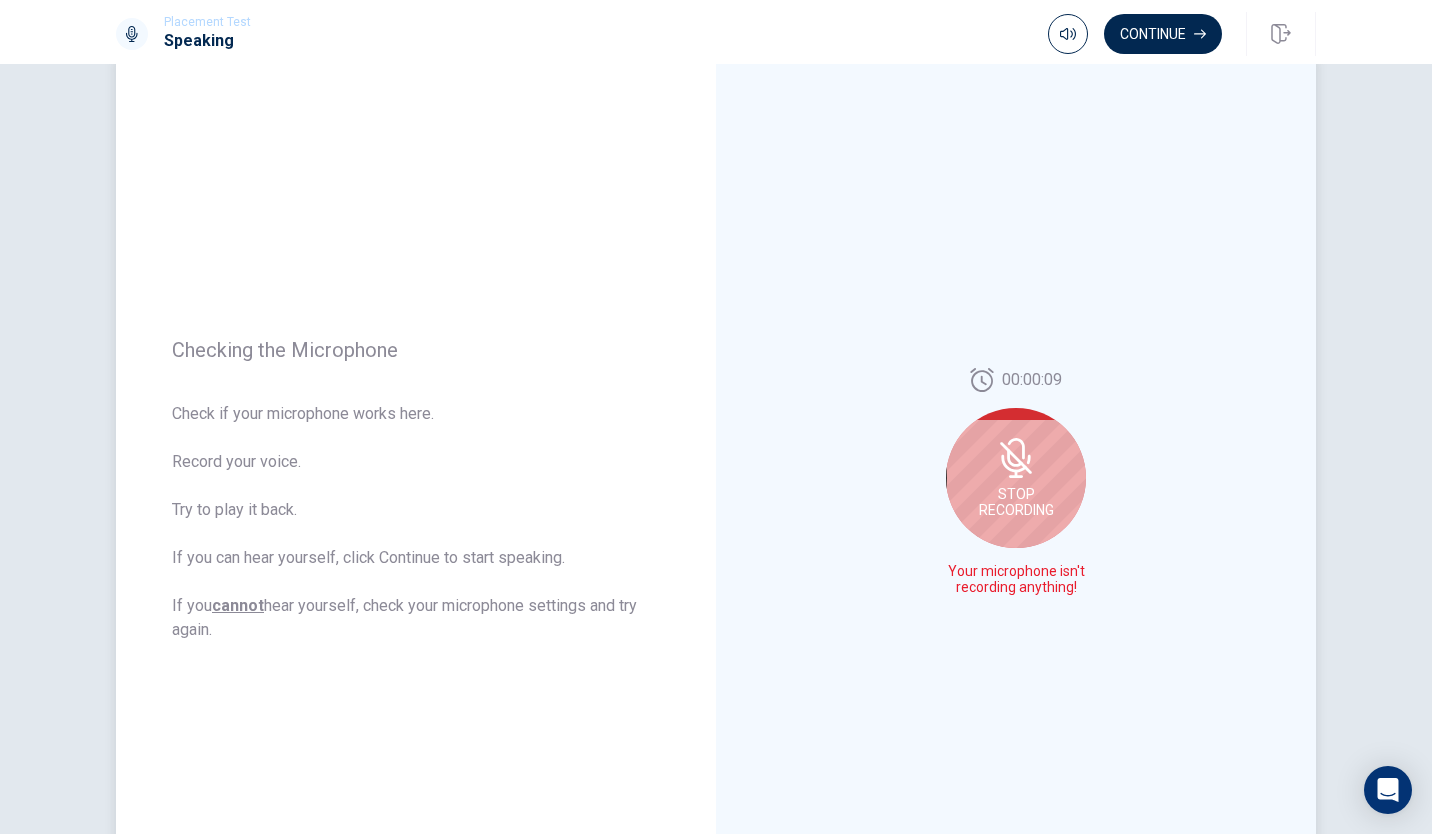 click on "Stop   Recording" at bounding box center (1016, 502) 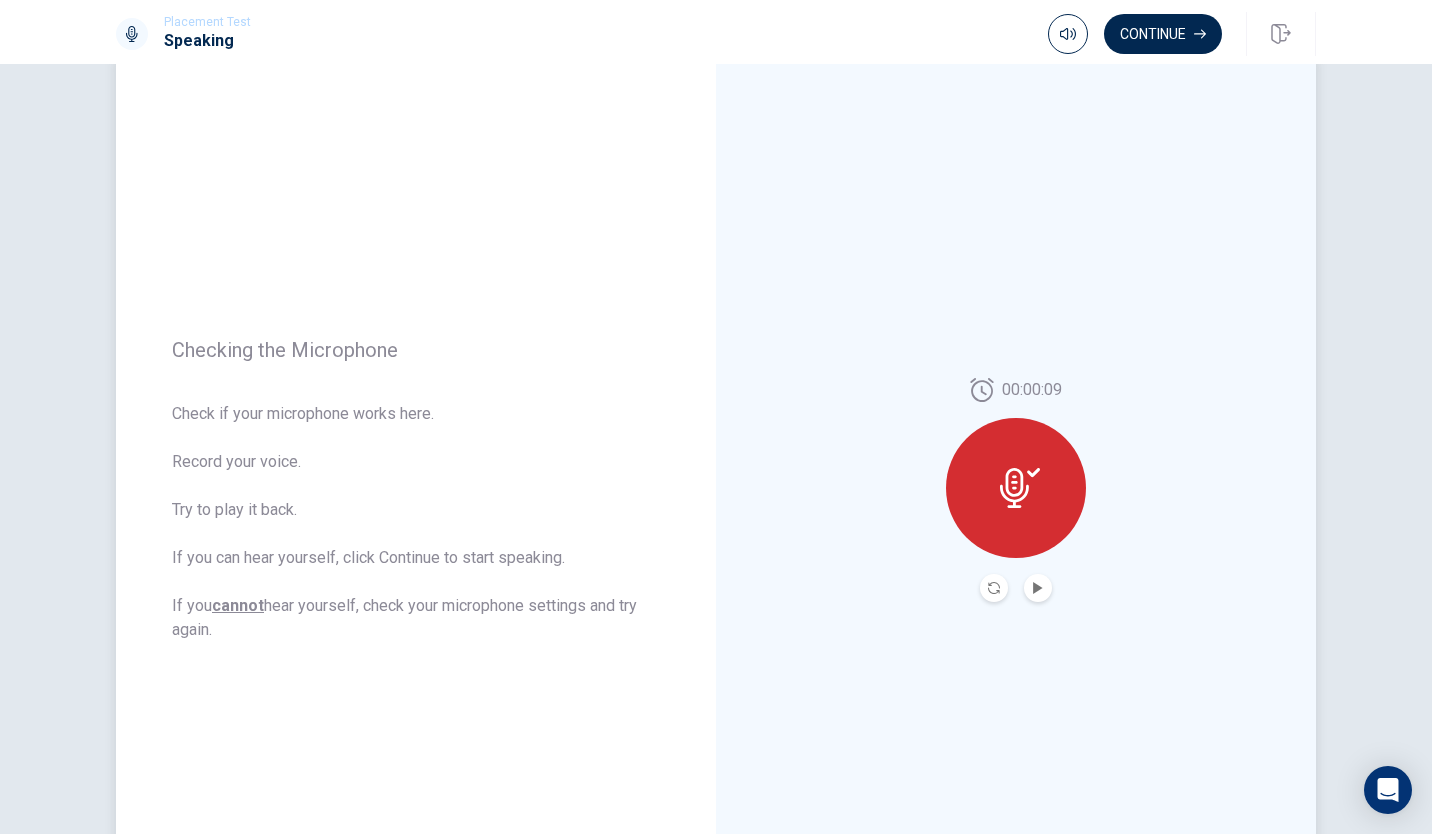 click 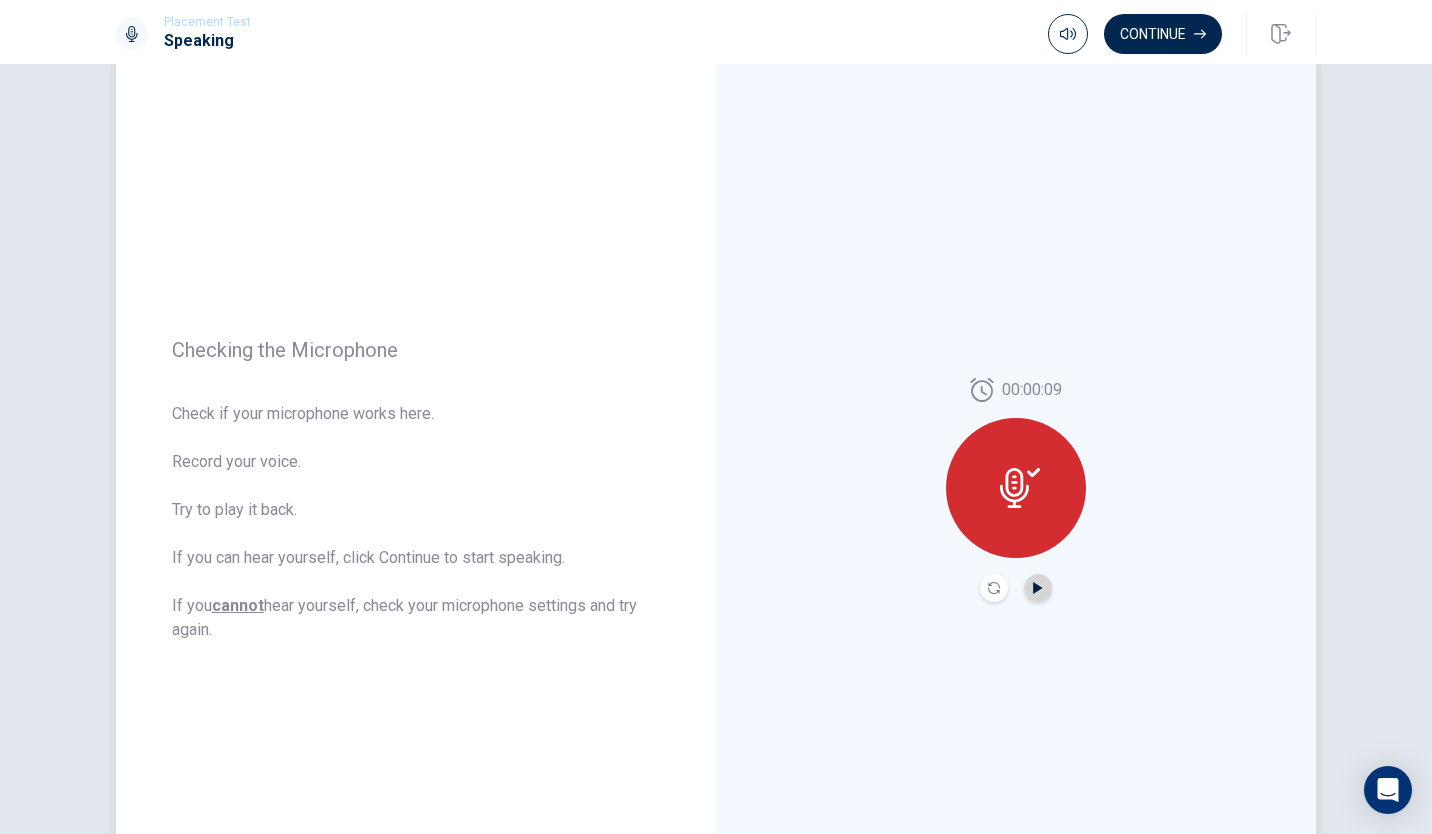 click 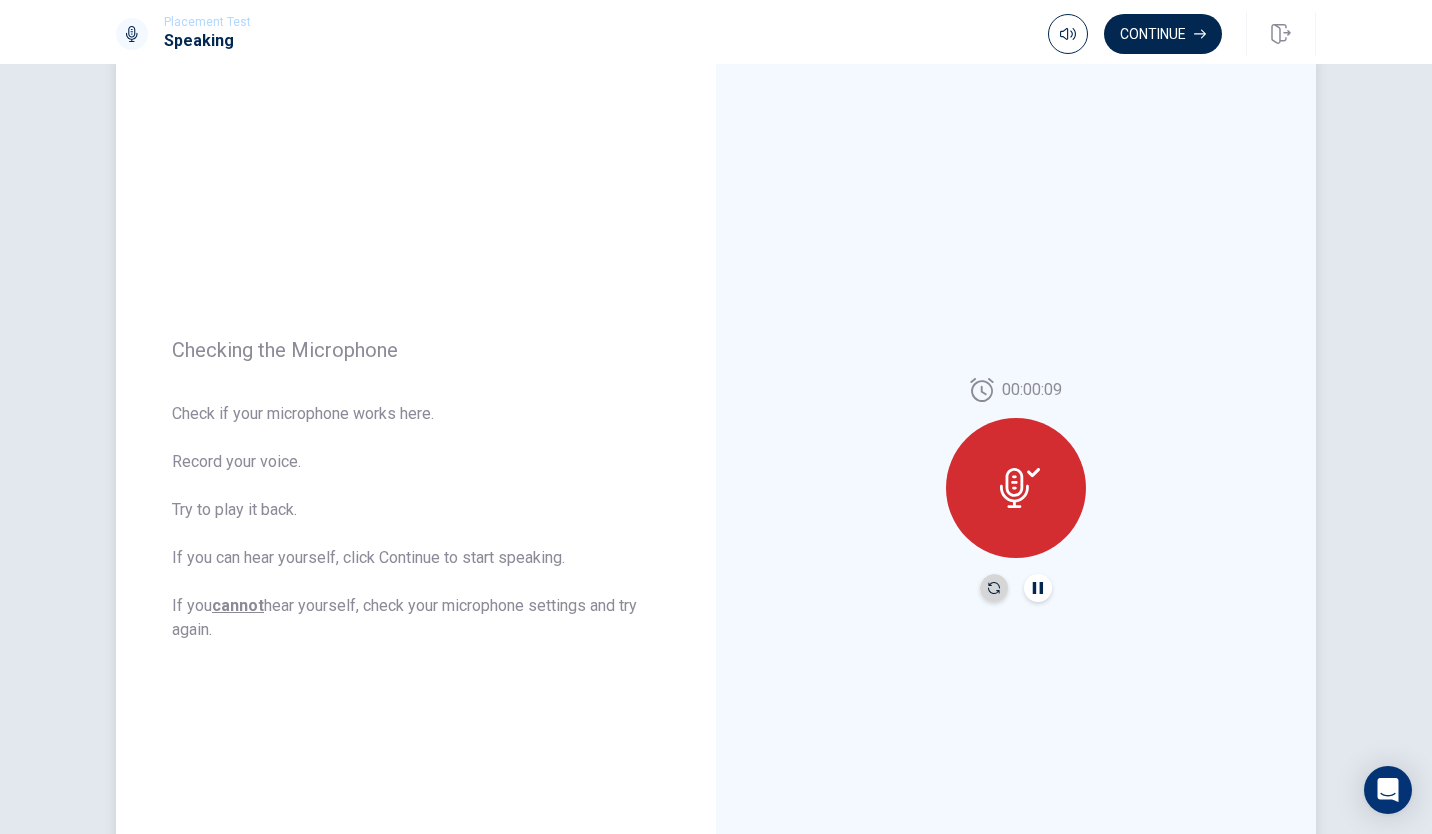 click 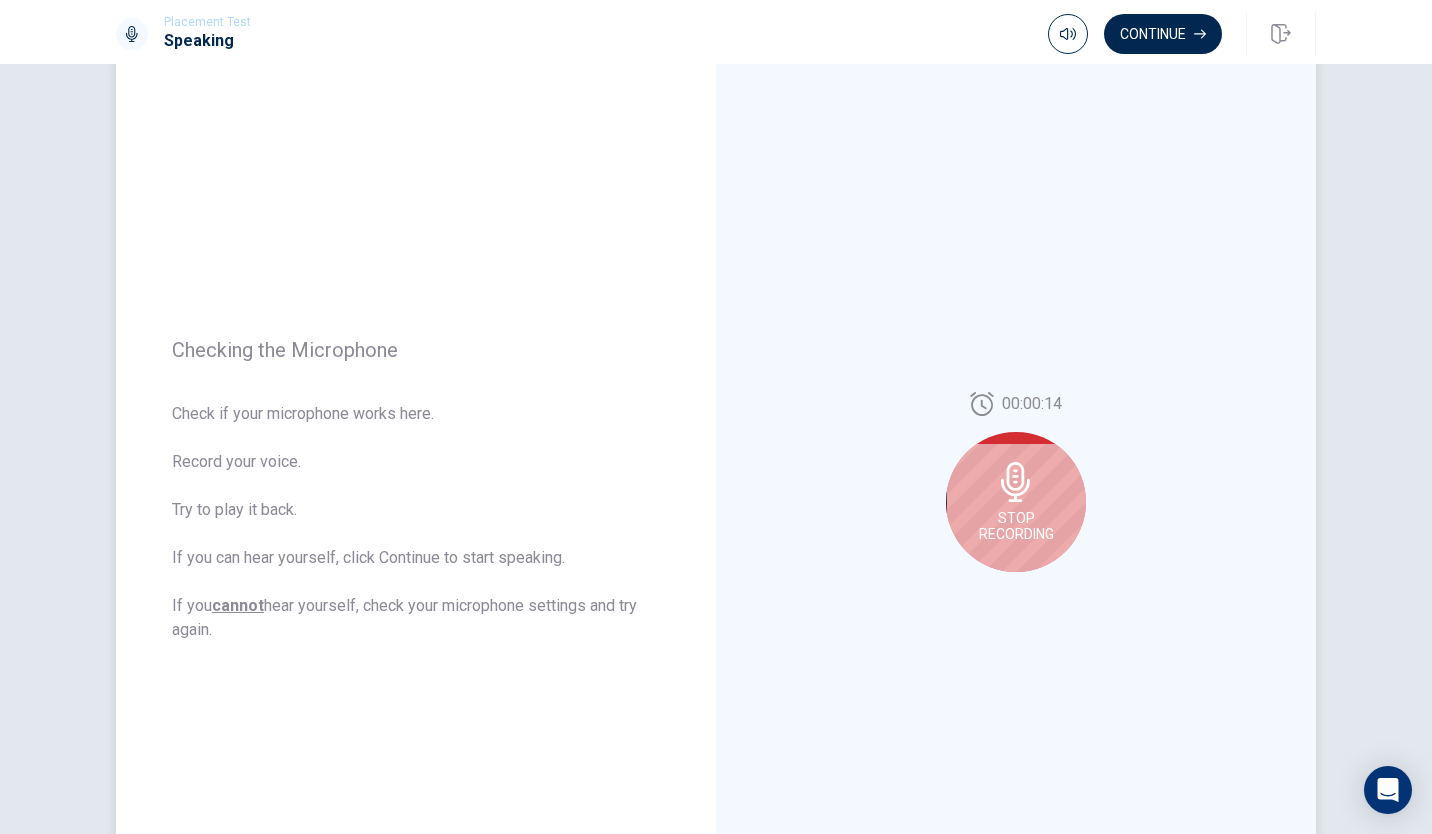 click on "Stop   Recording" at bounding box center (1016, 526) 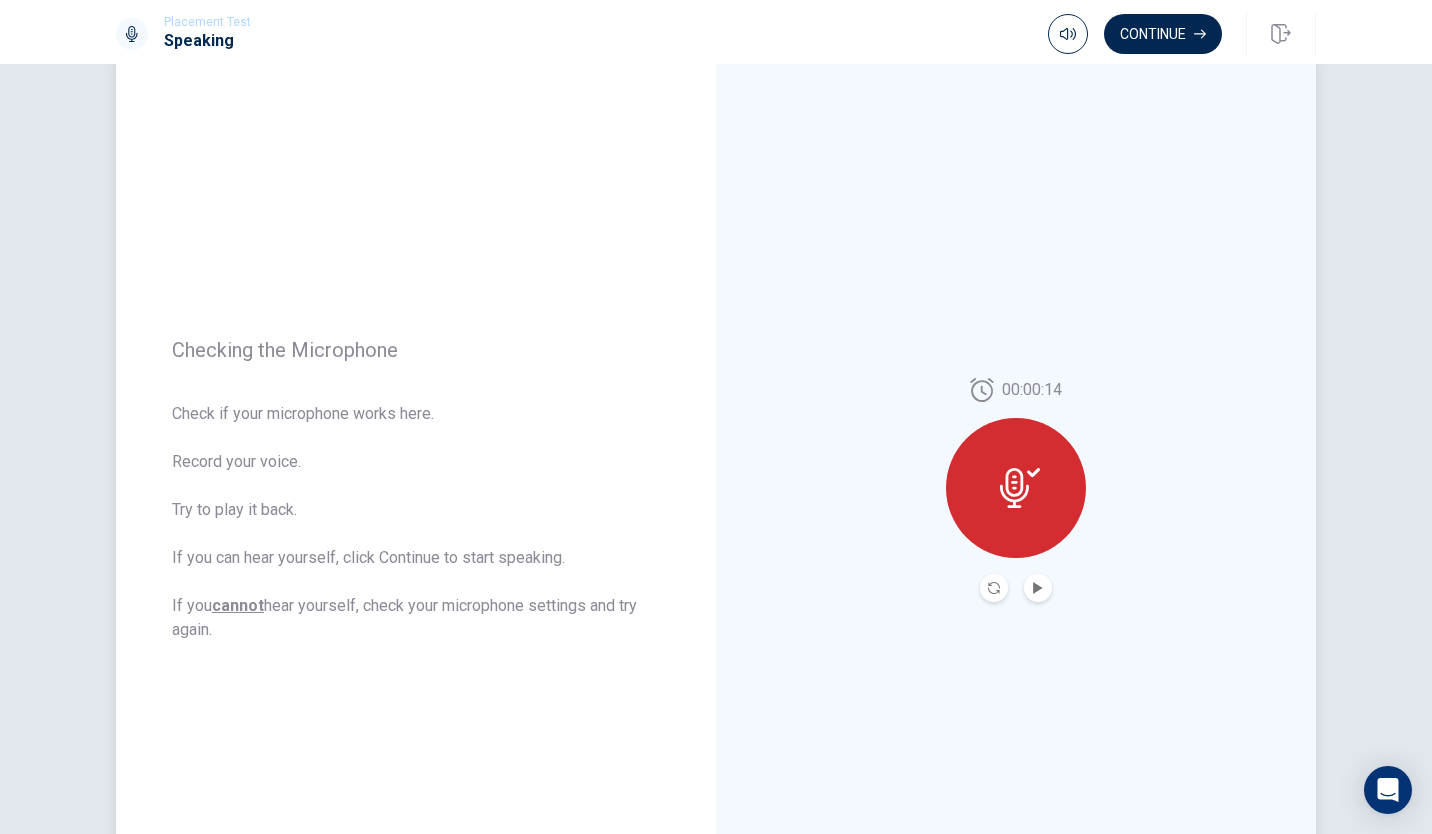 click at bounding box center [1016, 488] 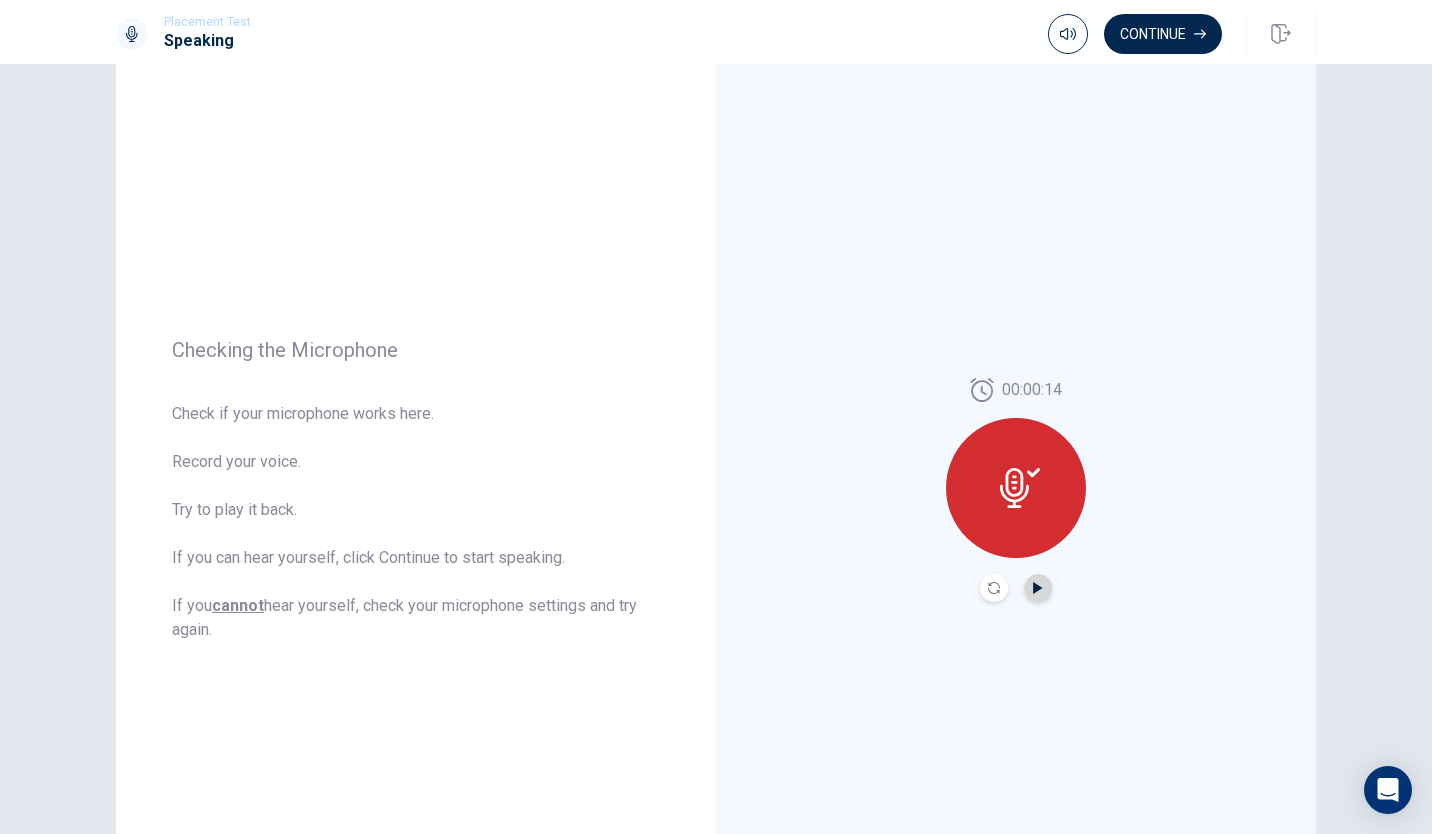 click 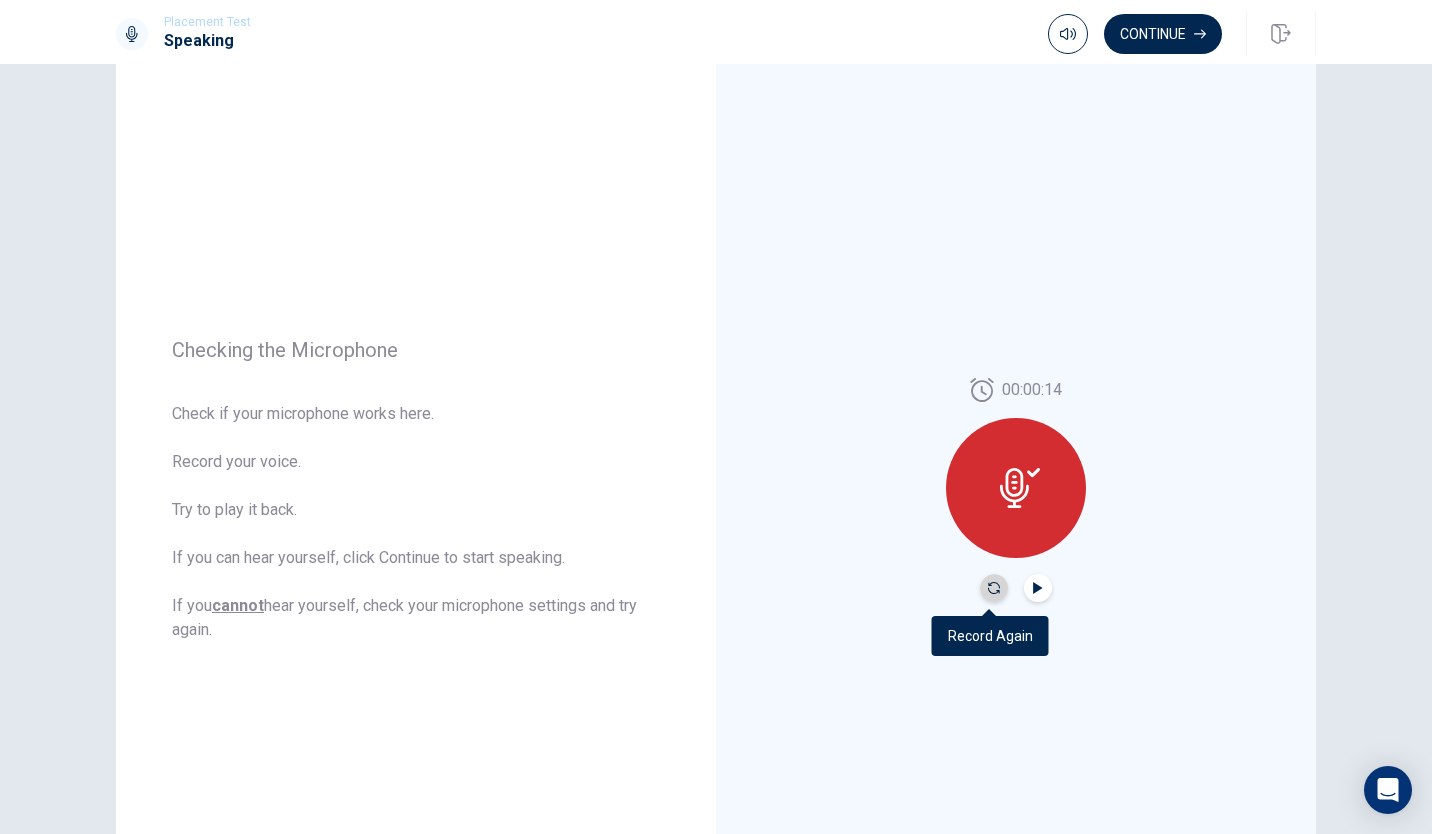 click 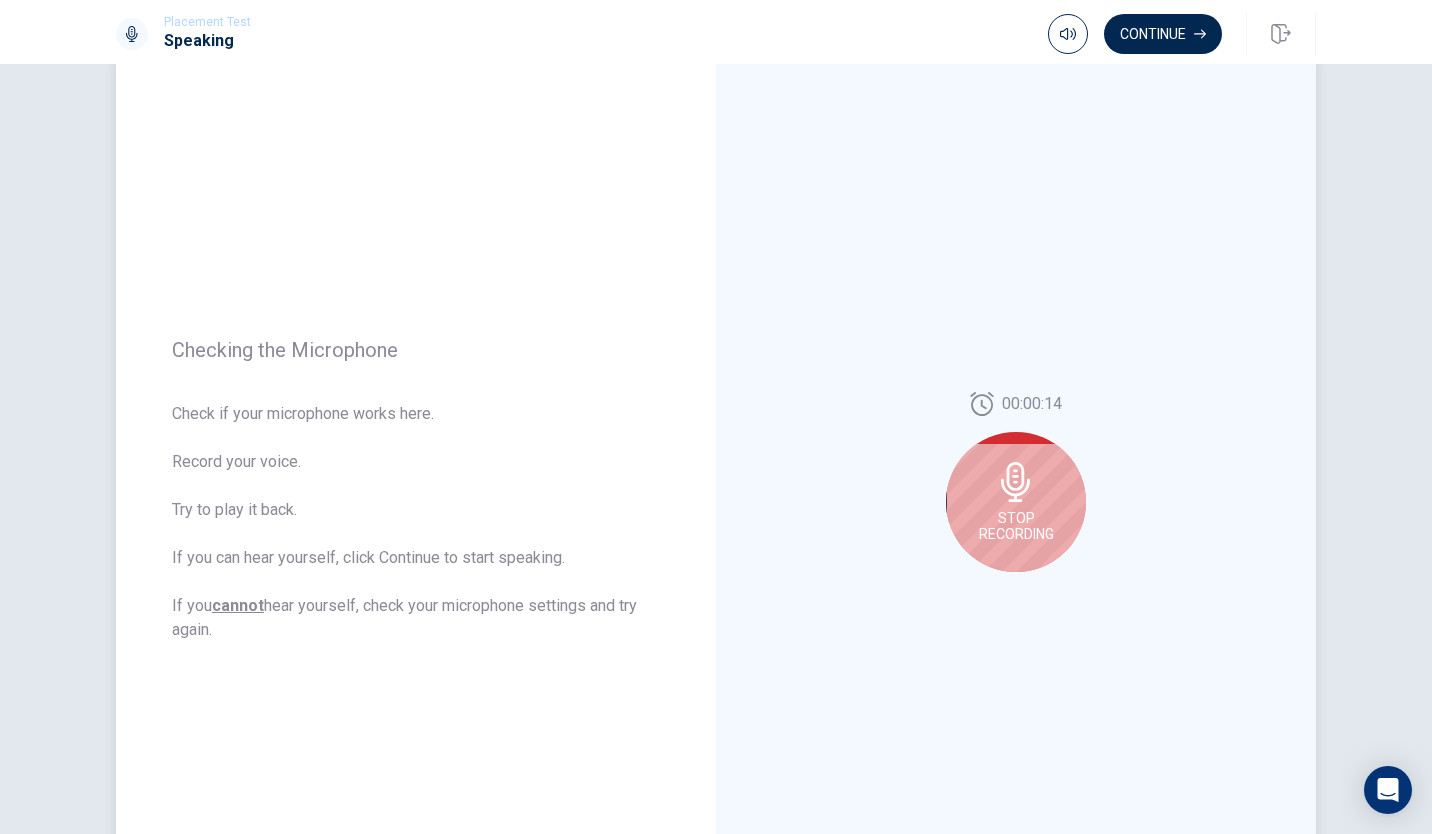 click 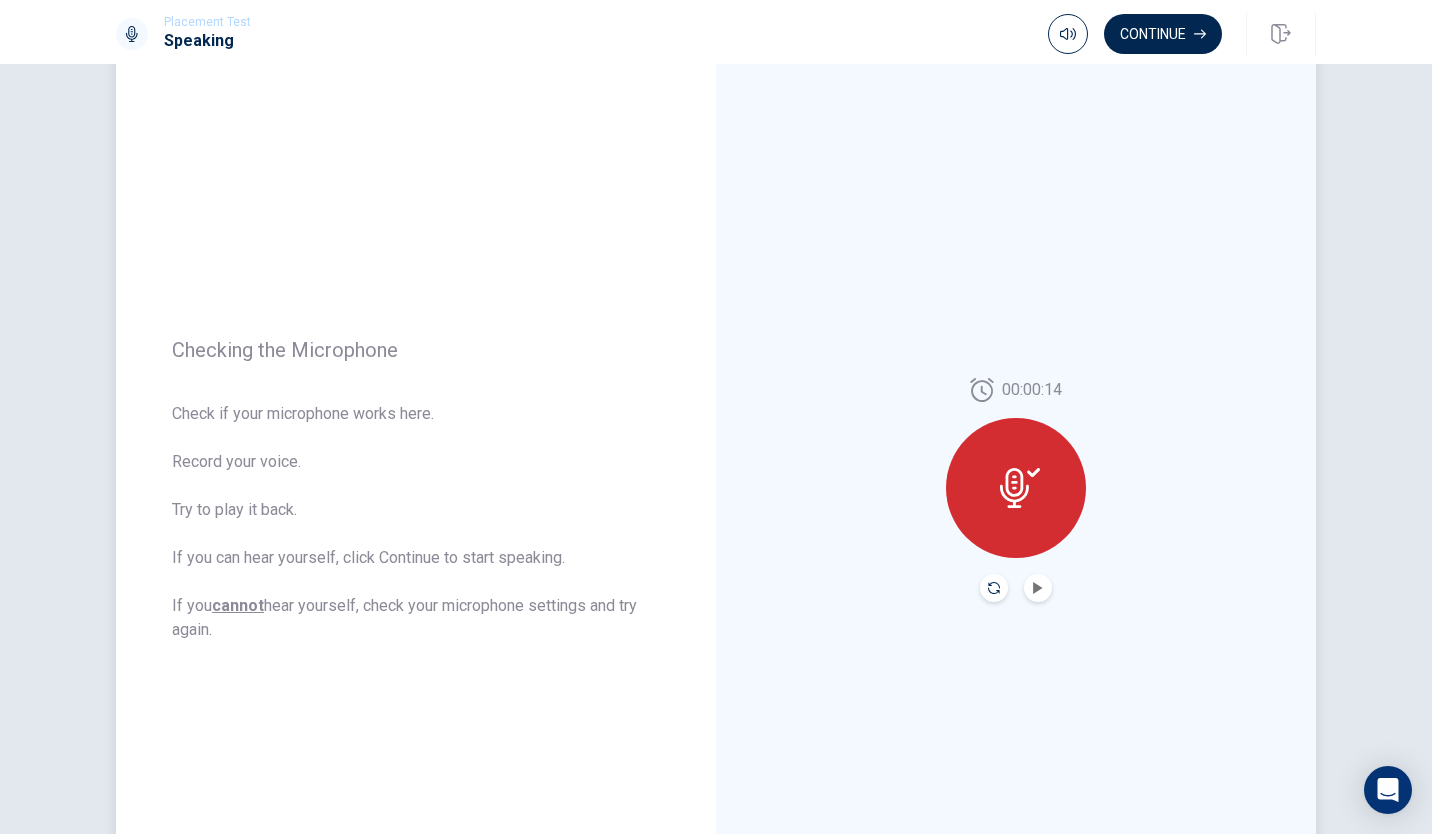 click 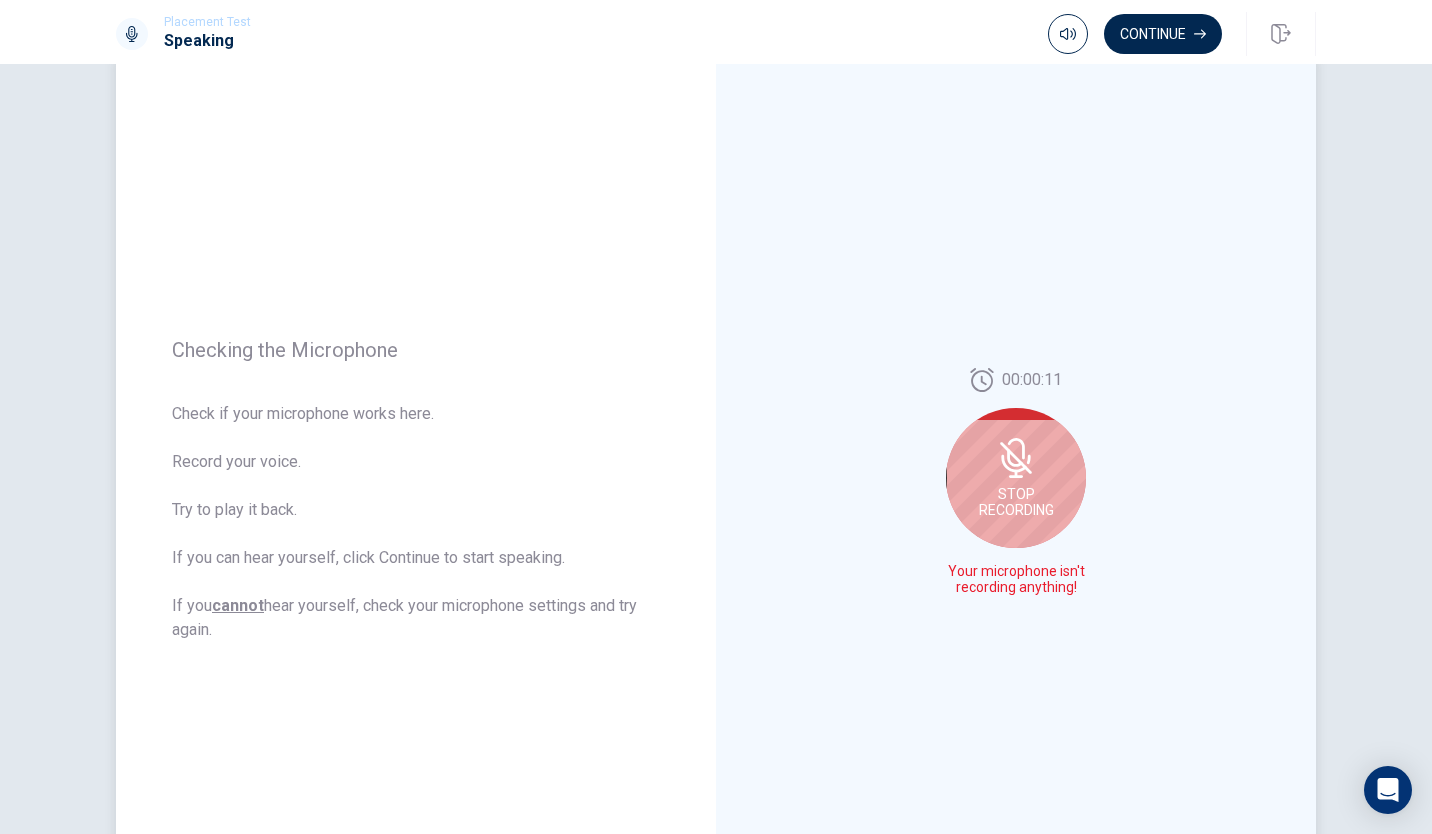 click on "Stop   Recording" at bounding box center (1016, 502) 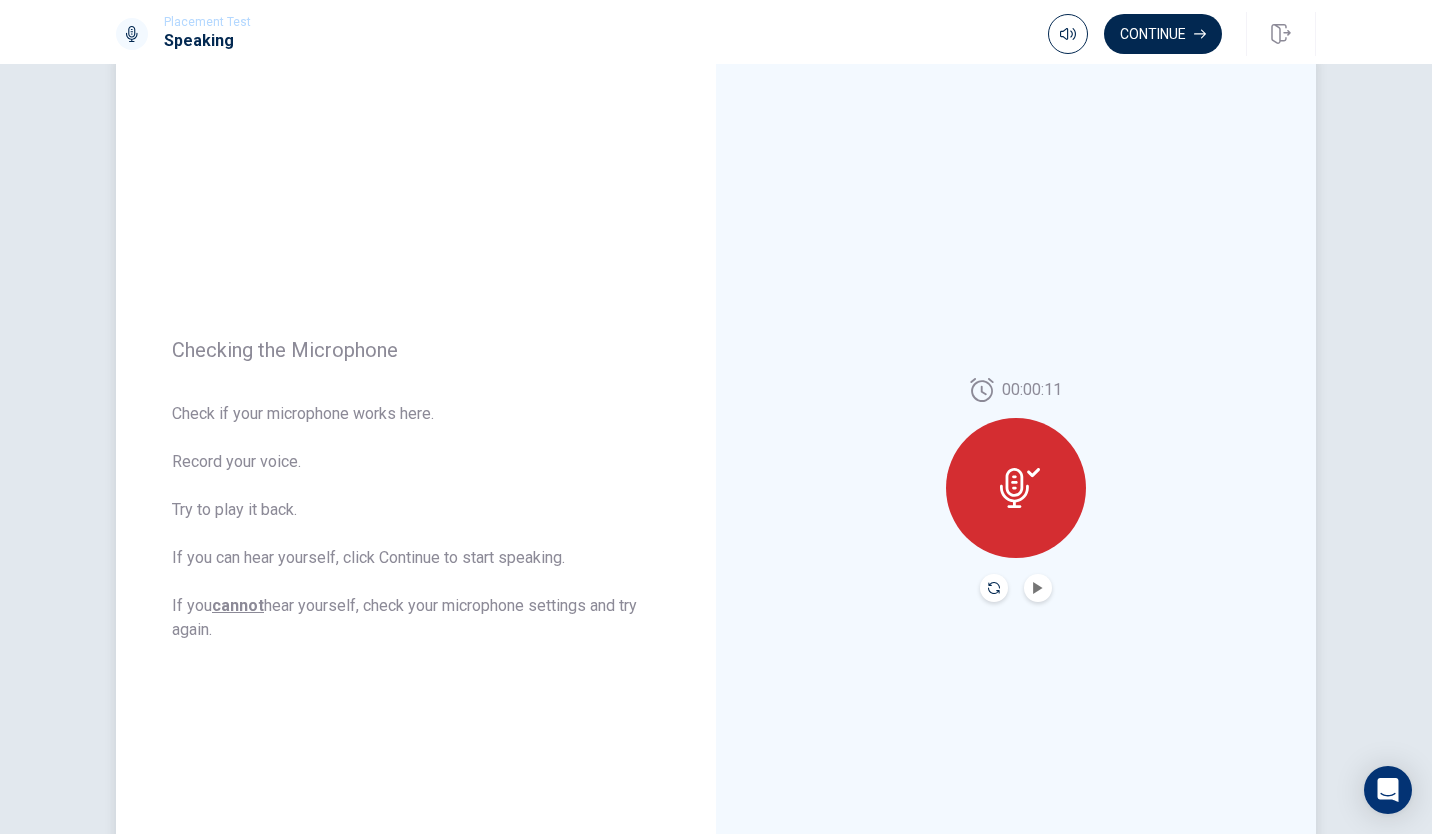click 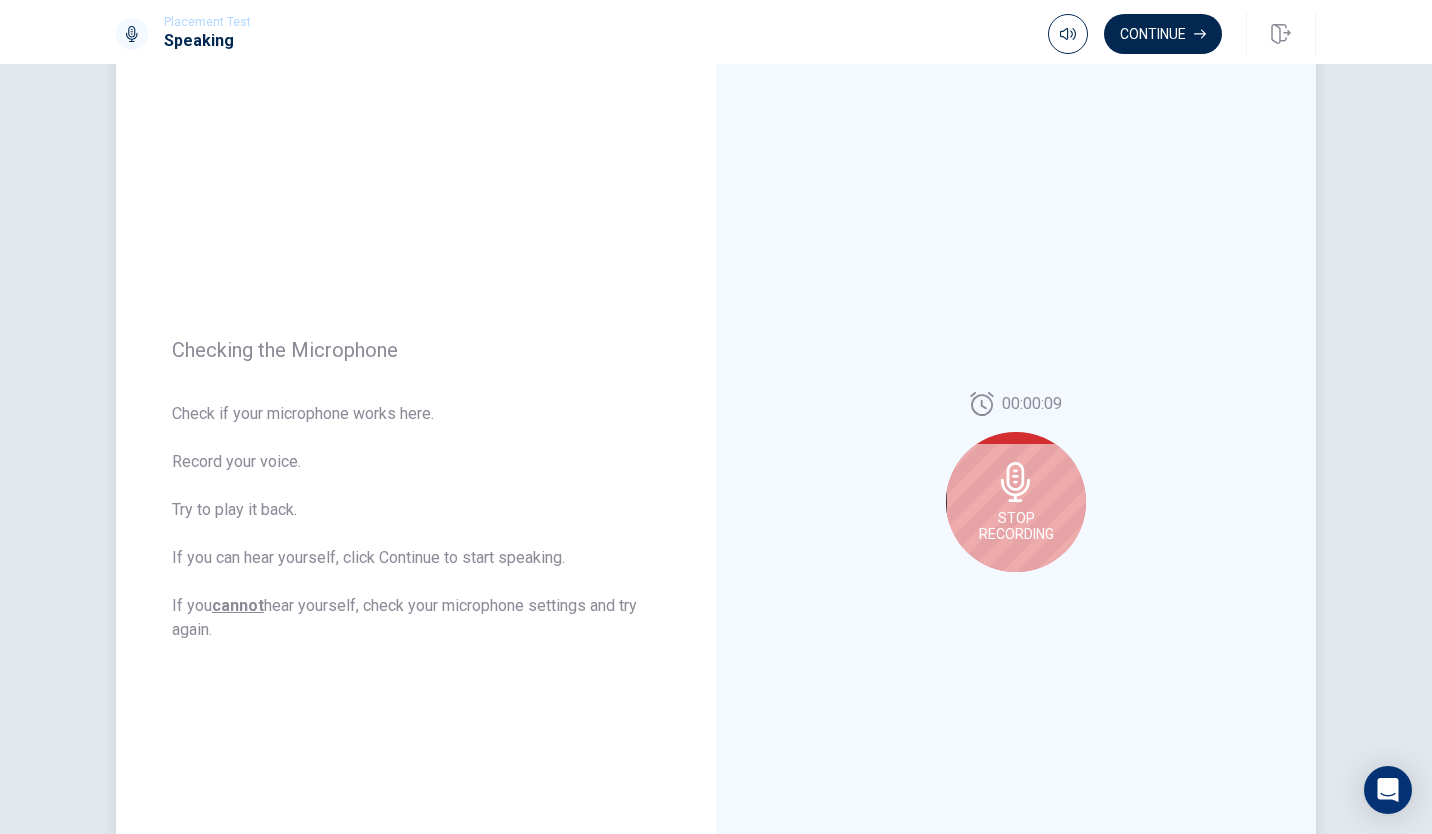click on "Stop   Recording" at bounding box center (1016, 526) 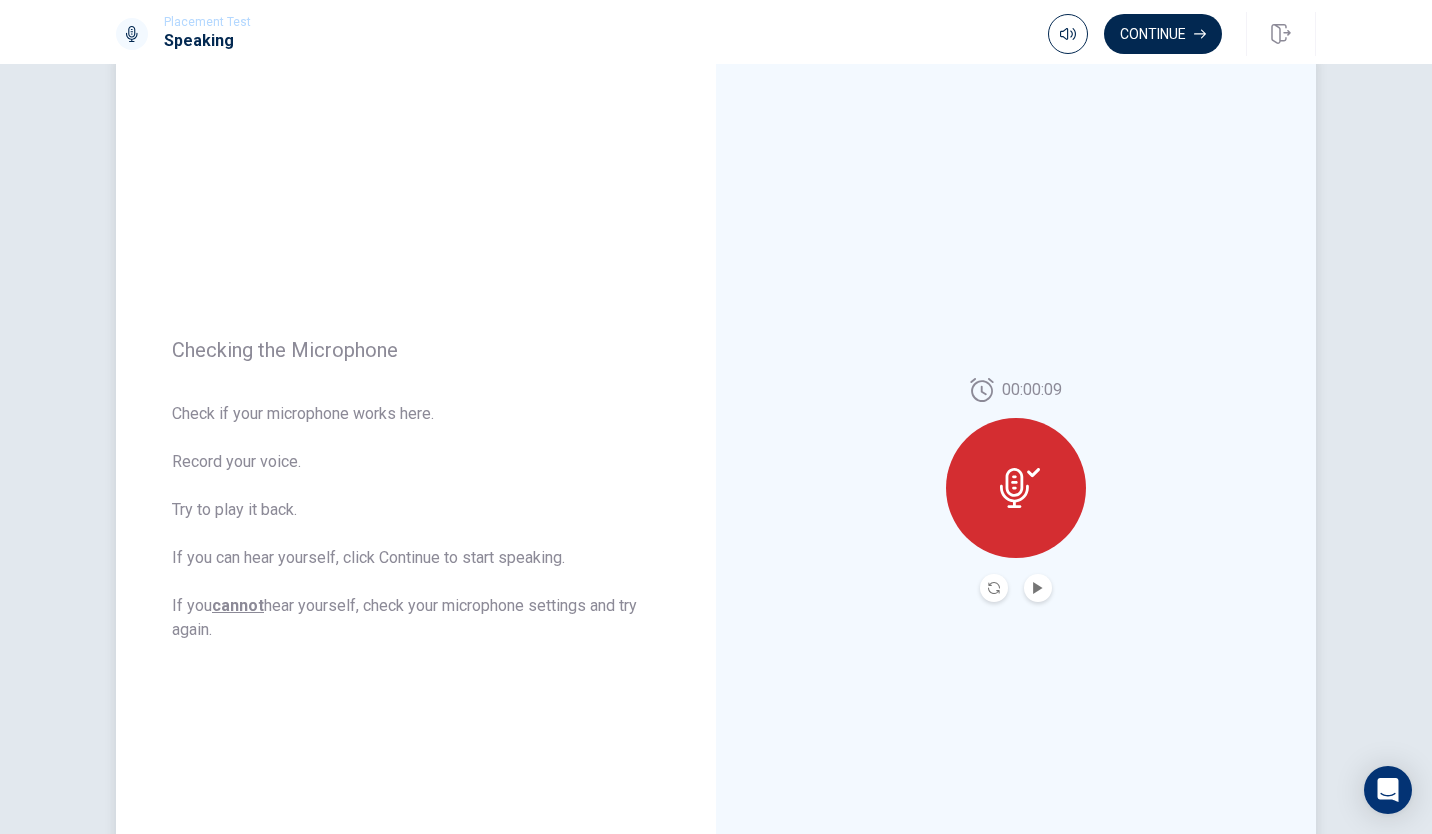 click at bounding box center [1038, 588] 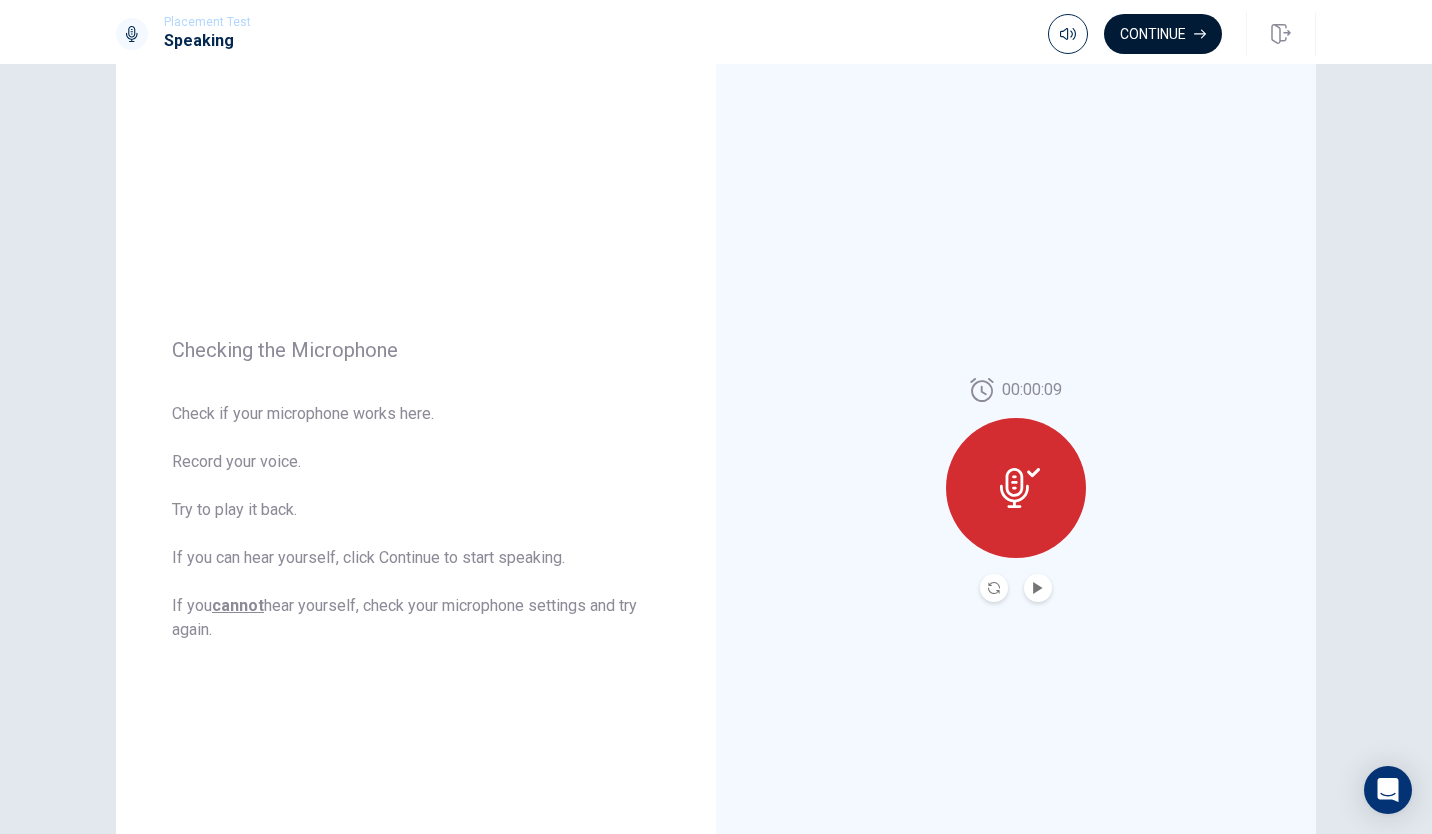click on "Continue" at bounding box center [1163, 34] 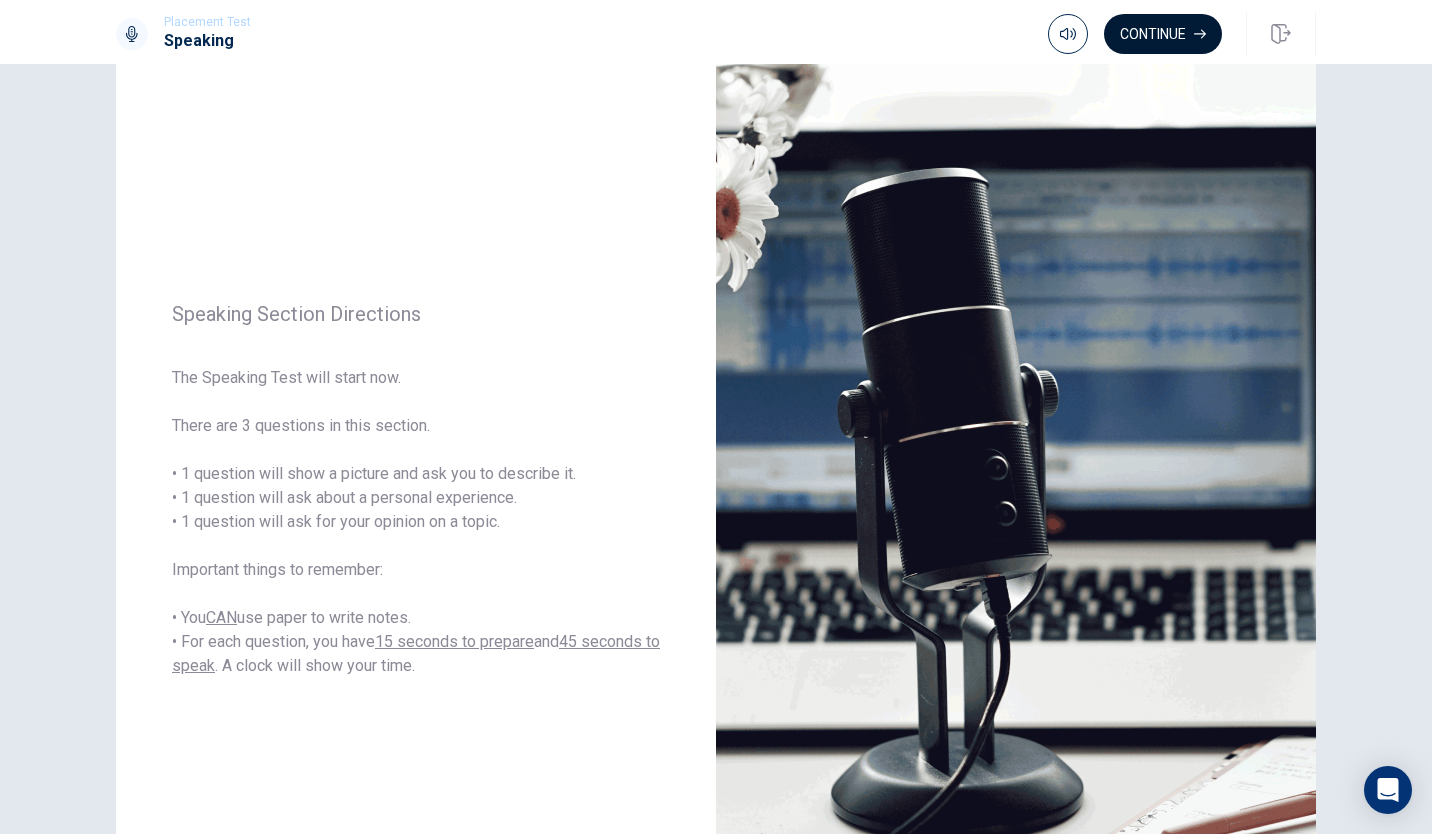 click on "Continue" at bounding box center (1163, 34) 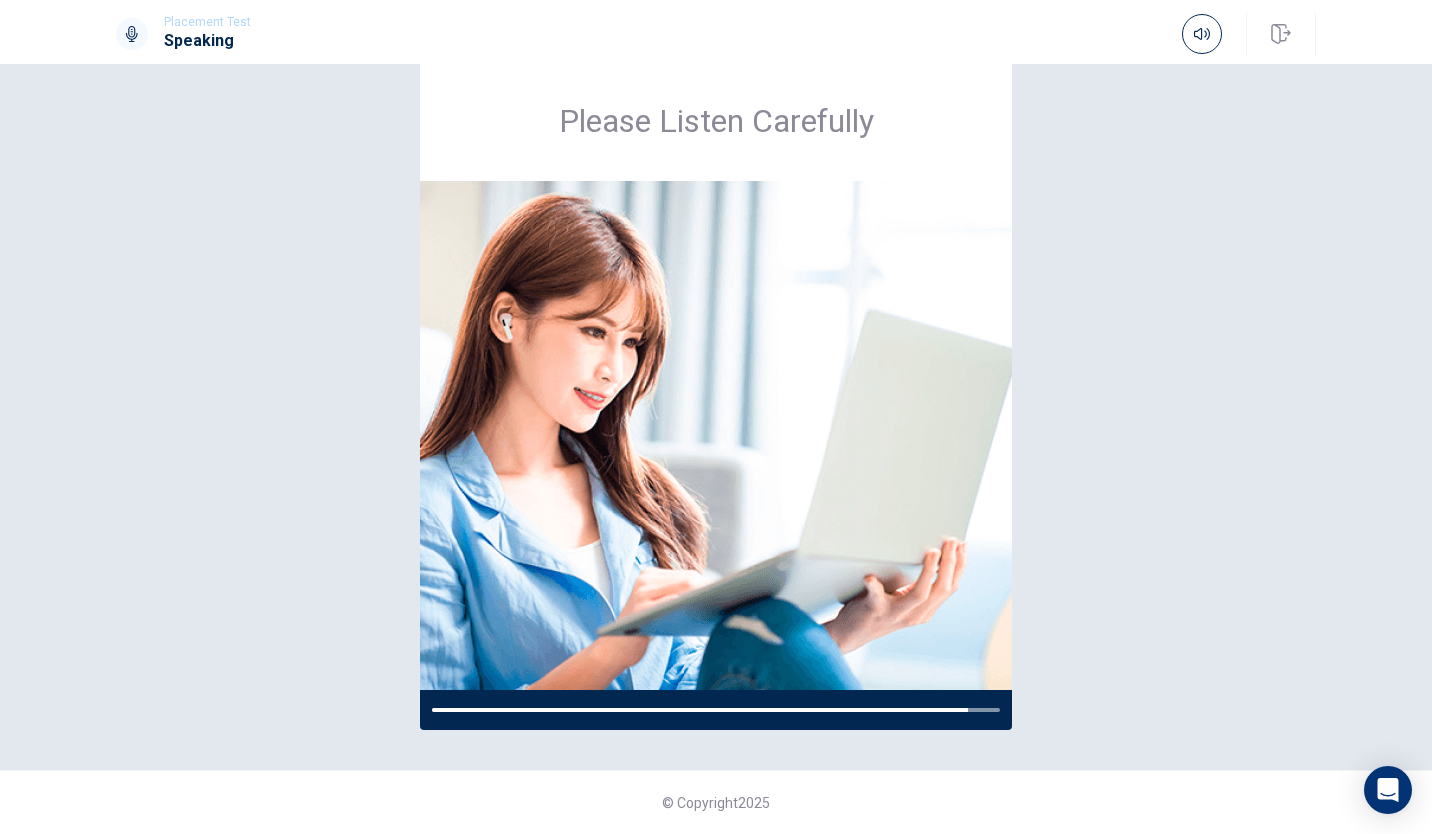 scroll, scrollTop: 50, scrollLeft: 0, axis: vertical 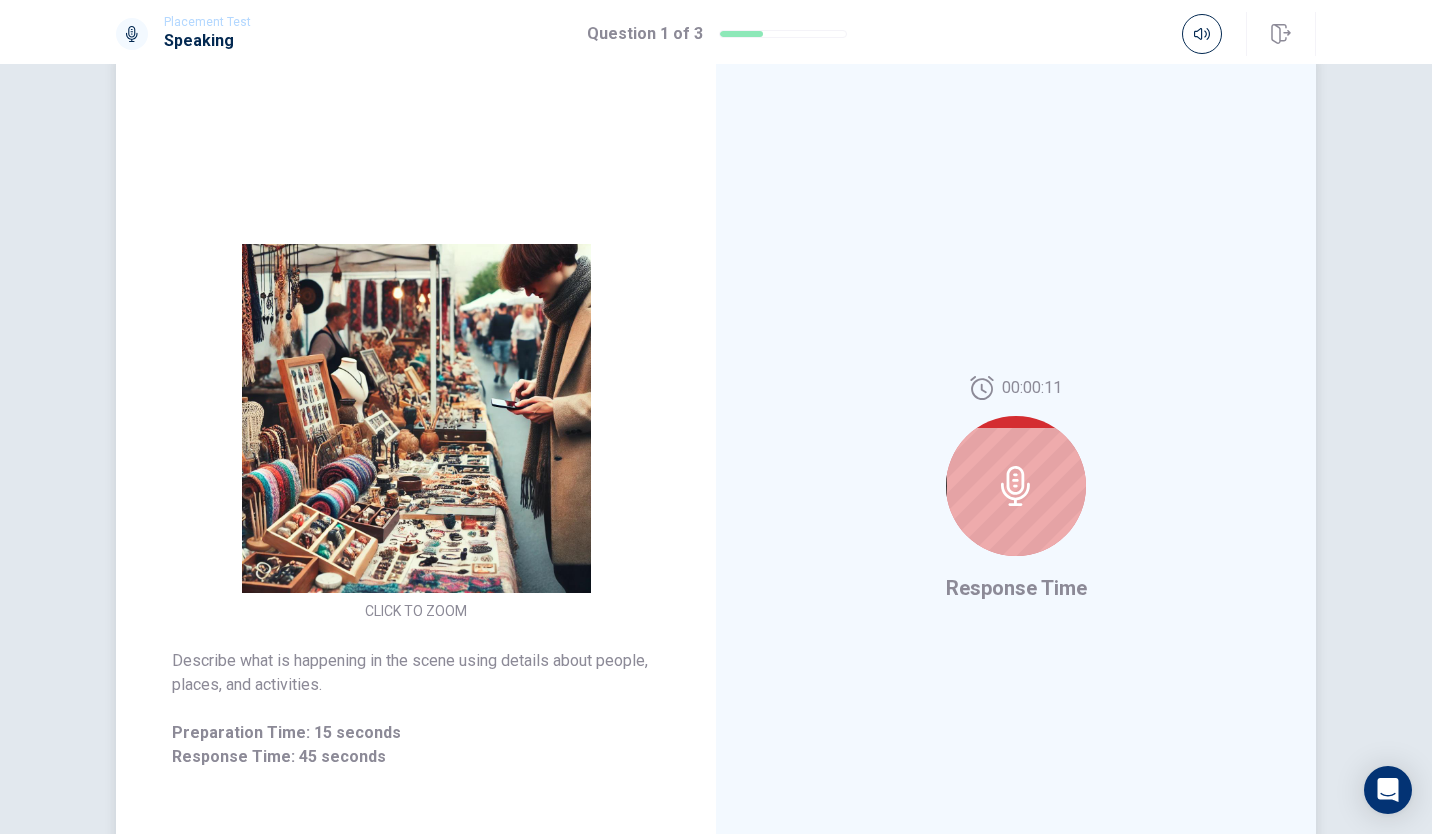 click 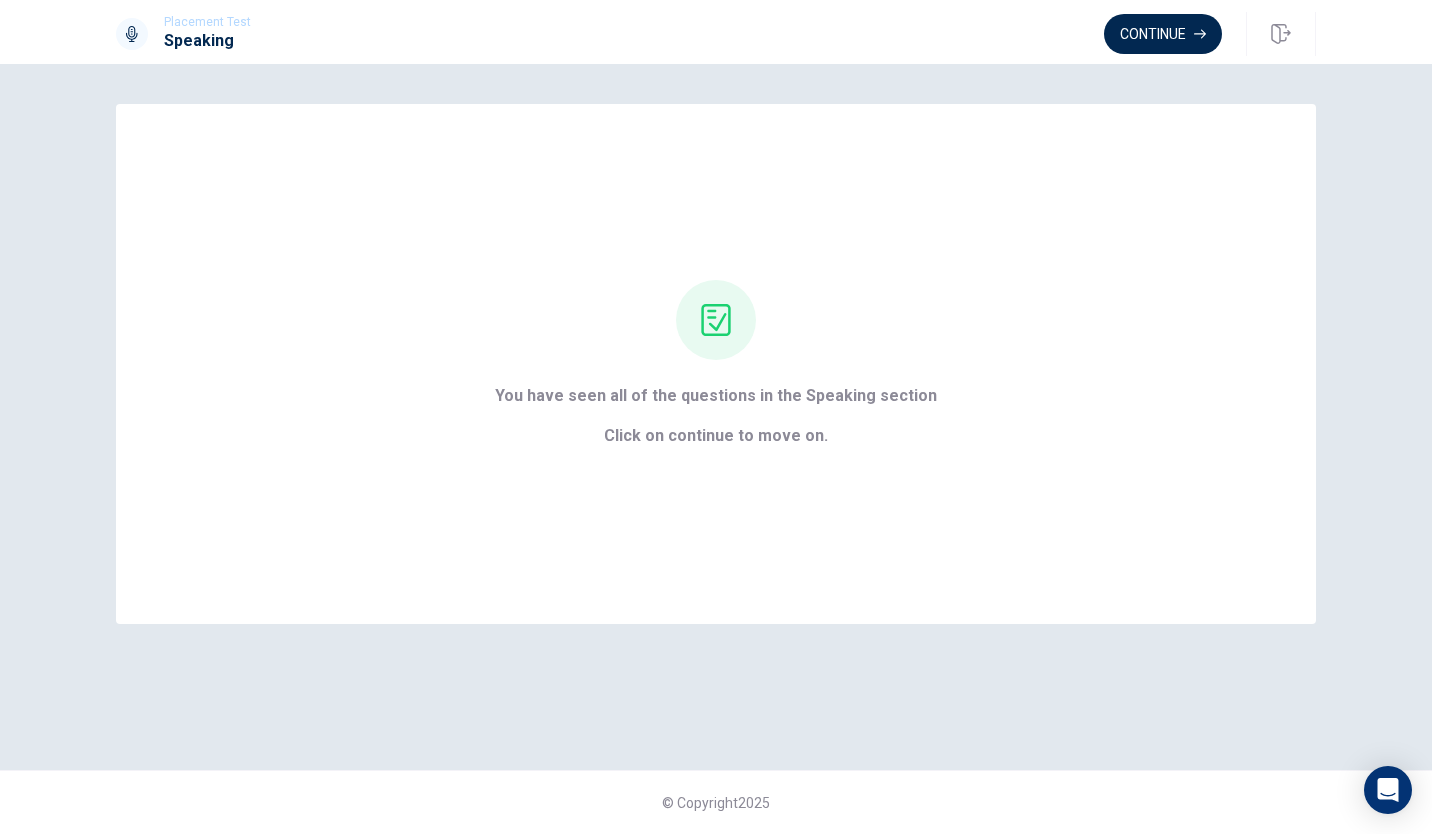scroll, scrollTop: 0, scrollLeft: 0, axis: both 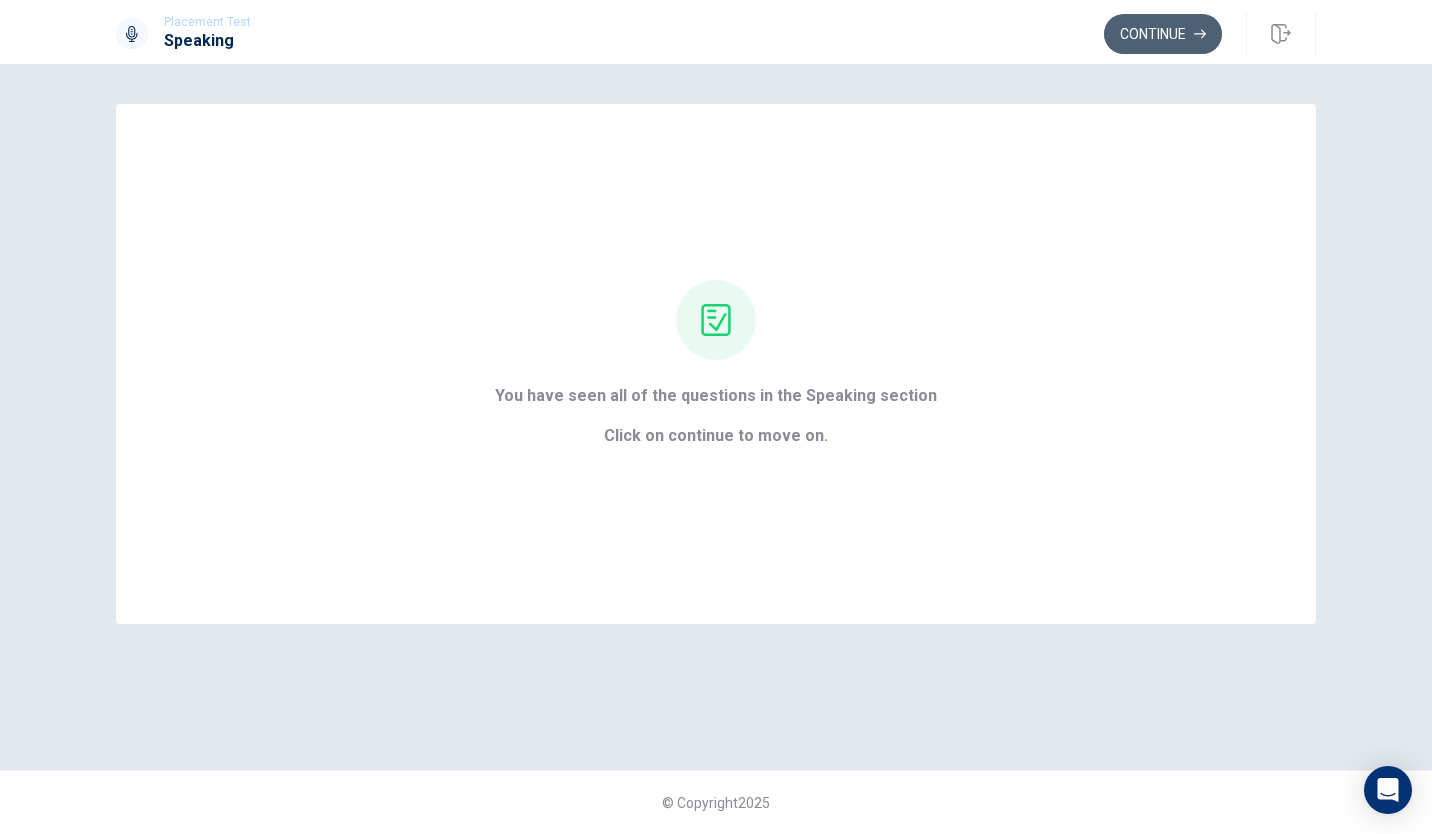 click on "Continue" at bounding box center (1163, 34) 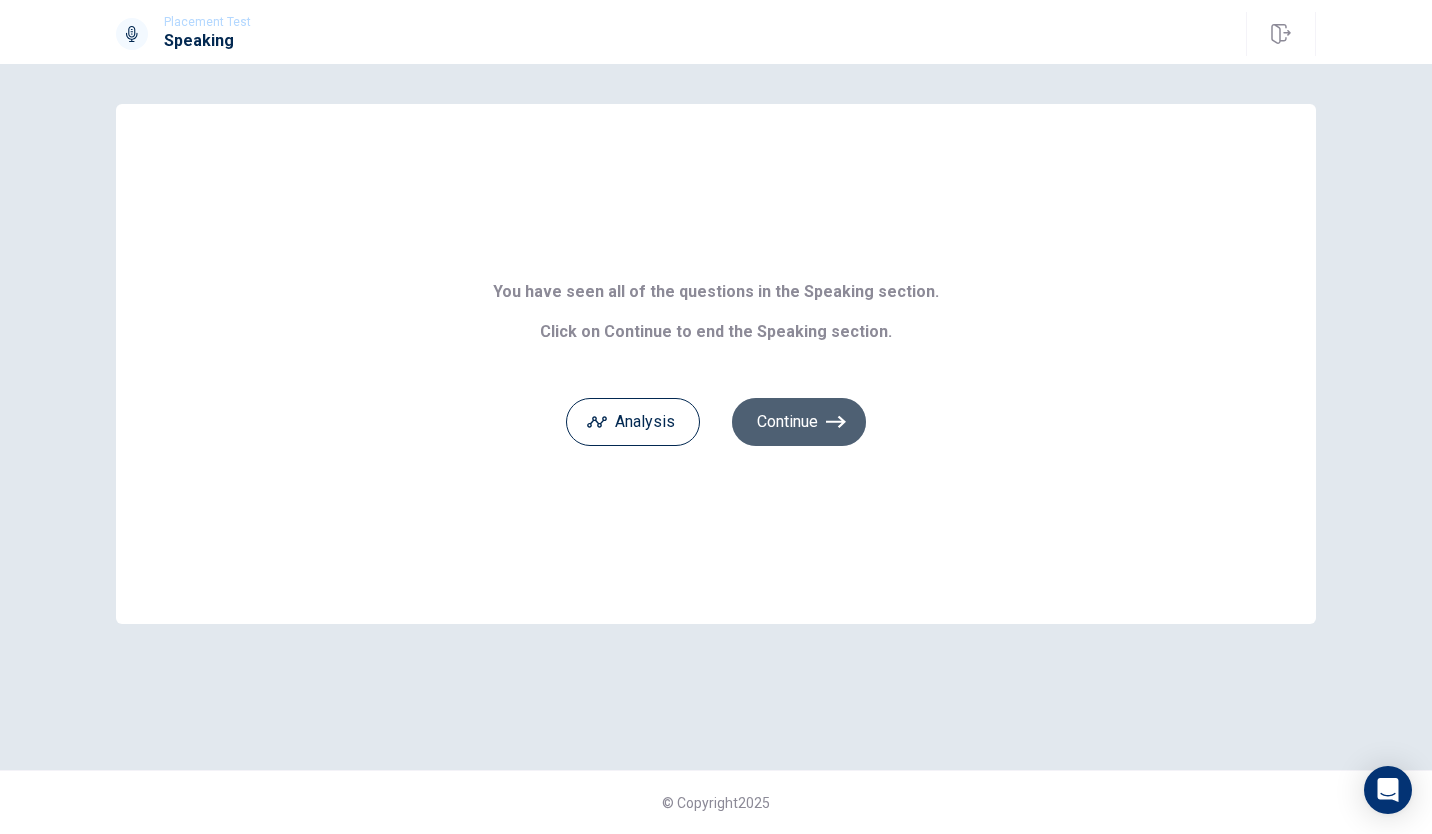 click 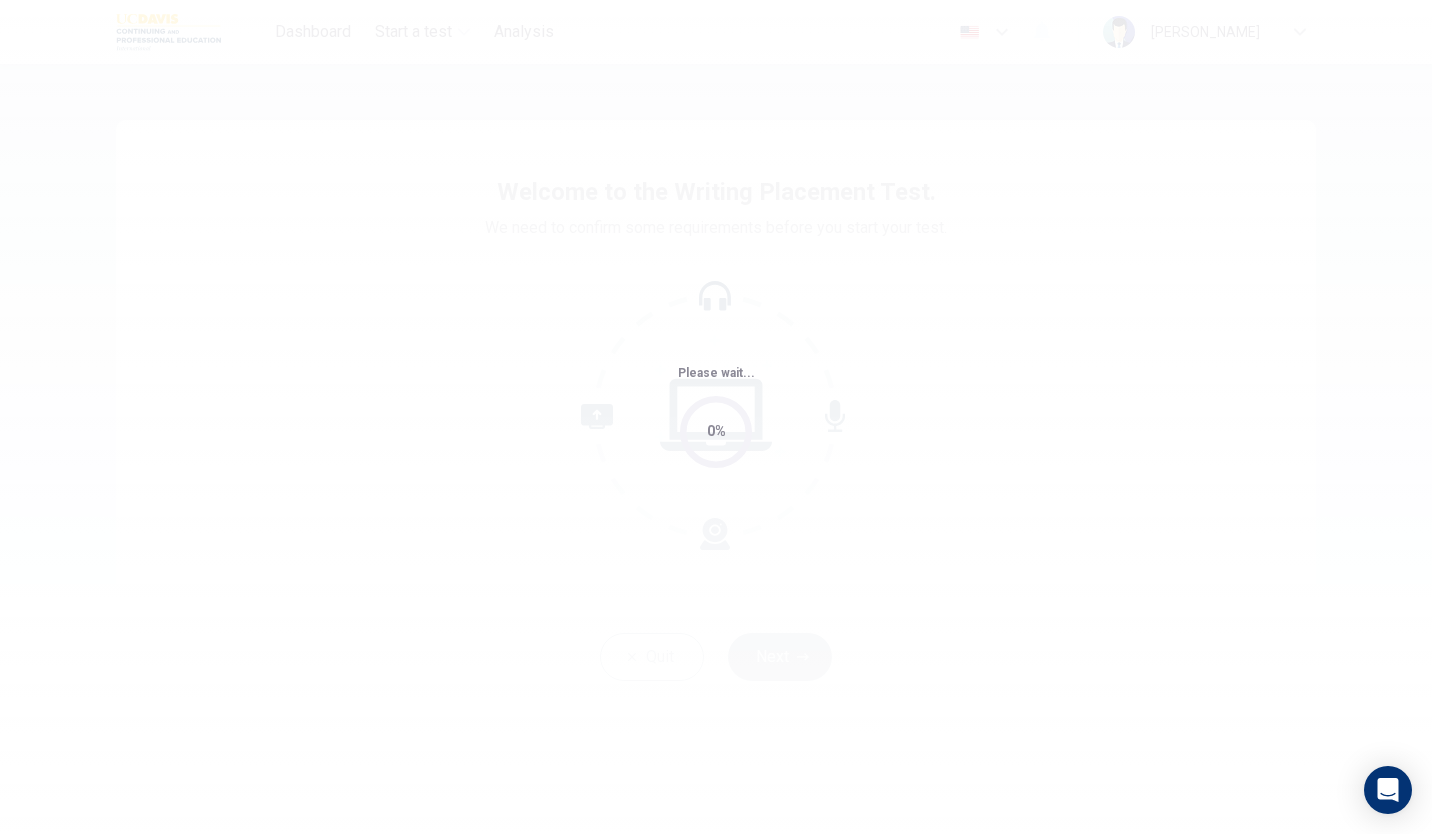 scroll, scrollTop: 0, scrollLeft: 0, axis: both 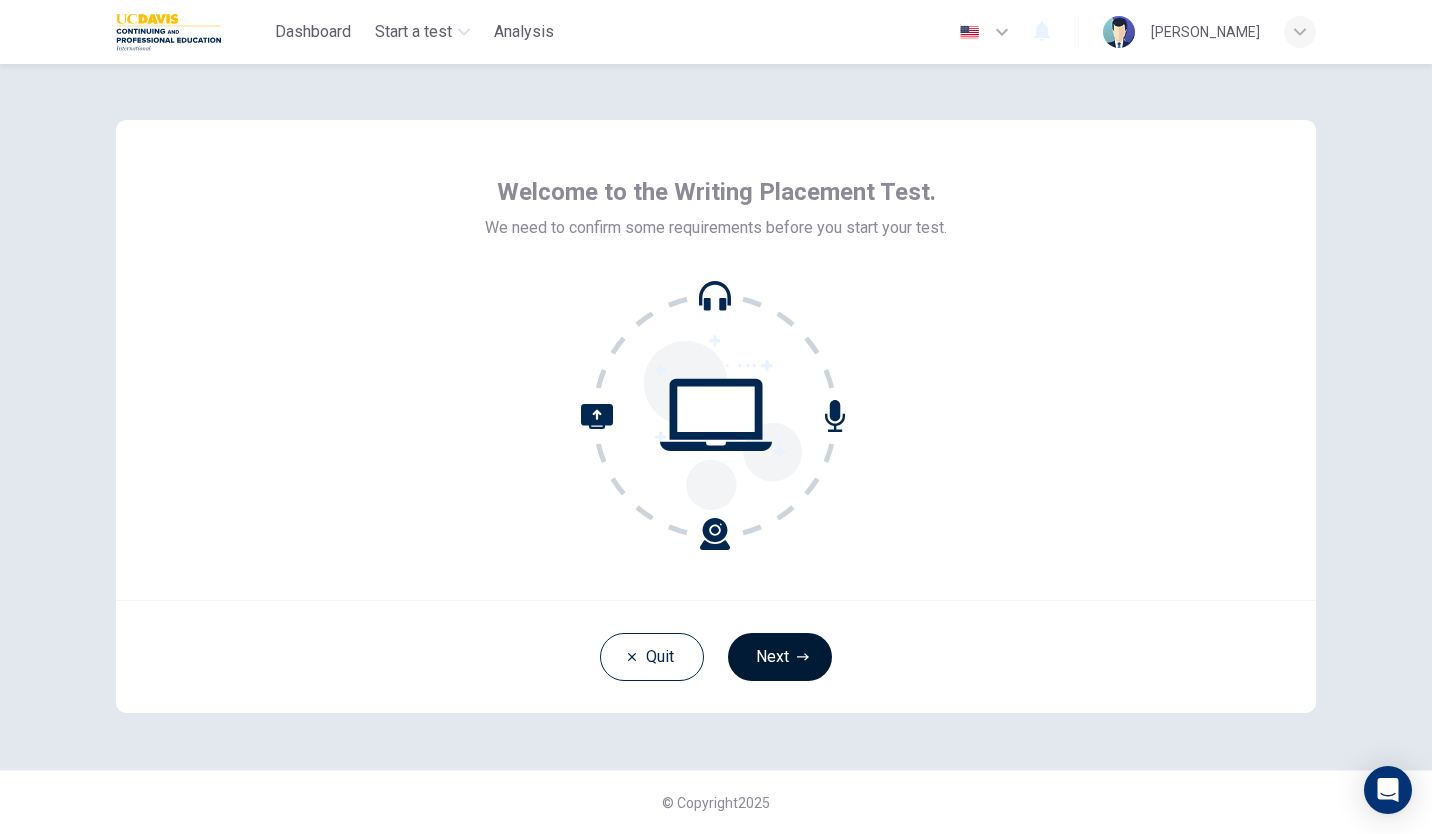 click on "Next" at bounding box center [780, 657] 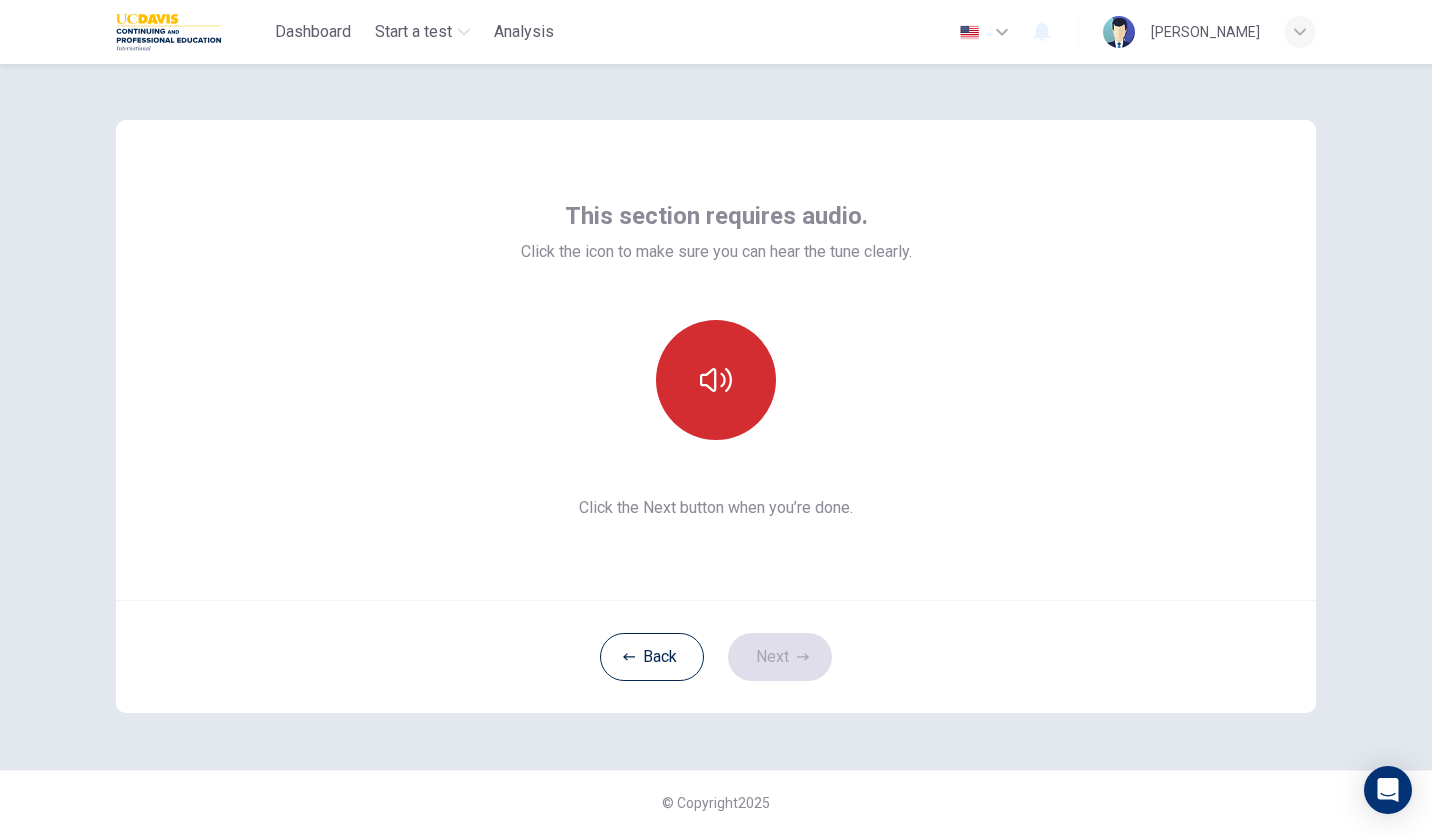click 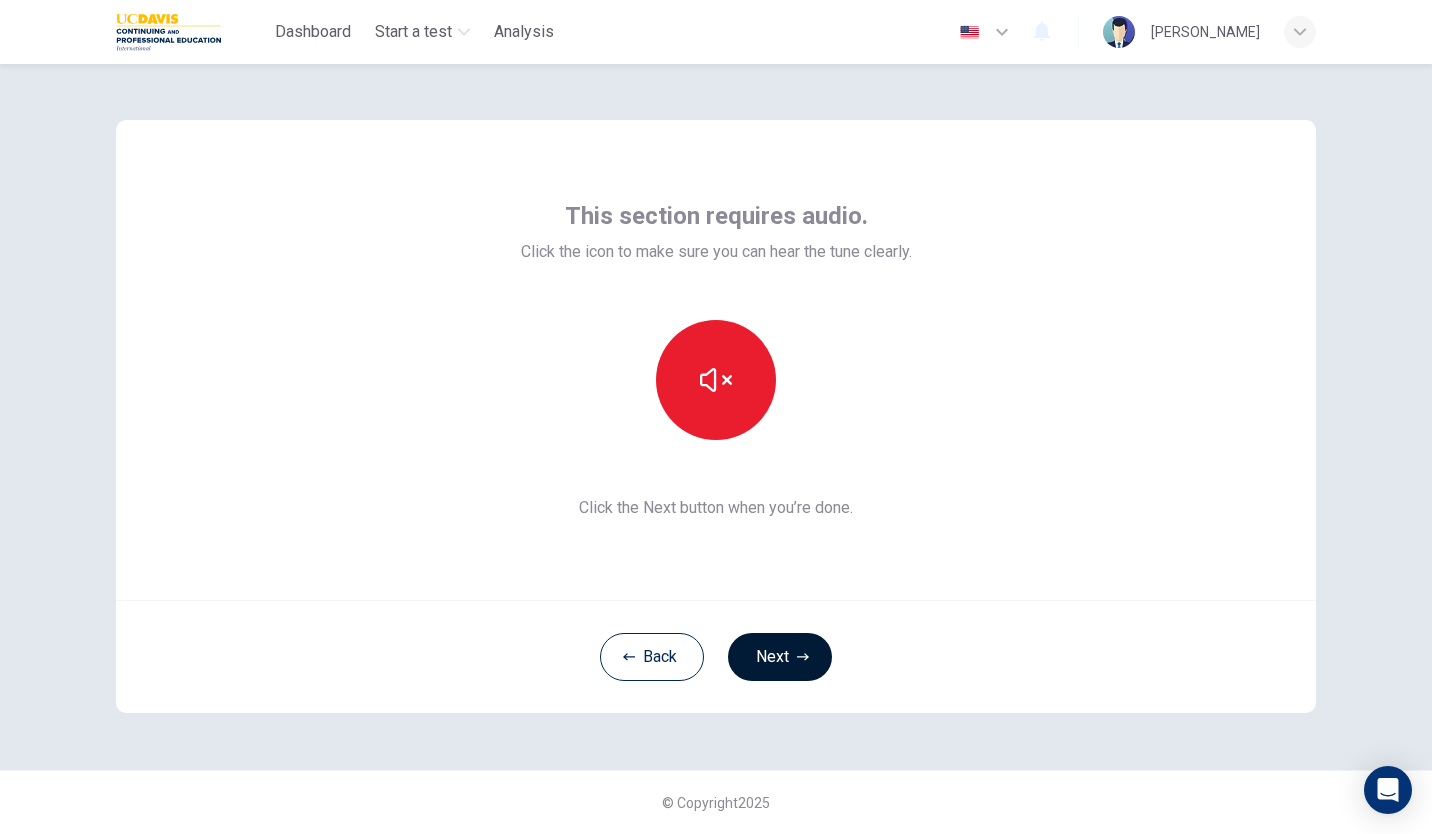 click 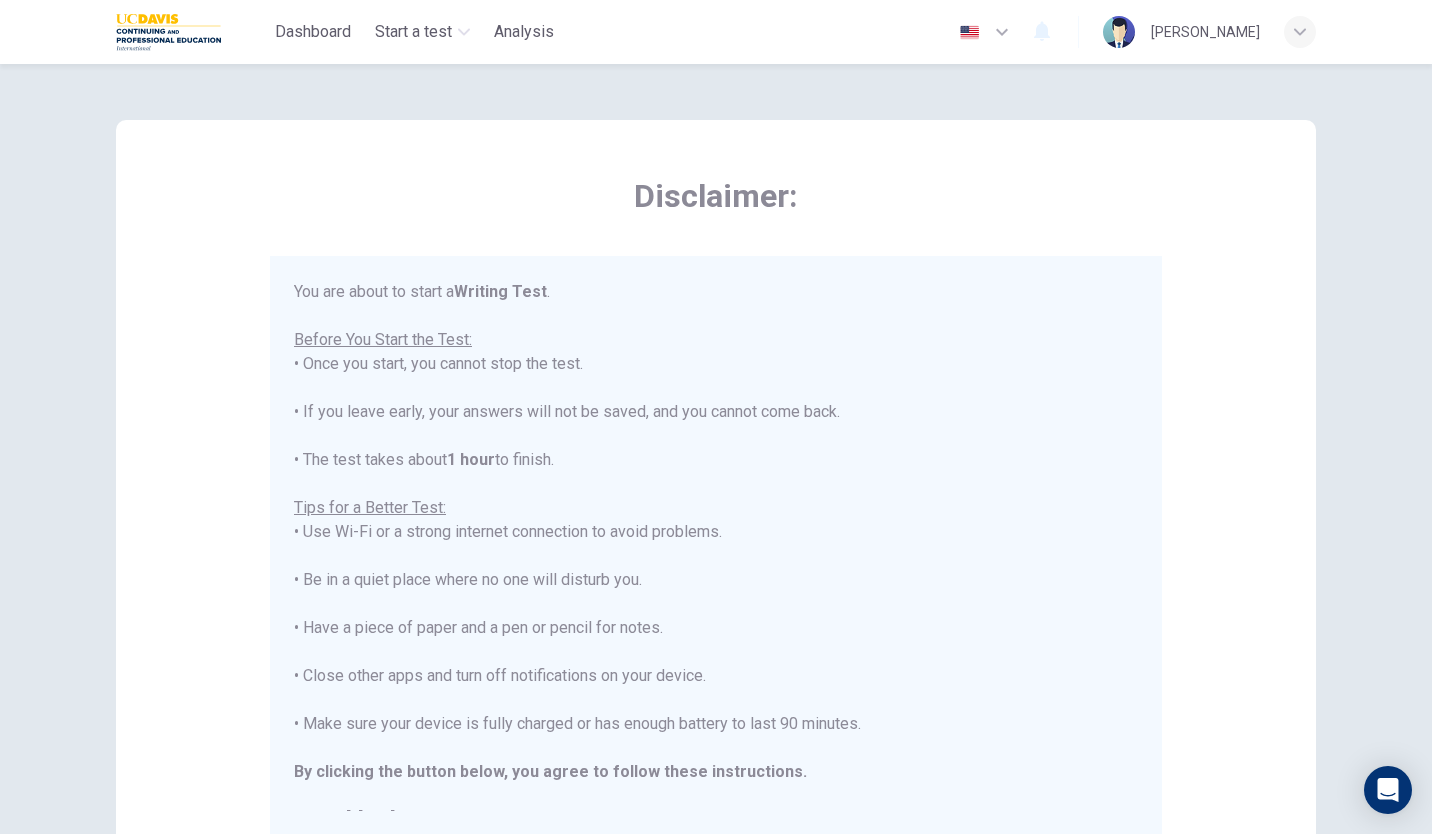 scroll, scrollTop: 23, scrollLeft: 0, axis: vertical 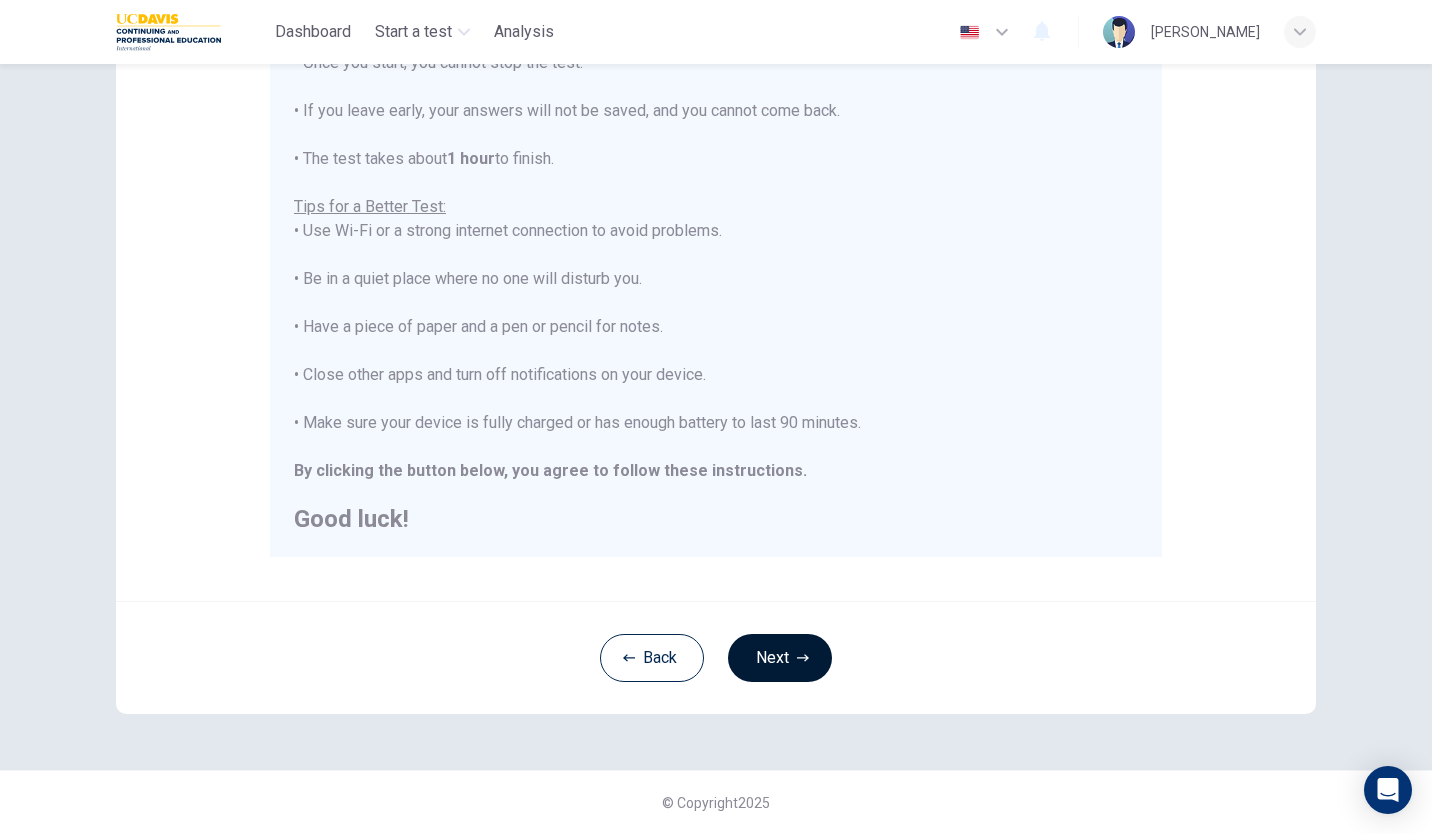 click 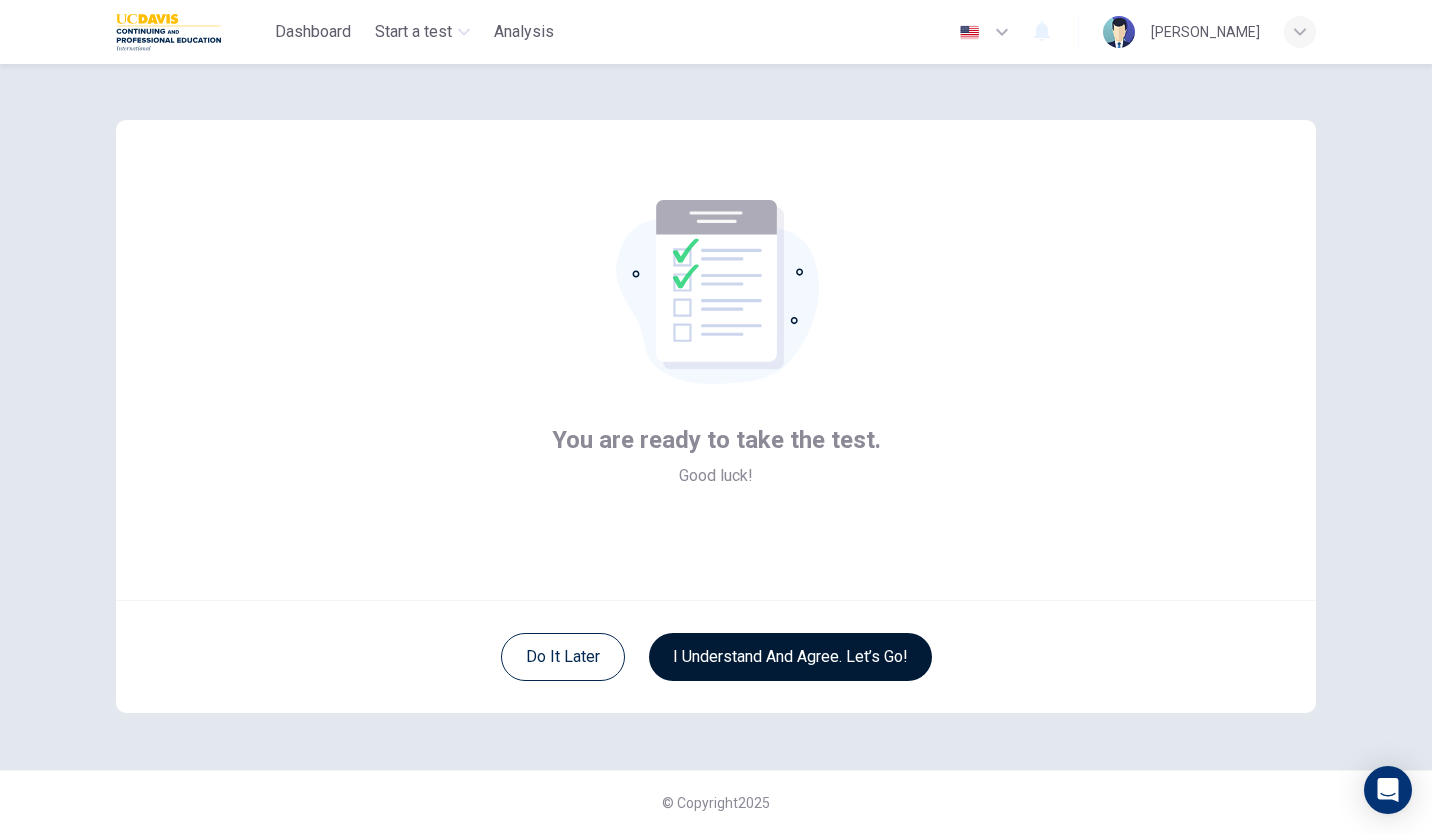scroll, scrollTop: 0, scrollLeft: 0, axis: both 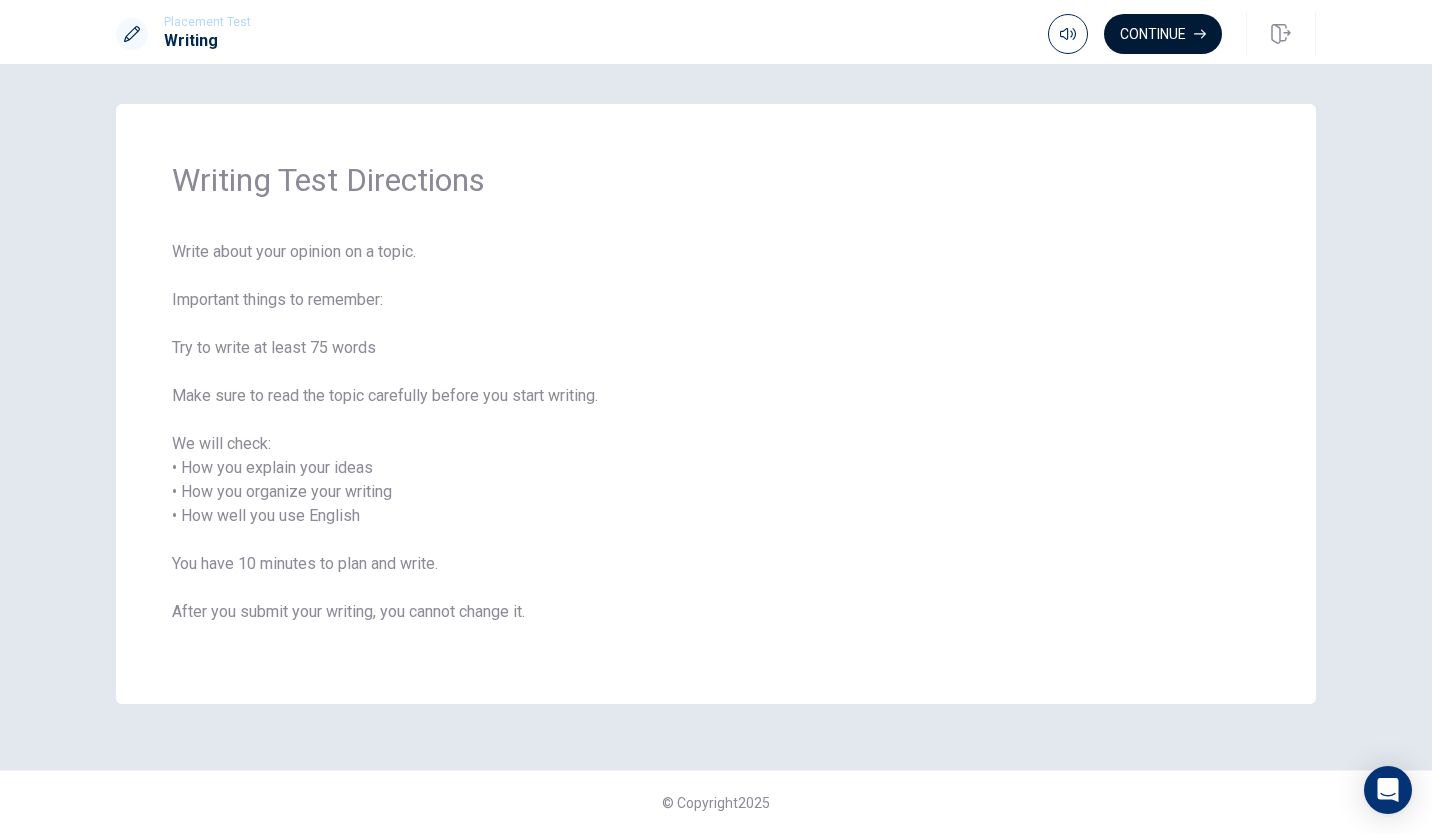 click 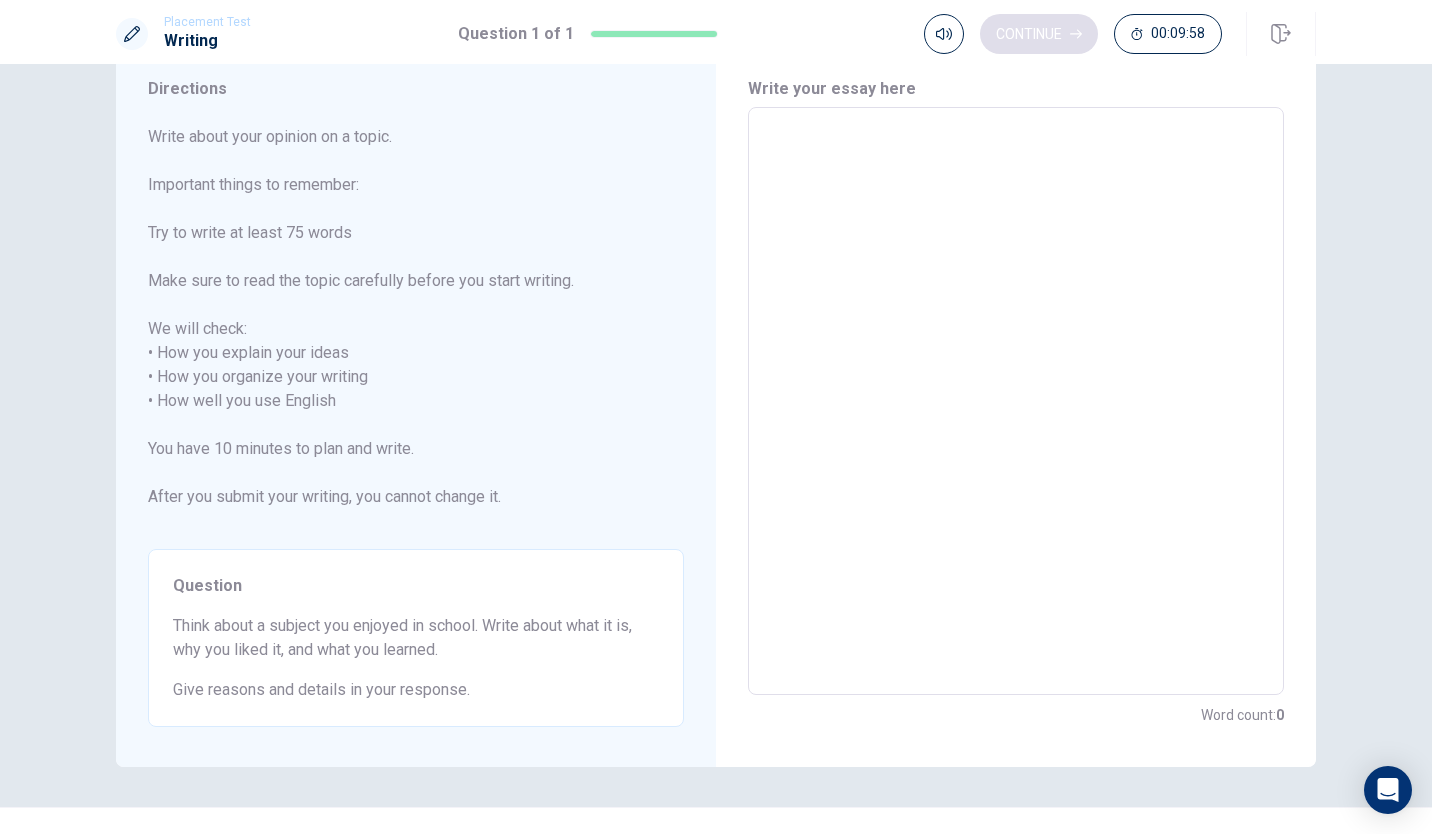 scroll, scrollTop: 71, scrollLeft: 0, axis: vertical 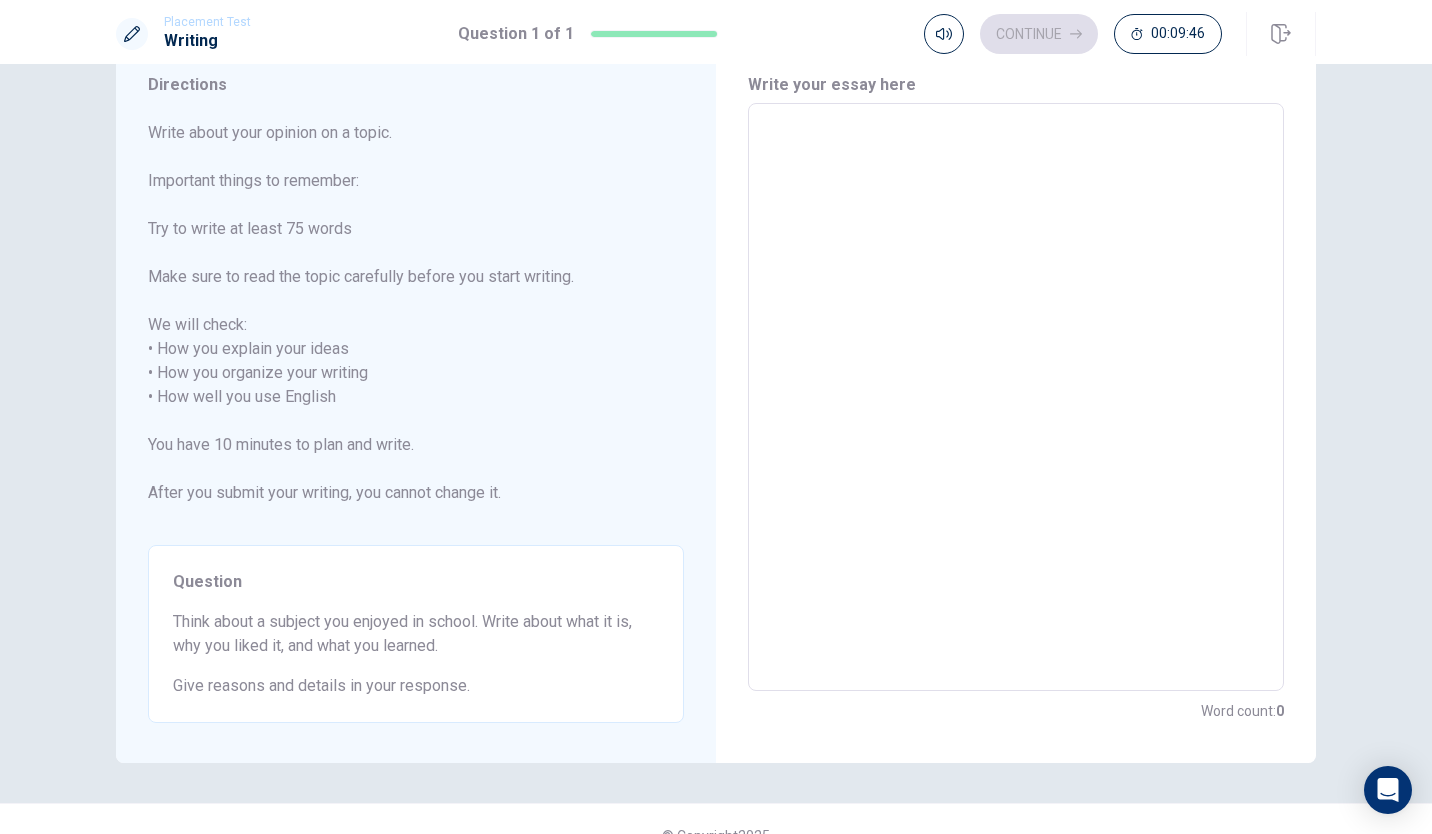 click at bounding box center (1016, 397) 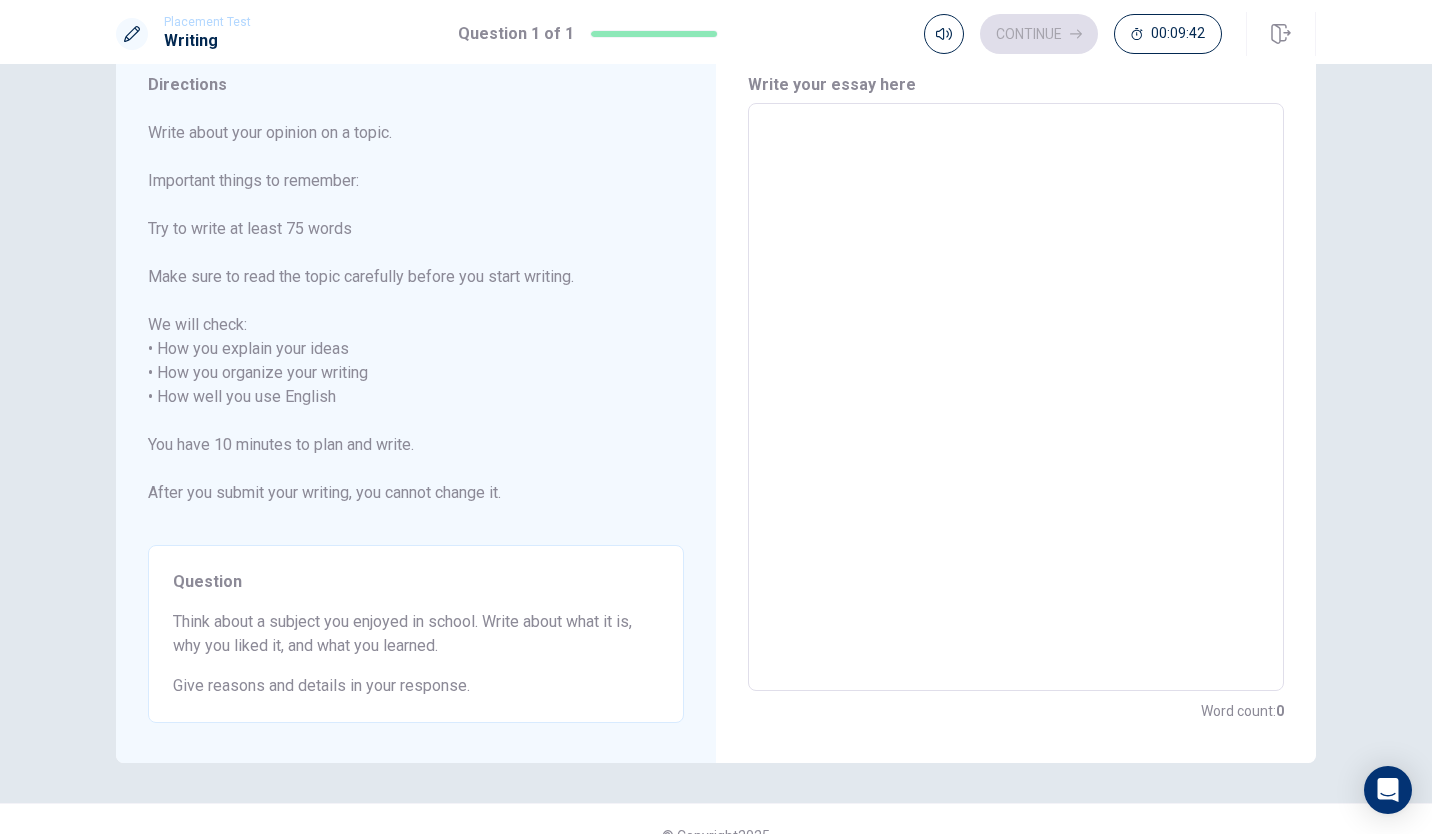 type on "い" 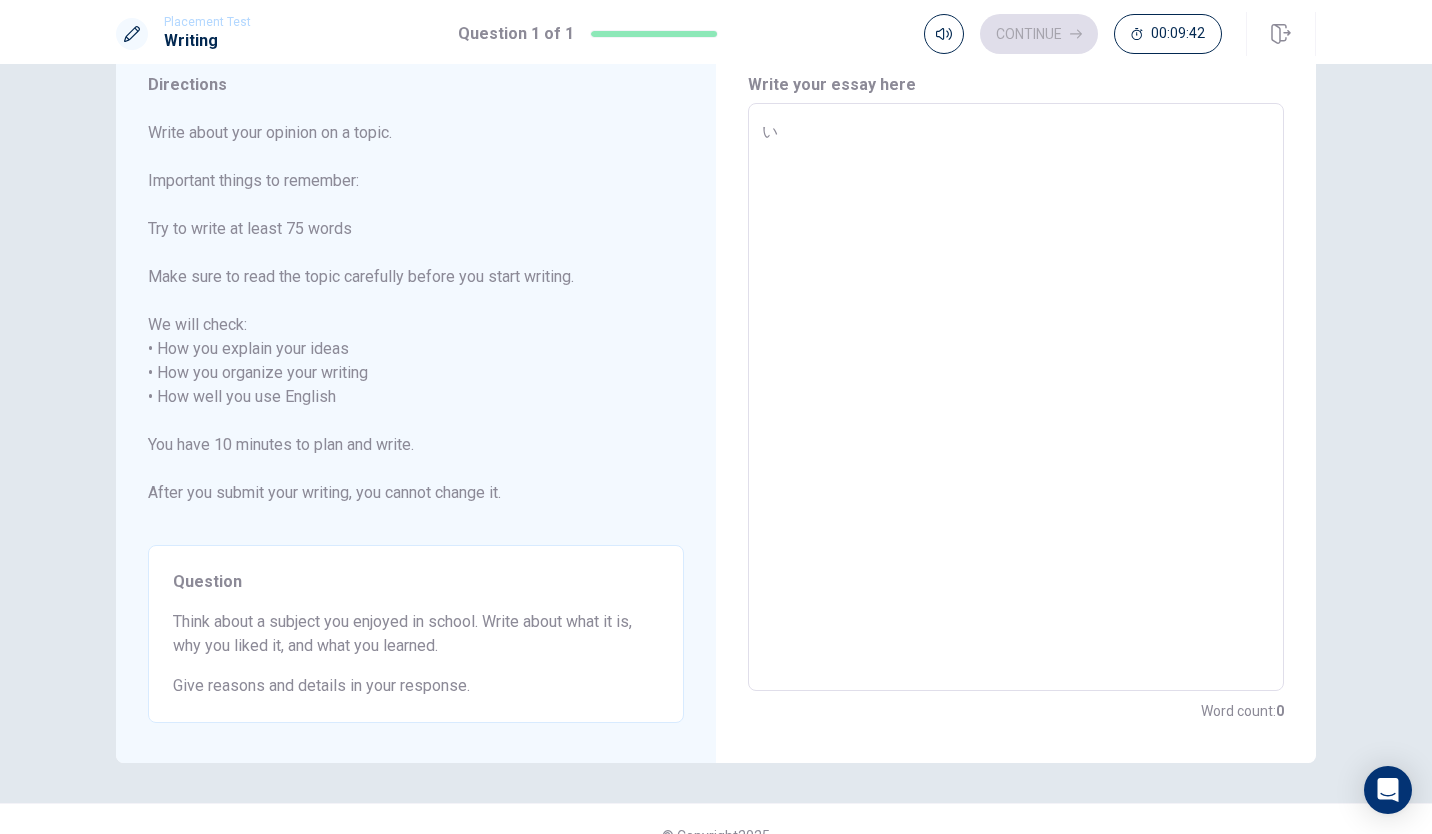 type on "x" 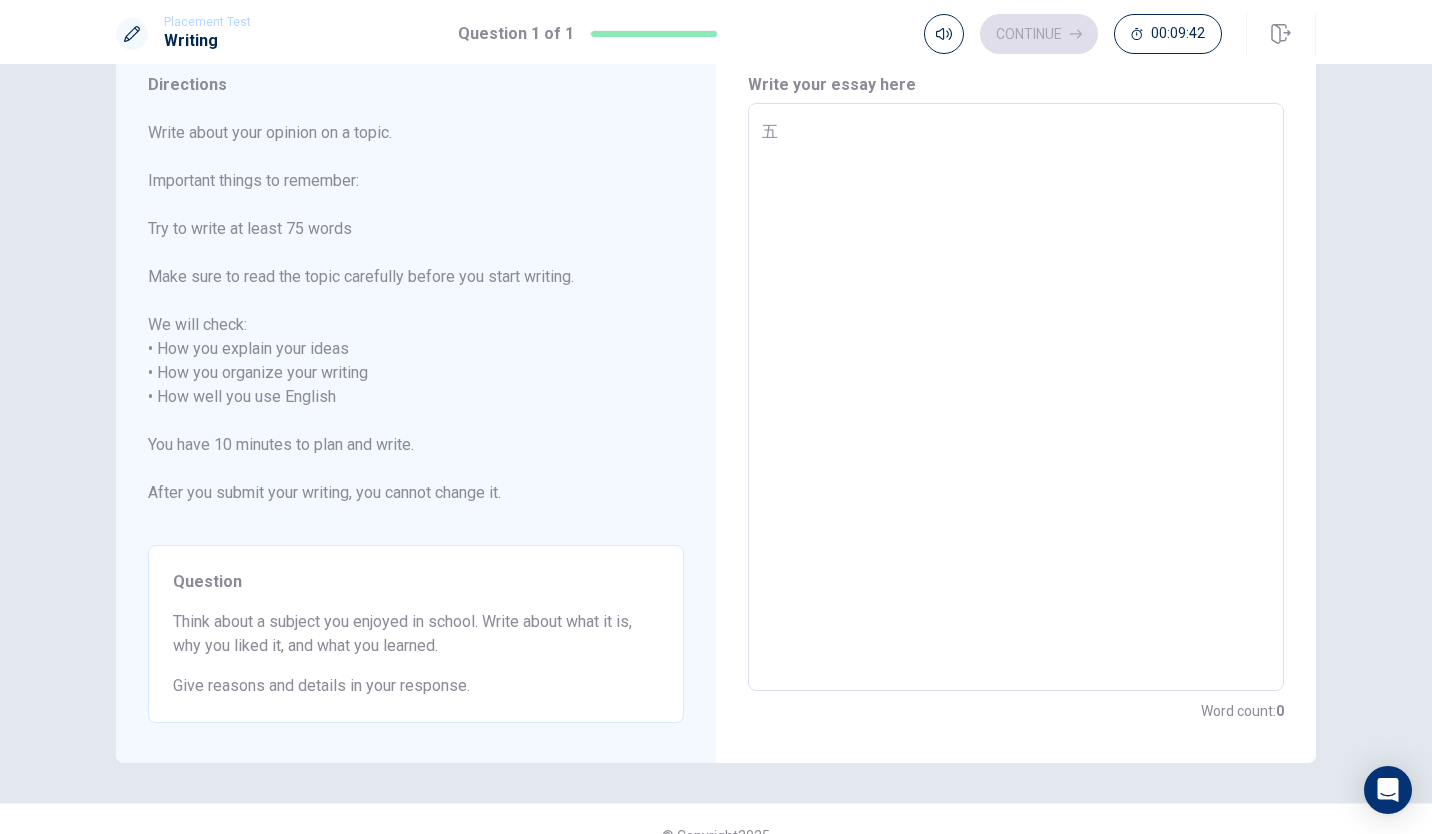type on "x" 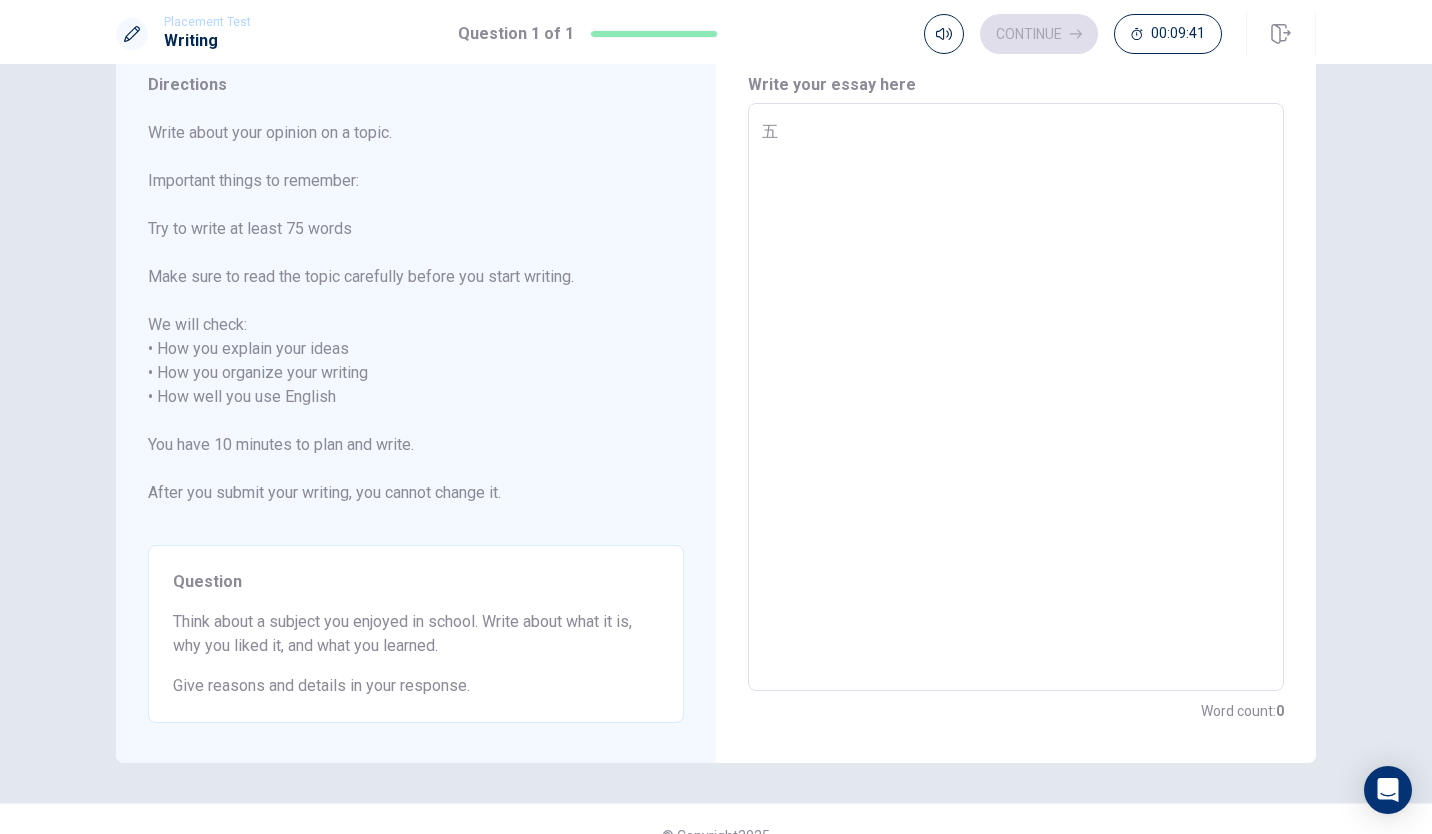type on "五ｌ" 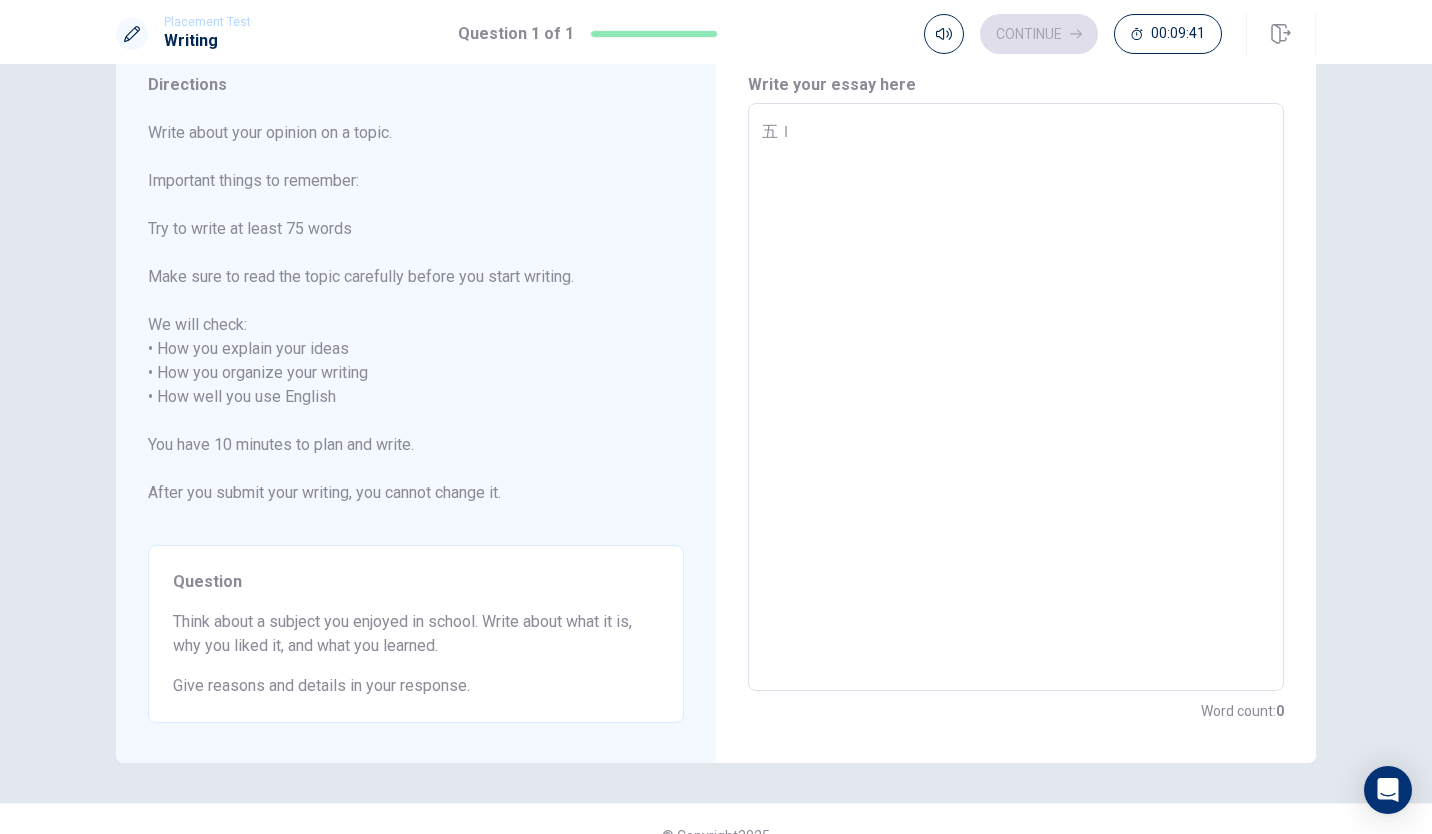 type on "x" 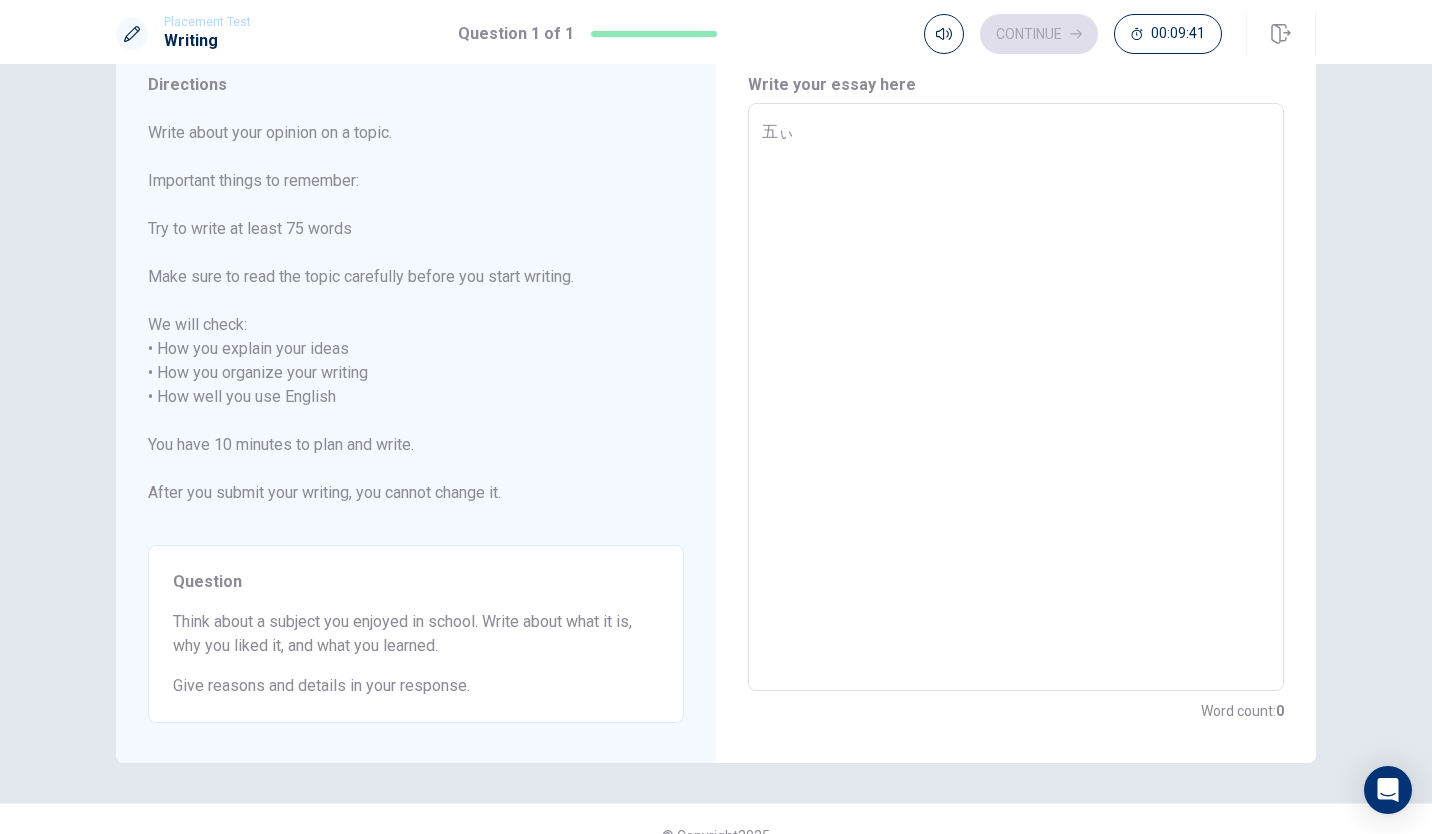 type on "x" 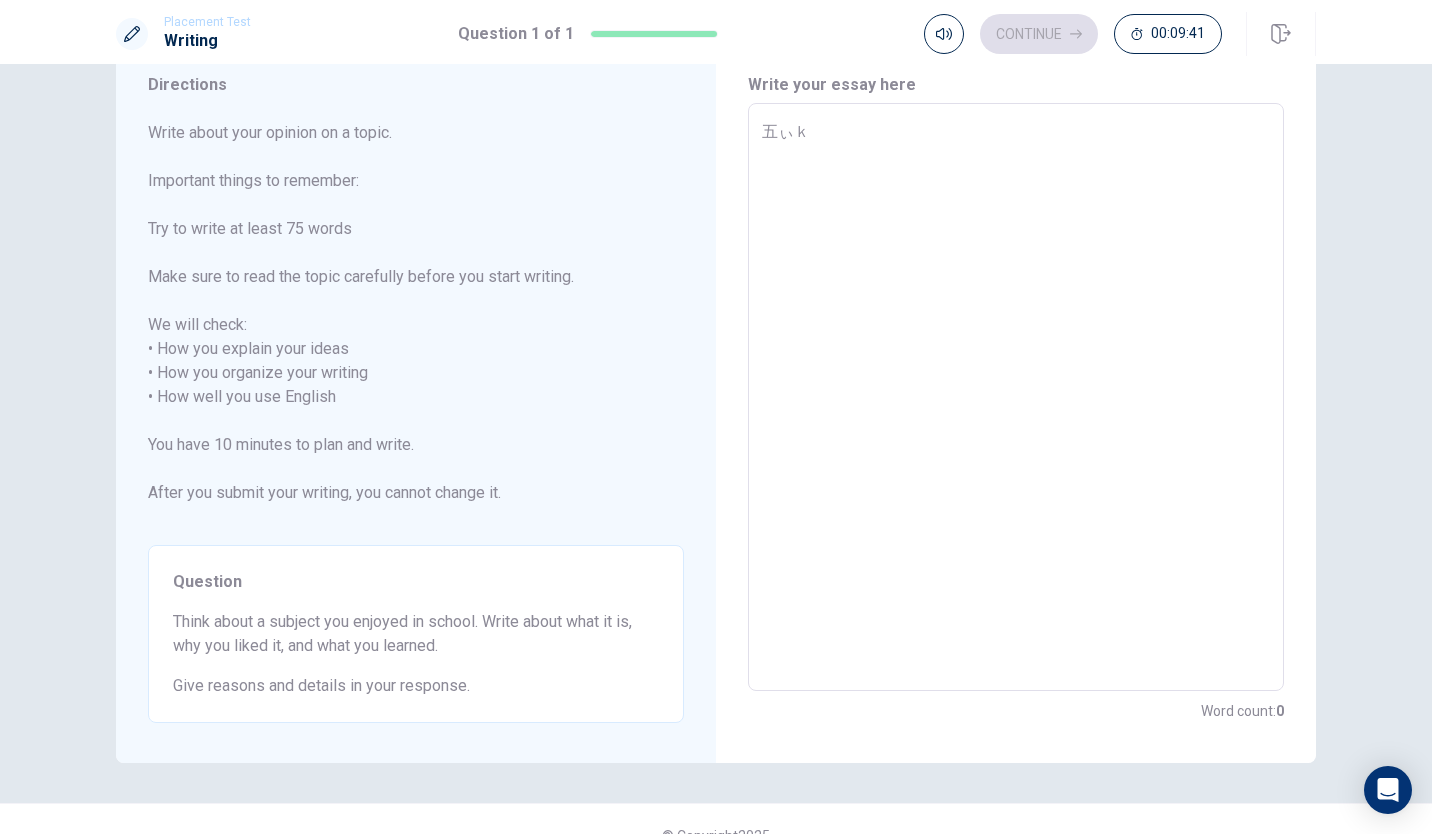 type on "x" 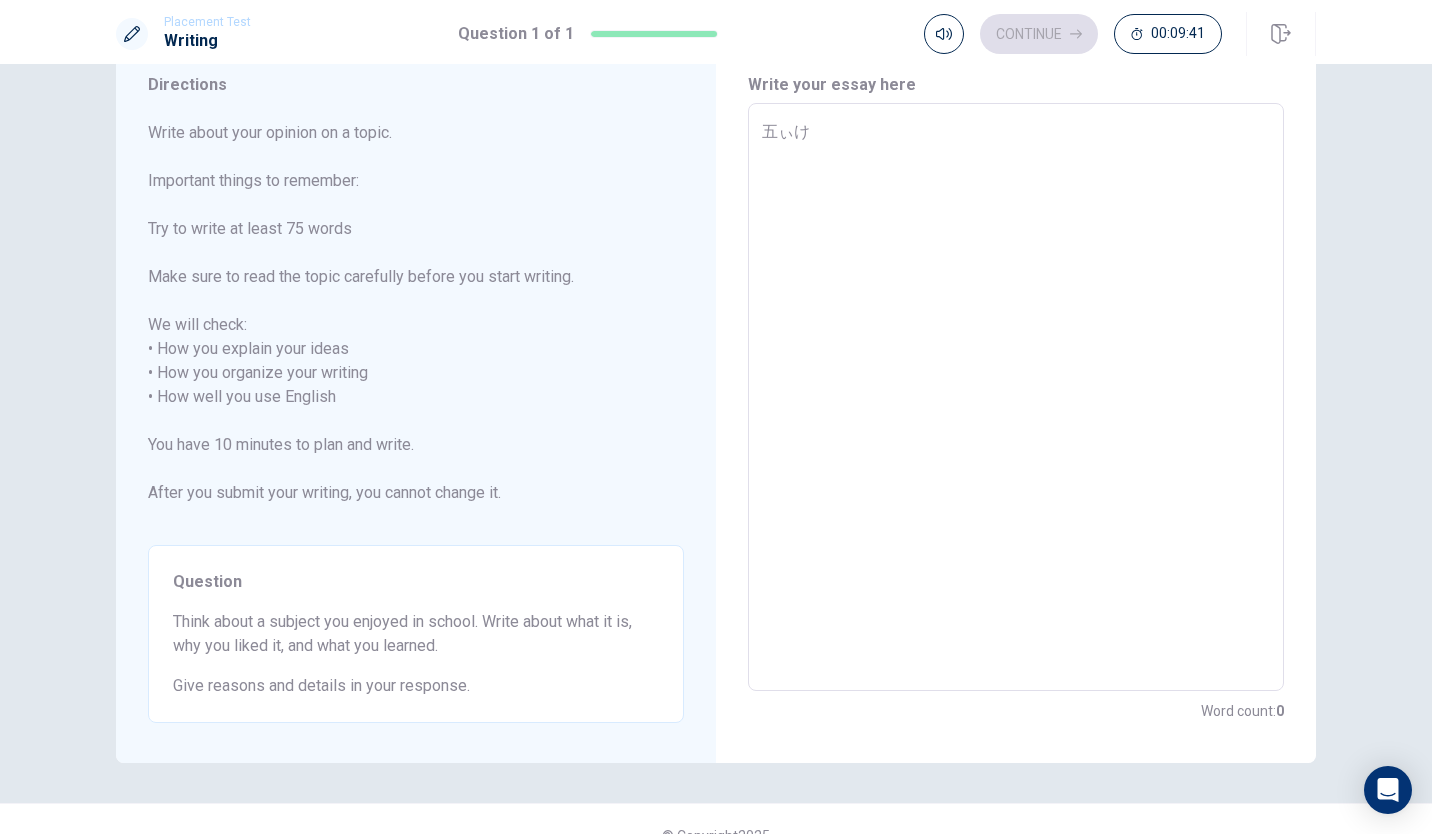 type on "x" 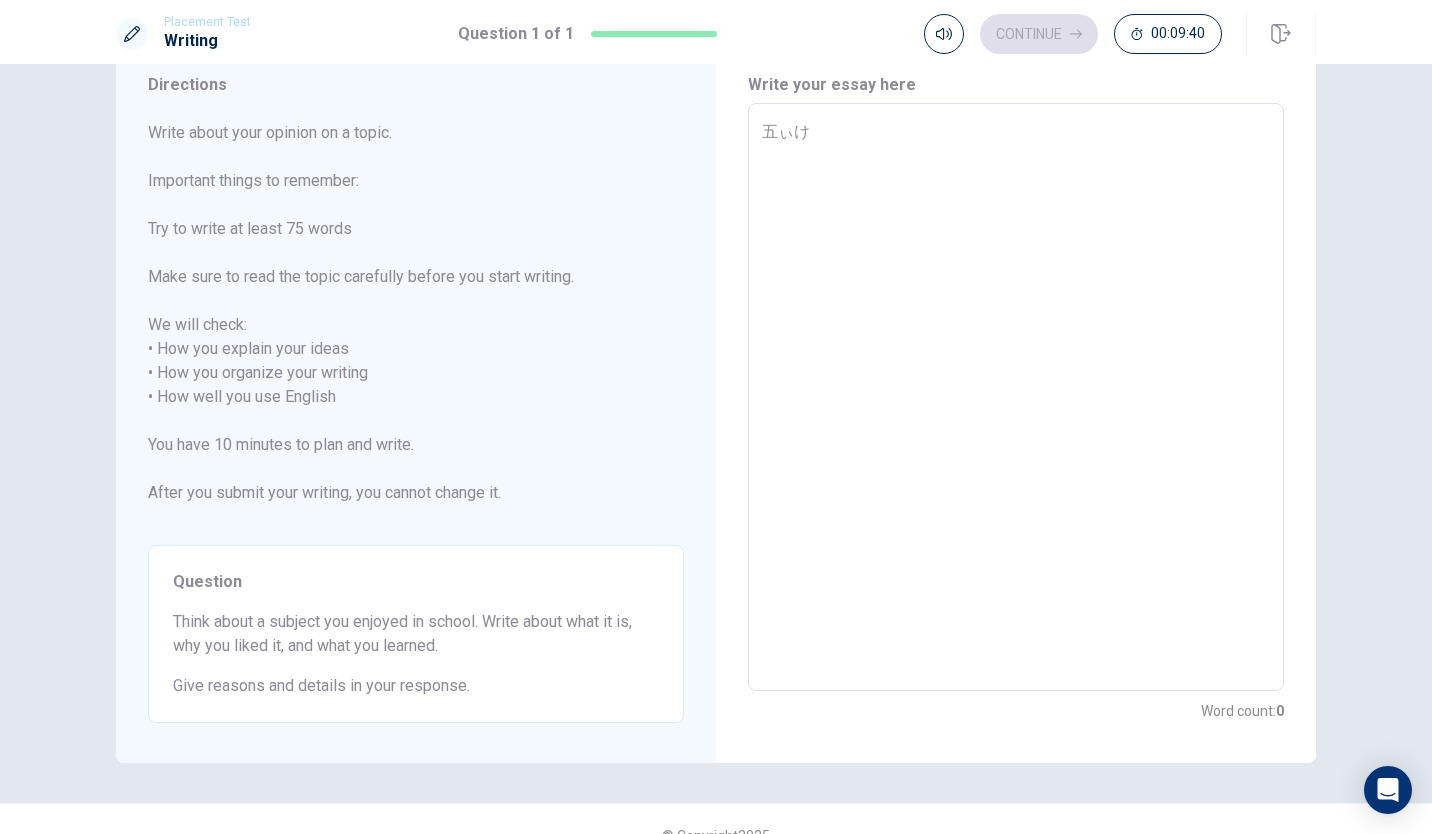 type on "五ィ家" 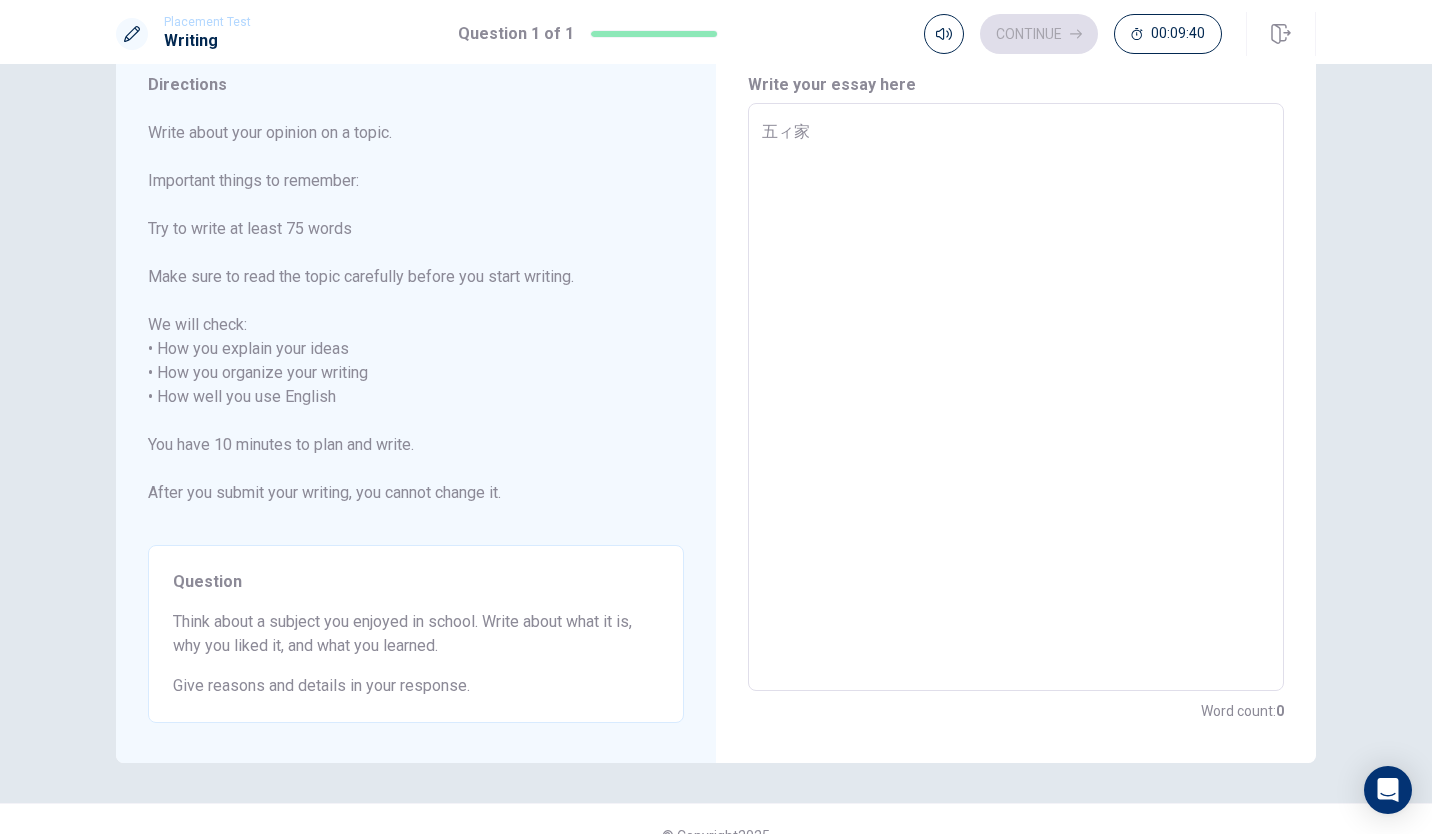 type on "x" 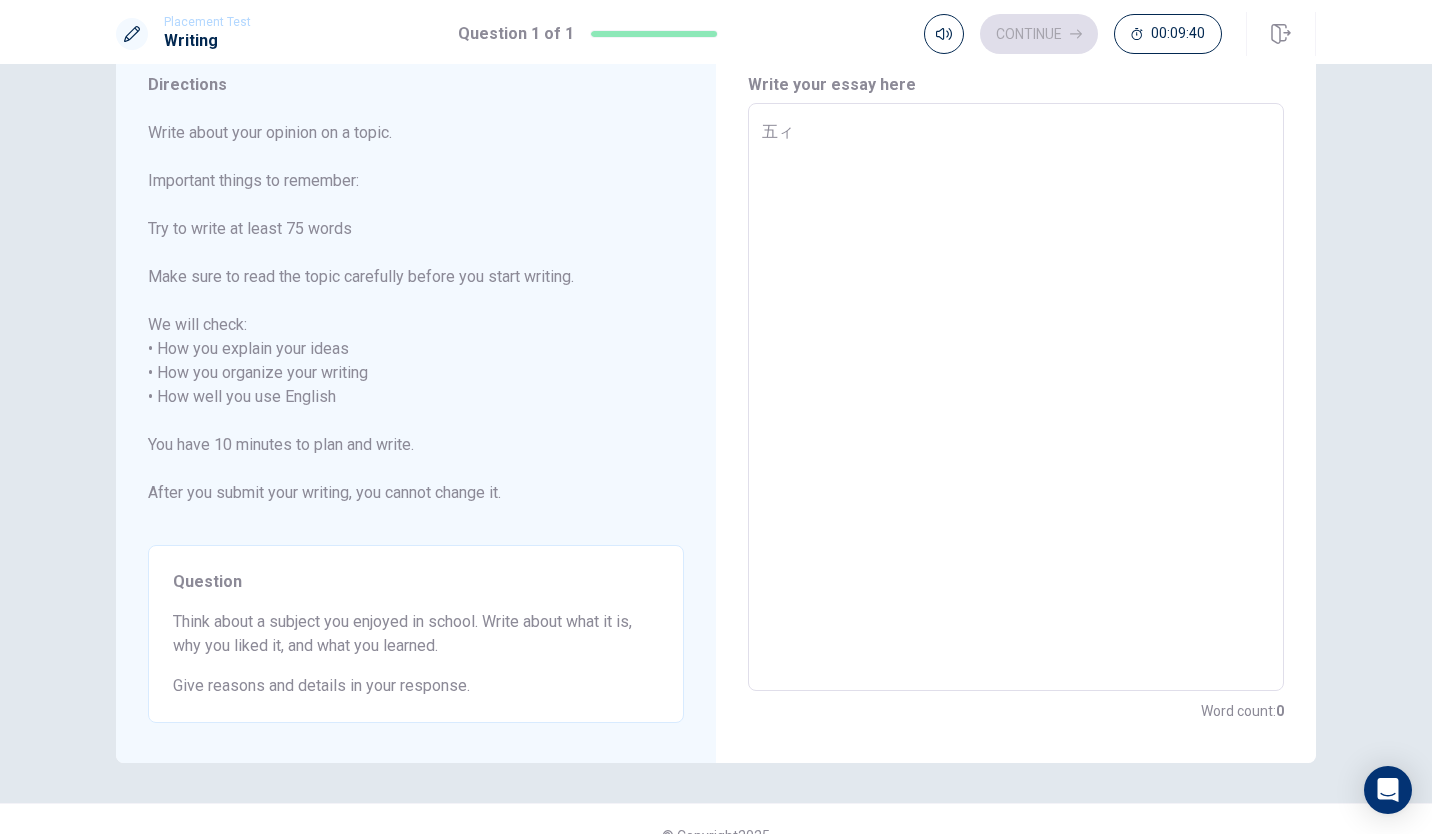 type on "x" 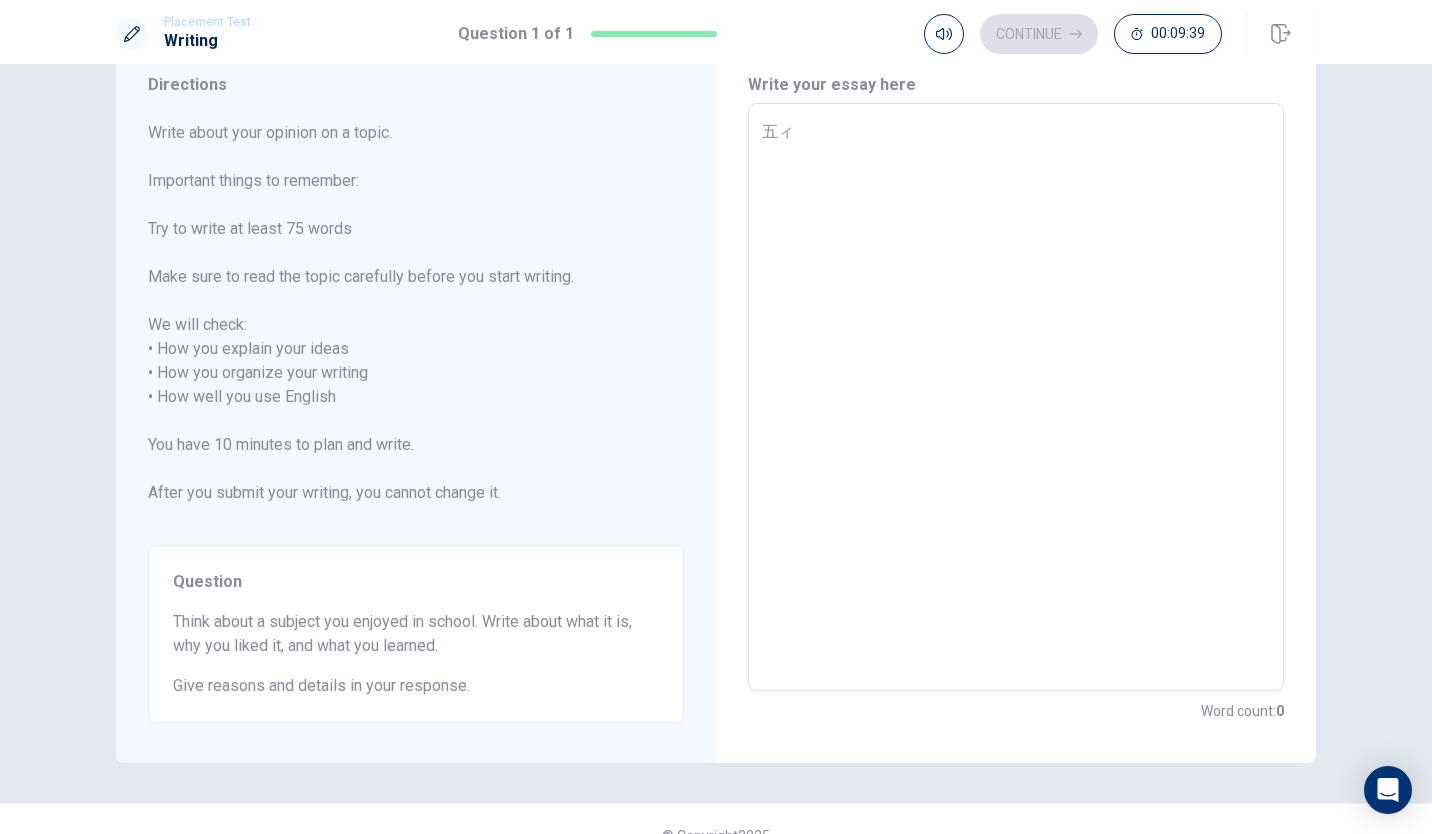 type on "五" 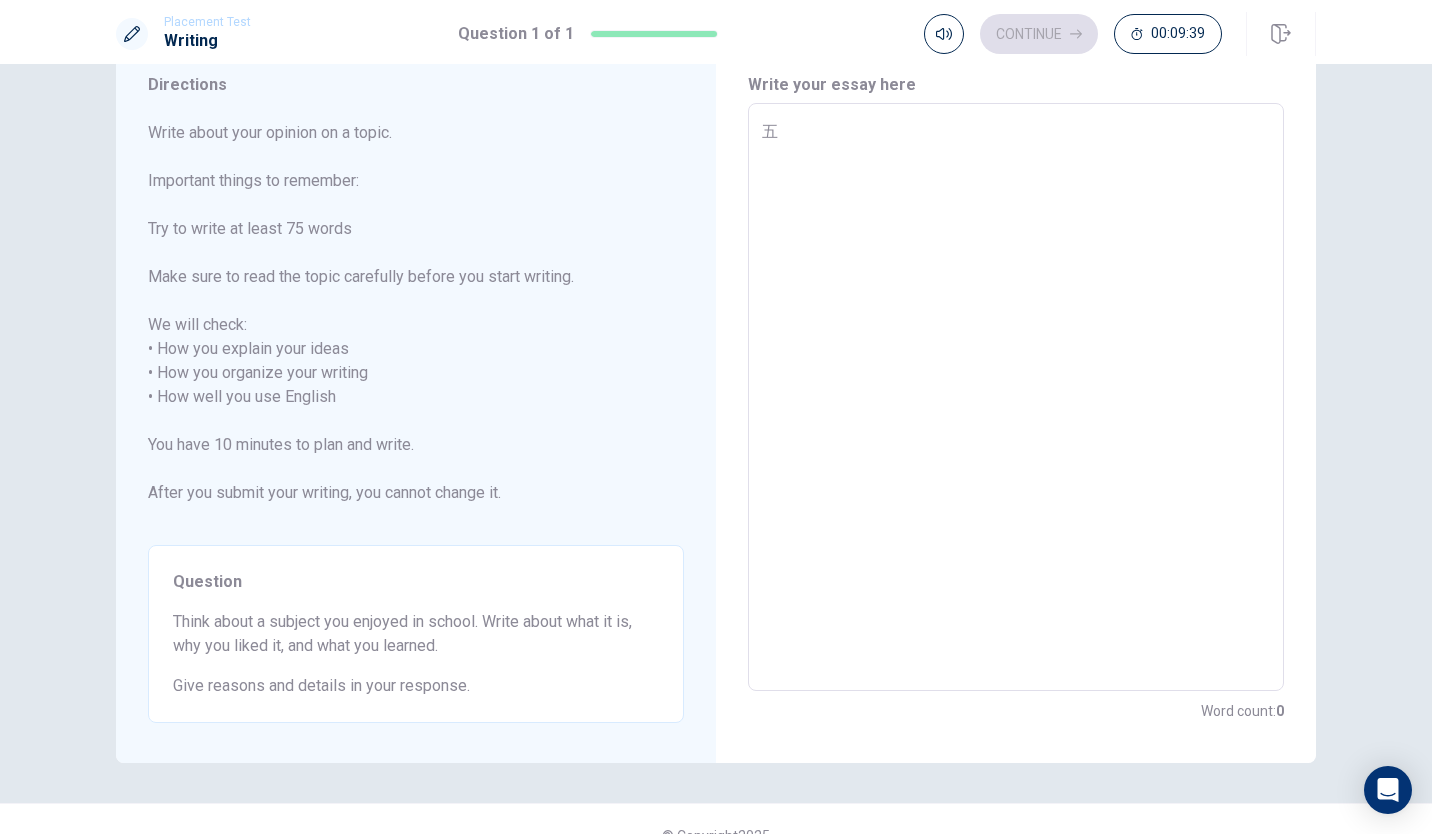 type 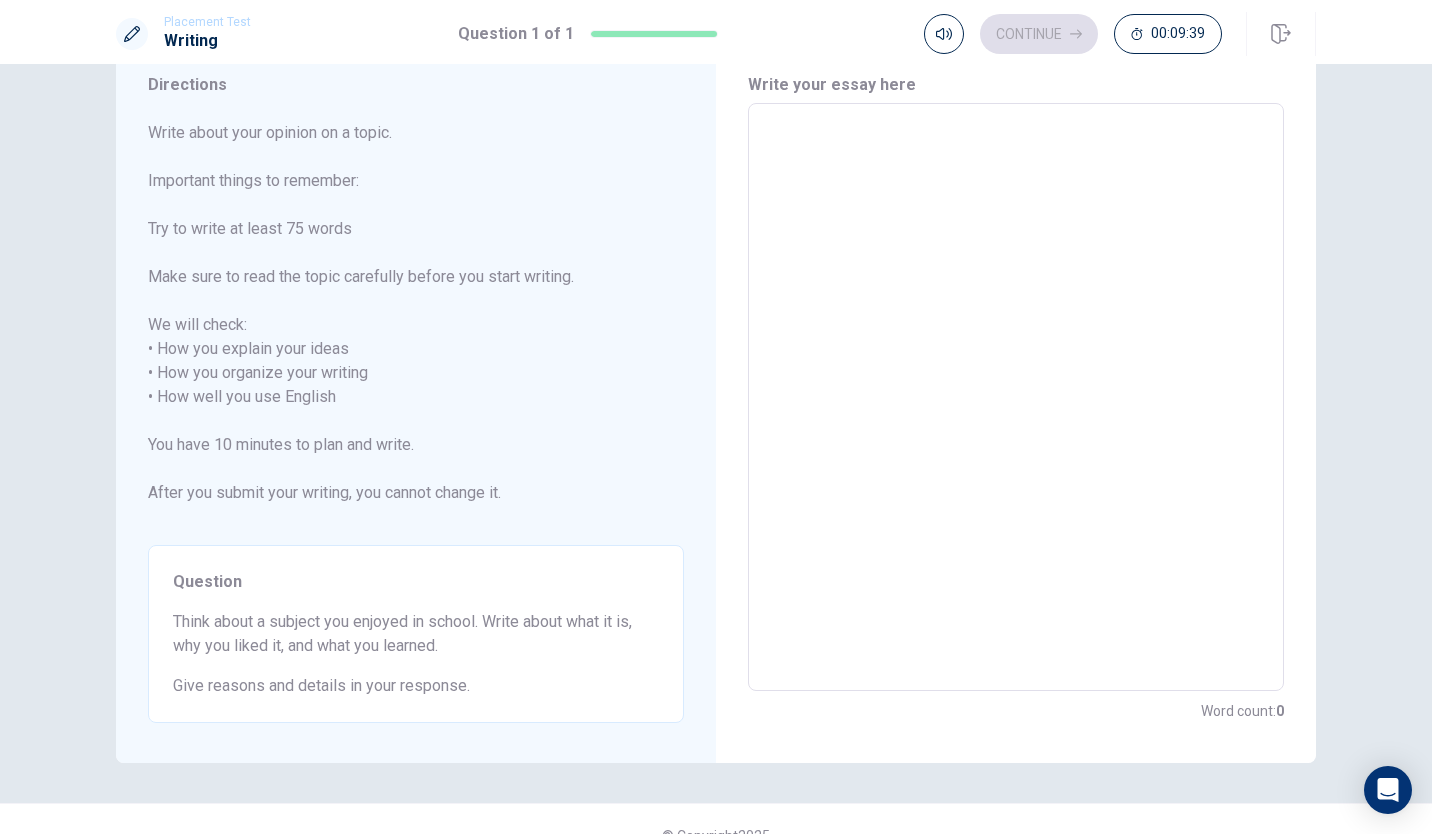 type on "x" 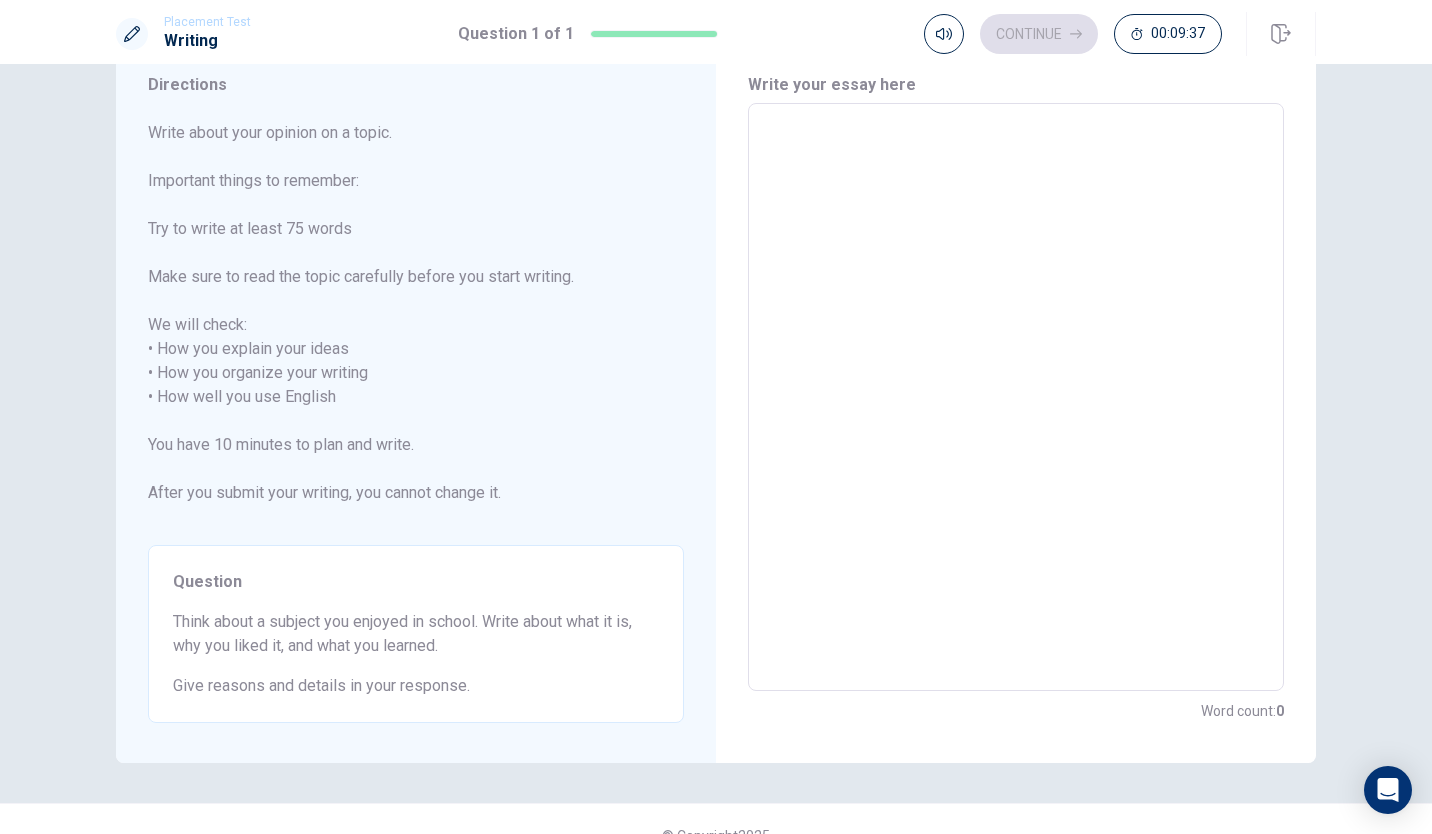 type on "m" 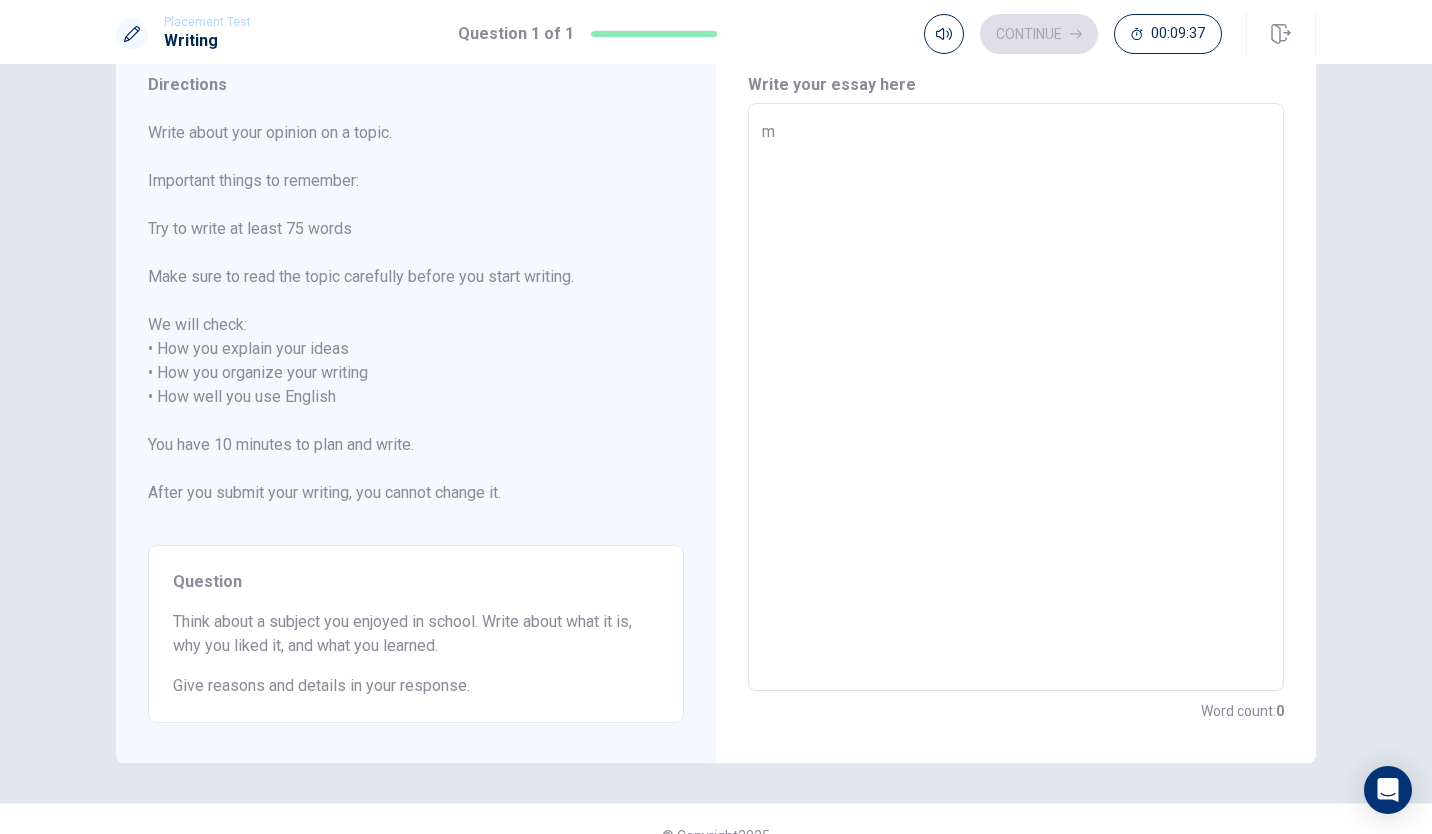 type on "x" 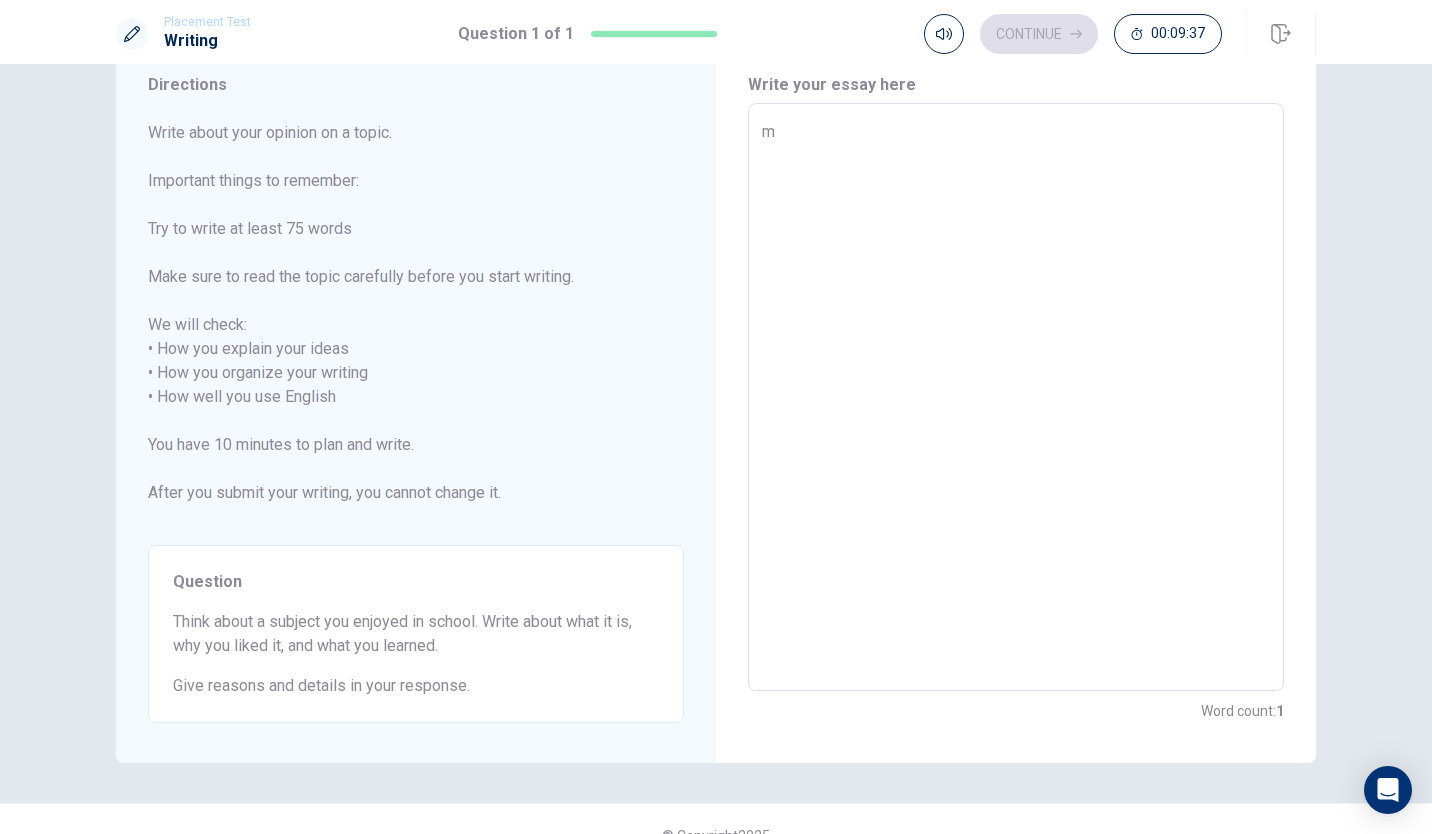 type on "my" 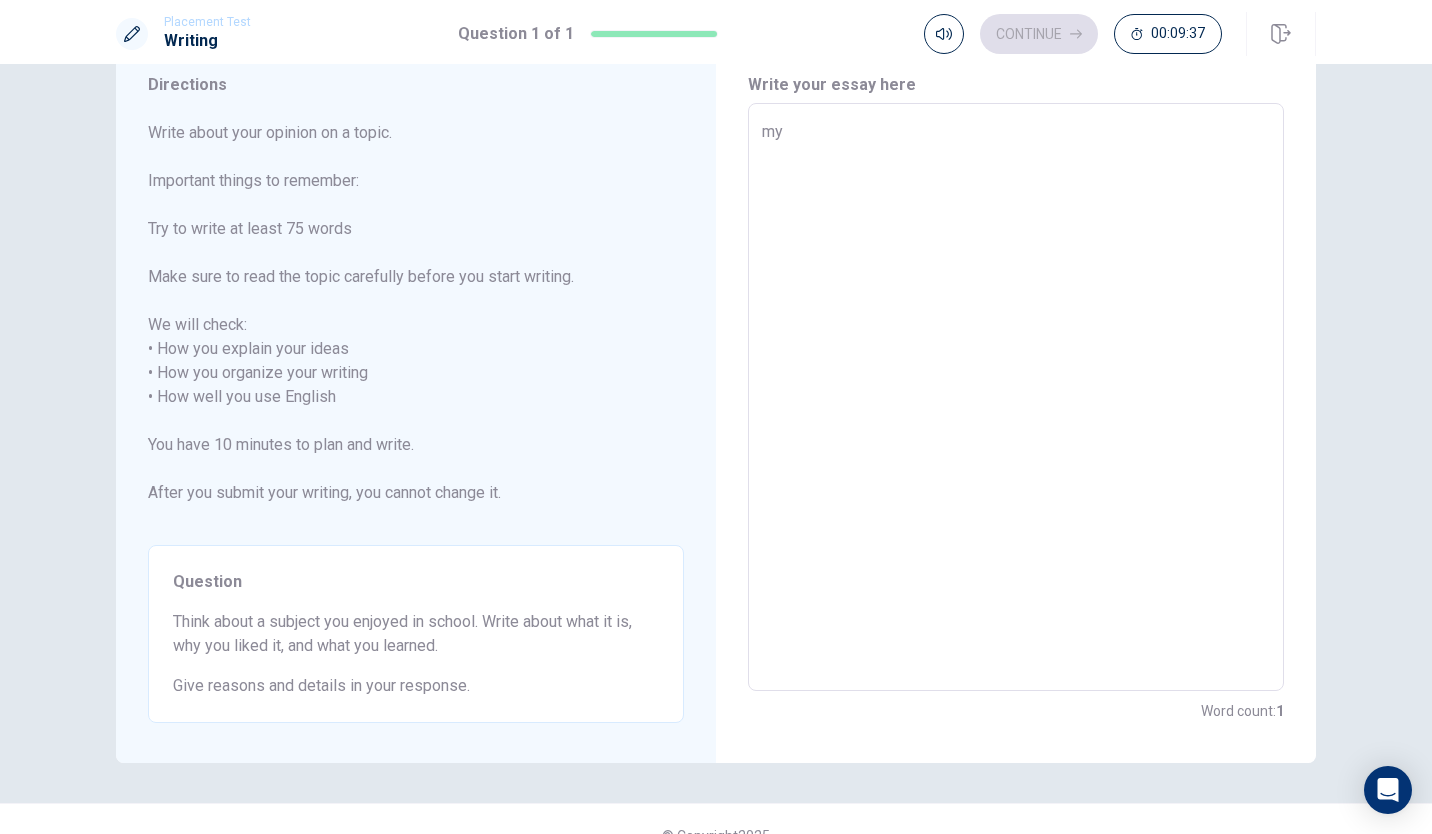 type on "x" 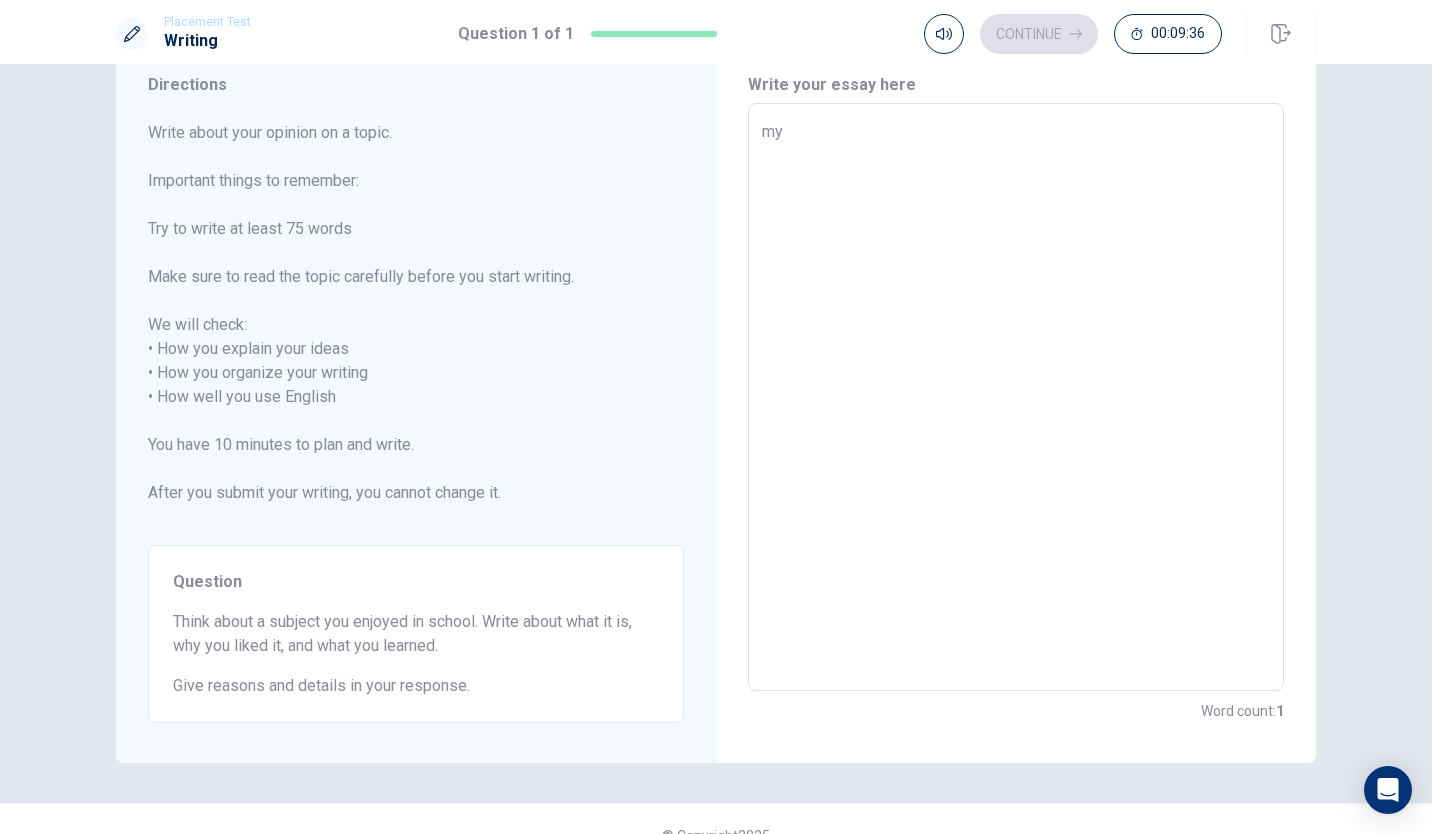 type on "m" 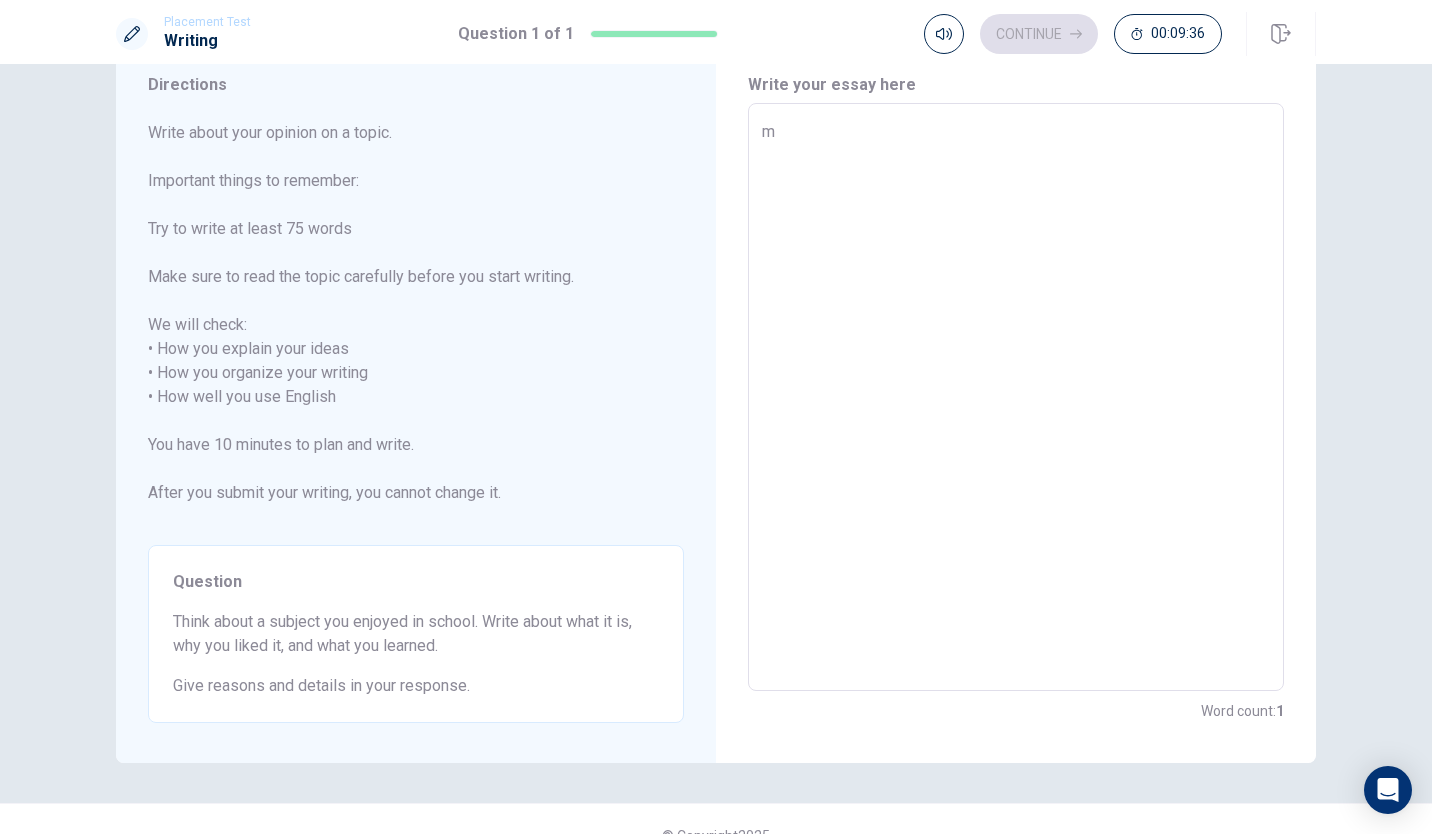 type on "x" 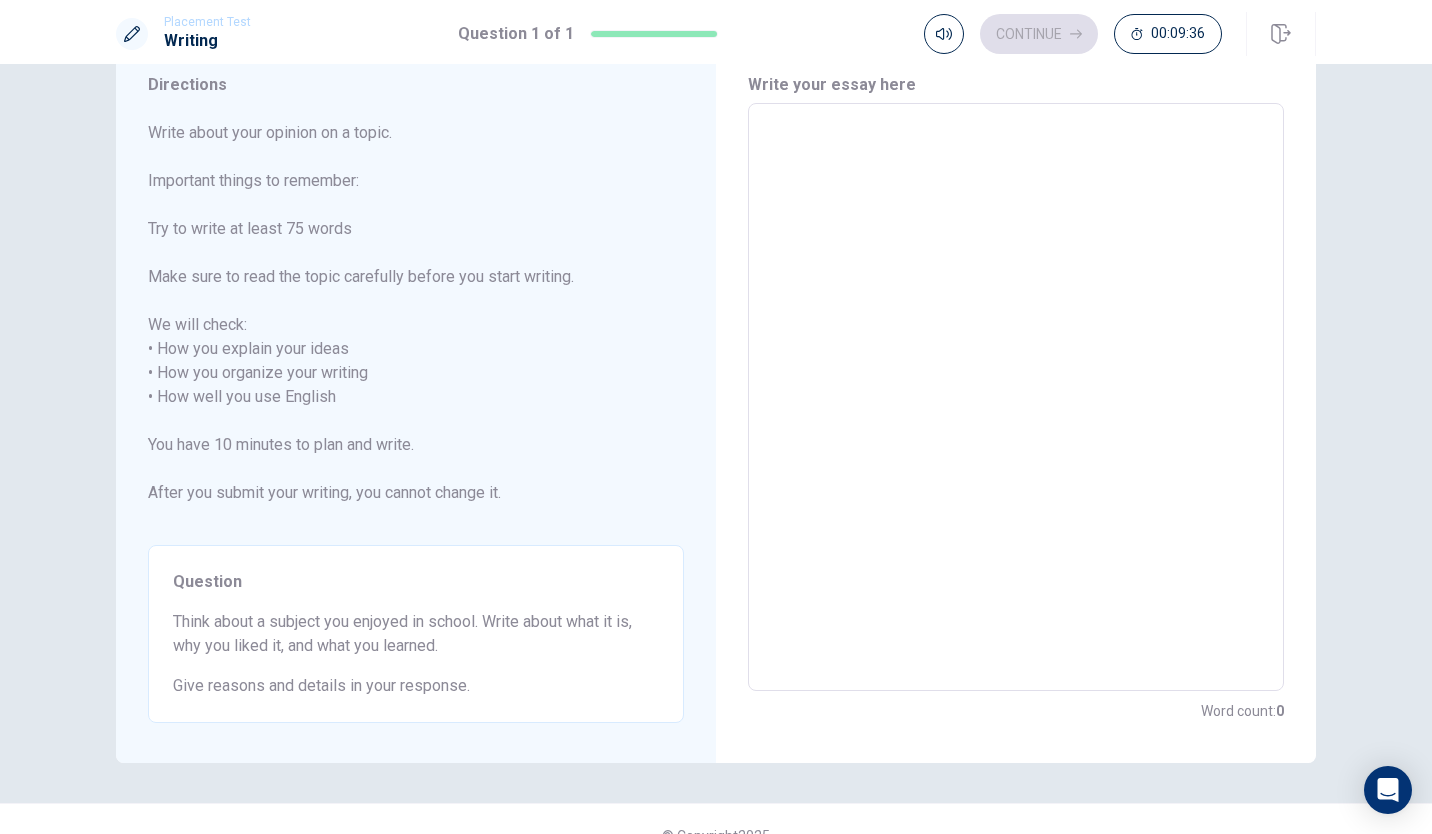 type on "M" 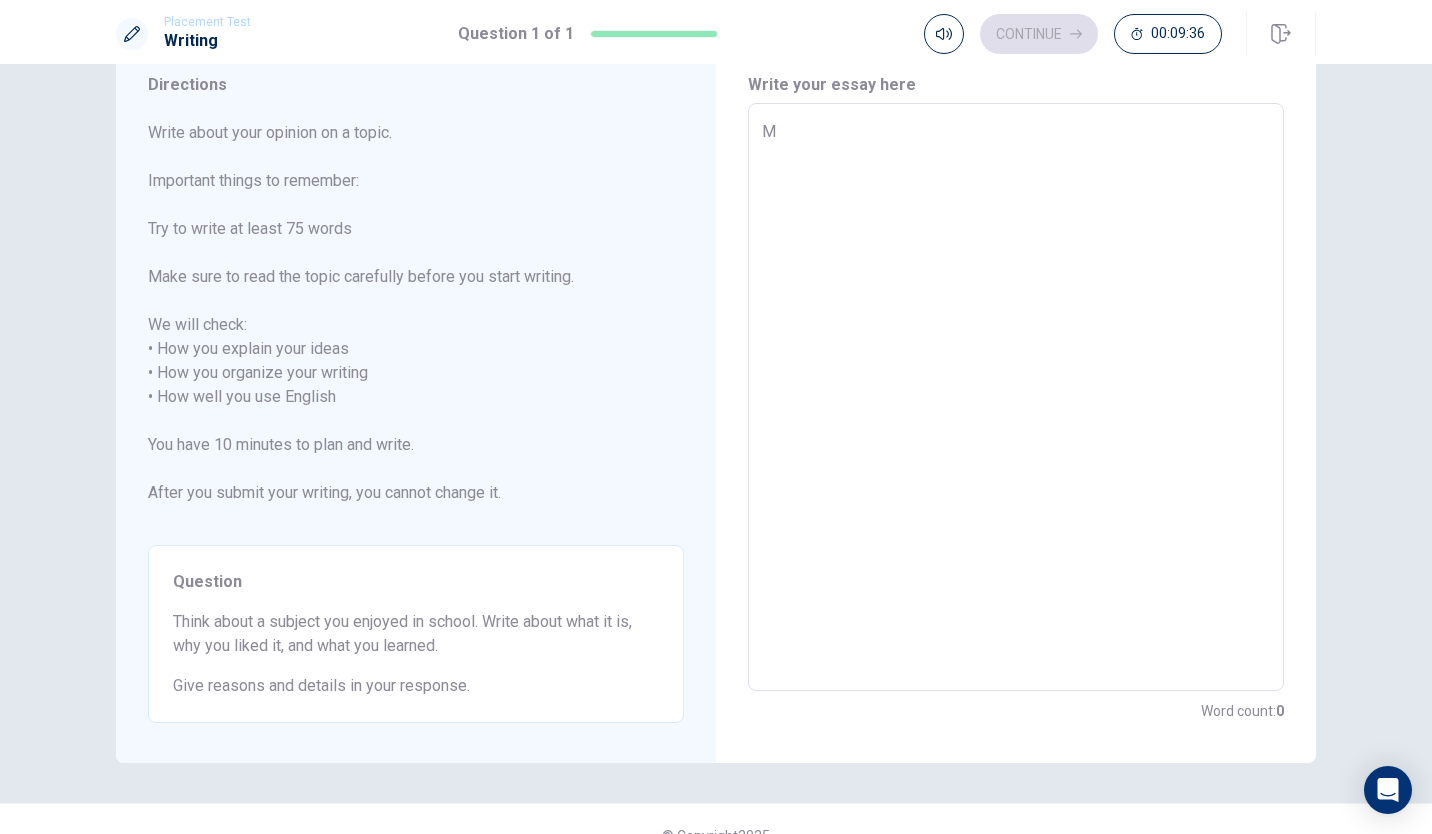 type on "x" 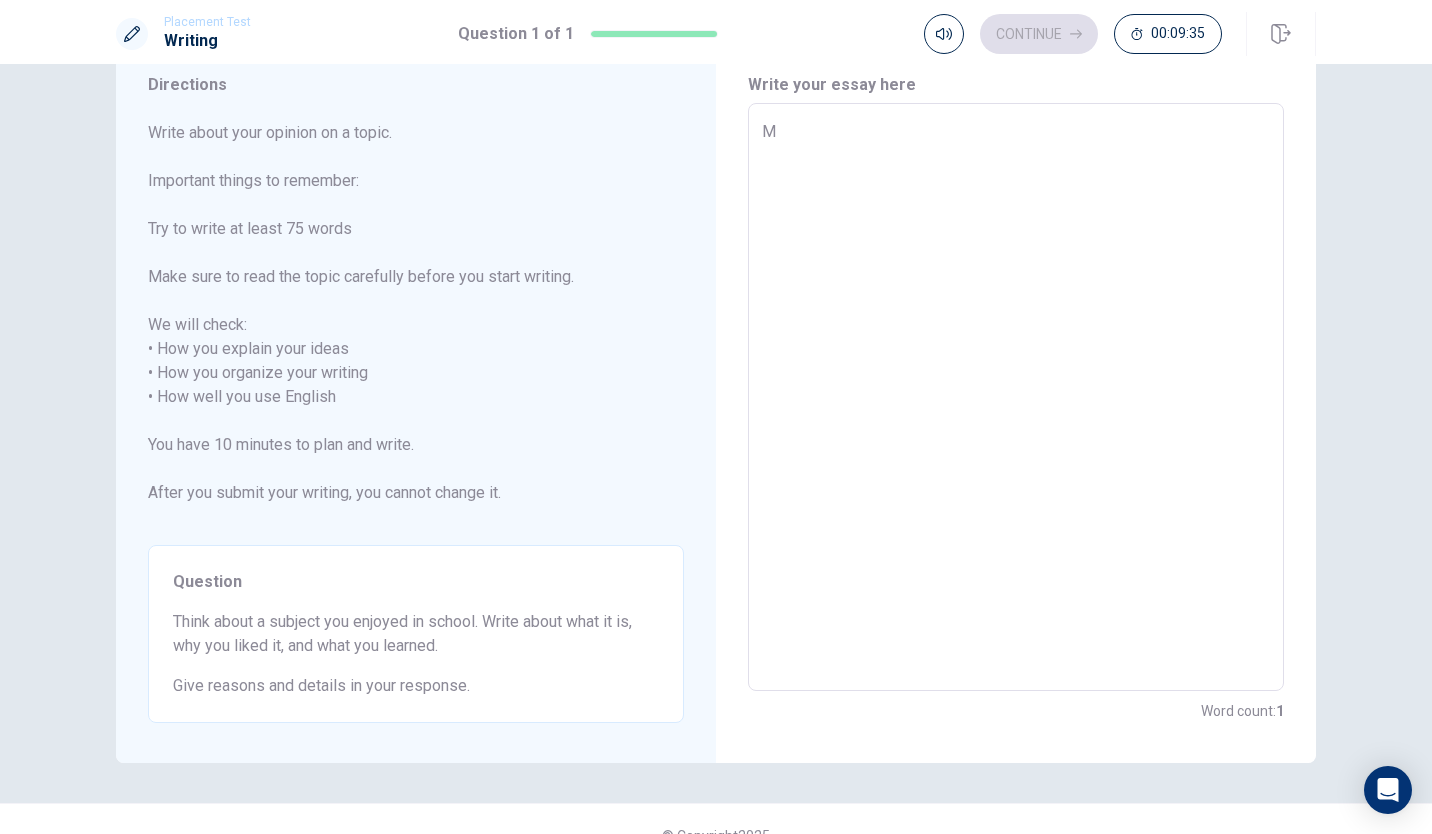 type on "My" 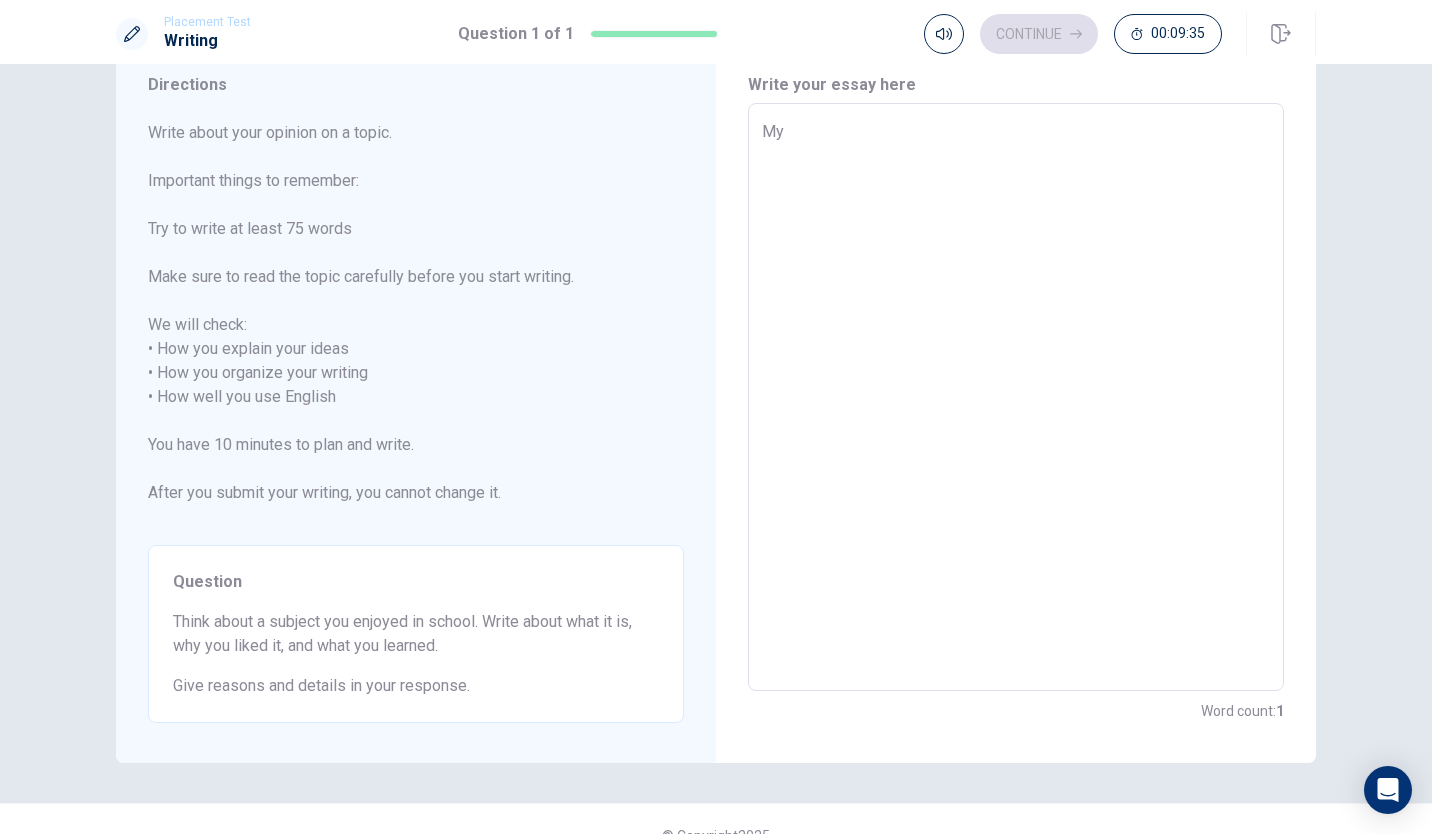 type on "x" 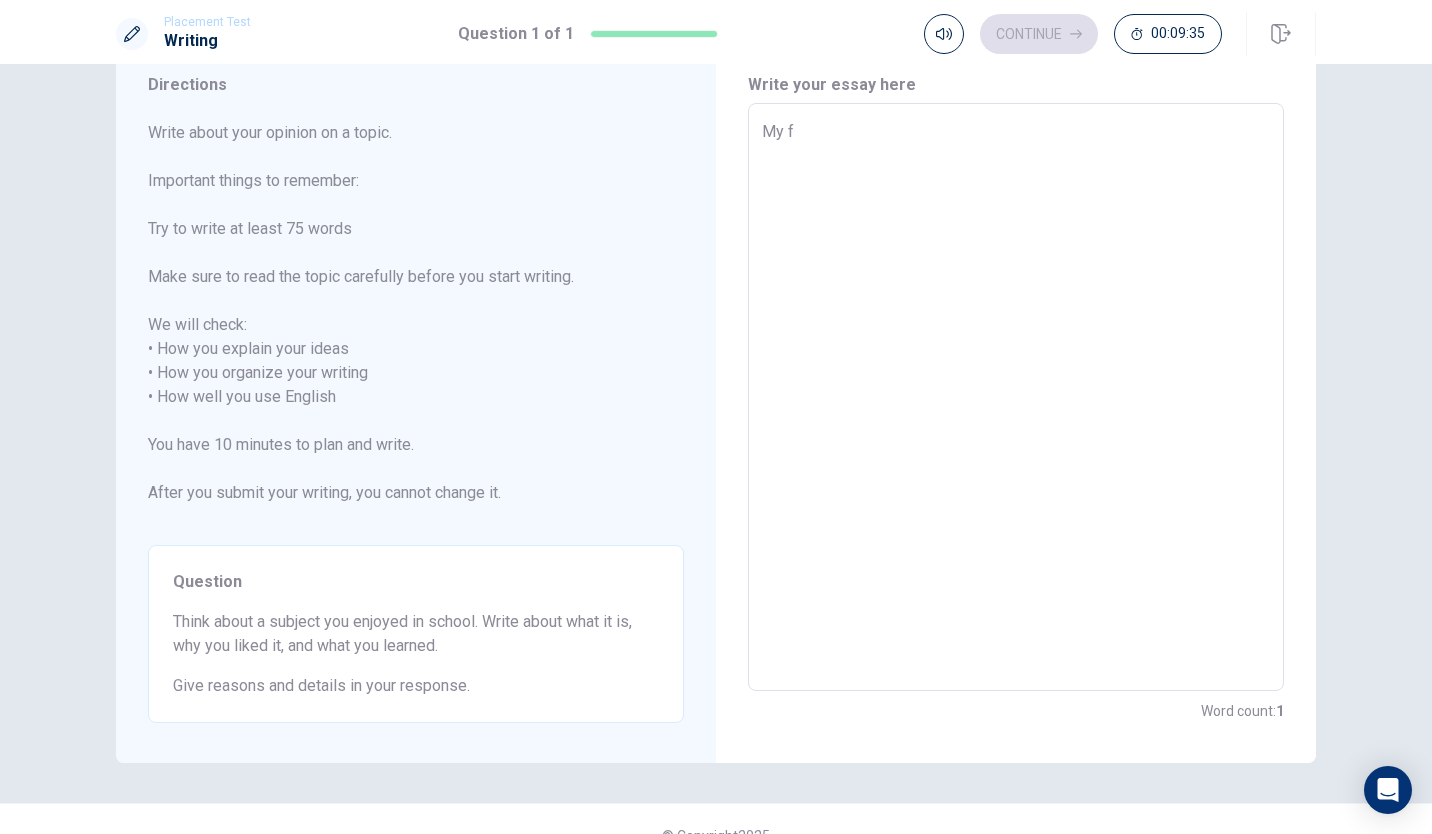 type on "x" 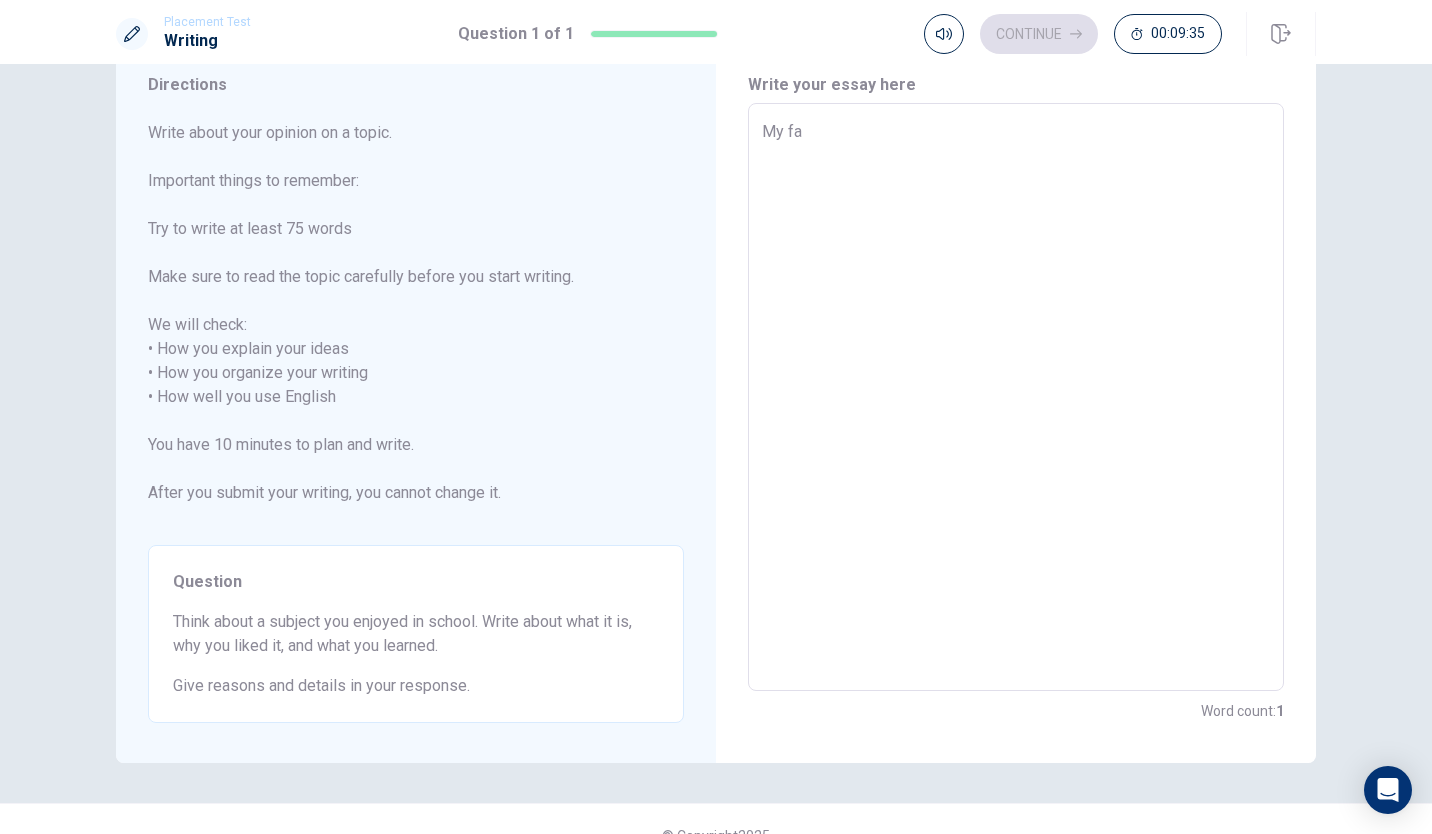 type on "x" 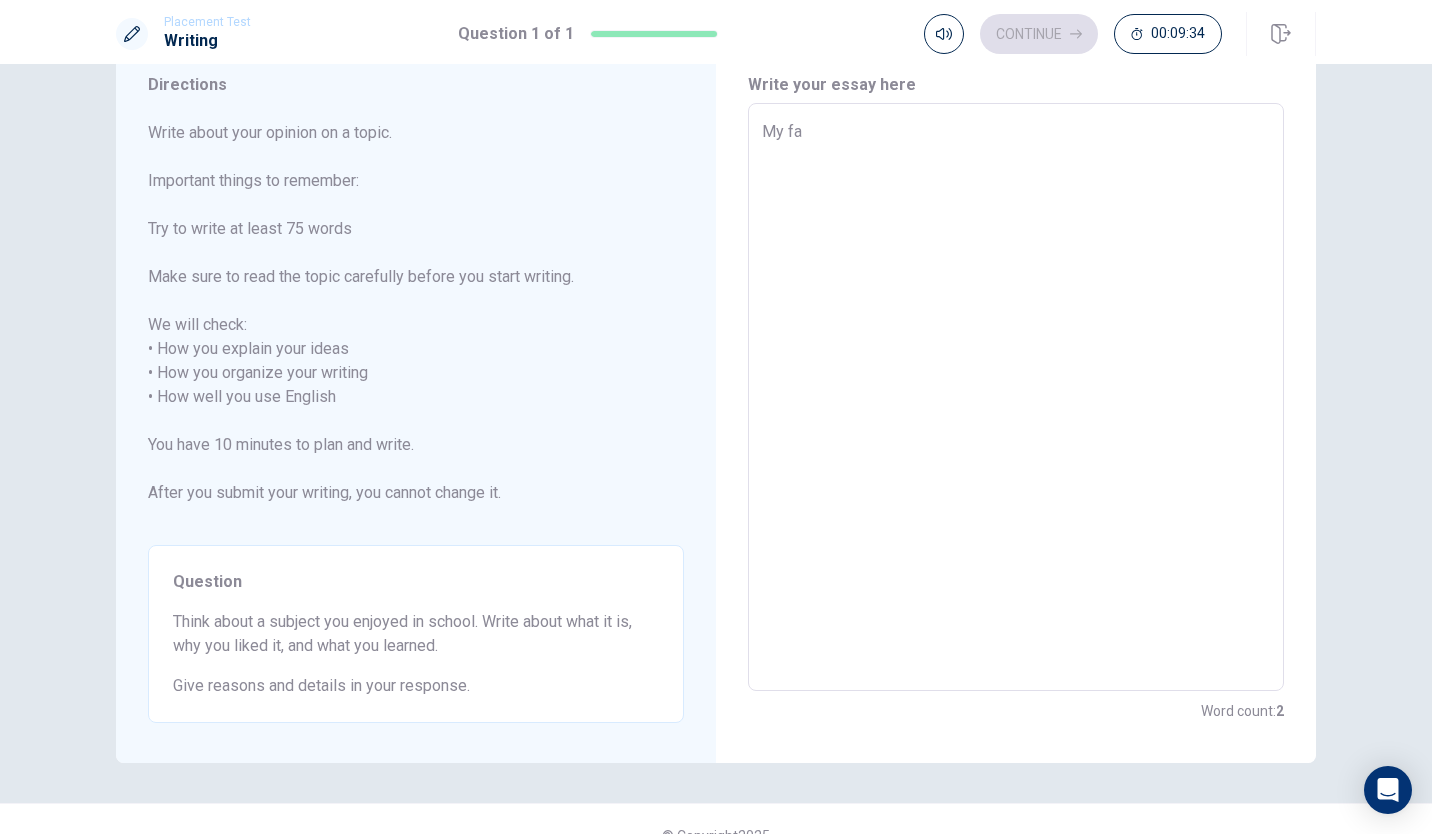type on "My fav" 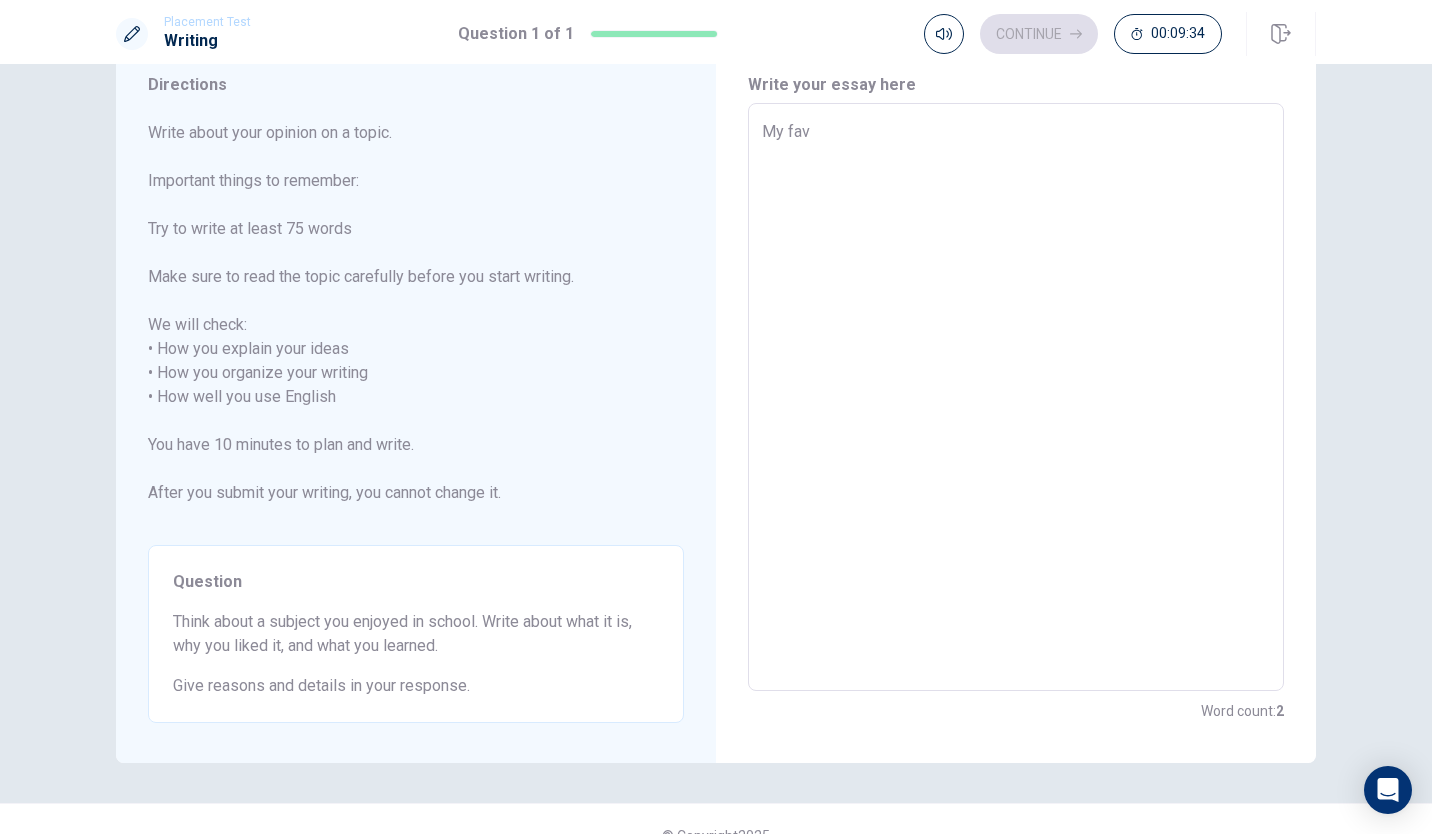 type on "x" 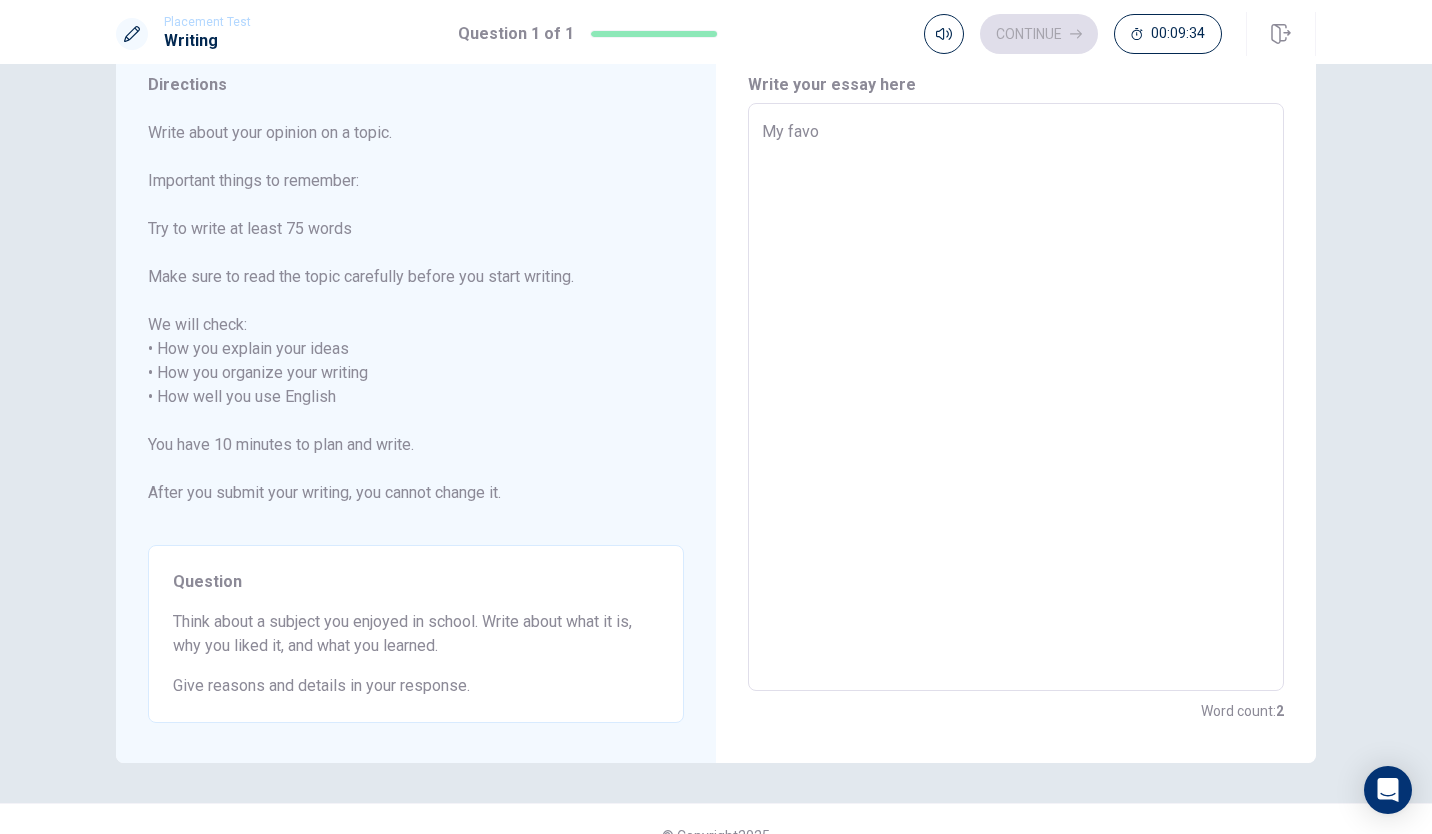 type on "x" 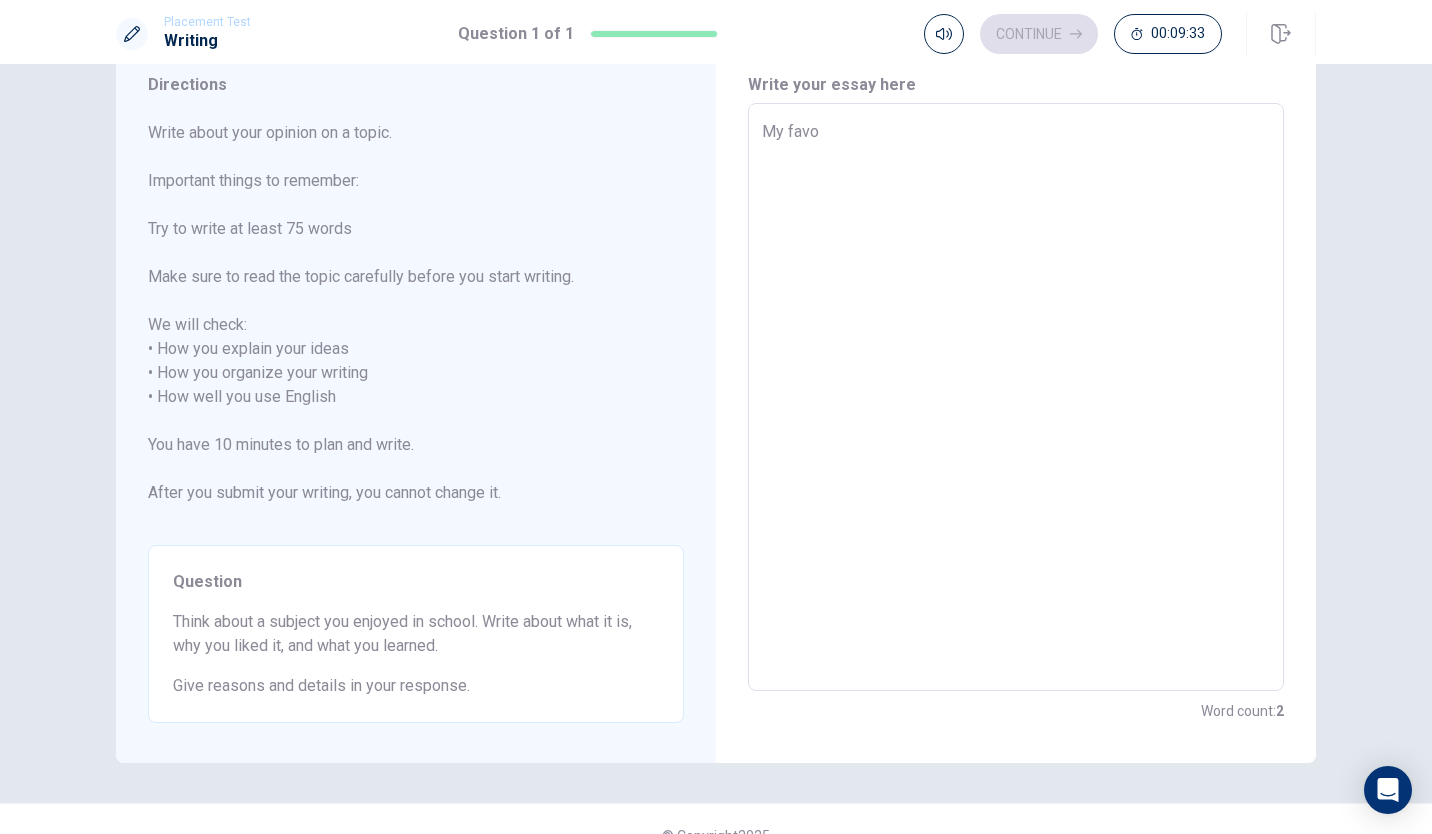 type on "My favor" 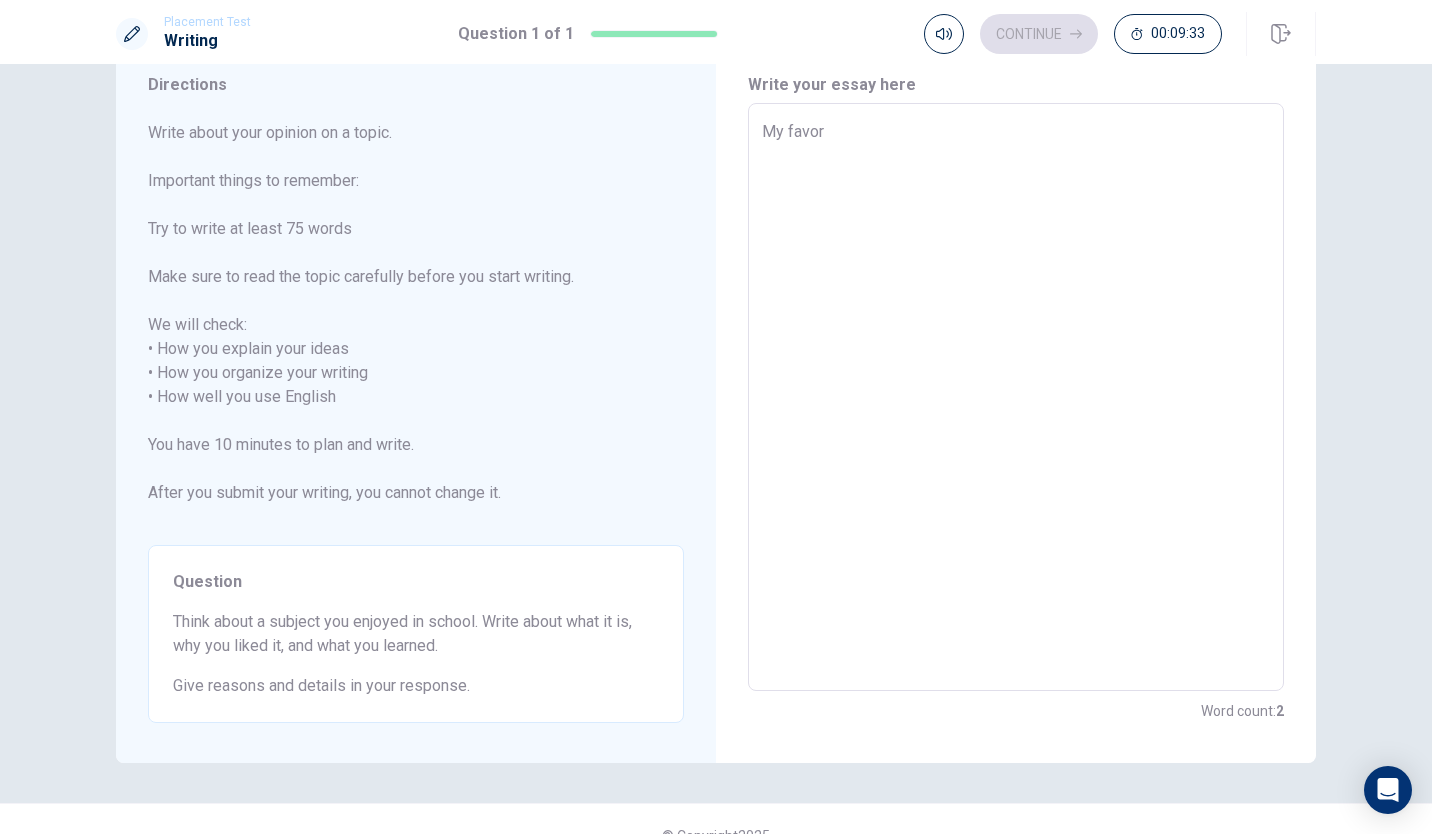 type on "x" 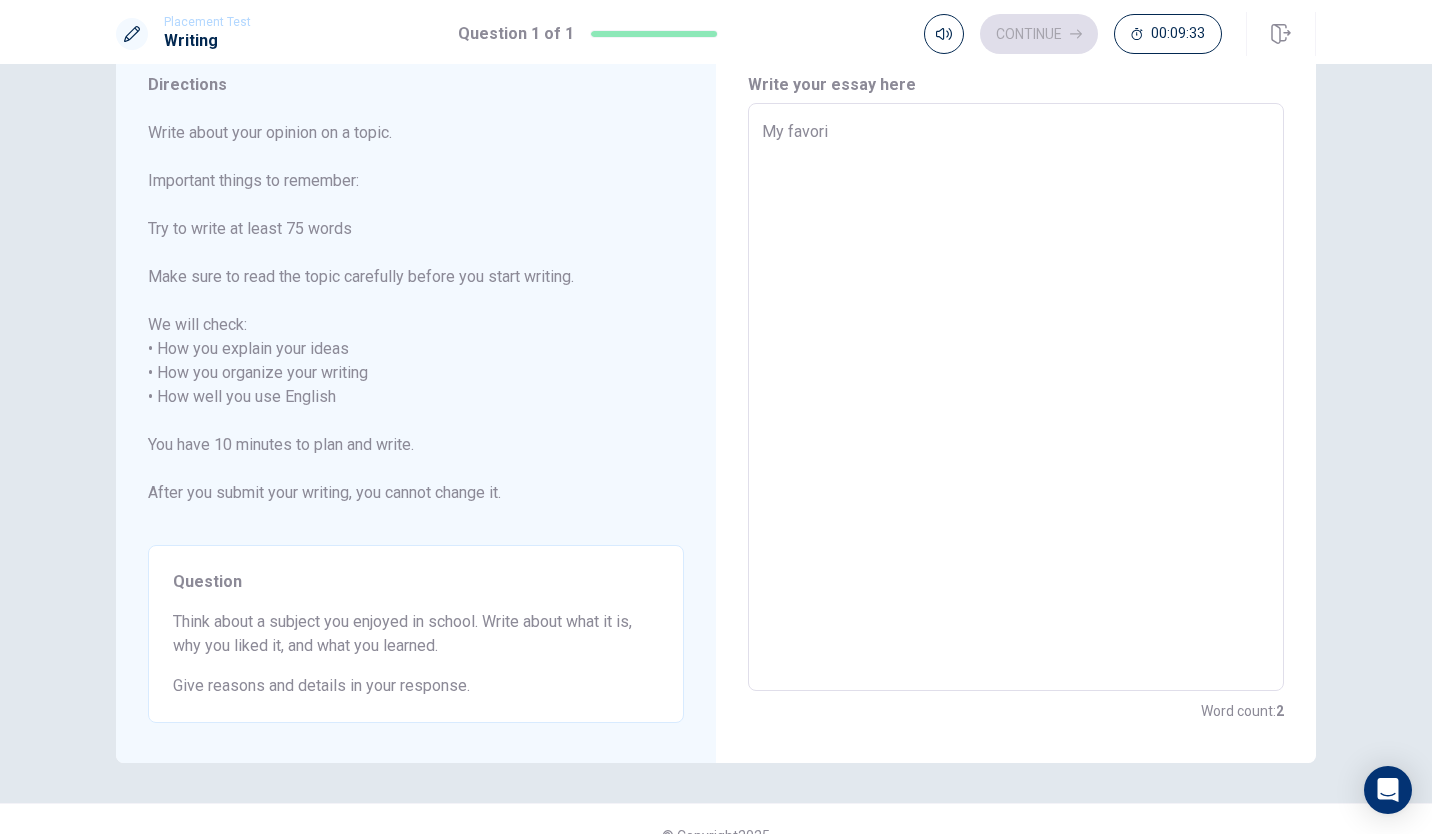 type on "x" 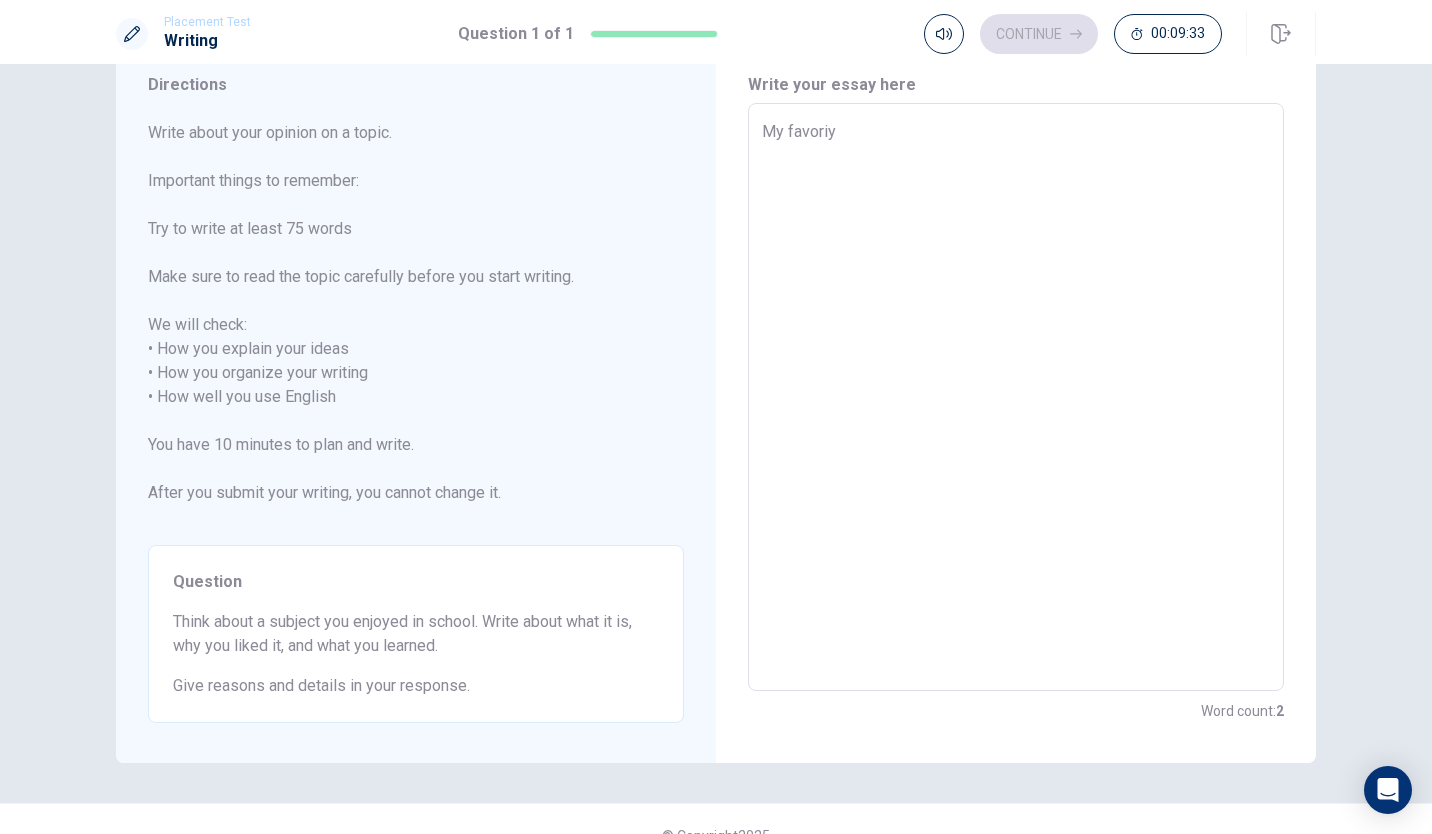 type on "x" 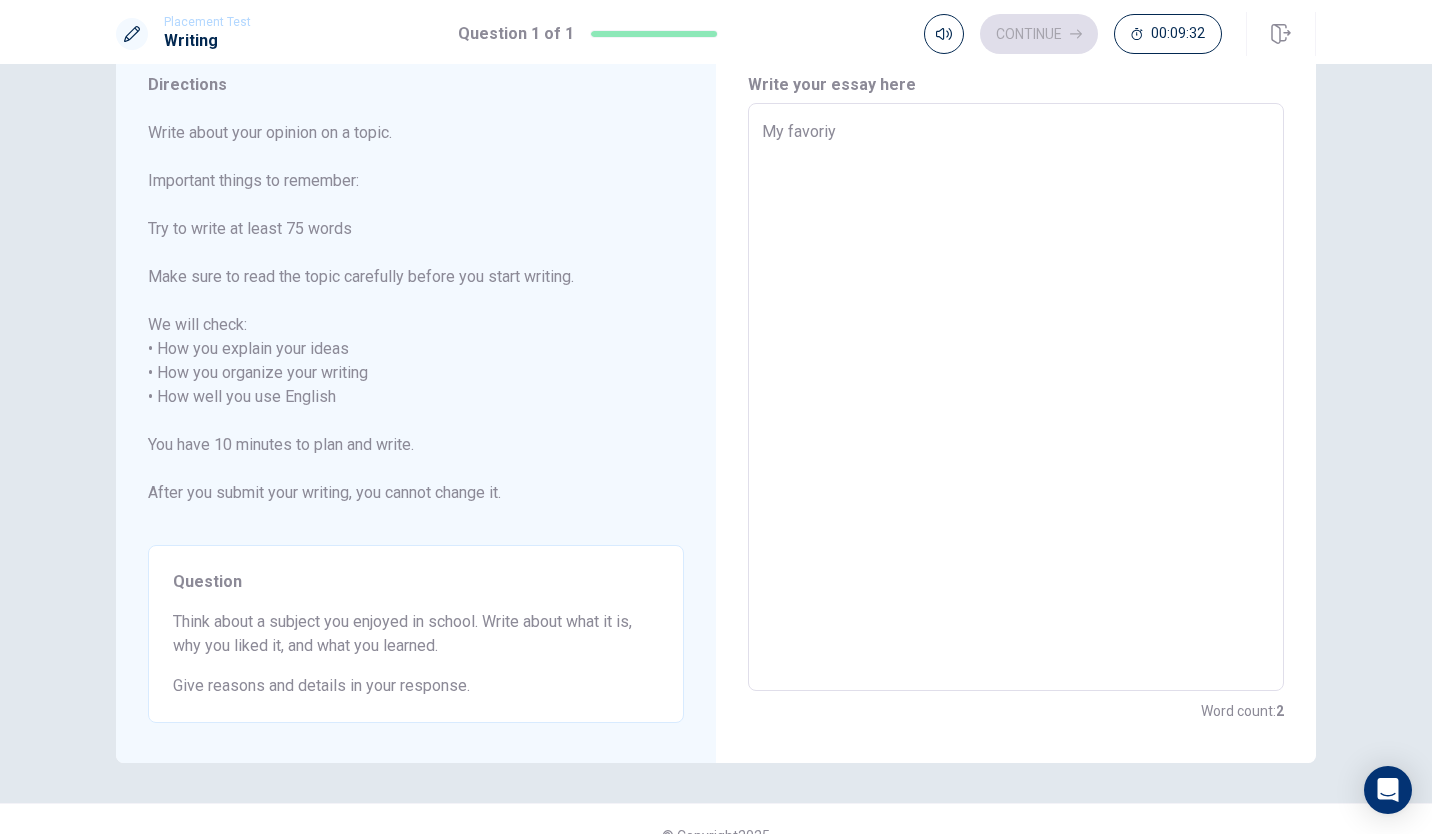 type on "My favori" 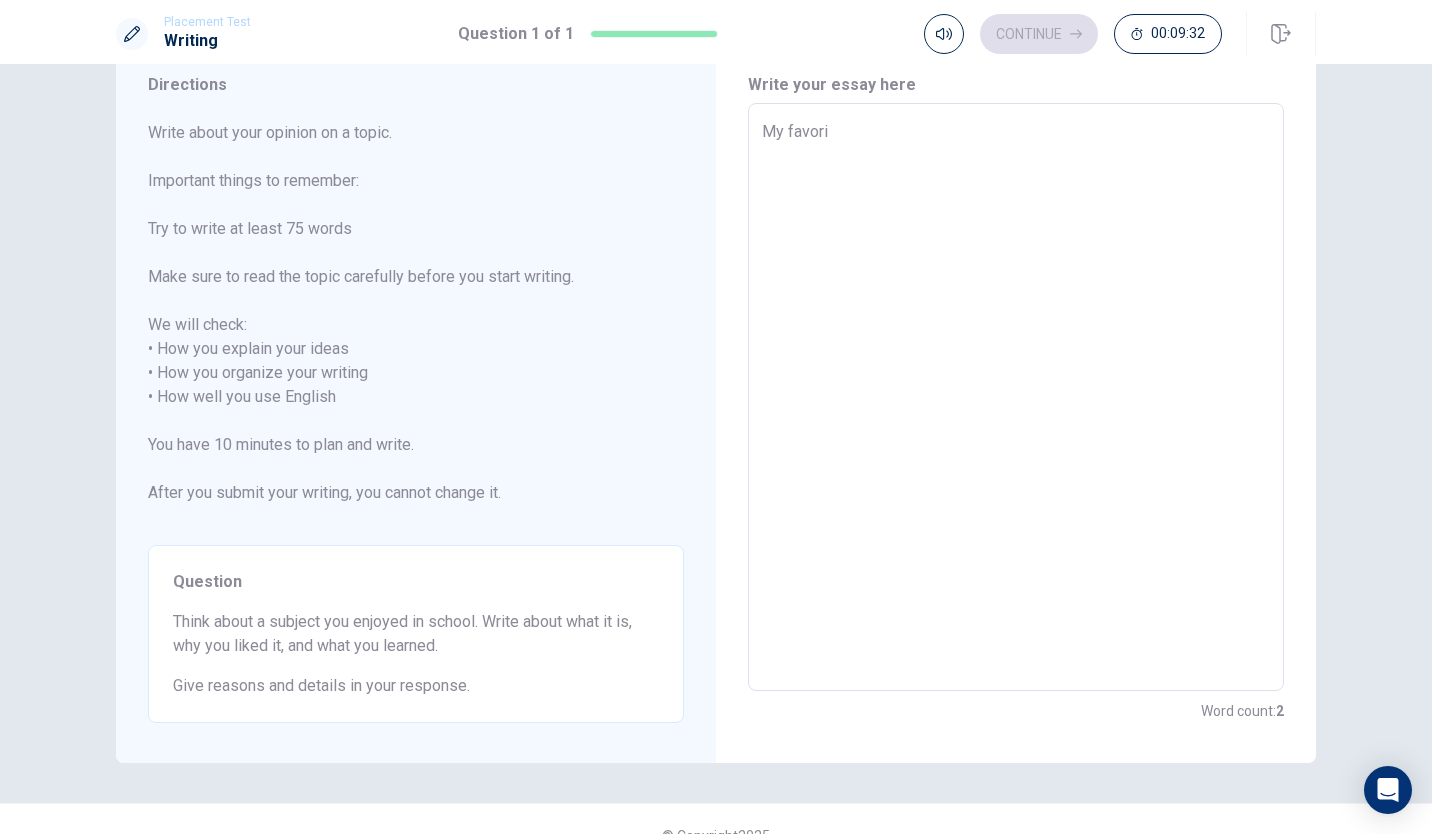 type on "x" 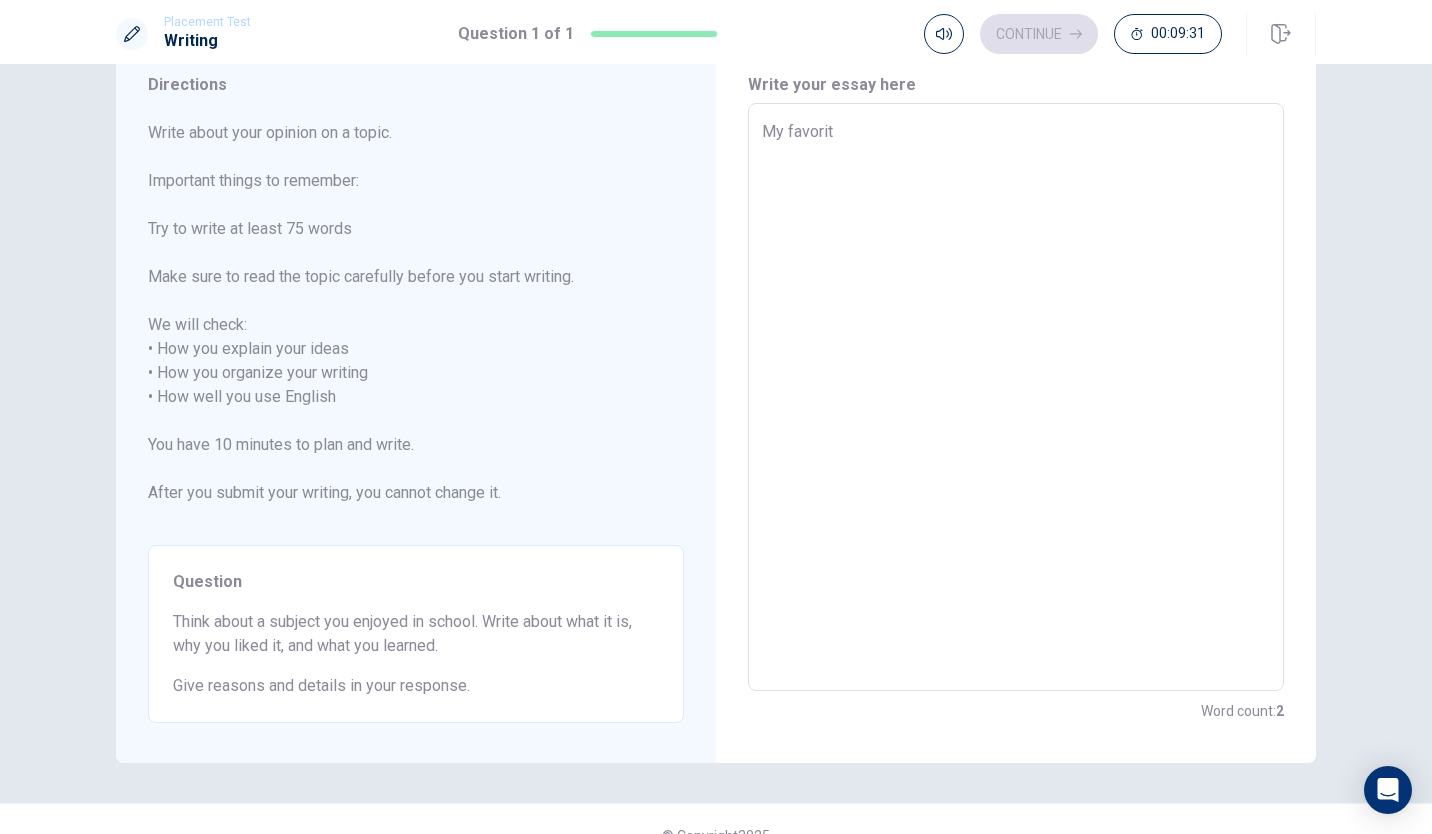 type on "x" 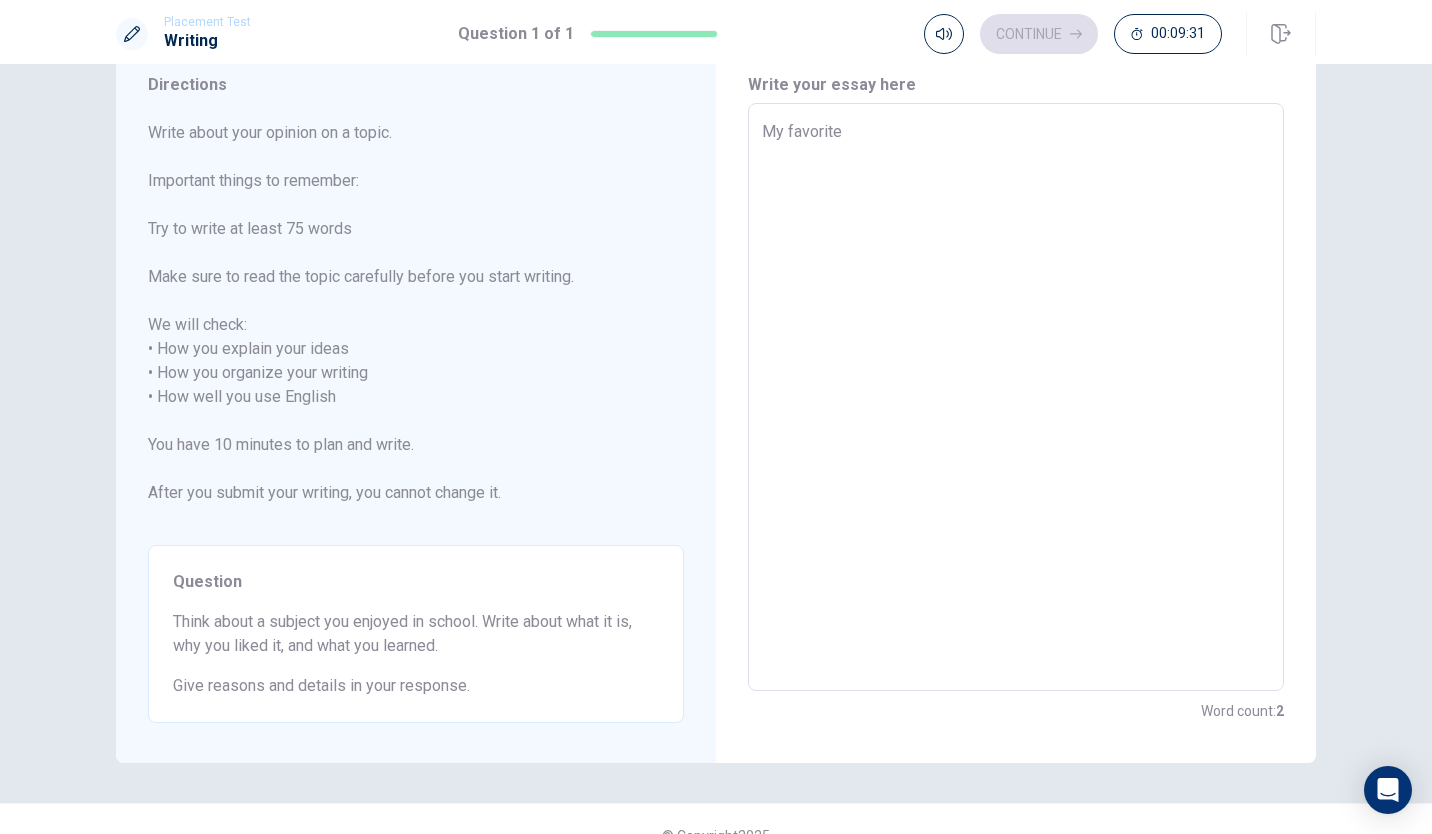 type on "x" 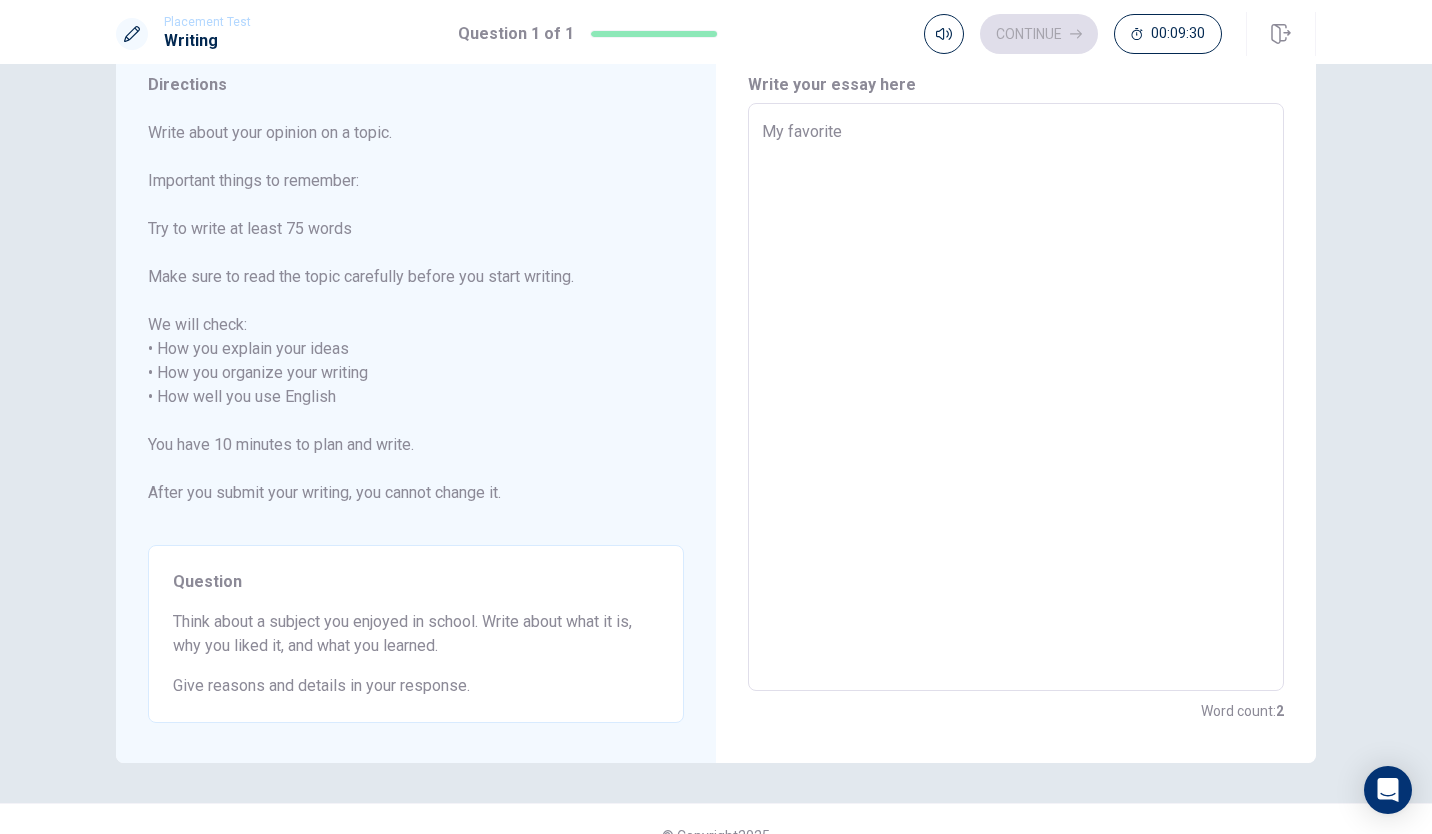 type on "My favorite" 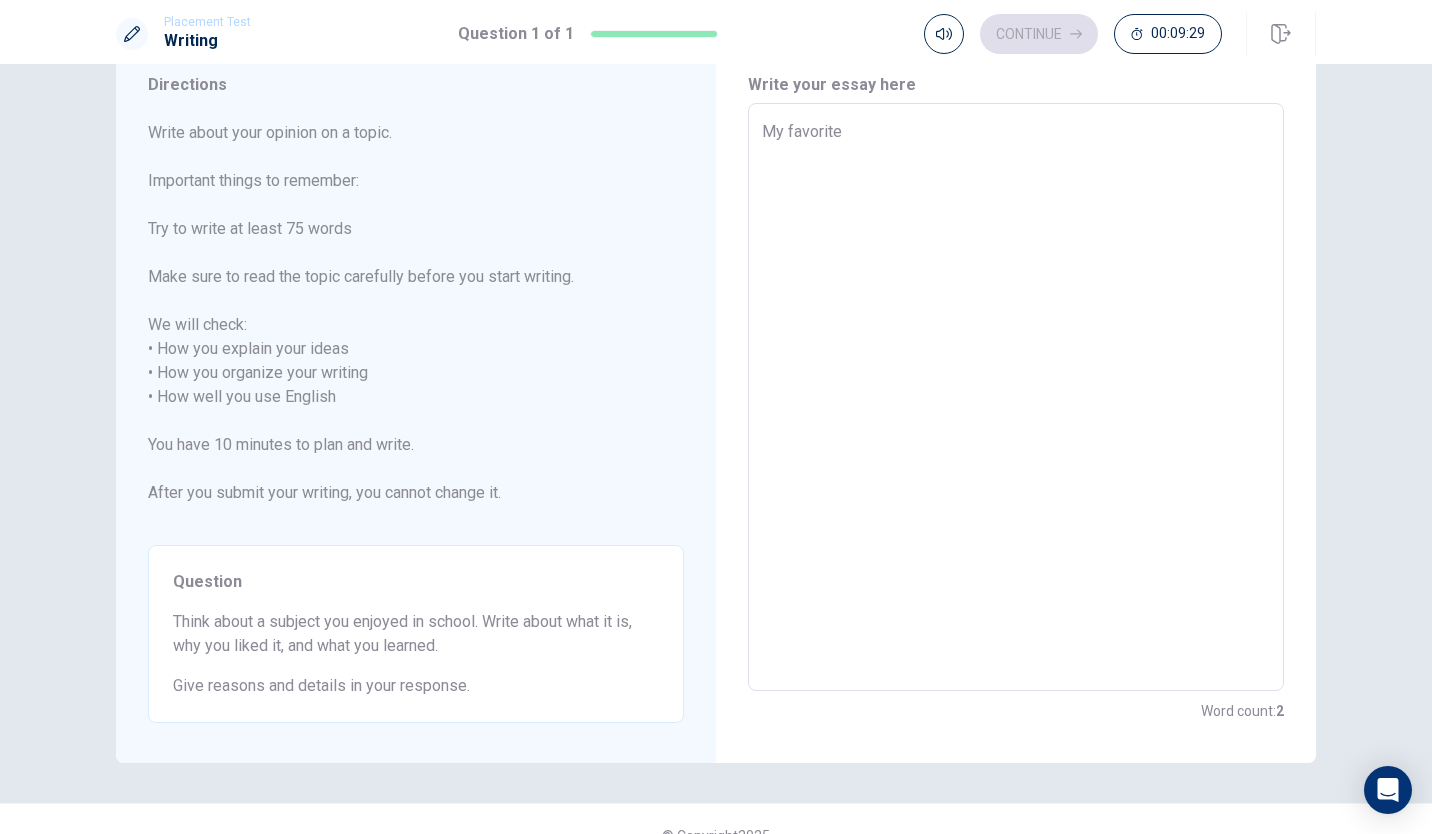 type on "My favorite s" 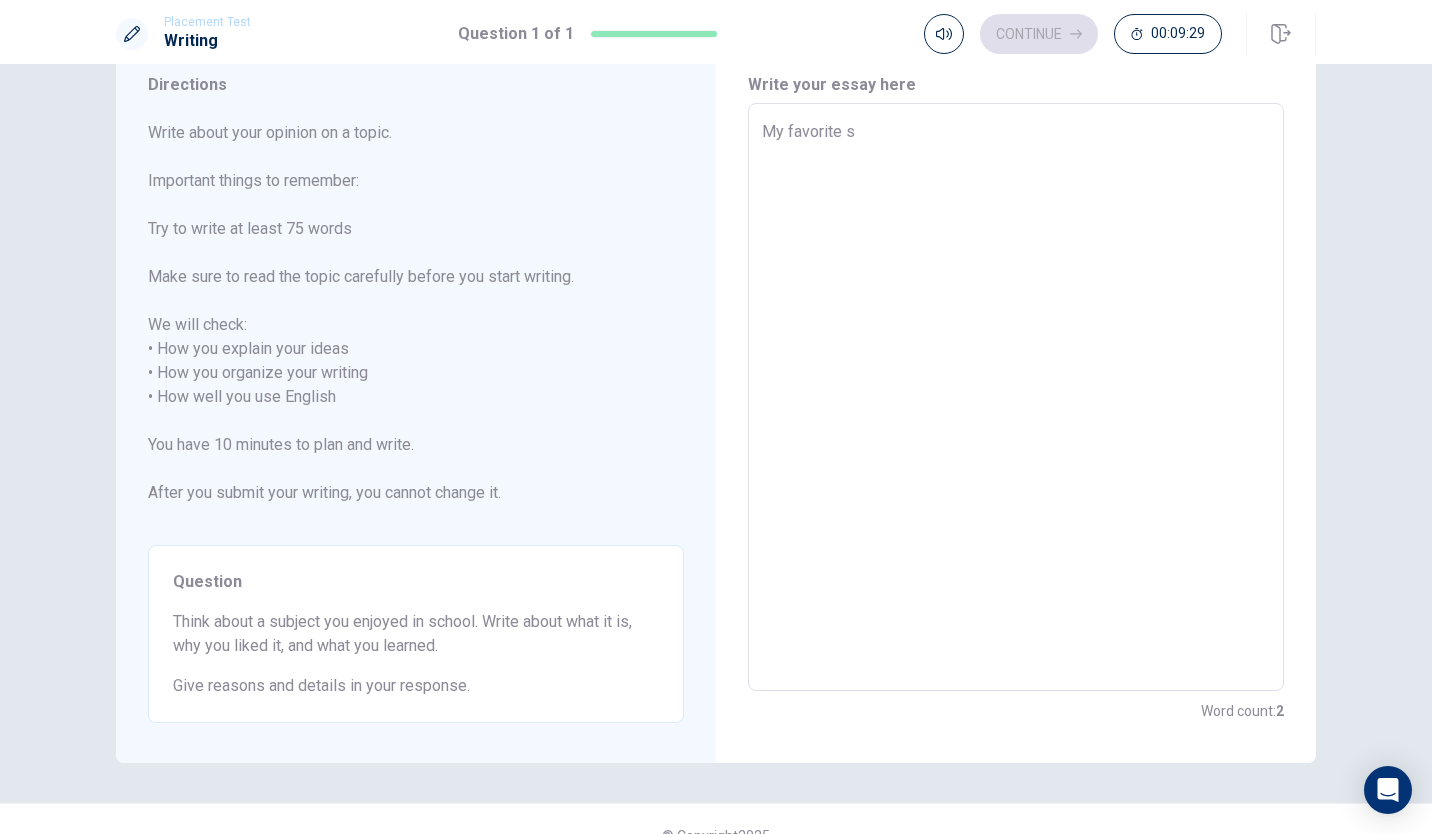 type on "x" 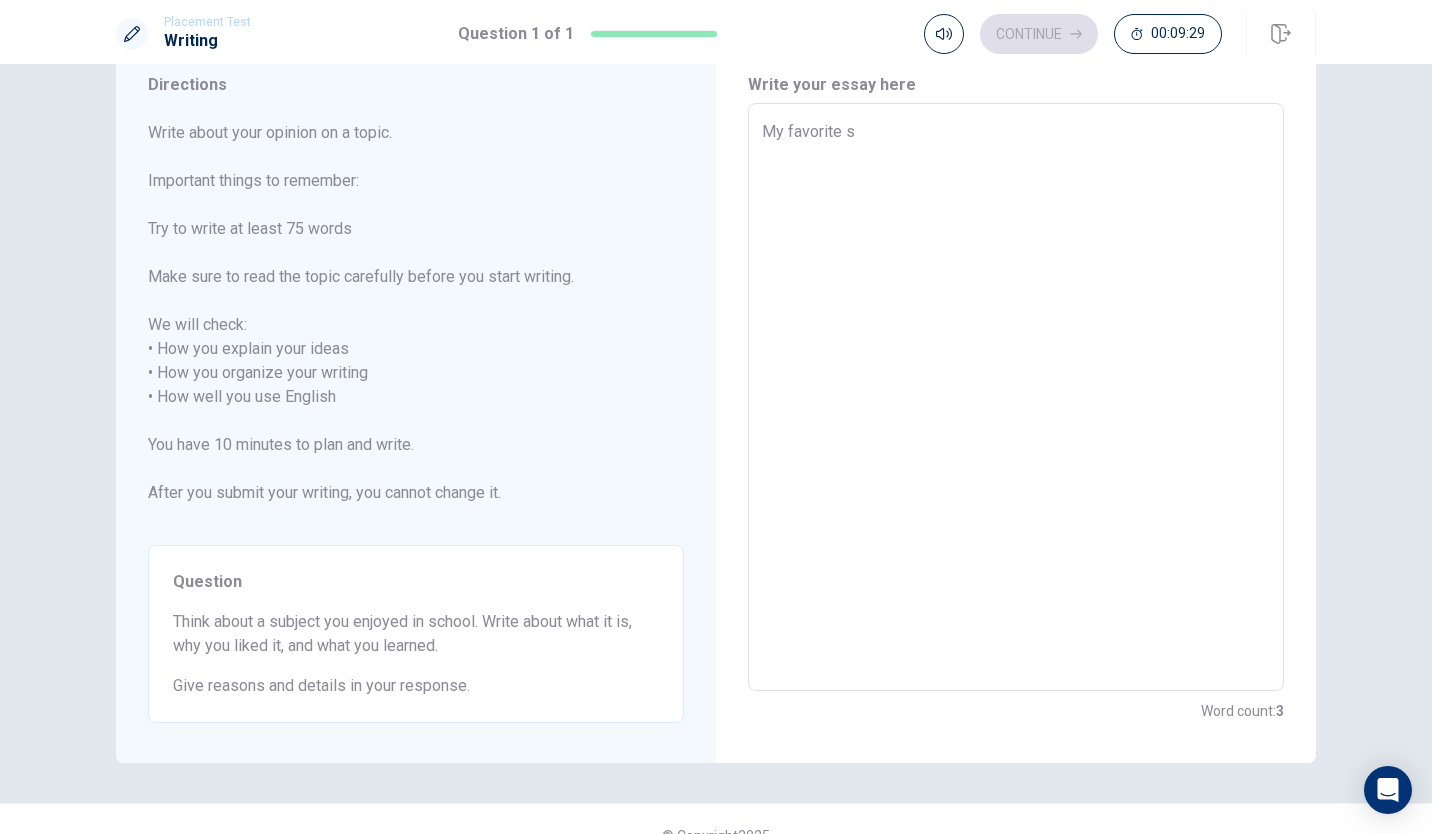 type on "My favorite su" 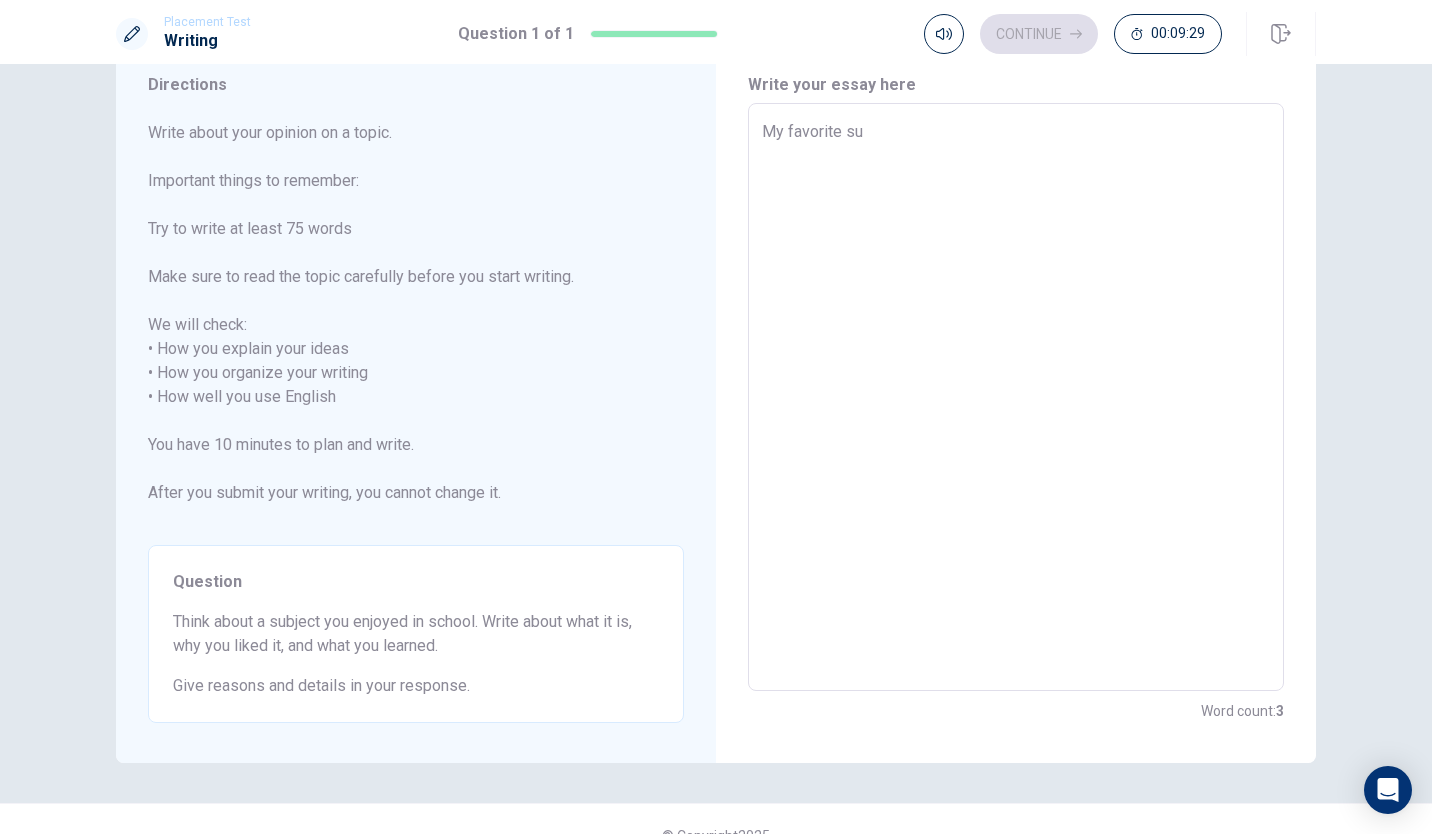type on "x" 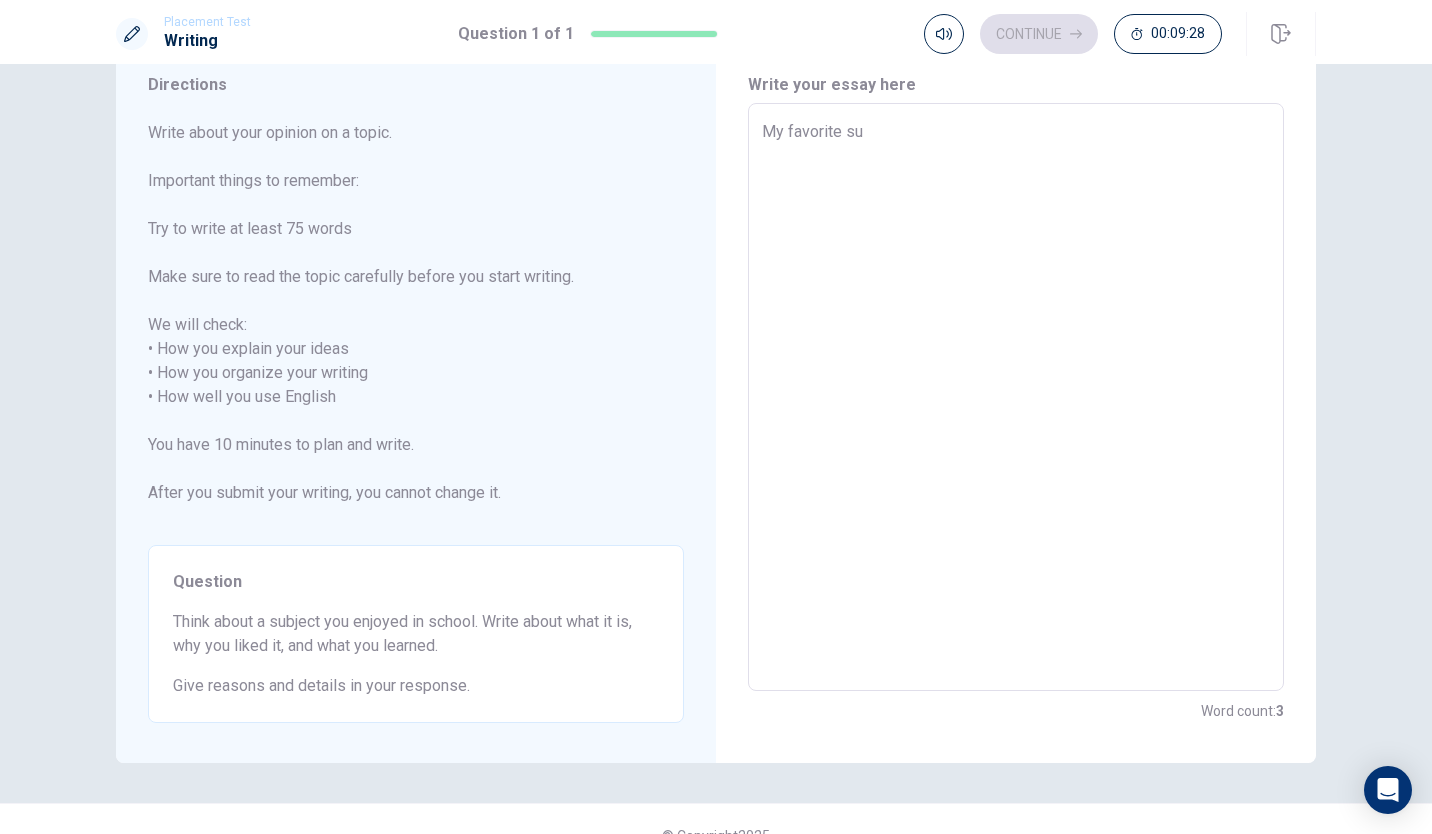 type on "My favorite sub" 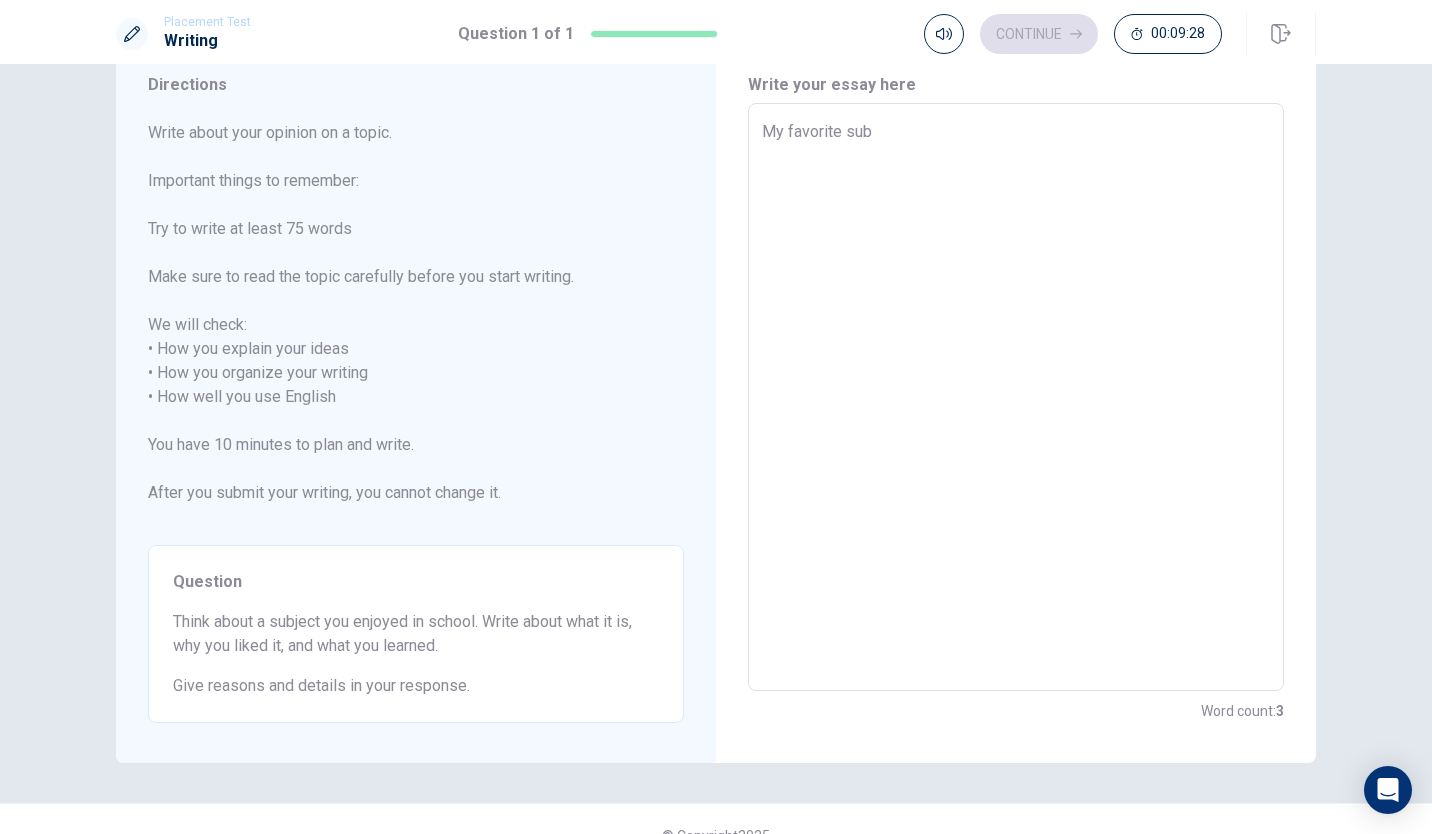 type on "x" 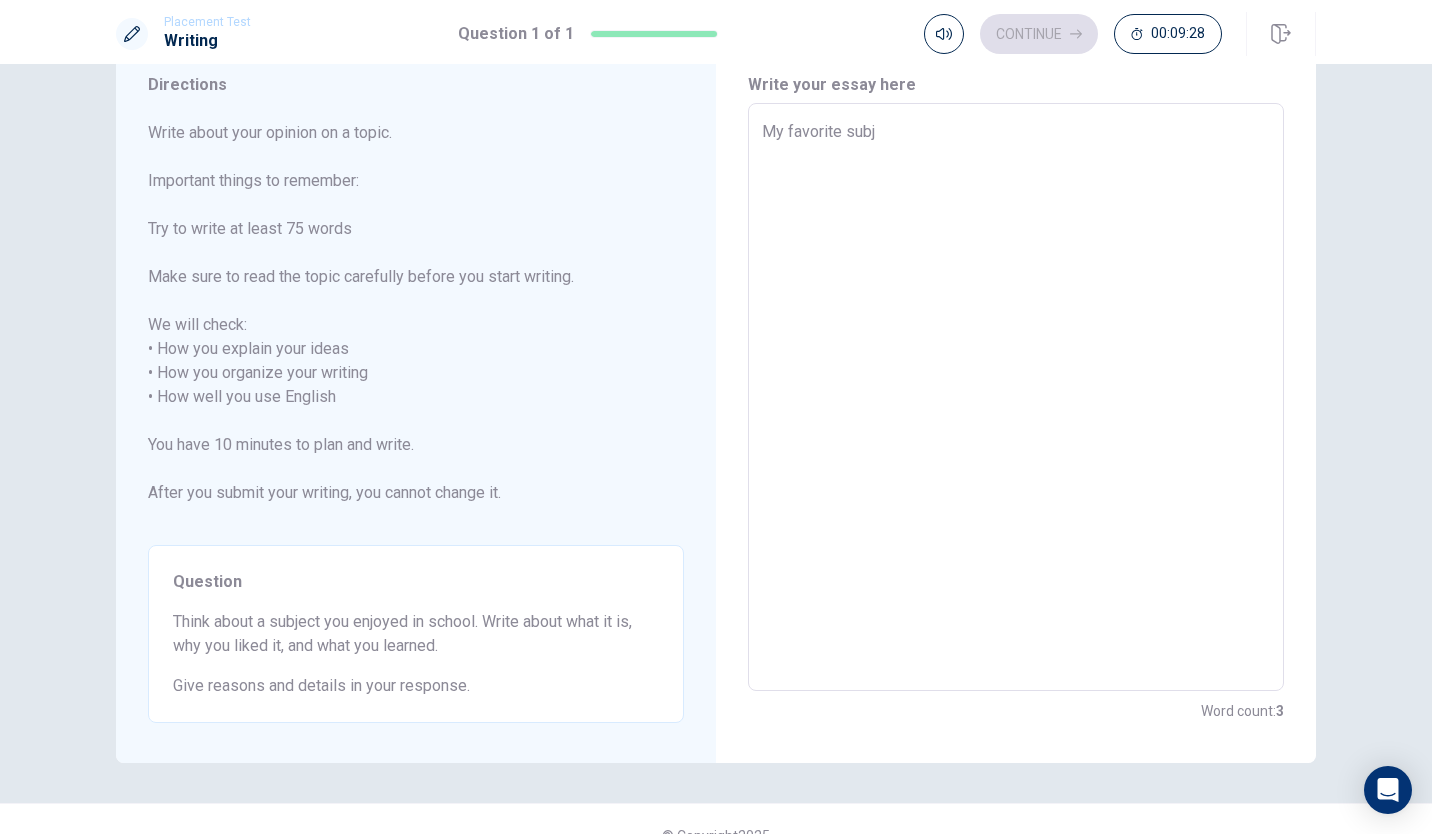 type on "x" 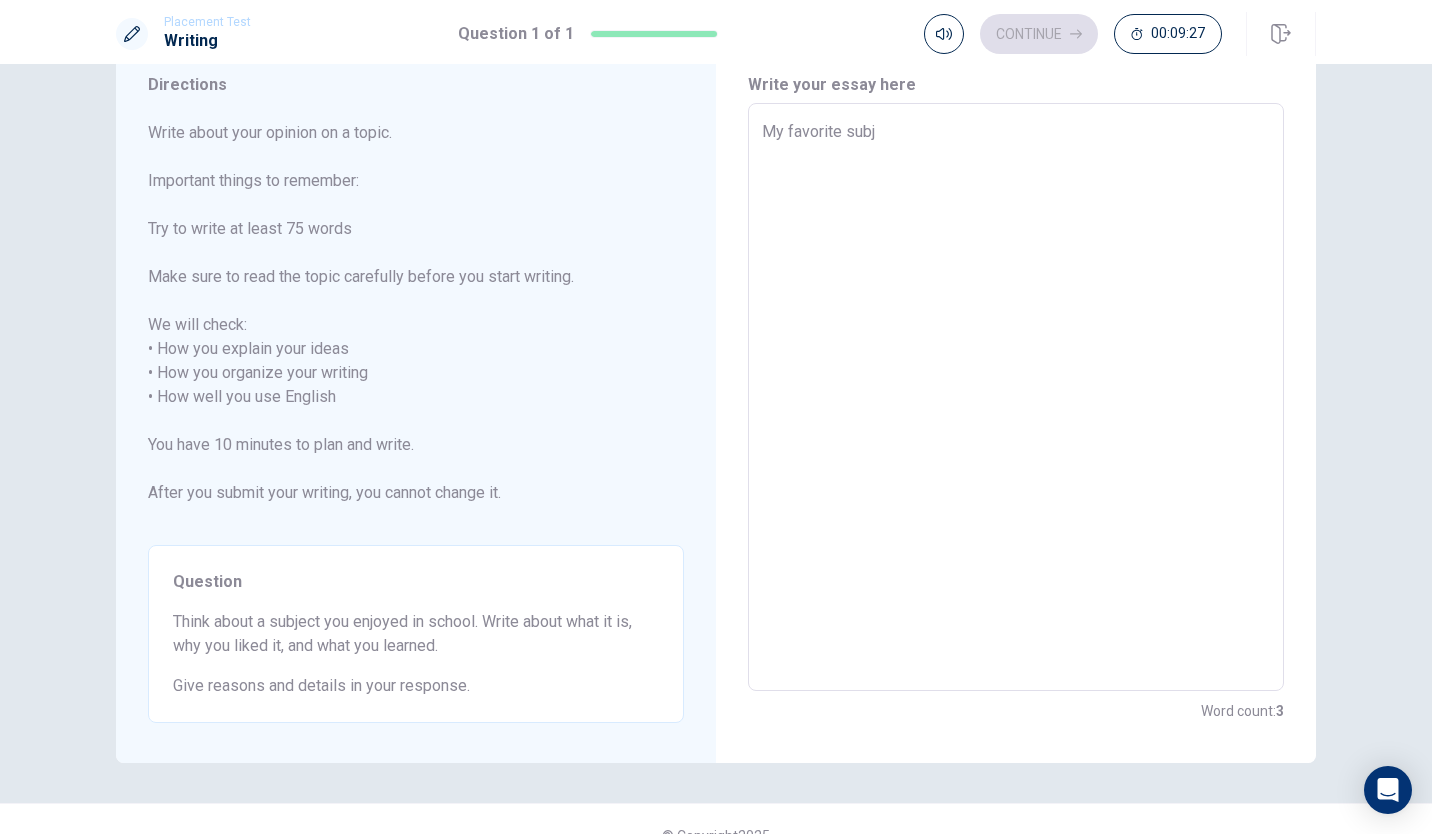 type on "My favorite subje" 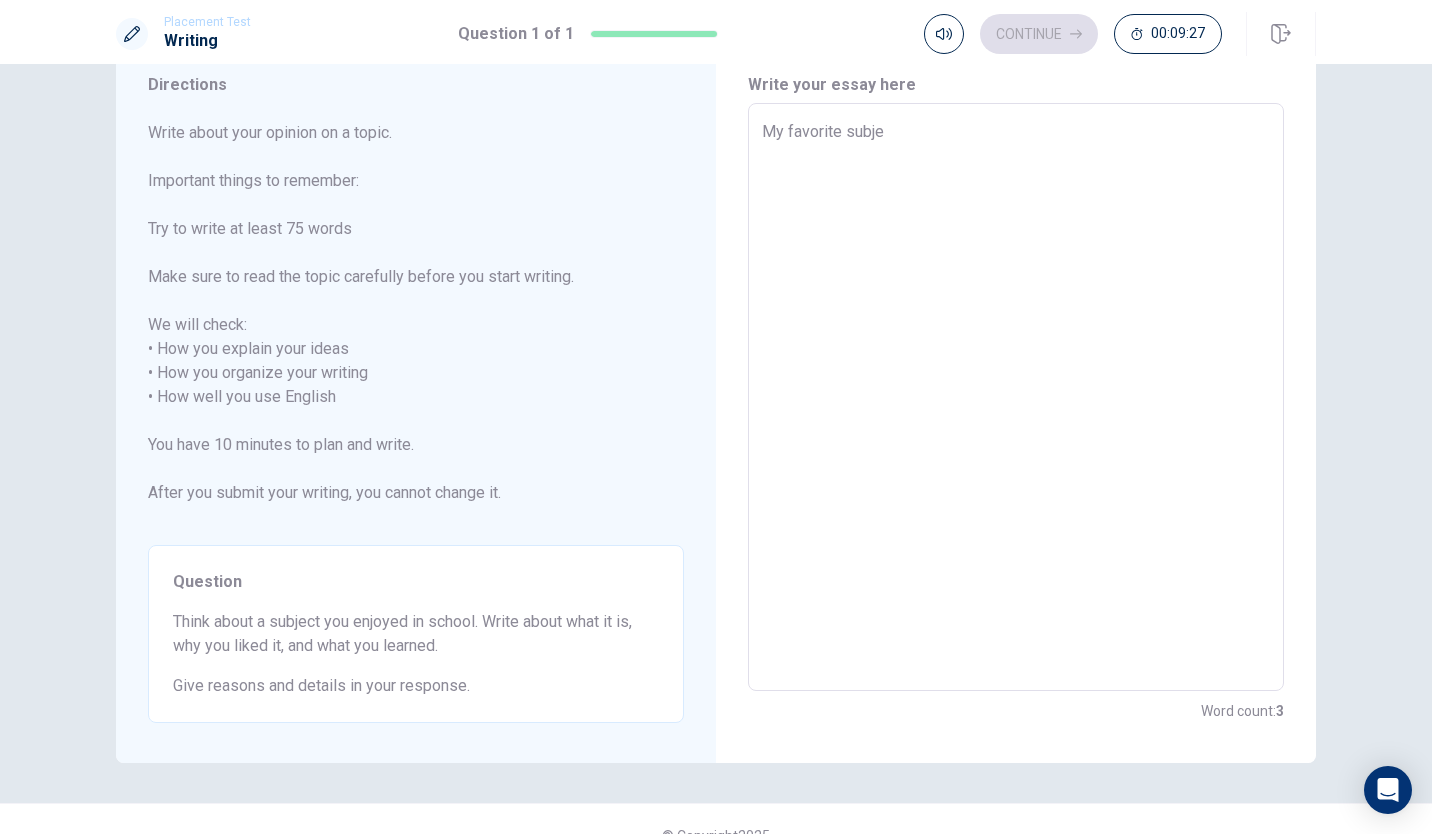 type on "My favorite subjec" 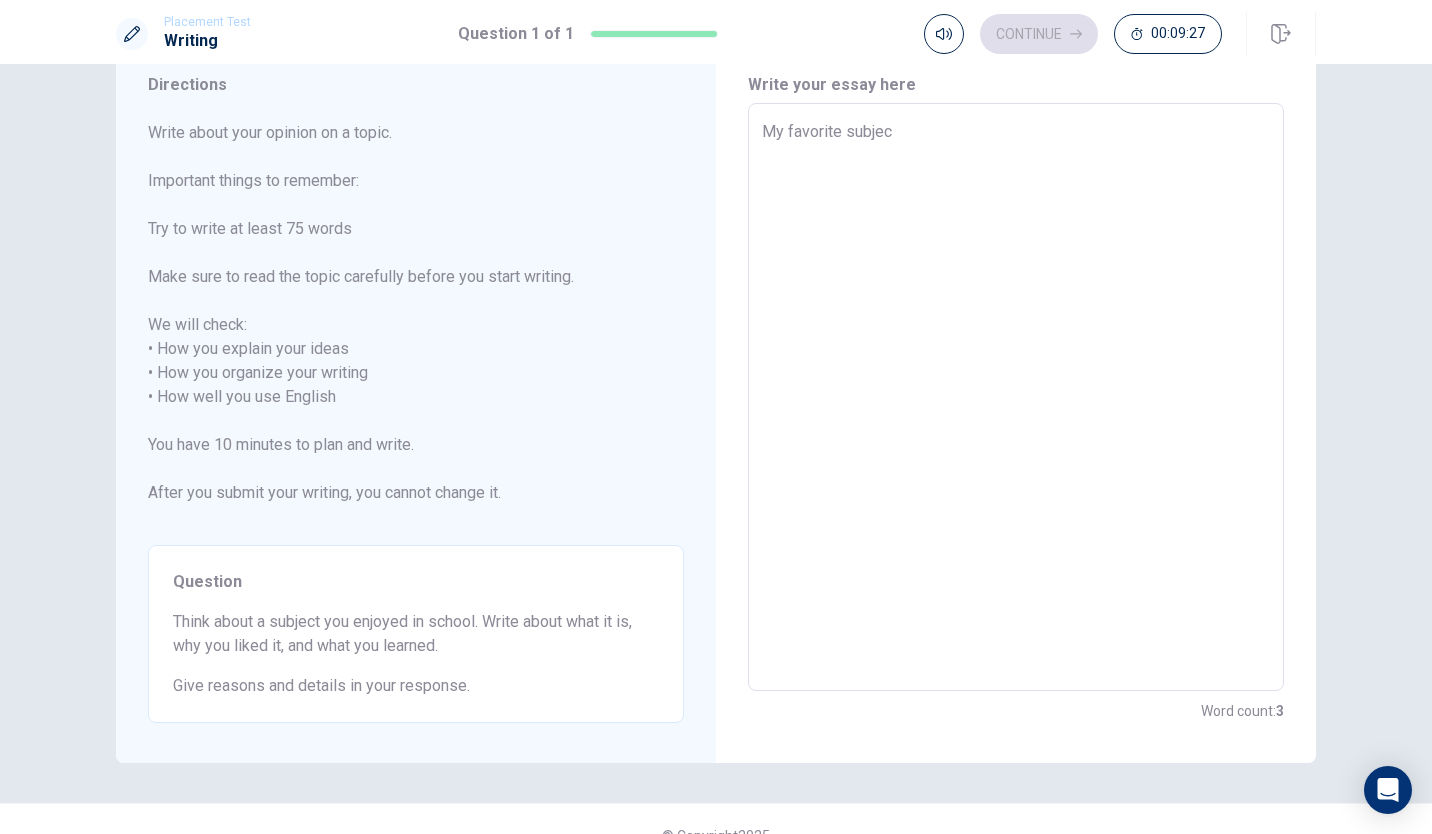 type on "x" 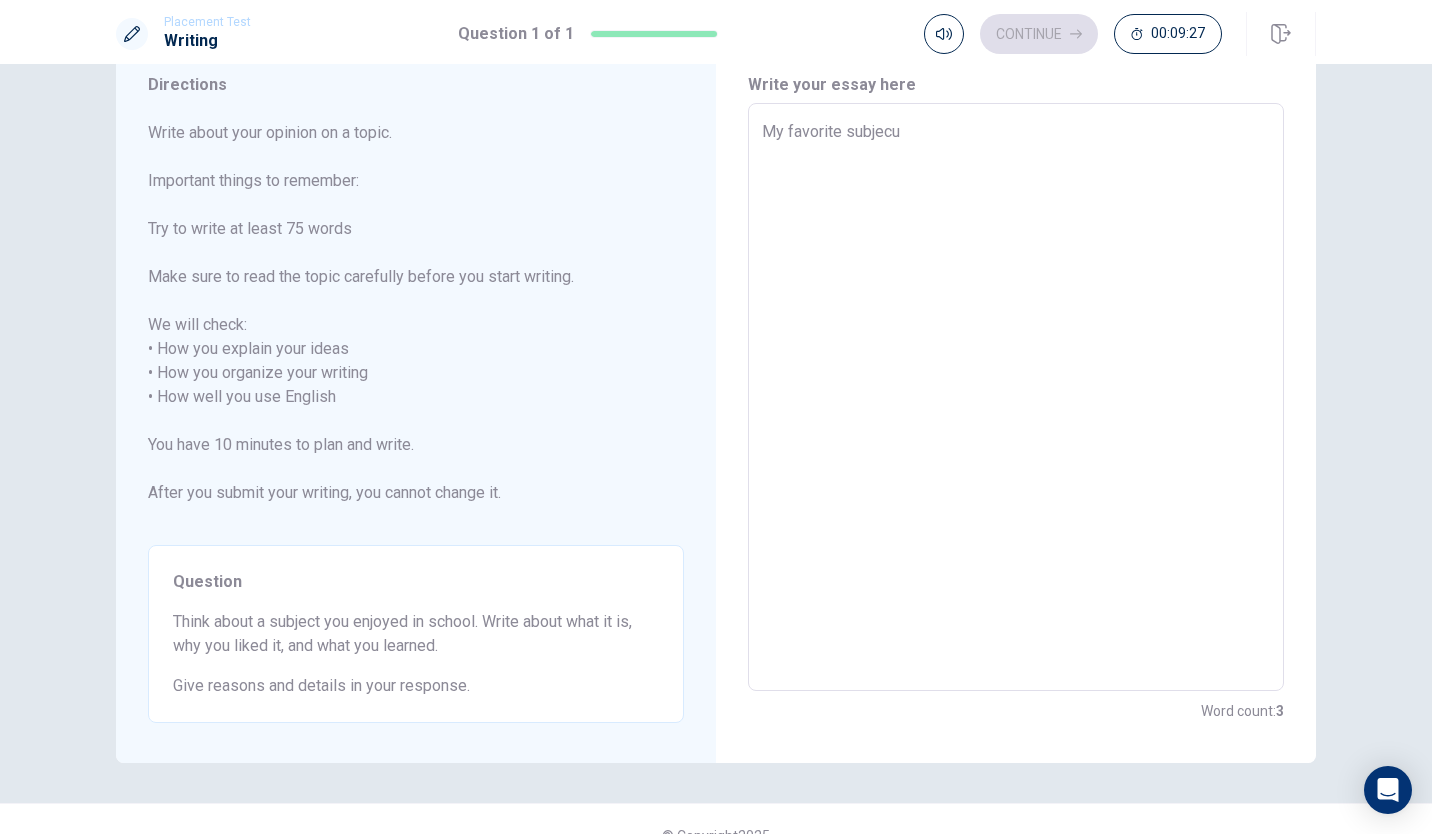 type on "x" 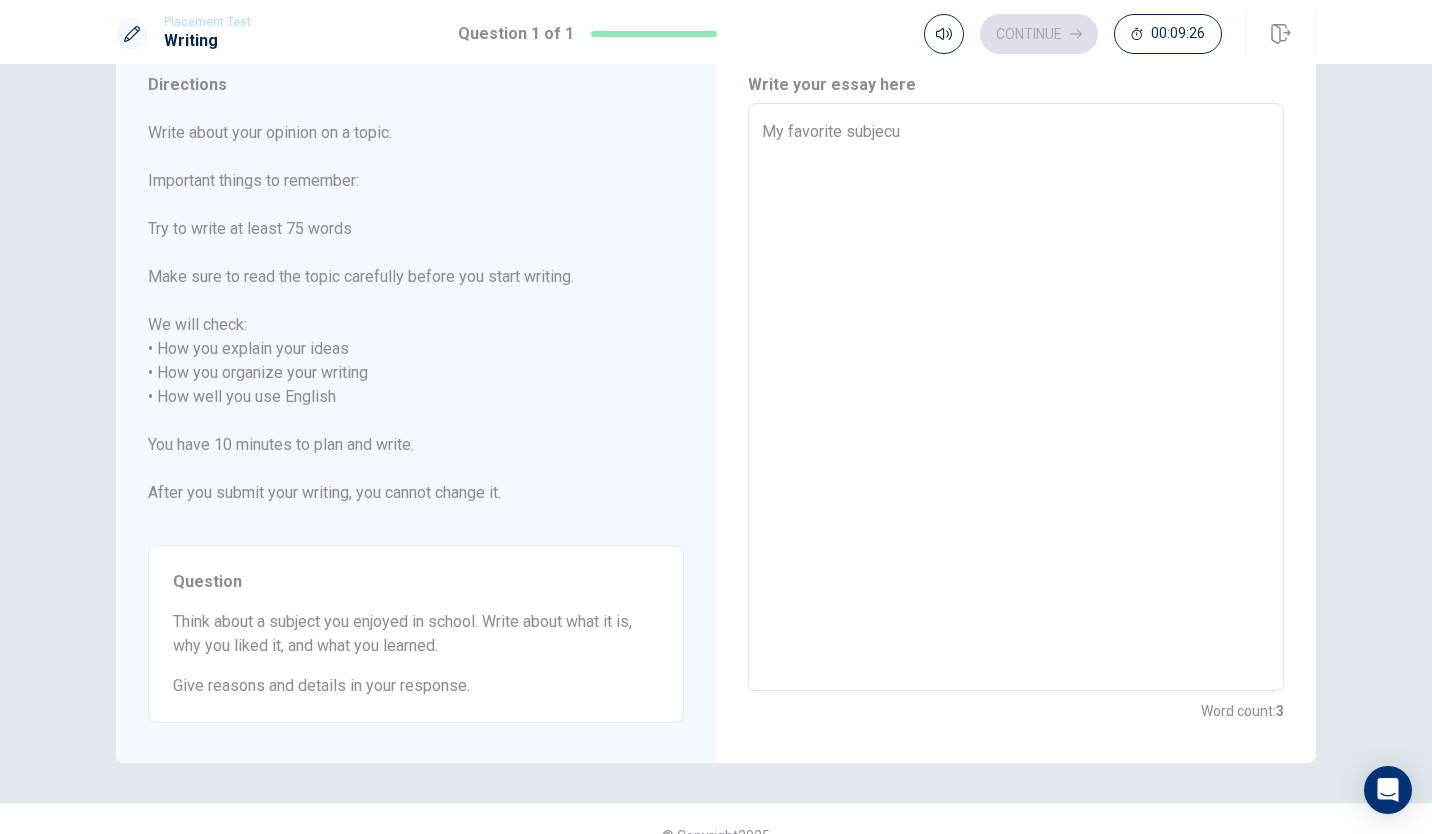type on "My favorite subjecut" 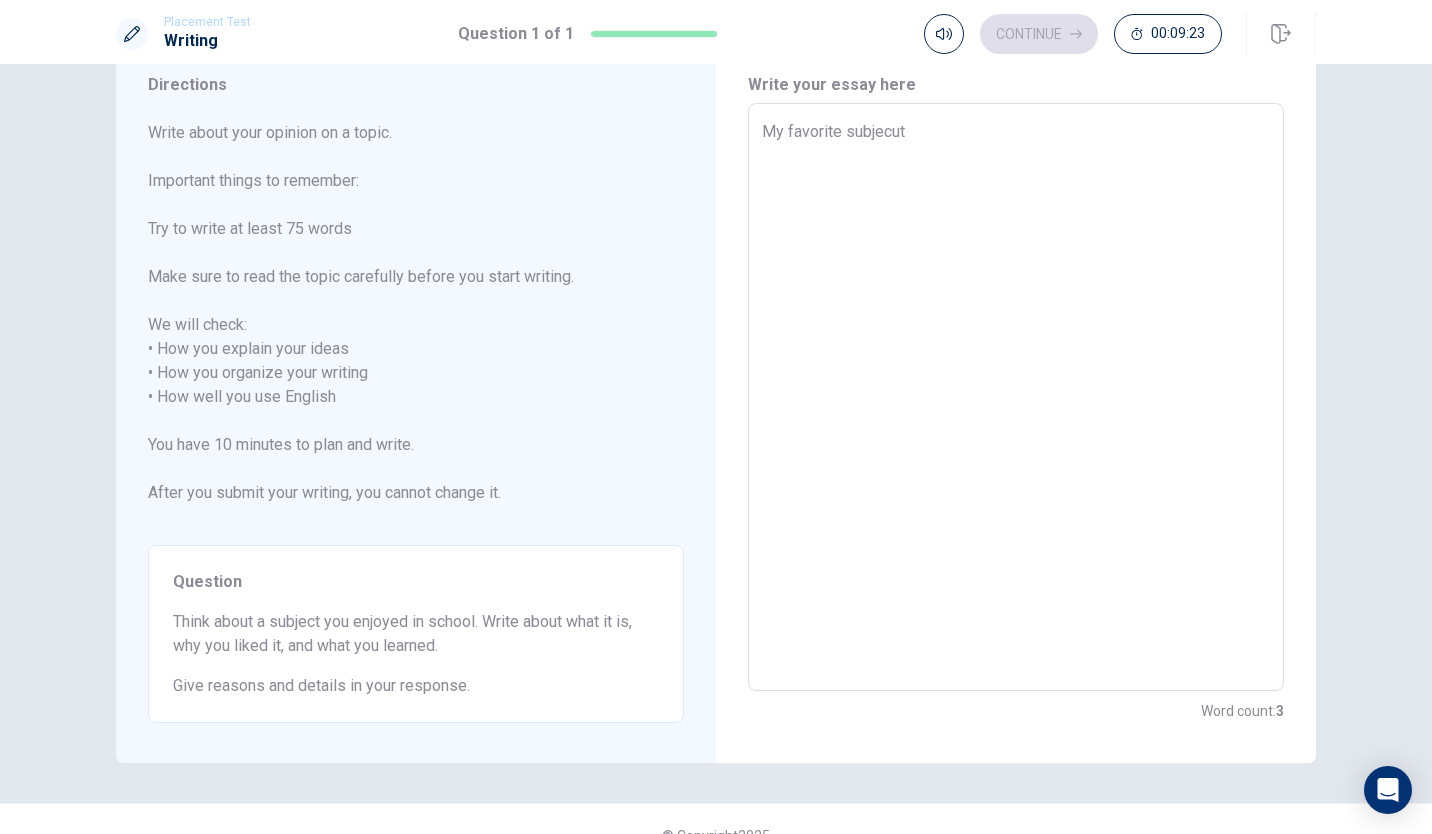 type on "x" 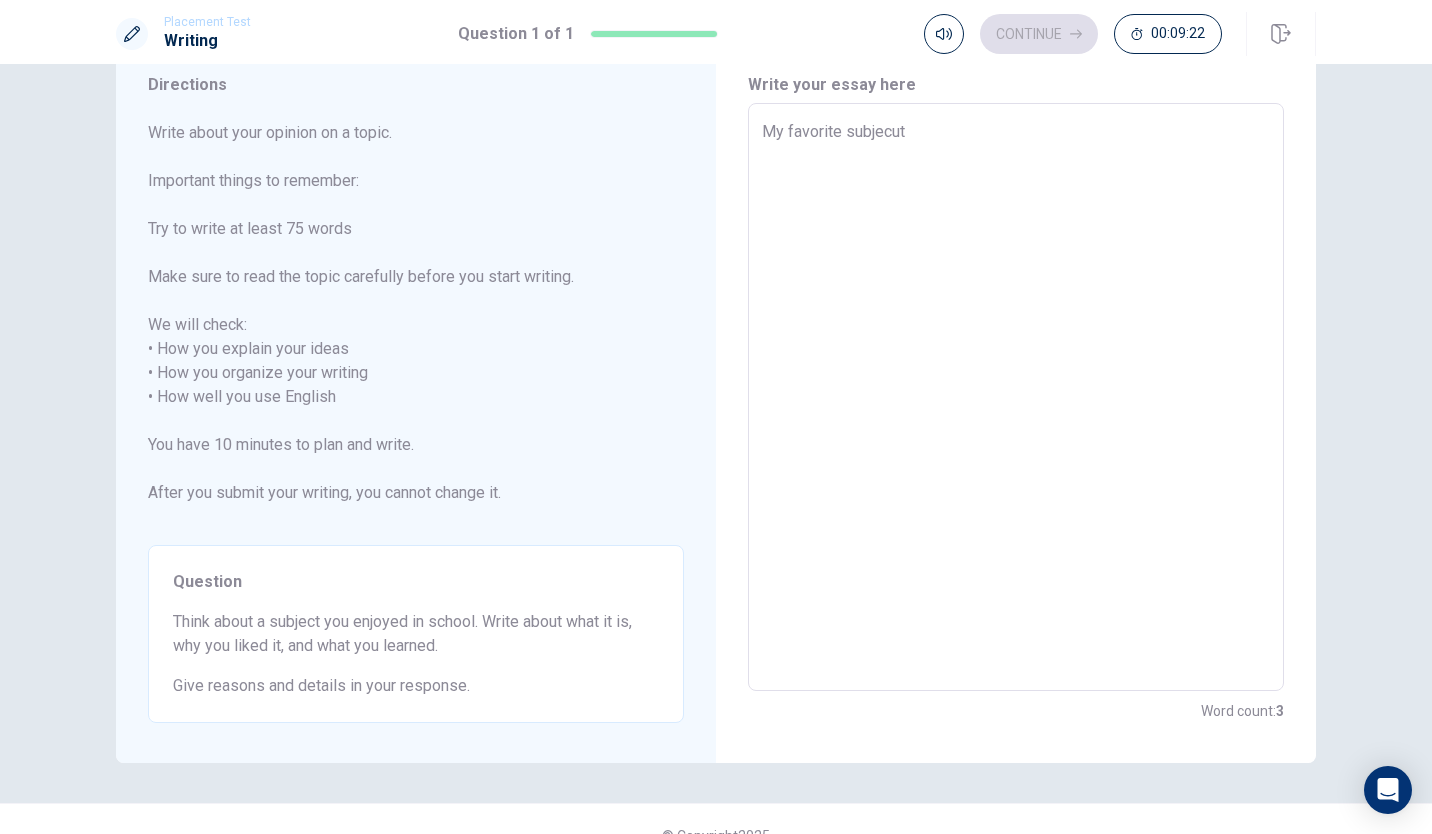 type on "My favorite subjecut" 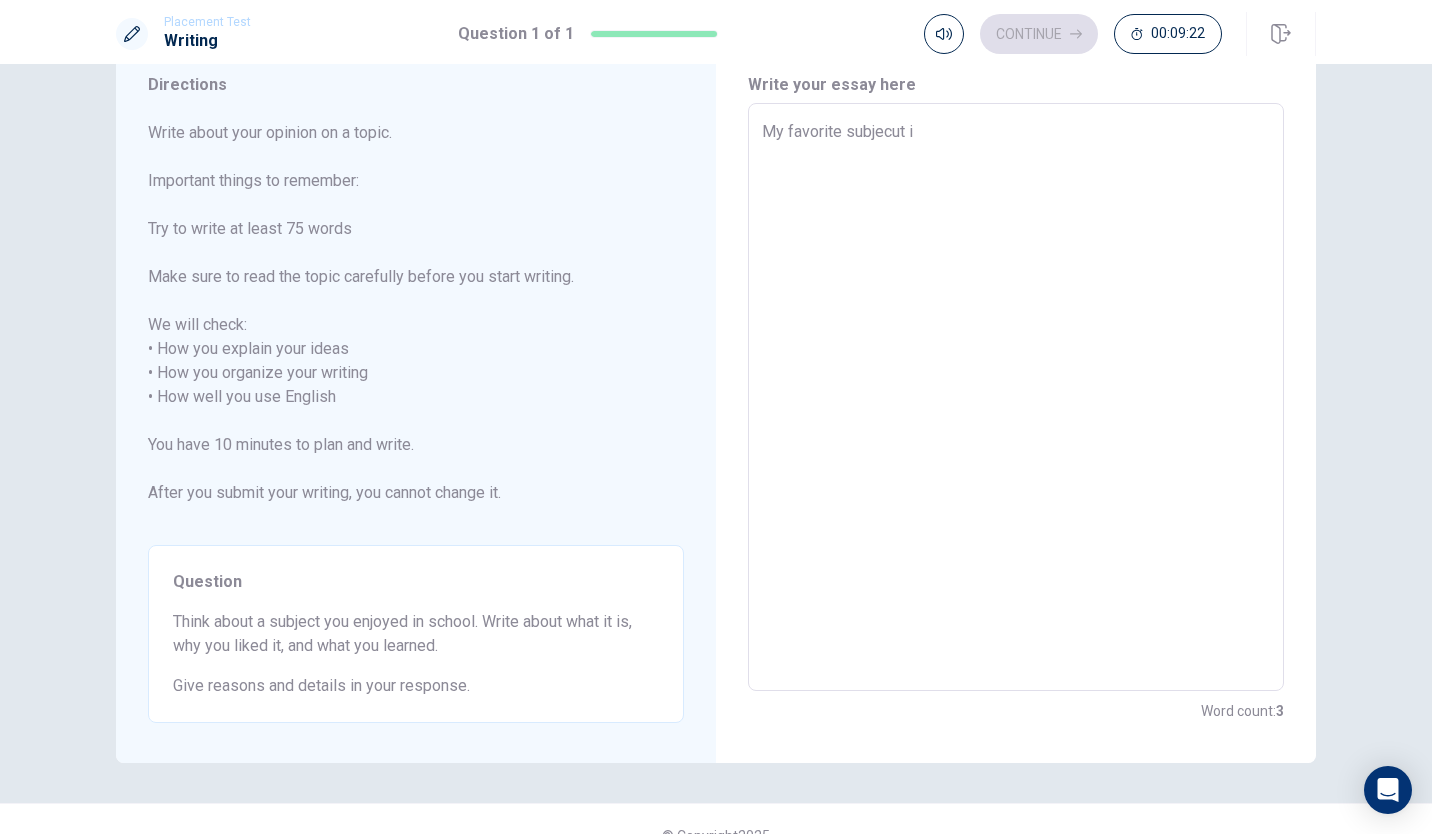 type on "x" 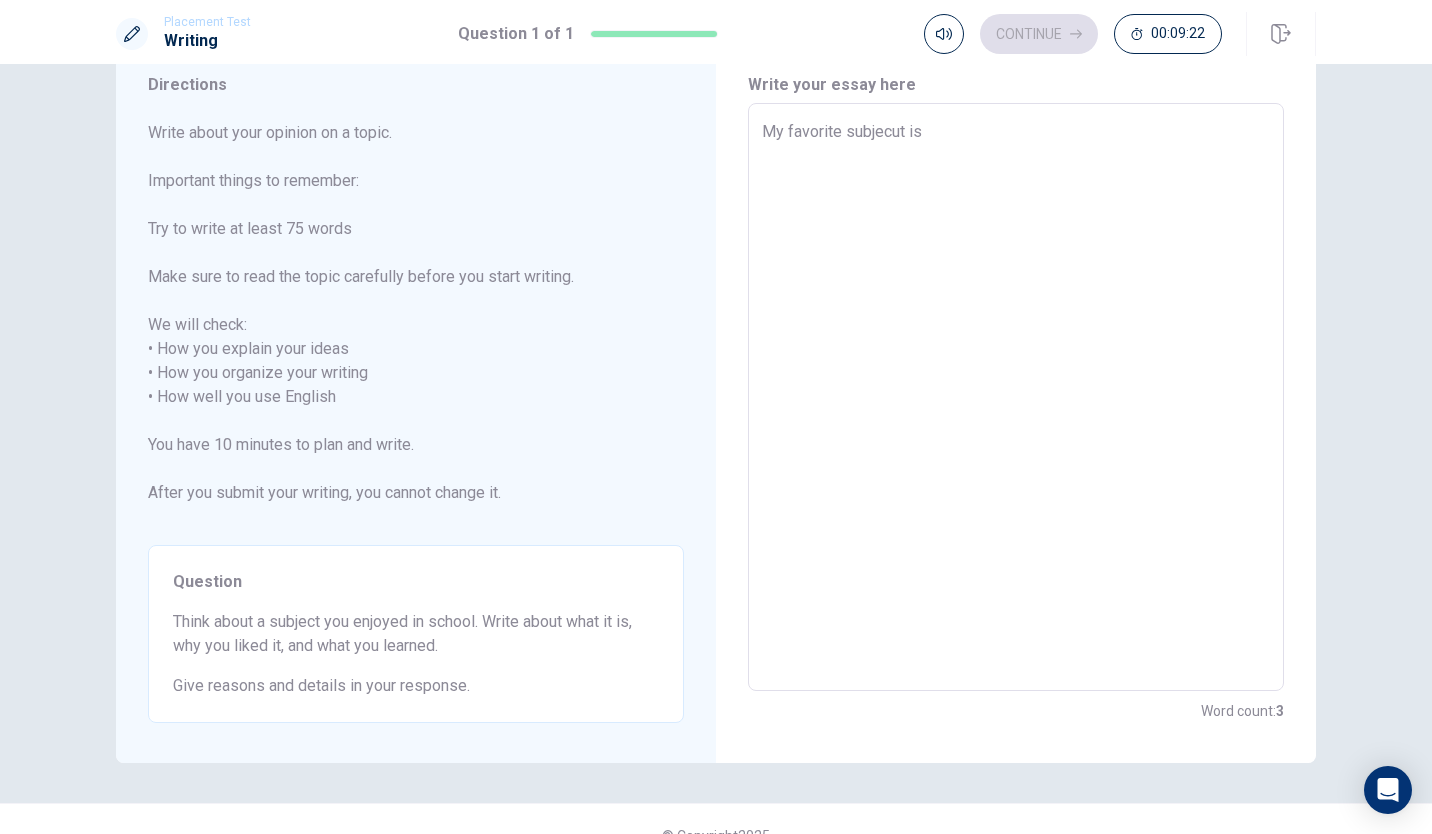 type on "x" 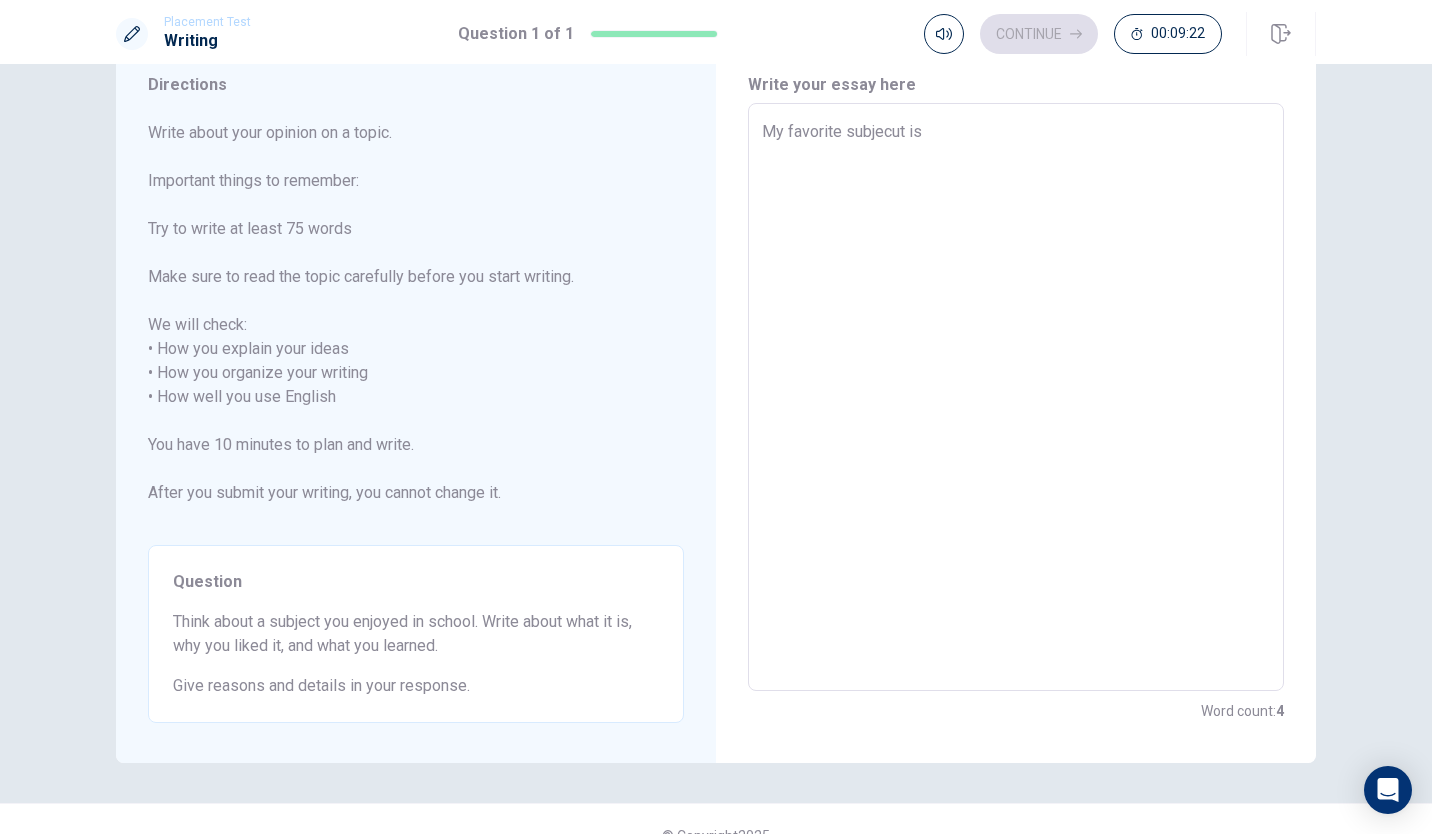 type on "My favorite subjecut is" 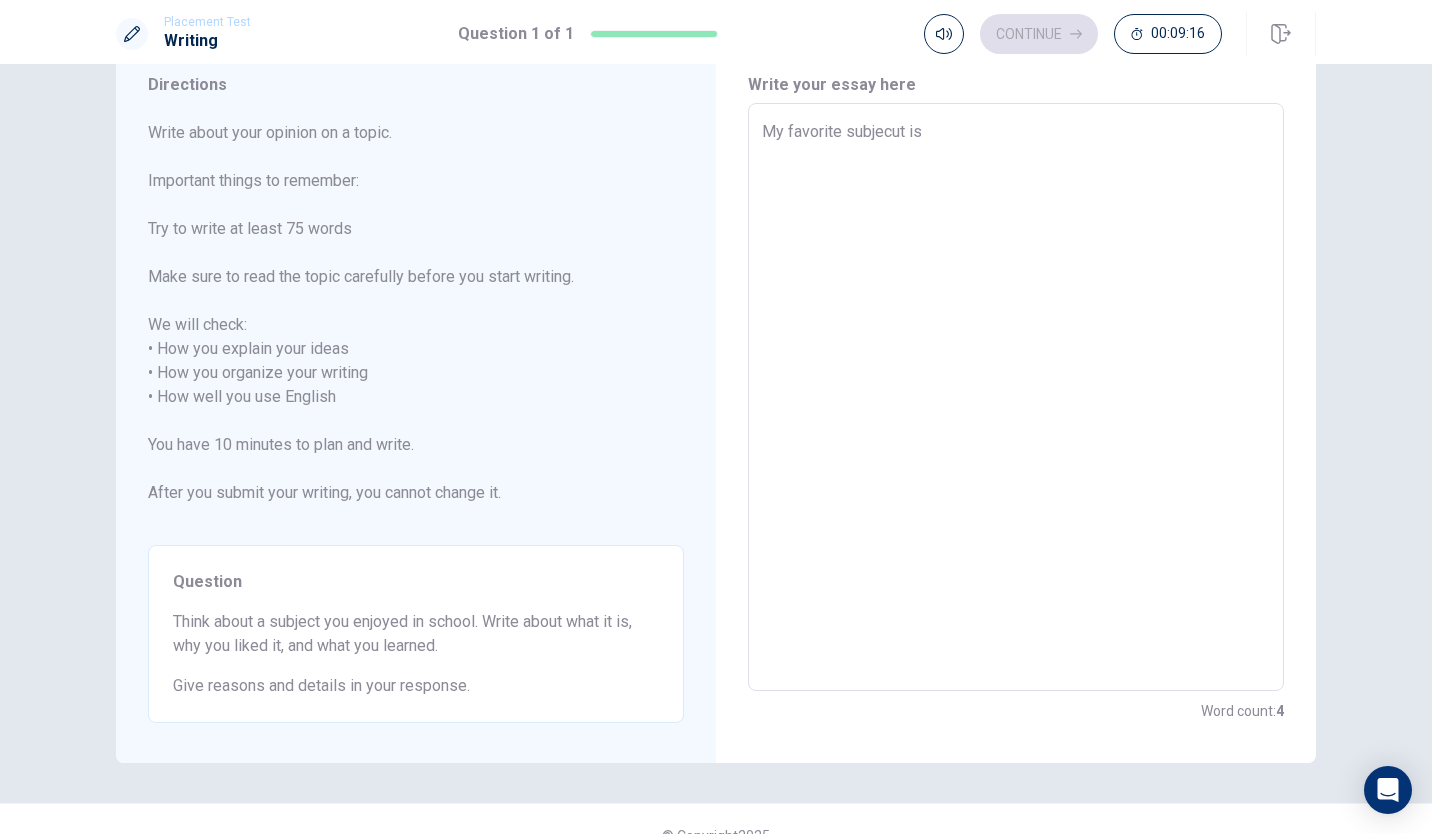 type on "x" 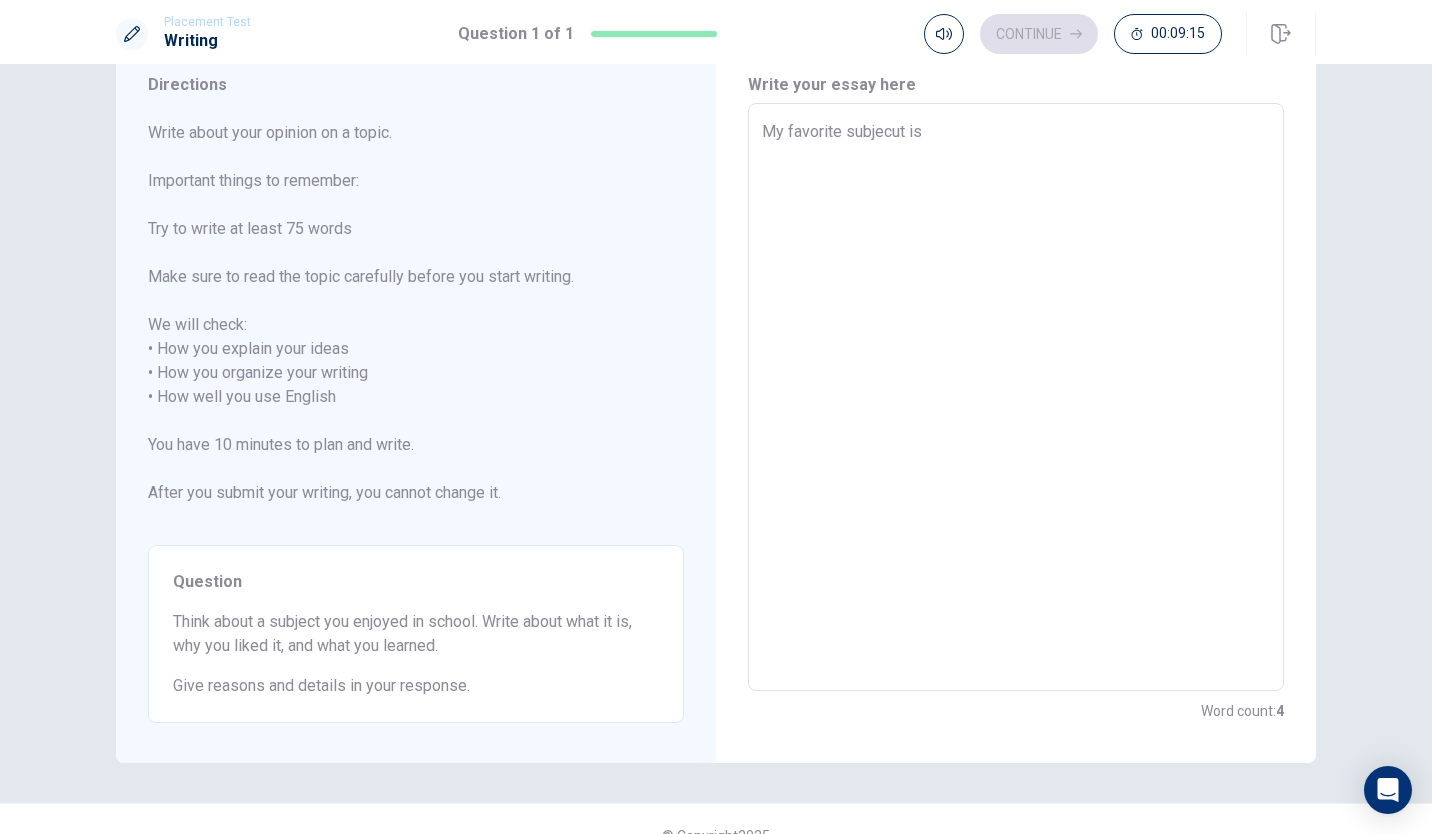 type on "My favorite subjecut is W" 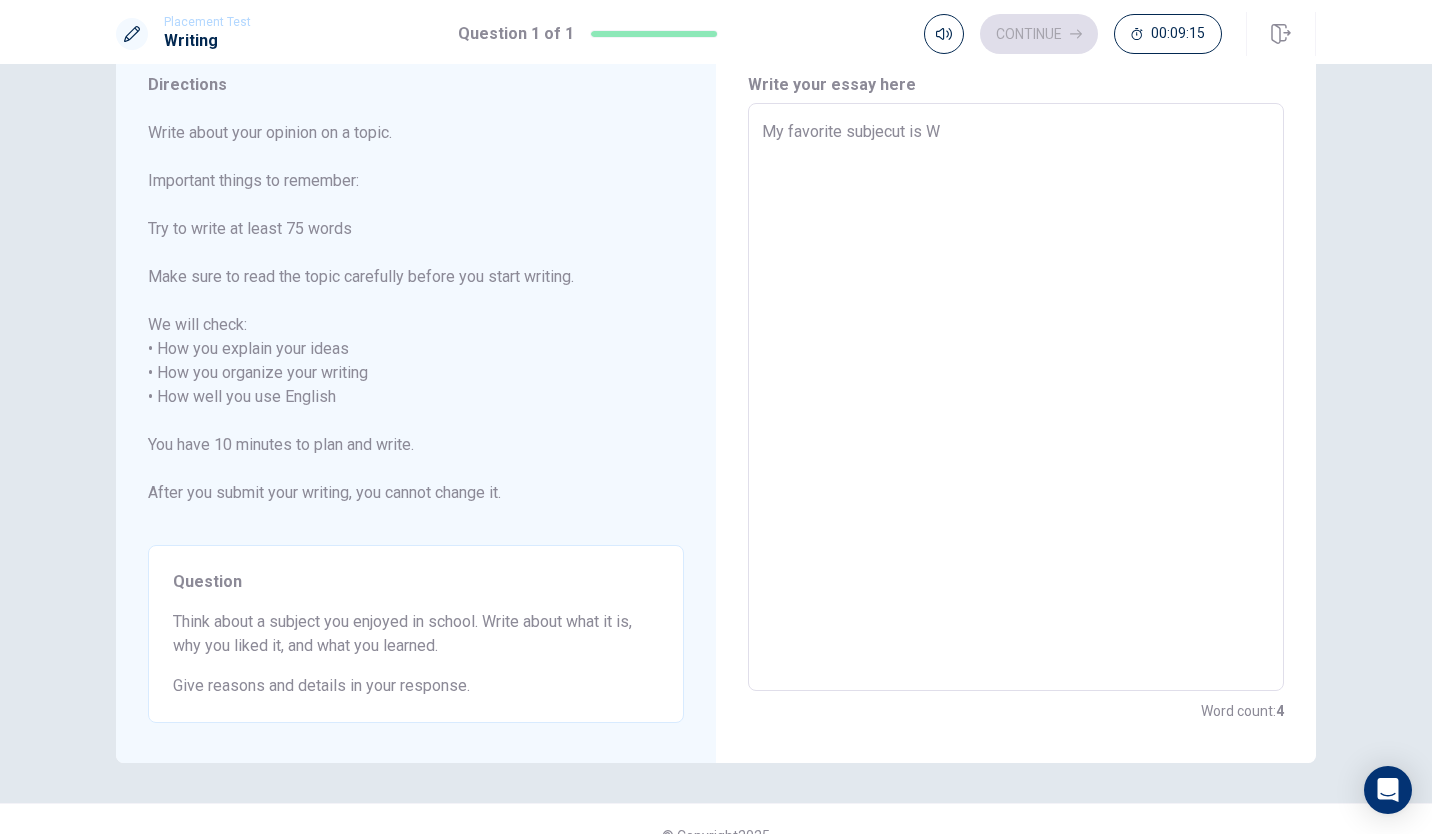 type on "x" 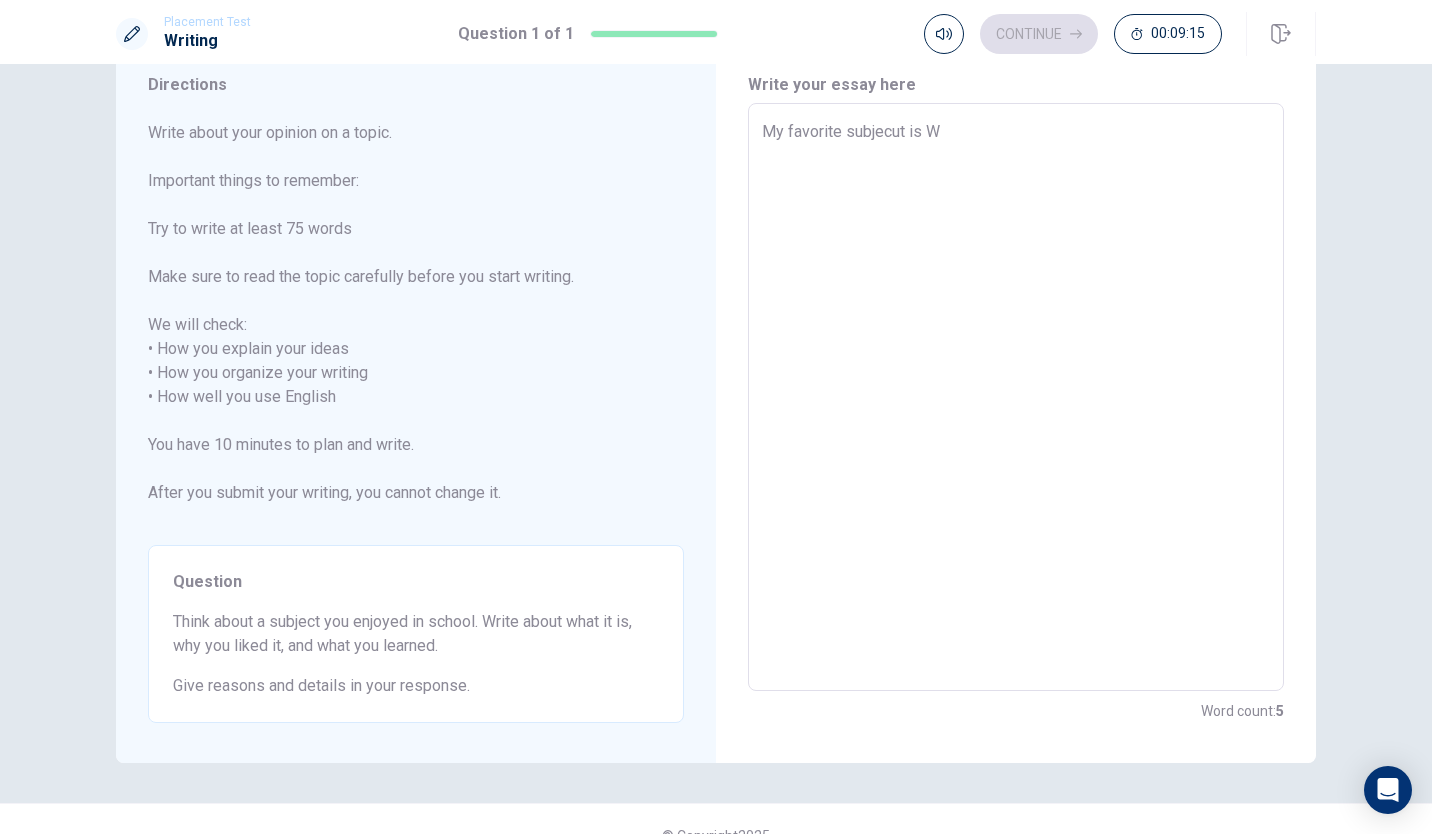 type on "My favorite subjecut is Wo" 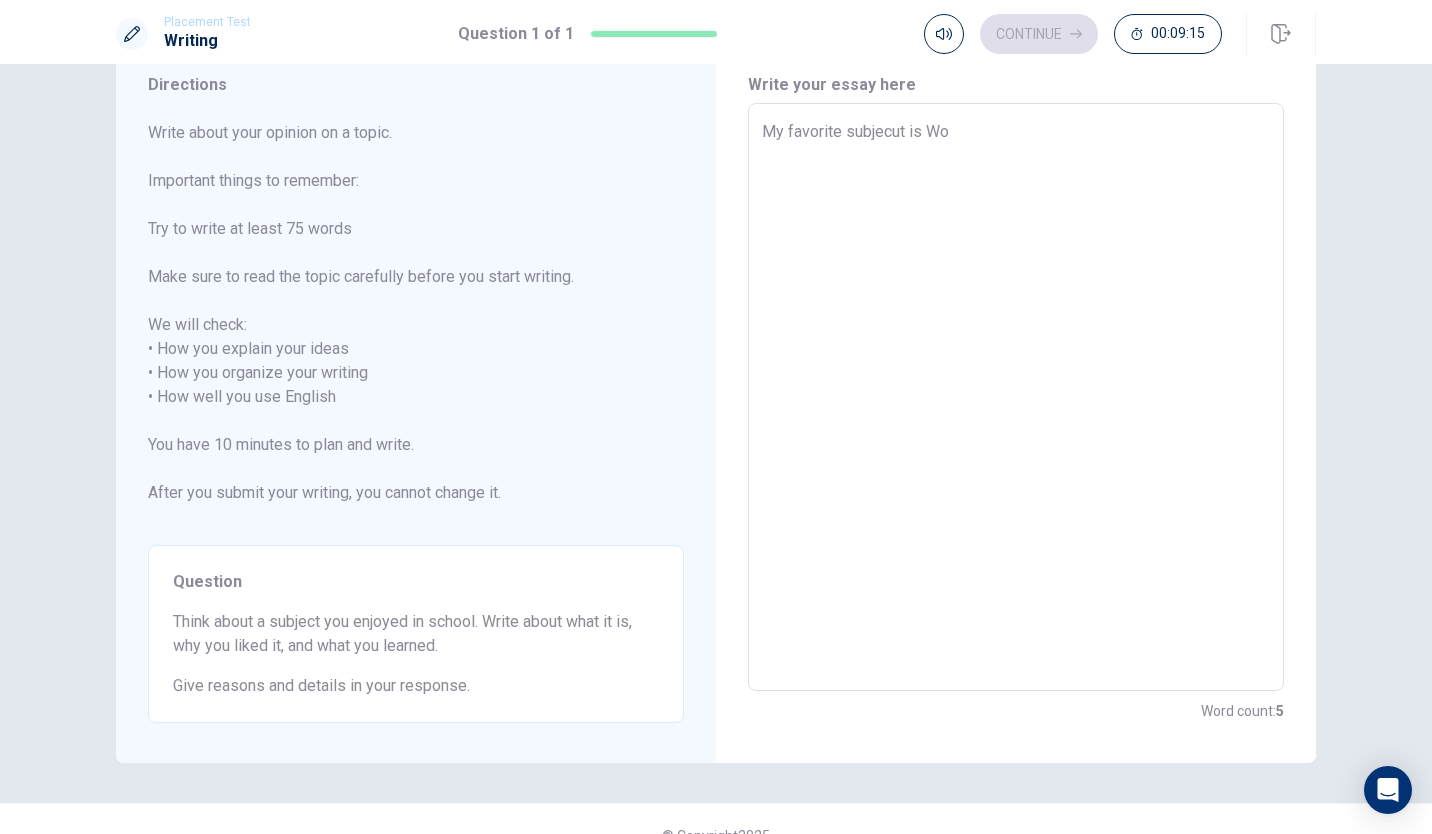 type on "x" 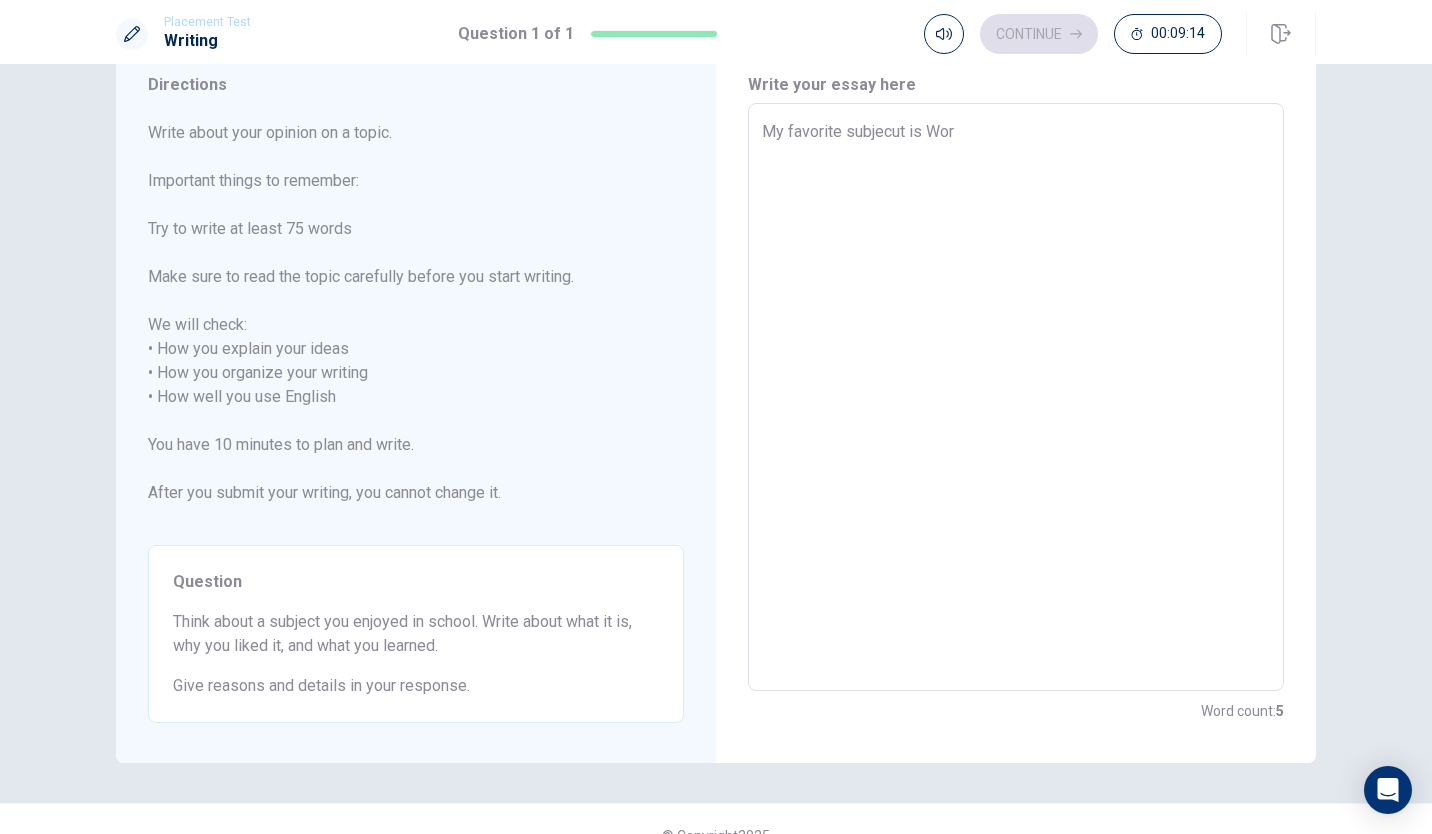 type on "x" 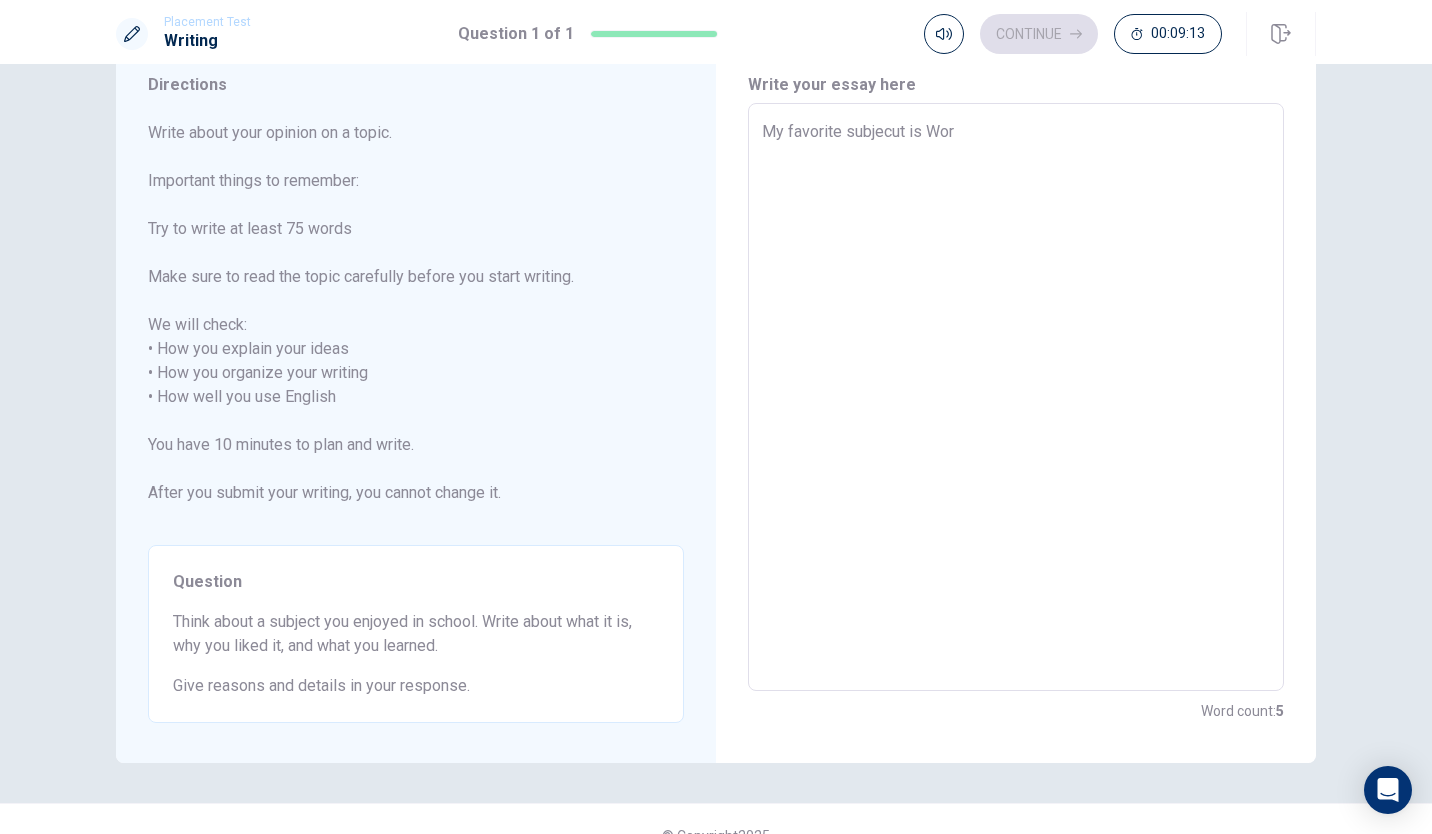 type on "My favorite subjecut is Worl" 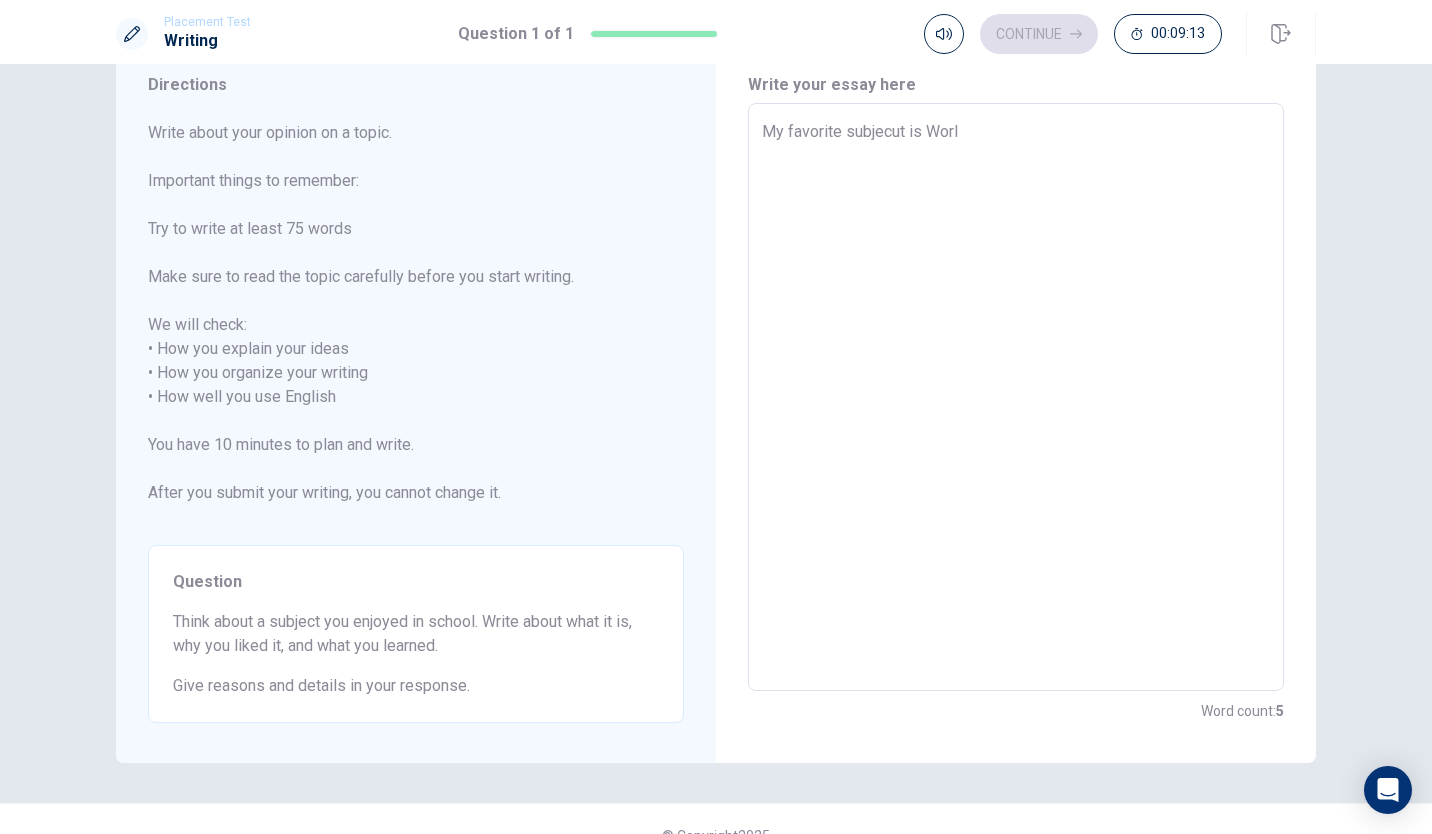 type on "x" 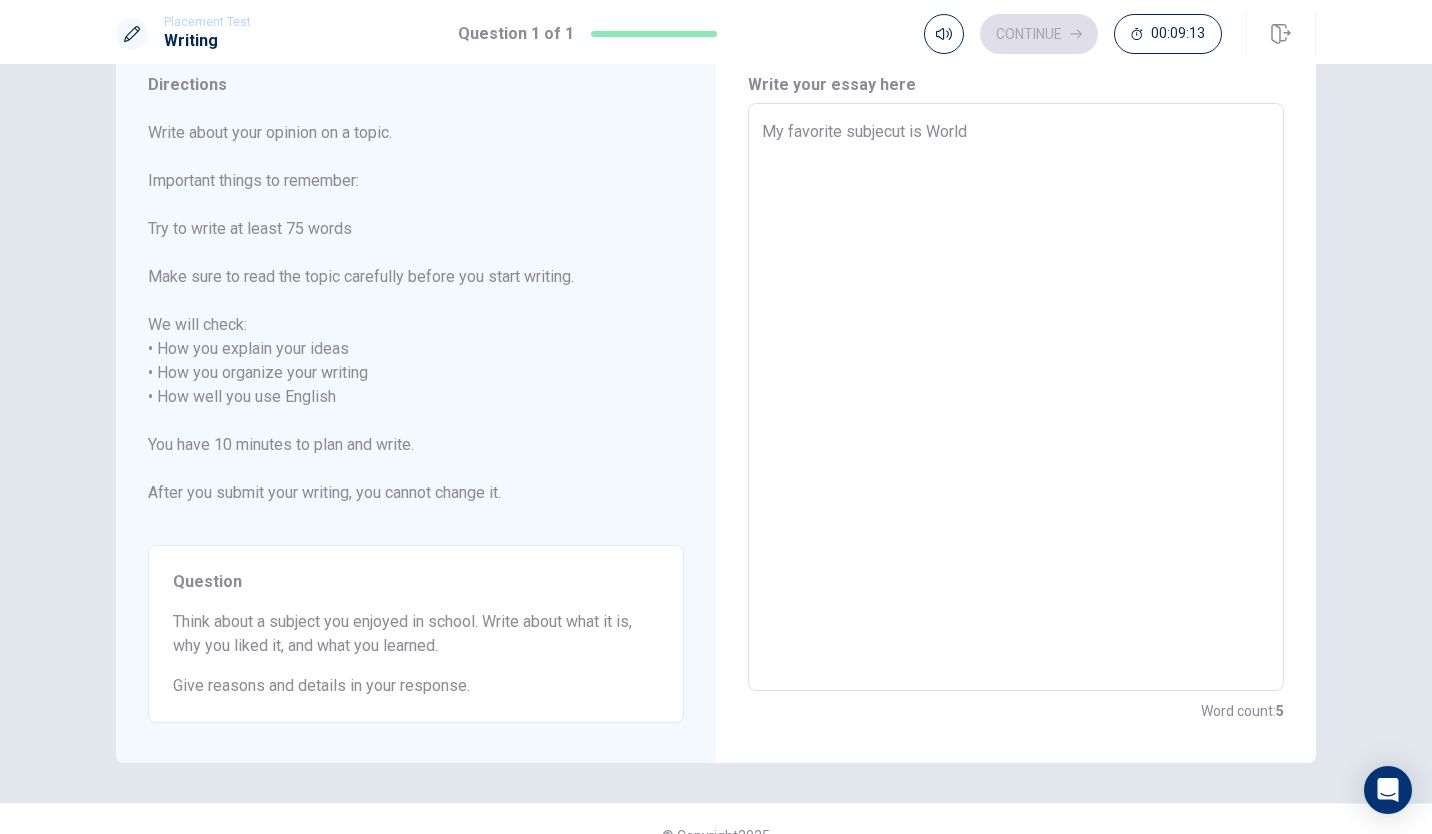type on "x" 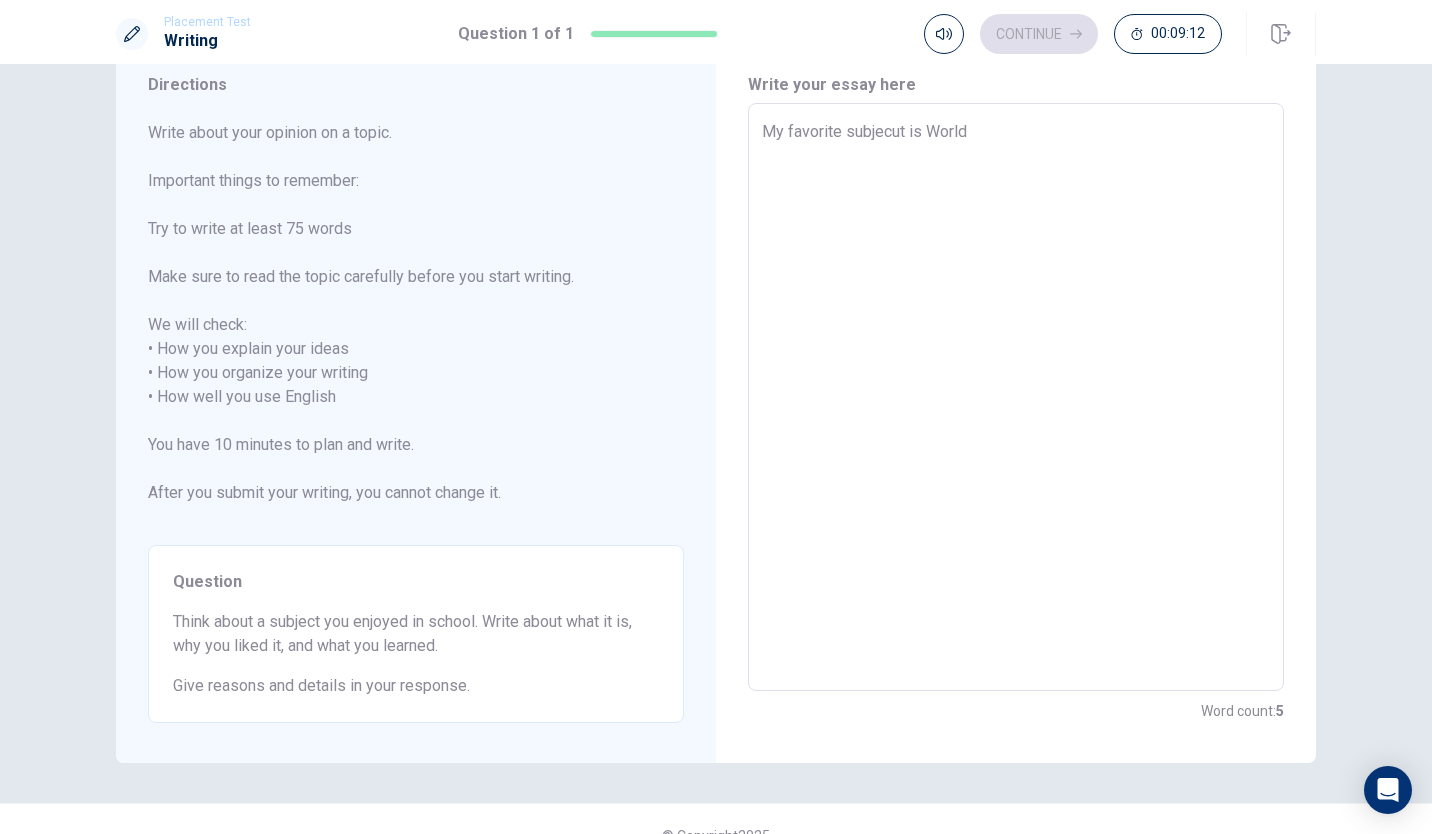type on "My favorite subjecut is World" 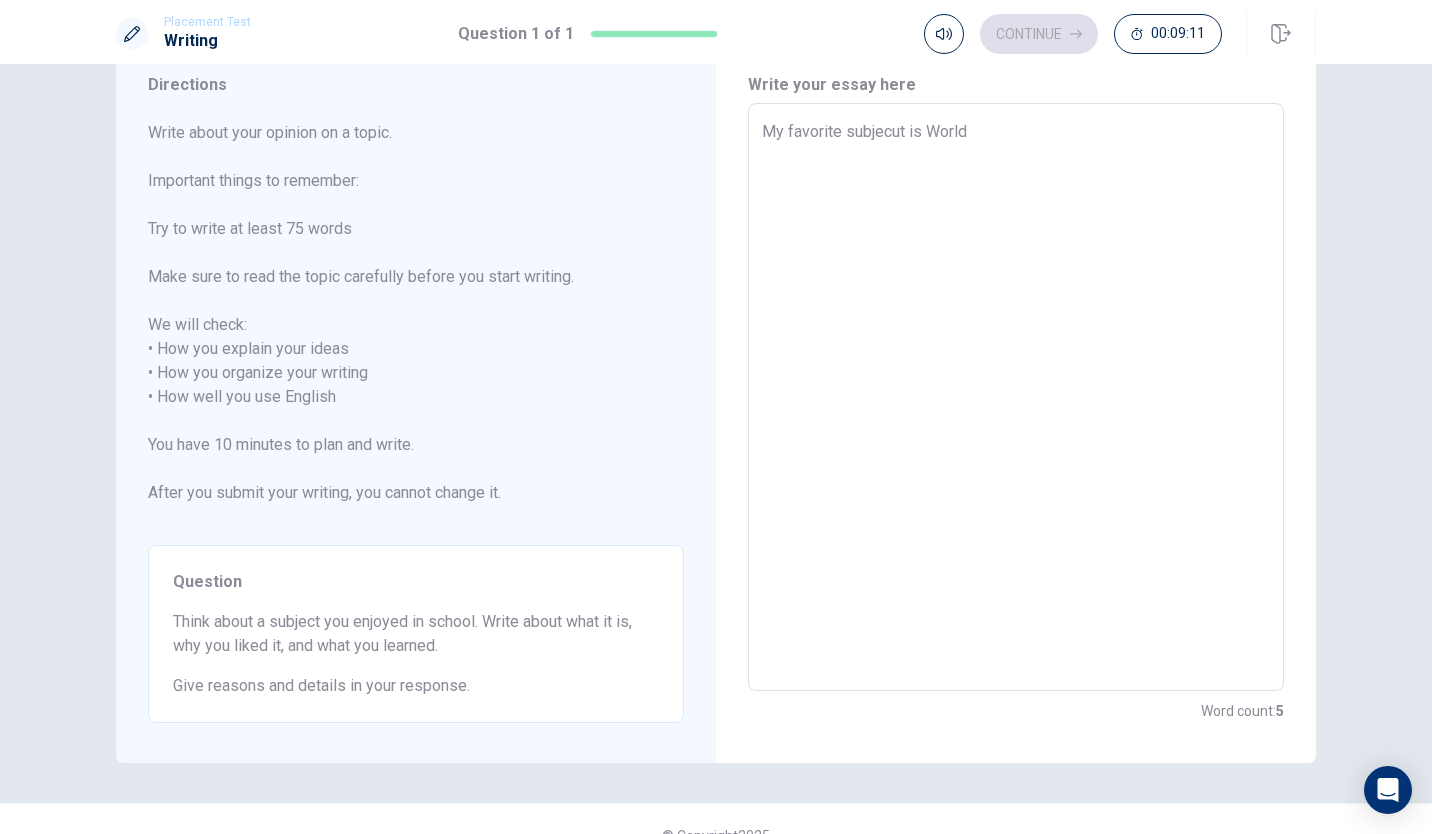type on "My favorite subjecut is World h" 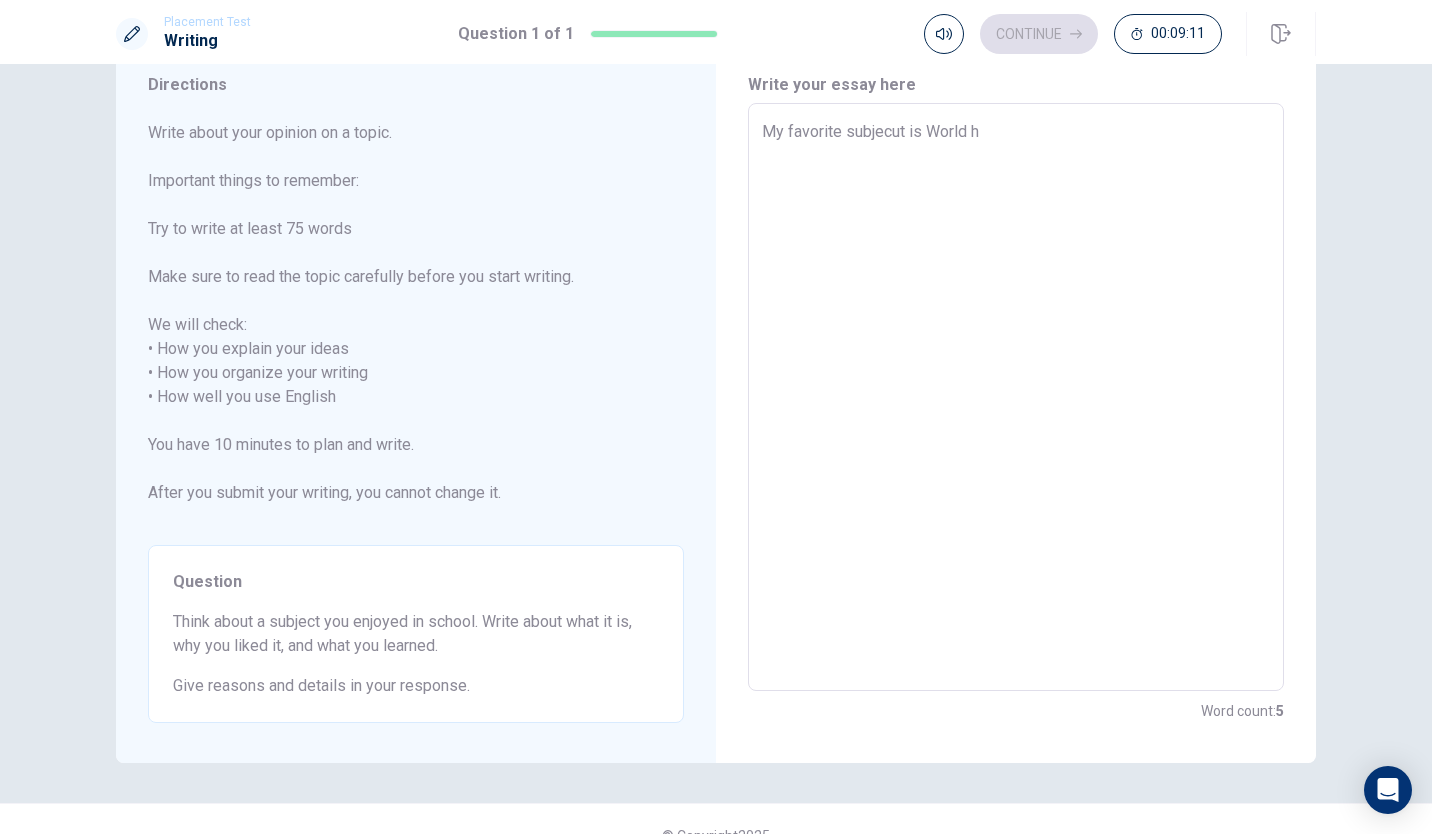 type on "x" 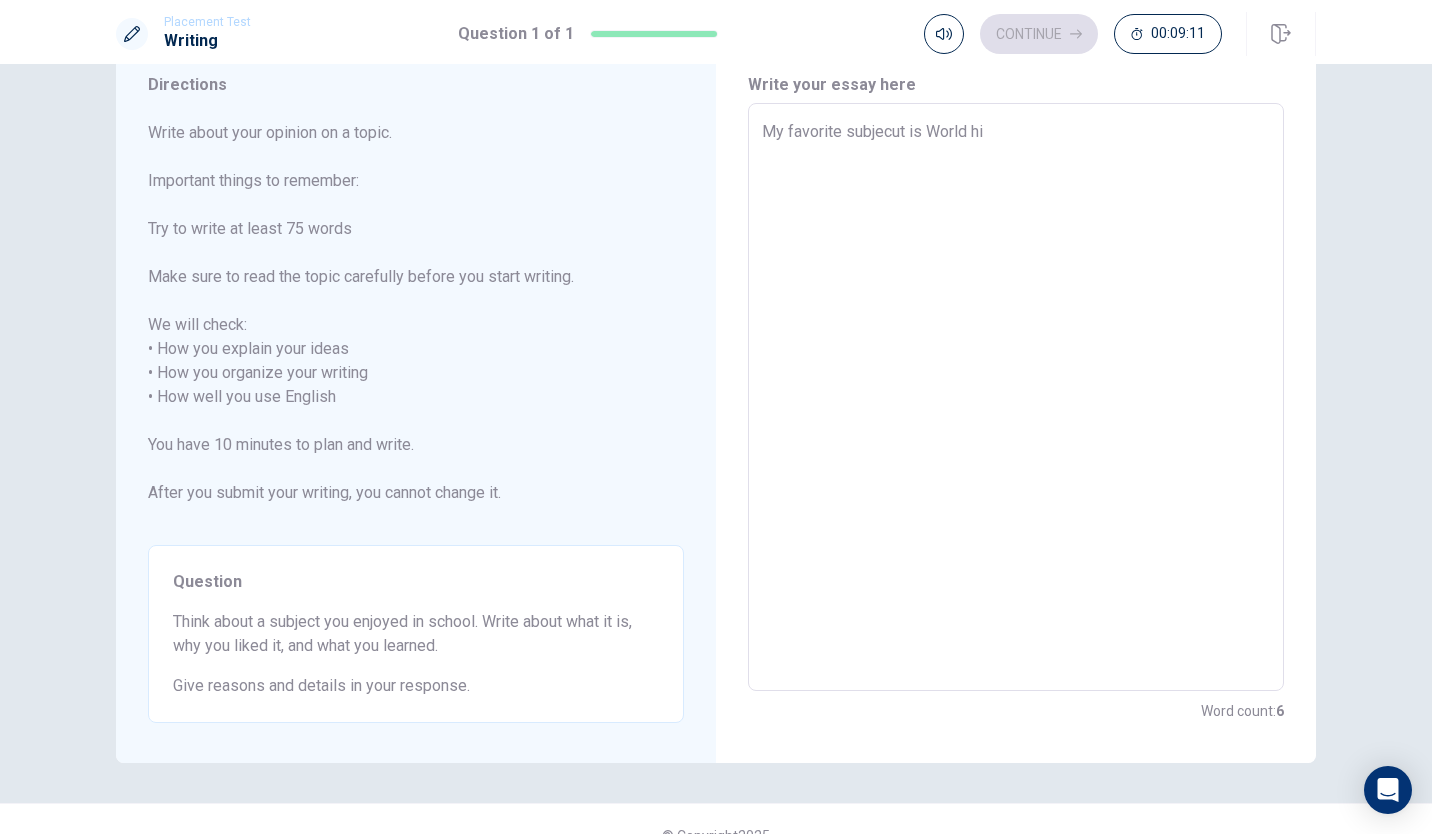 type on "x" 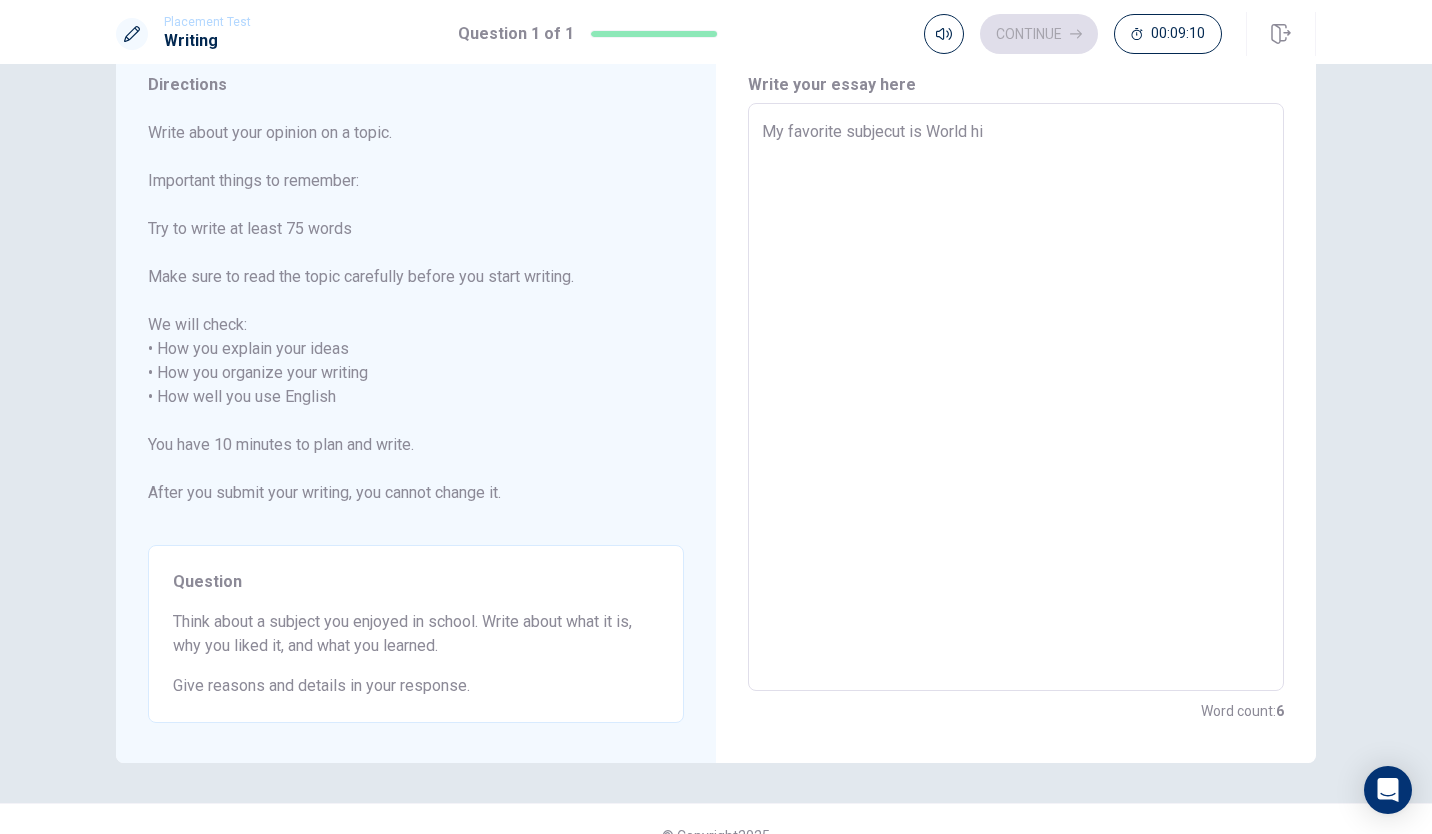 type on "My favorite subjecut is World his" 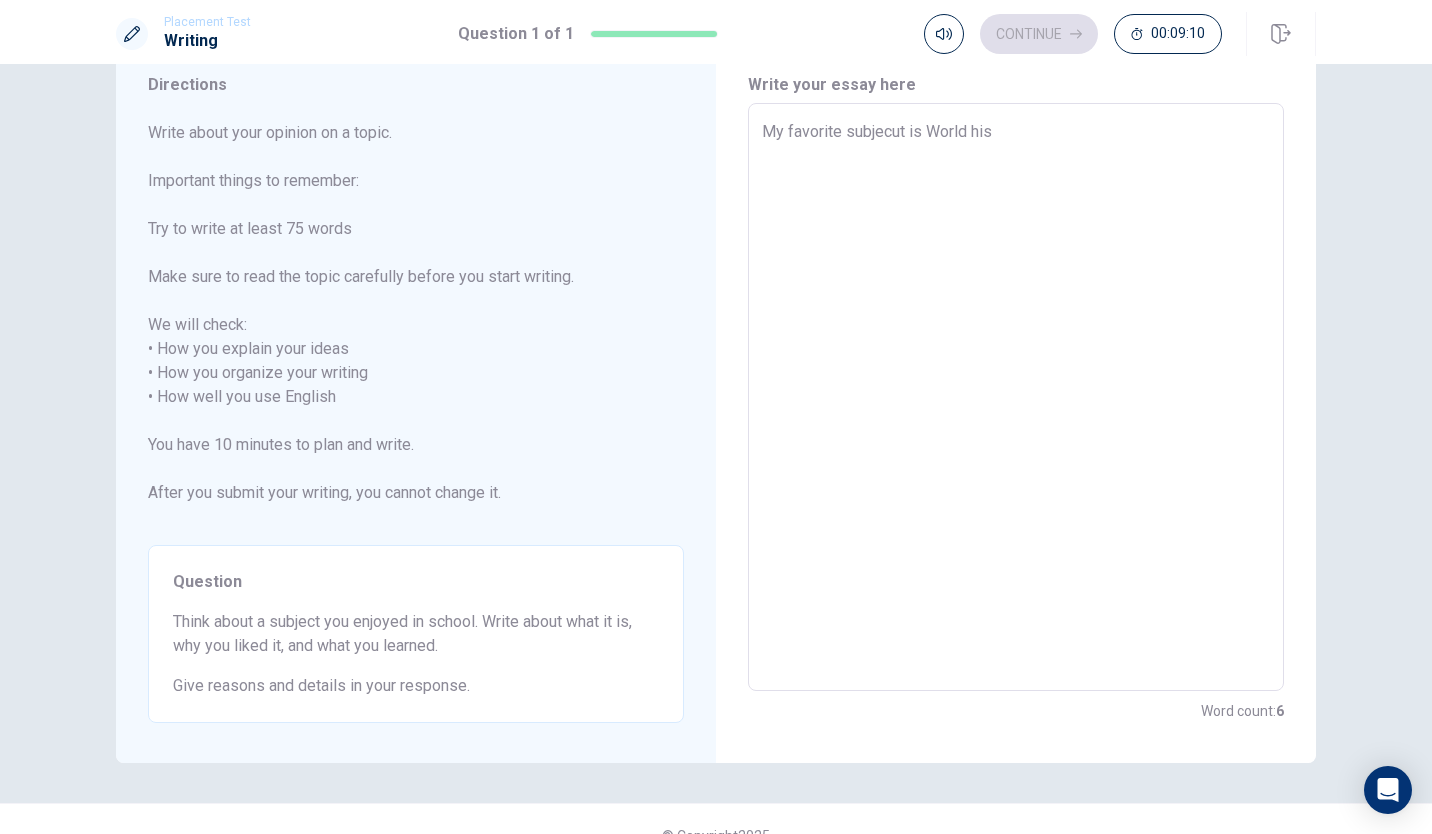 type on "x" 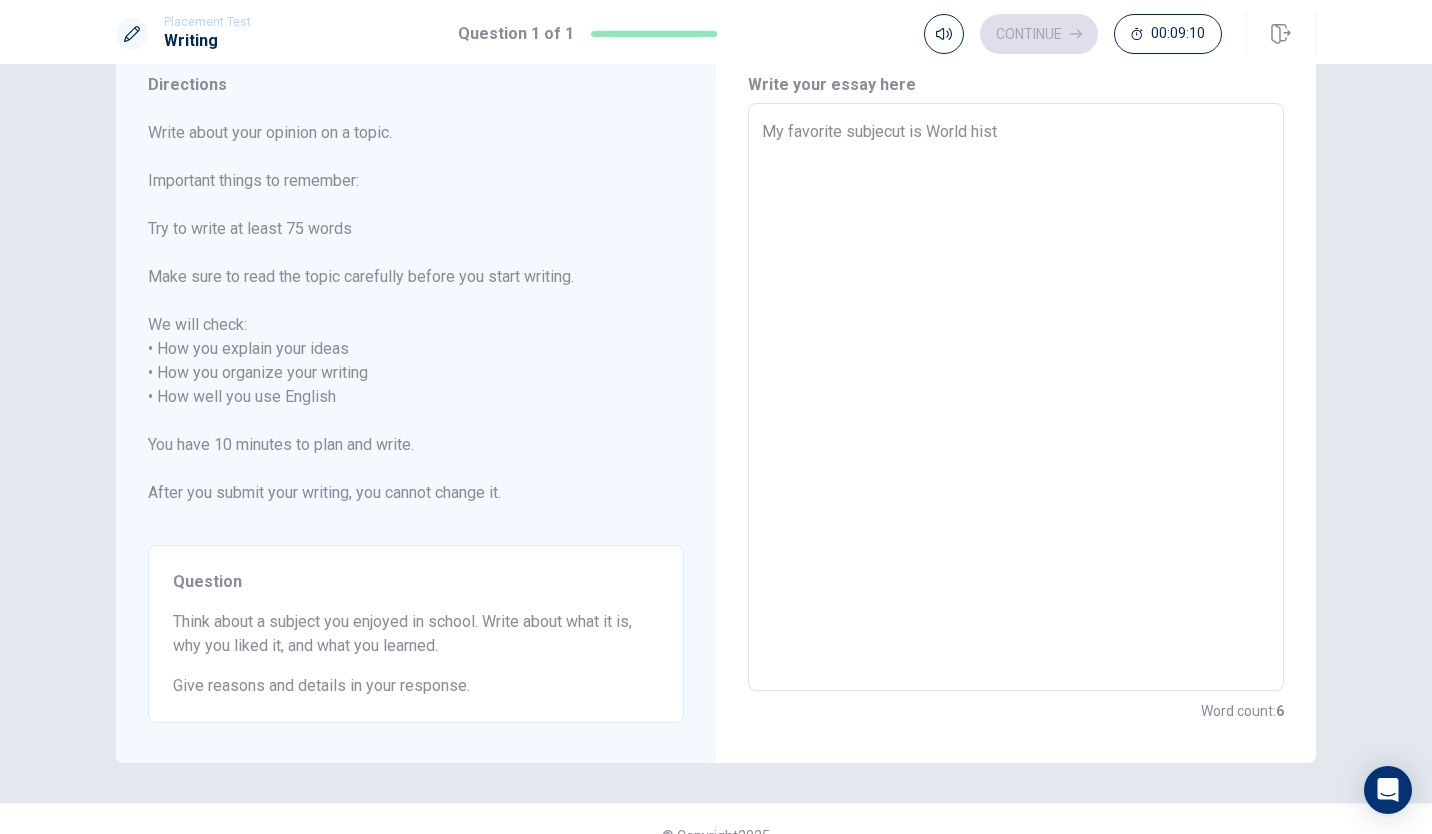 type on "x" 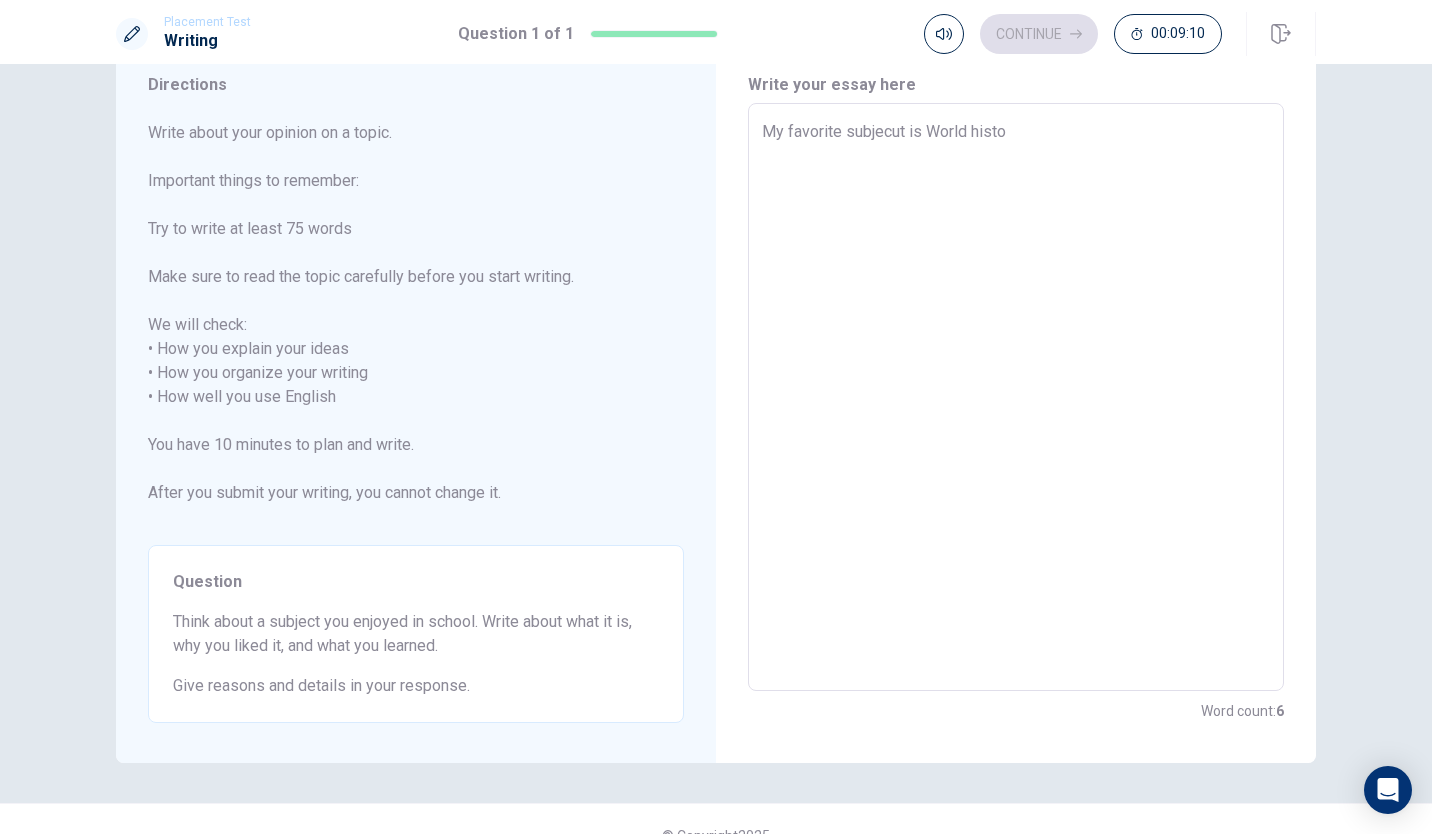 type on "x" 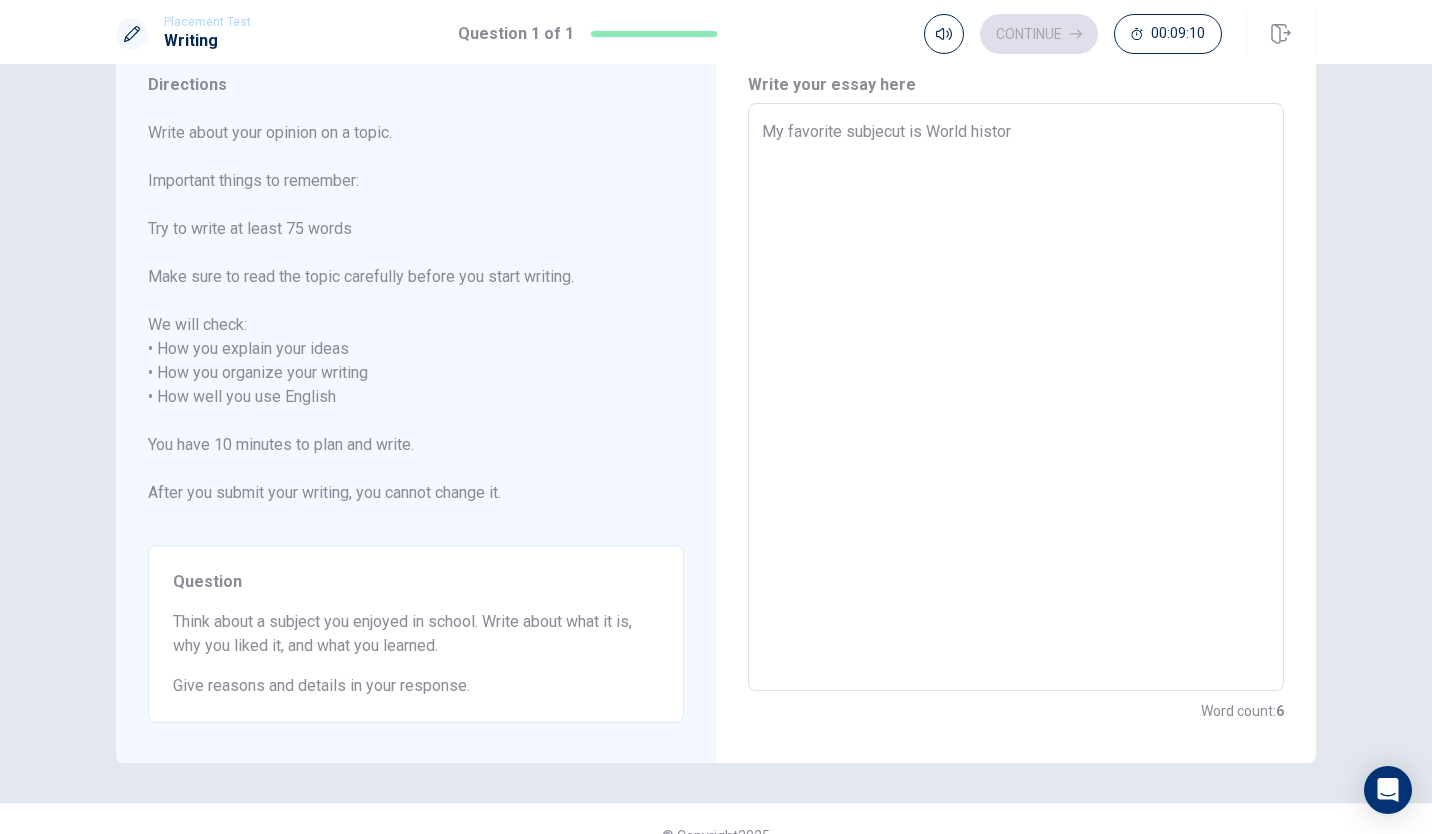 type on "x" 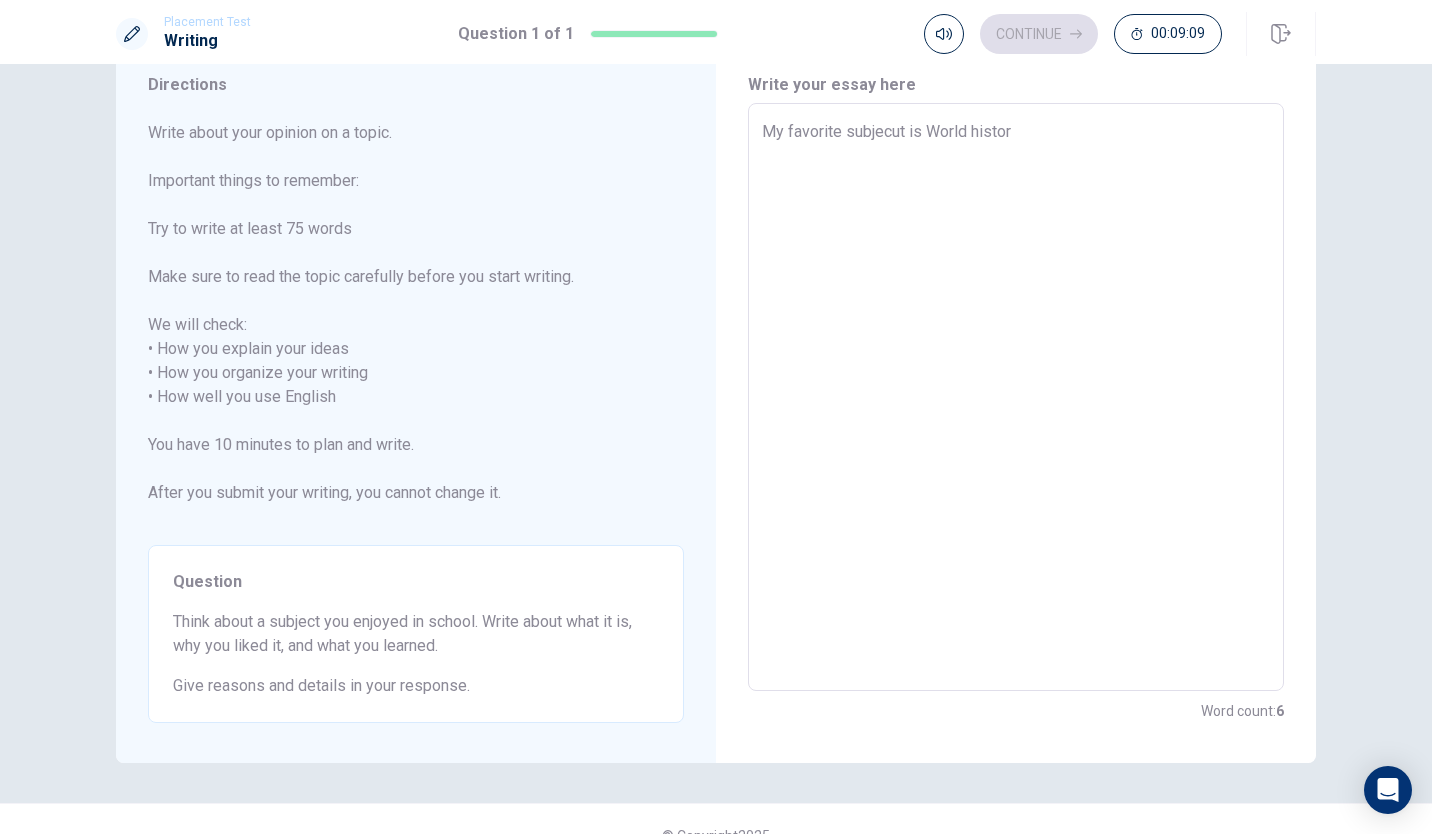 type on "My favorite subjecut is World history" 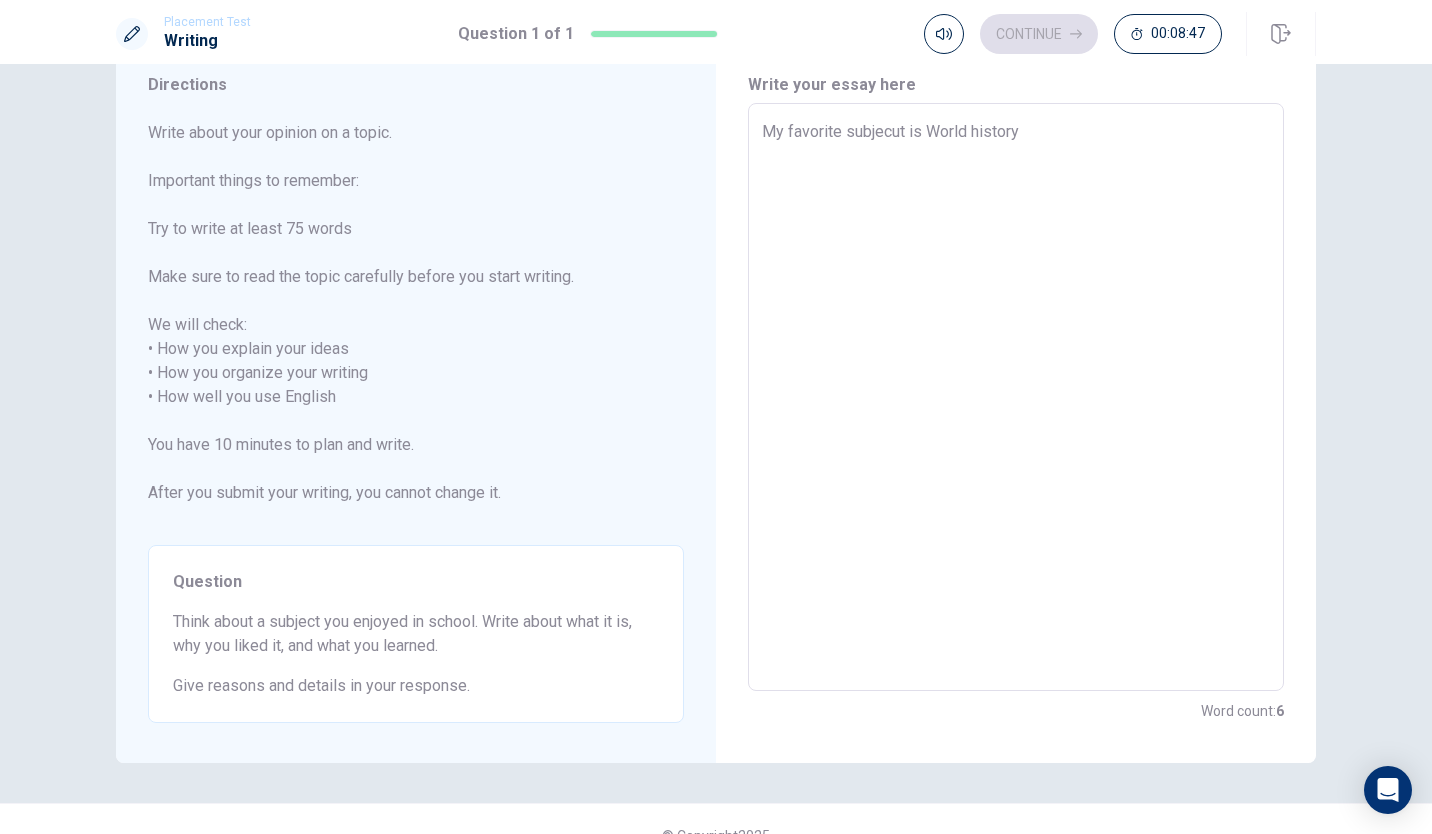 type on "x" 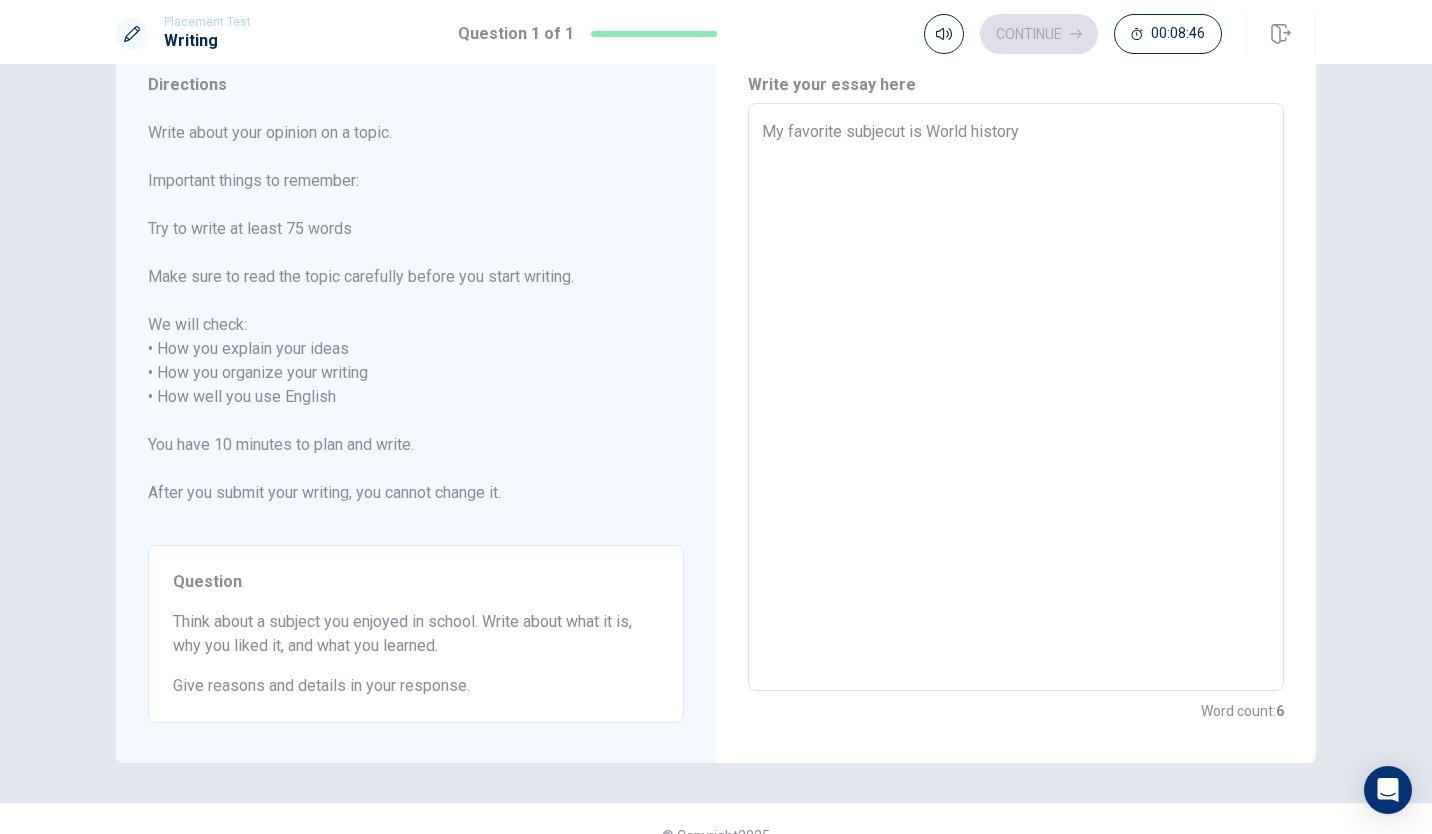 type on "My favorite subjecut is orld history" 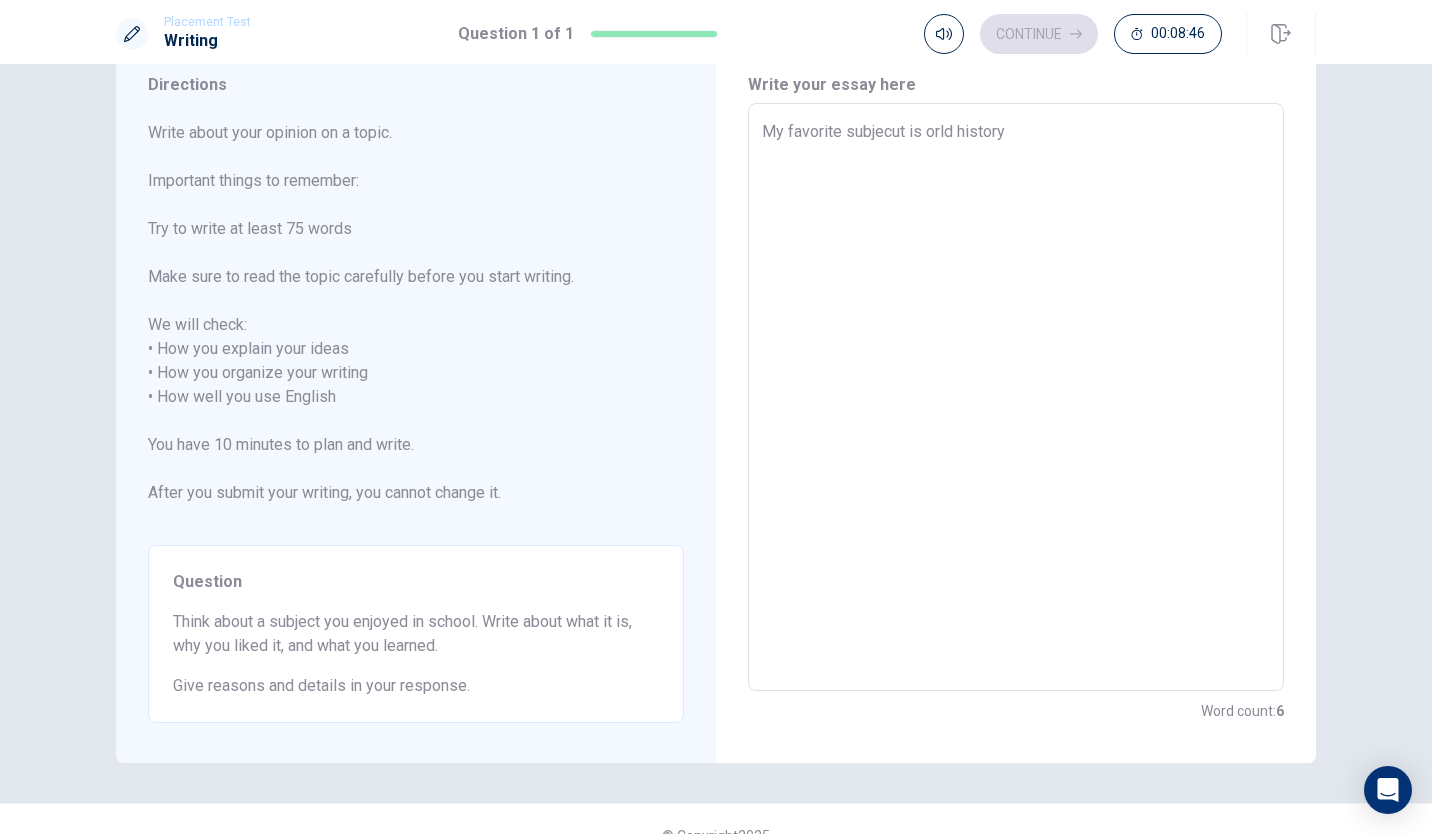 type on "x" 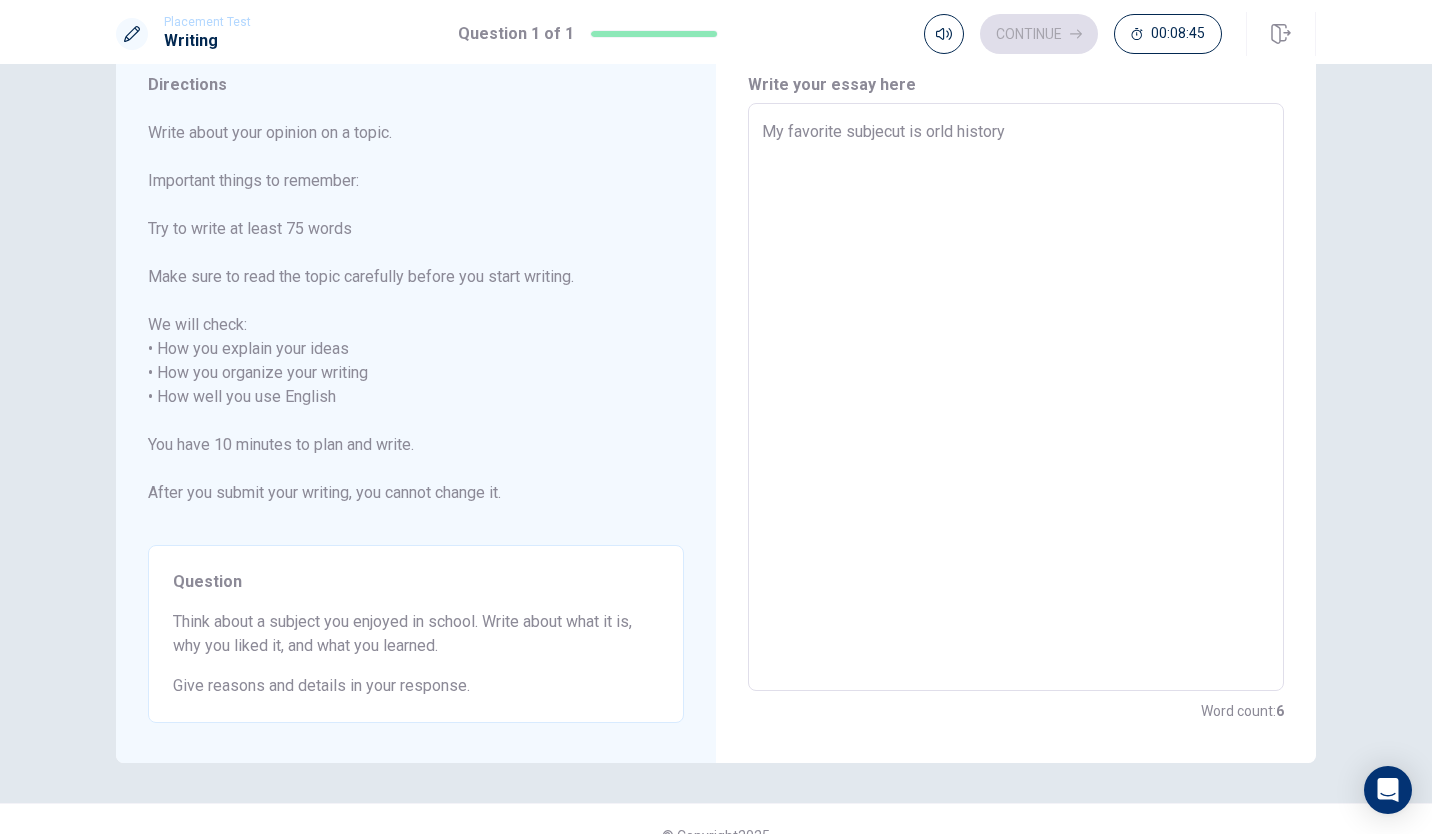 type on "My favorite subjecut is world history" 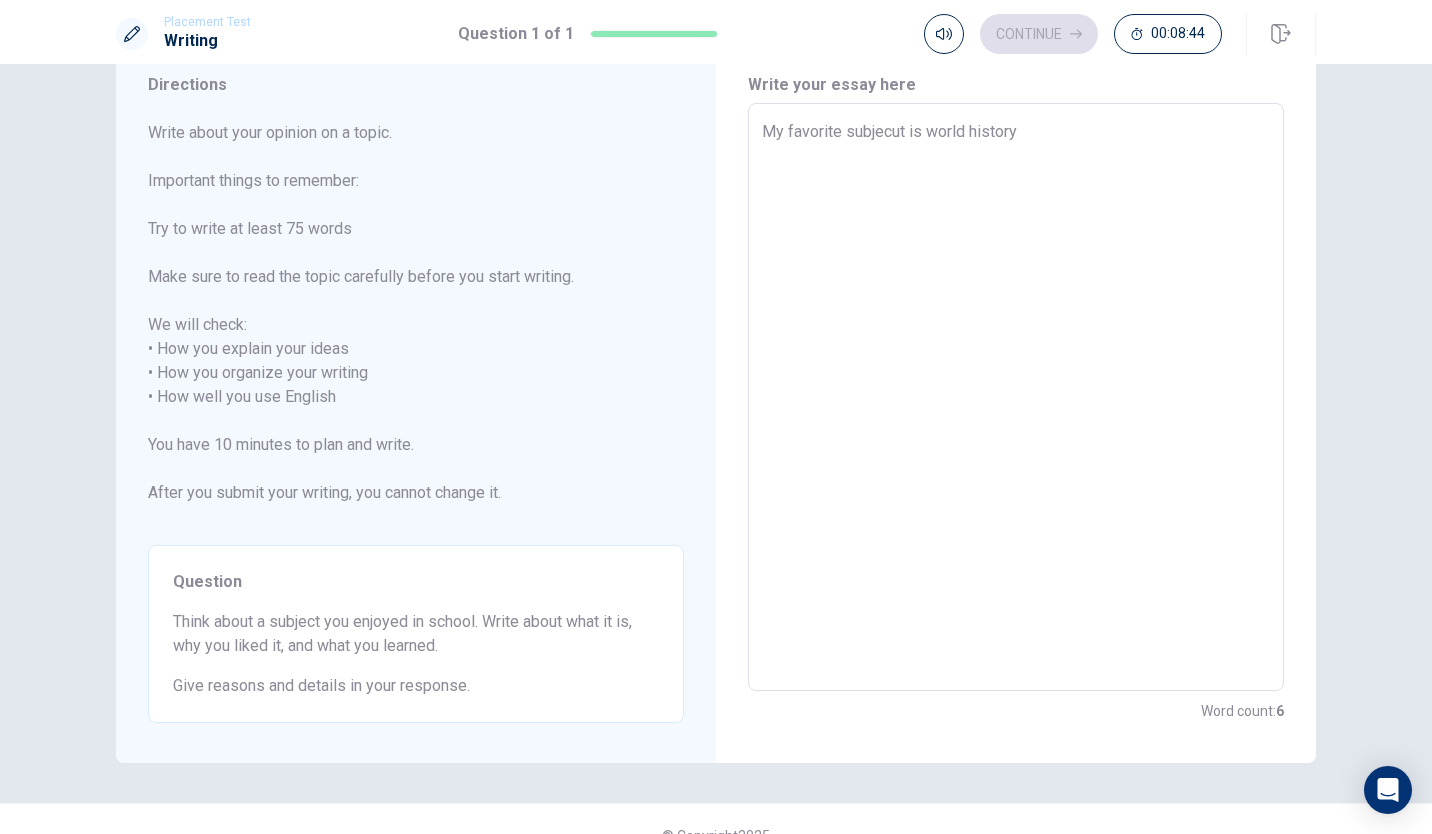 click on "My favorite subjecut is world history" at bounding box center [1016, 397] 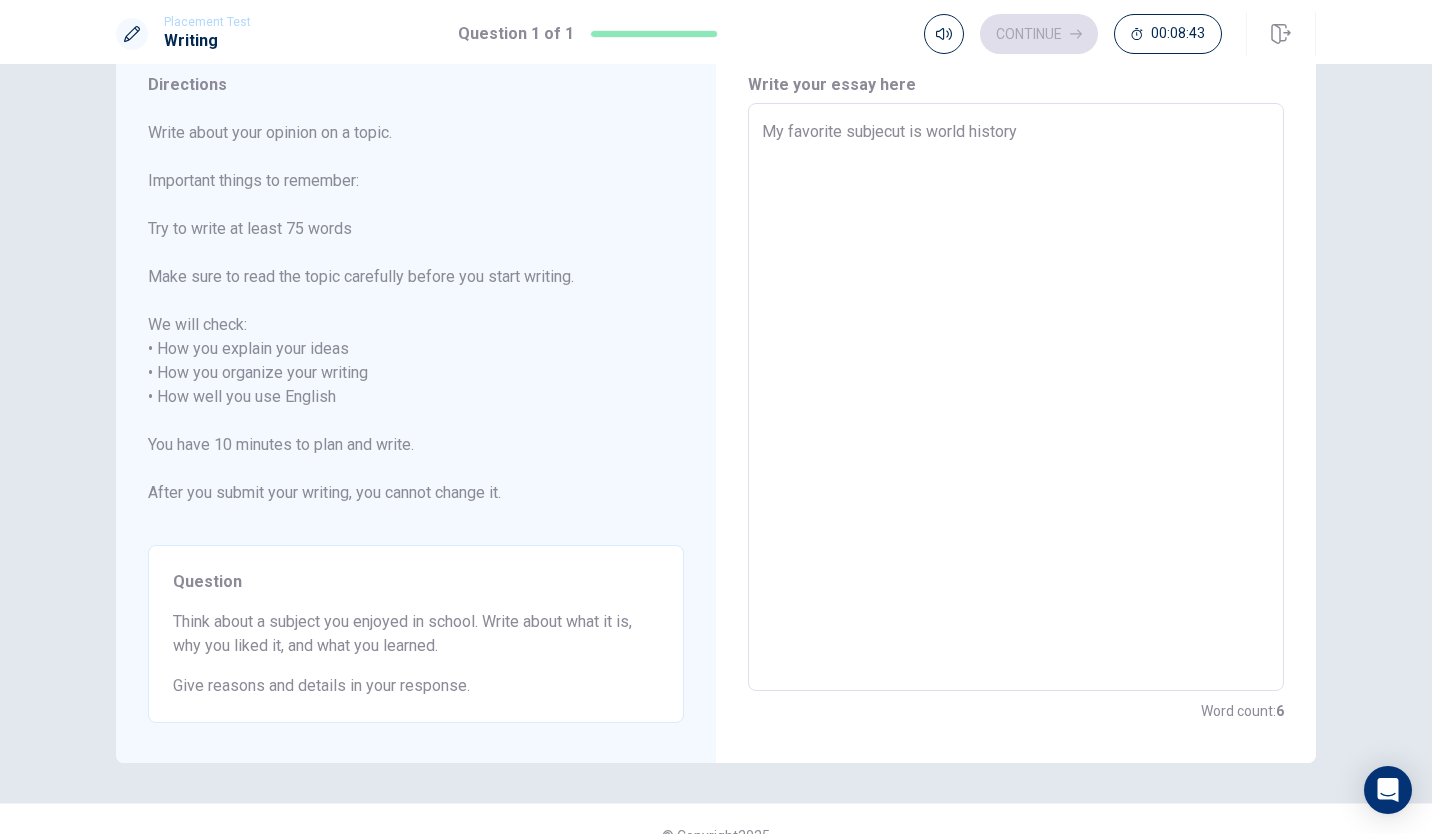 type on "My favorite subjecut is world history." 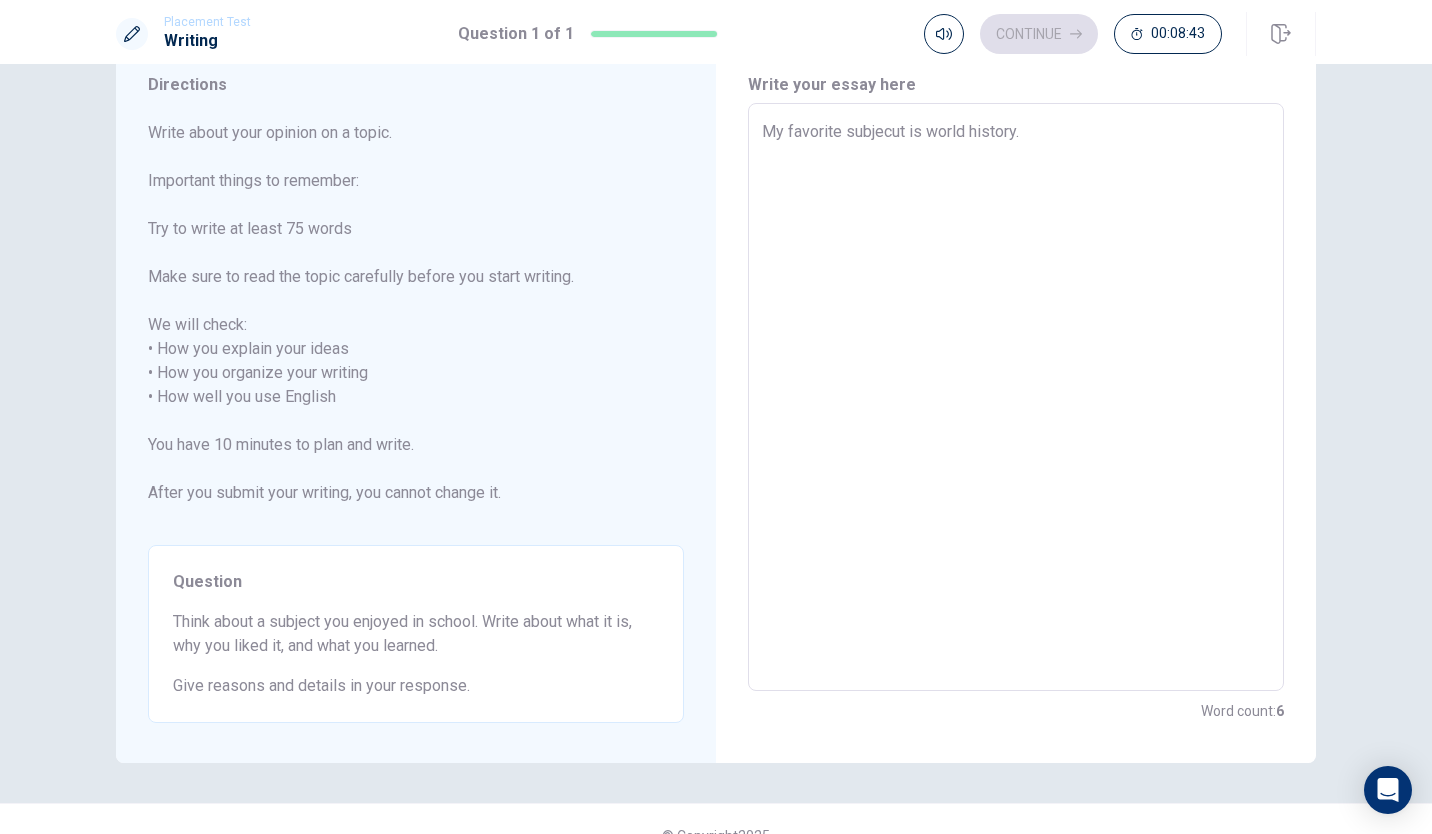 type on "x" 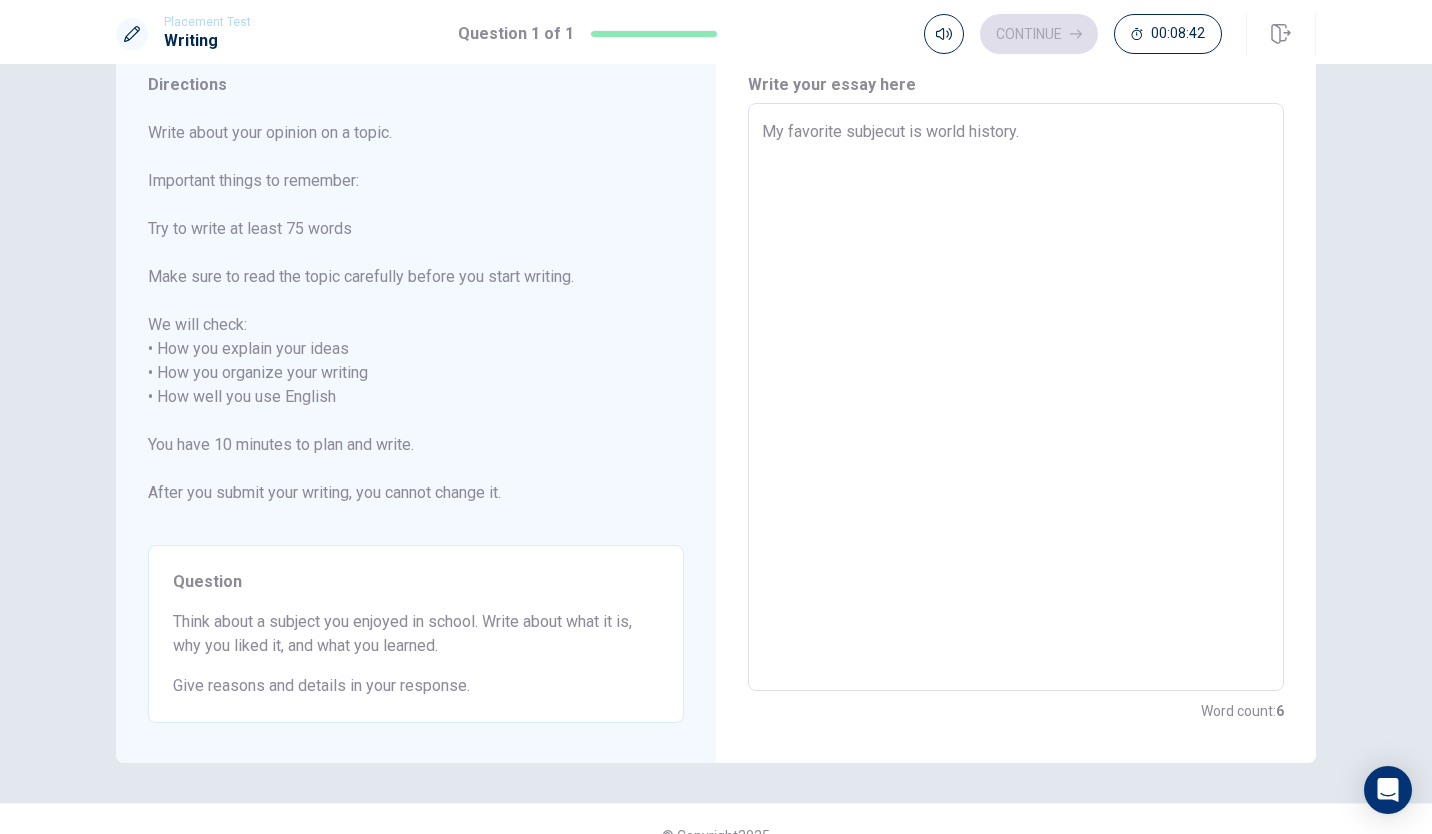 type on "My favorite subjecut is world history" 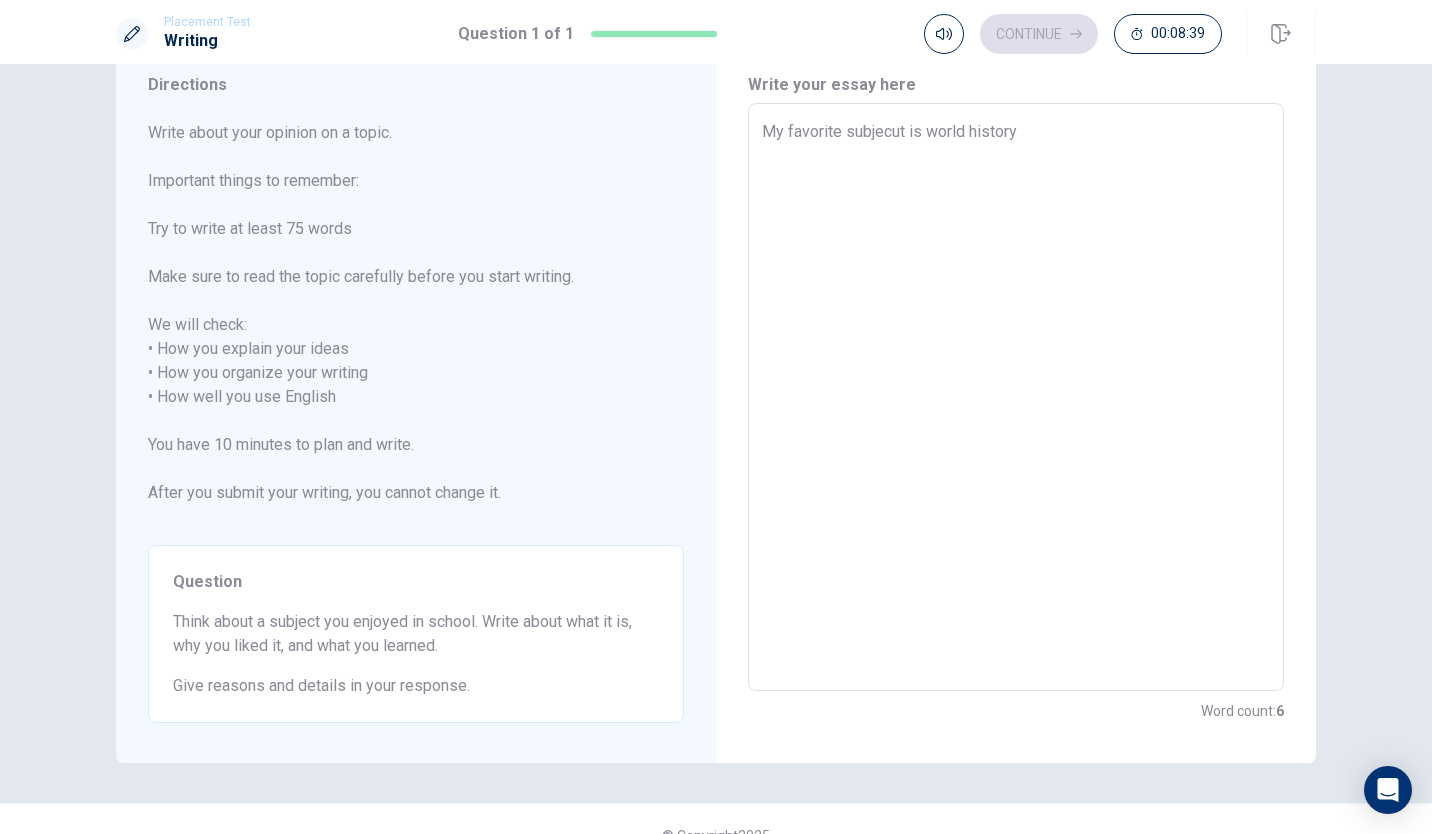 click on "My favorite subjecut is world history" at bounding box center (1016, 397) 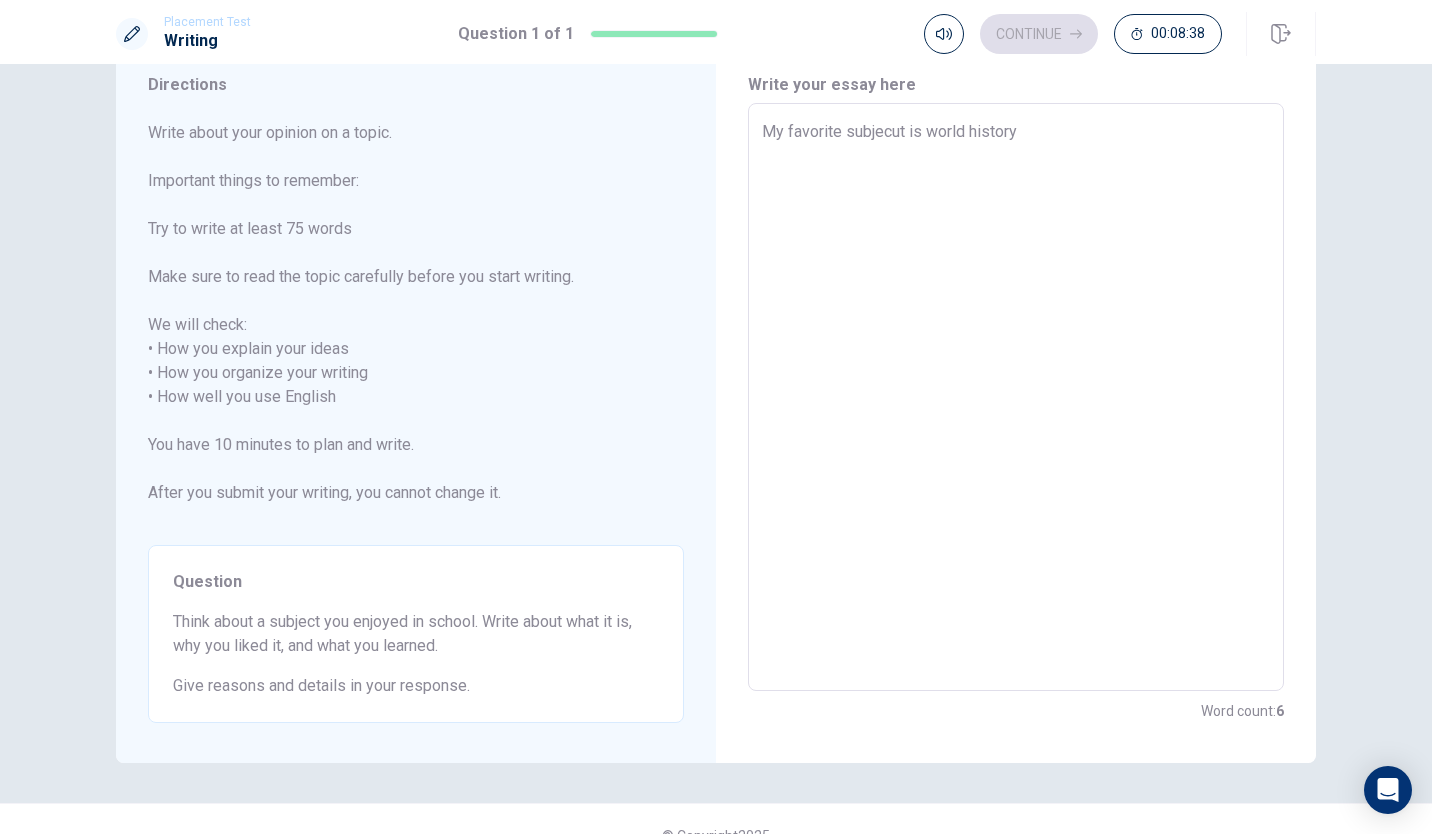 type on "My favorite subjecut is Jworld history" 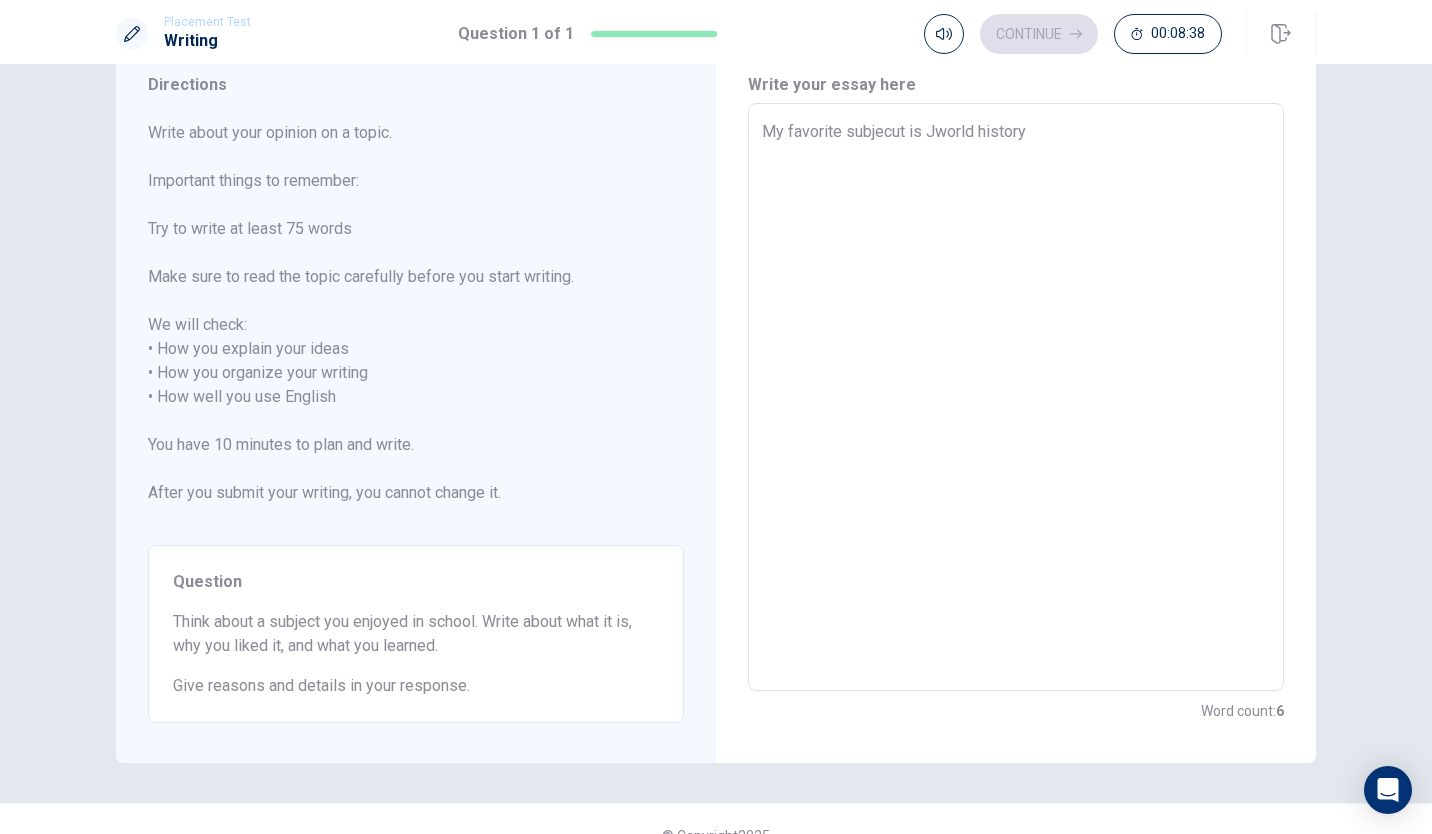 type on "x" 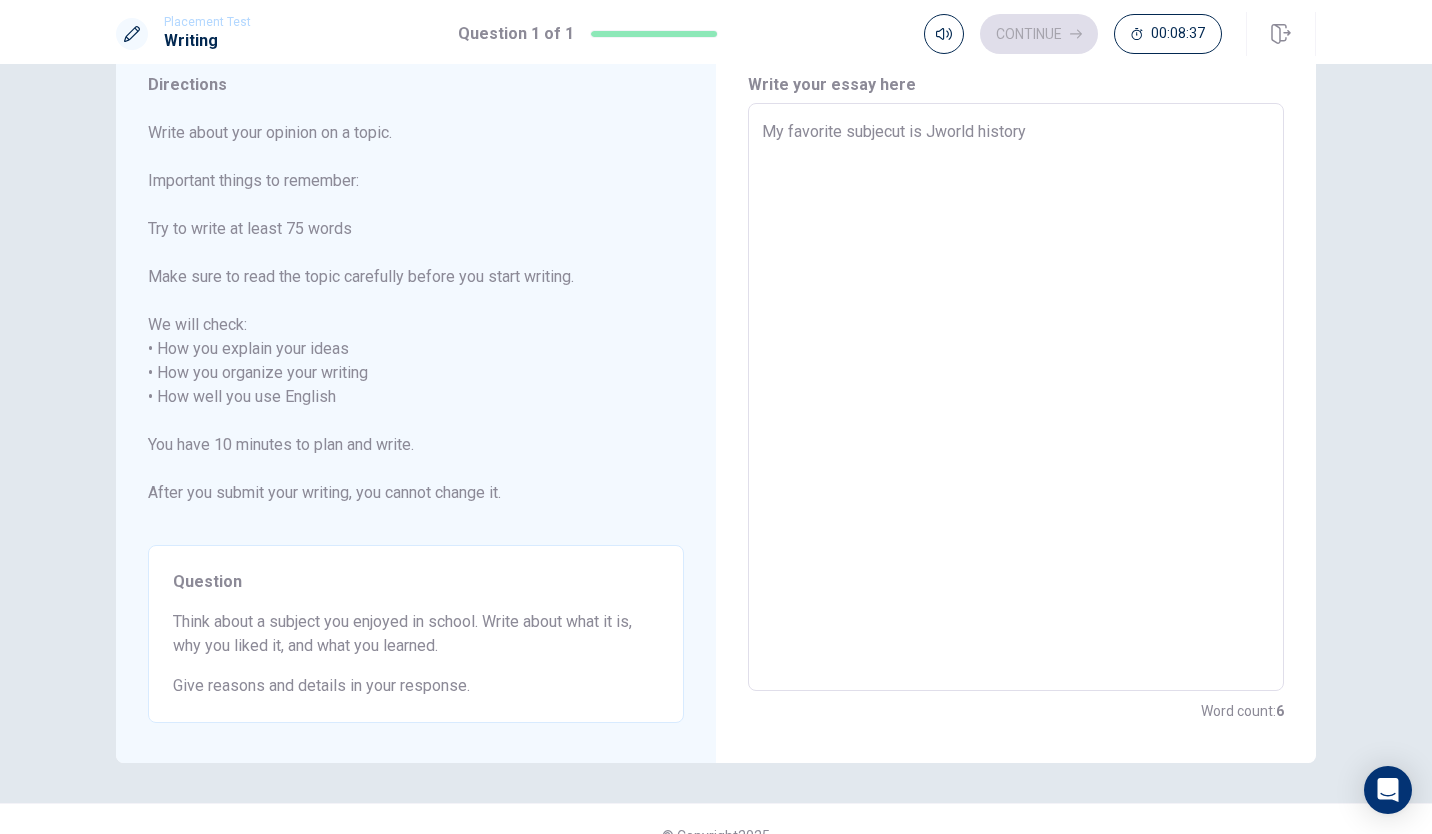 type on "My favorite subjecut is Jaworld history" 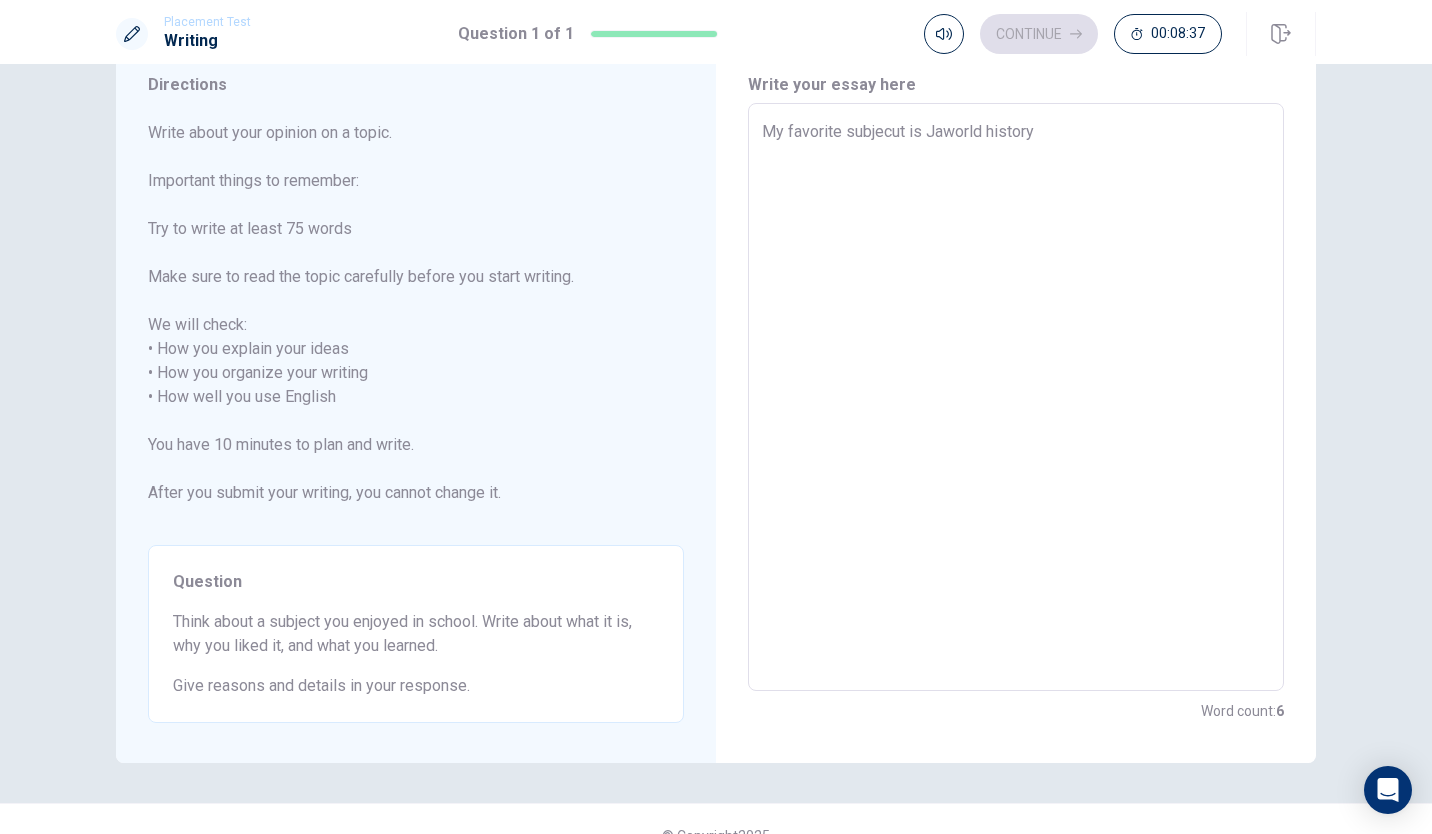 type on "x" 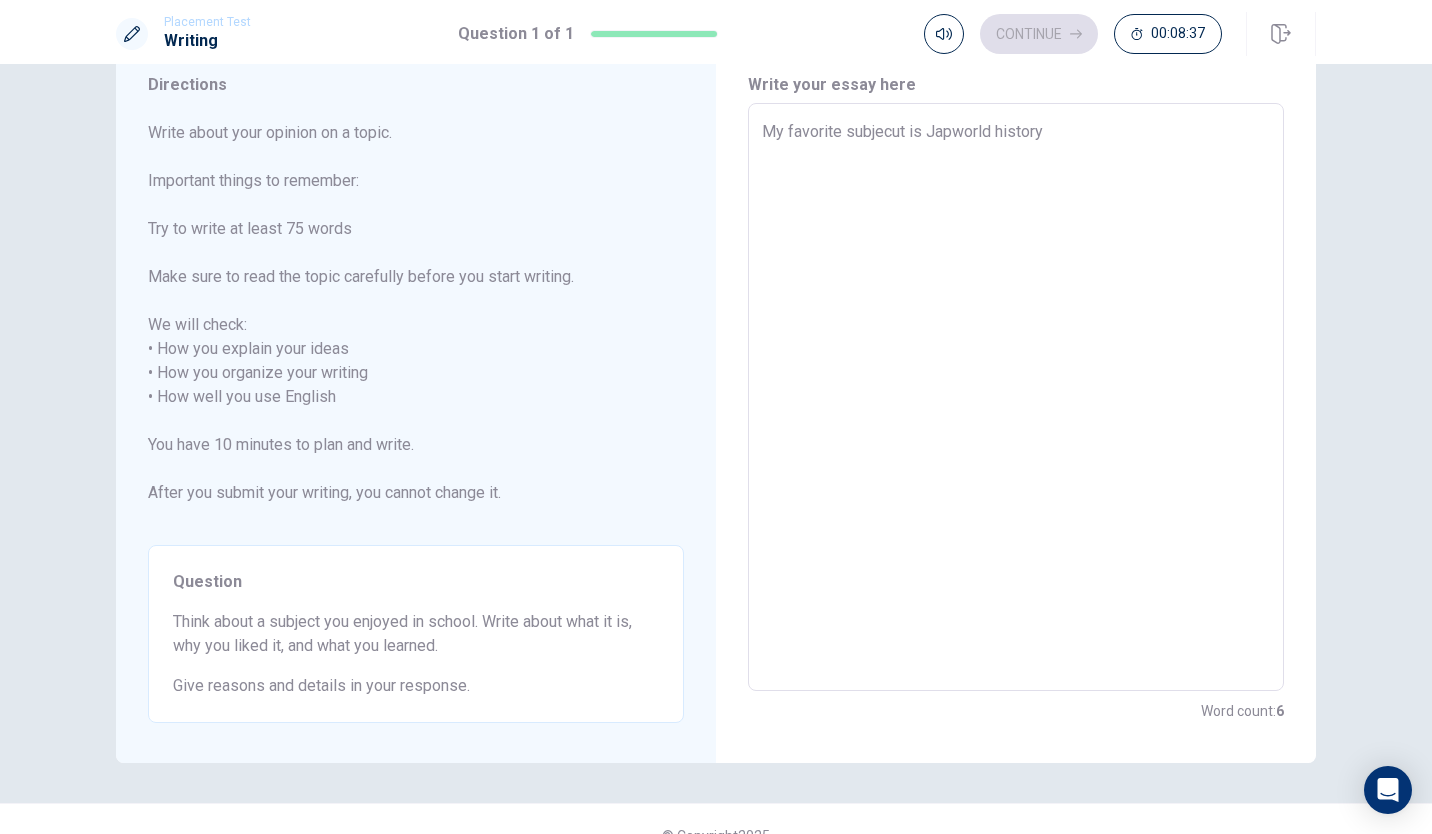 type on "x" 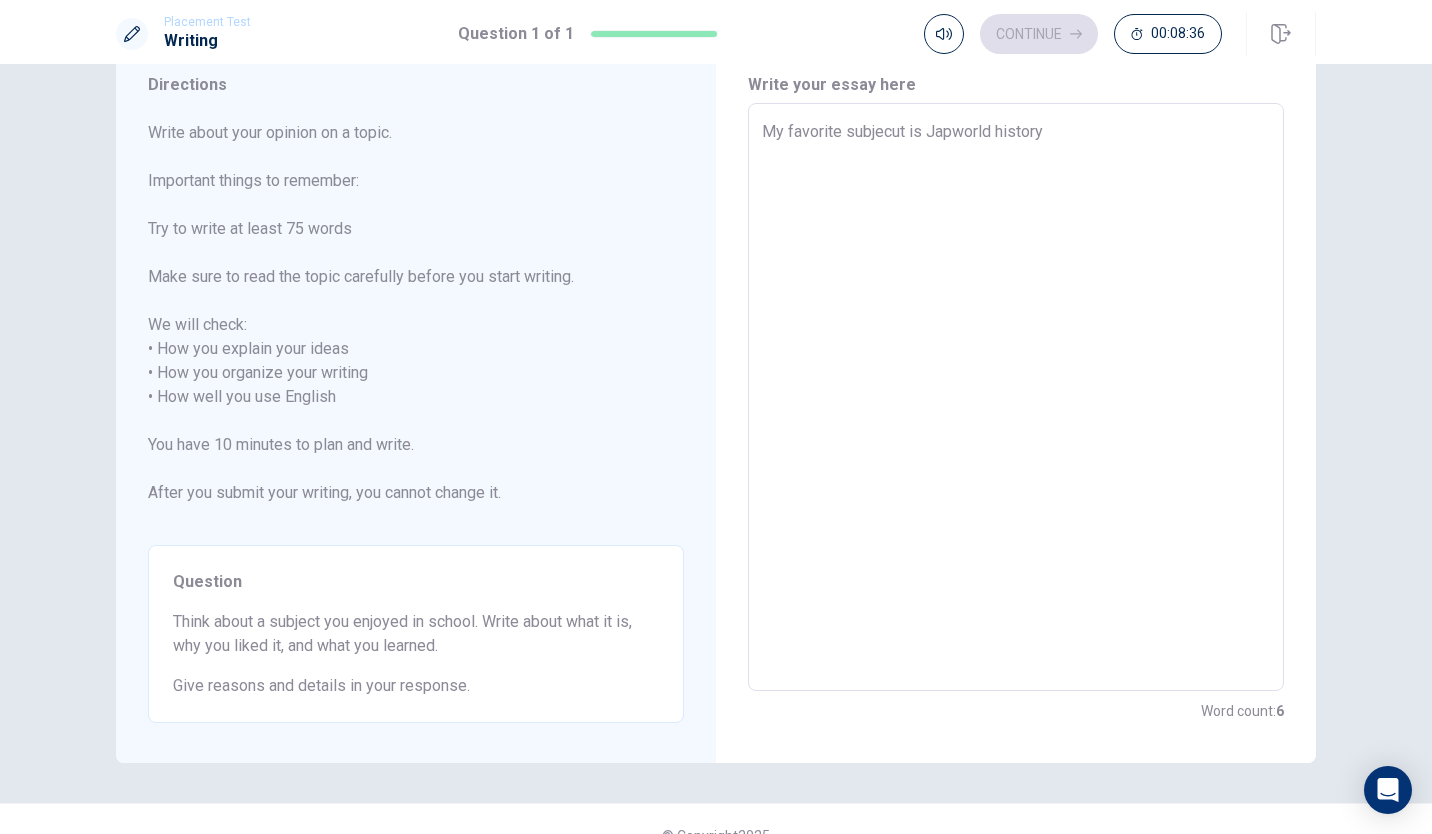 type on "My favorite subjecut is Japaworld history" 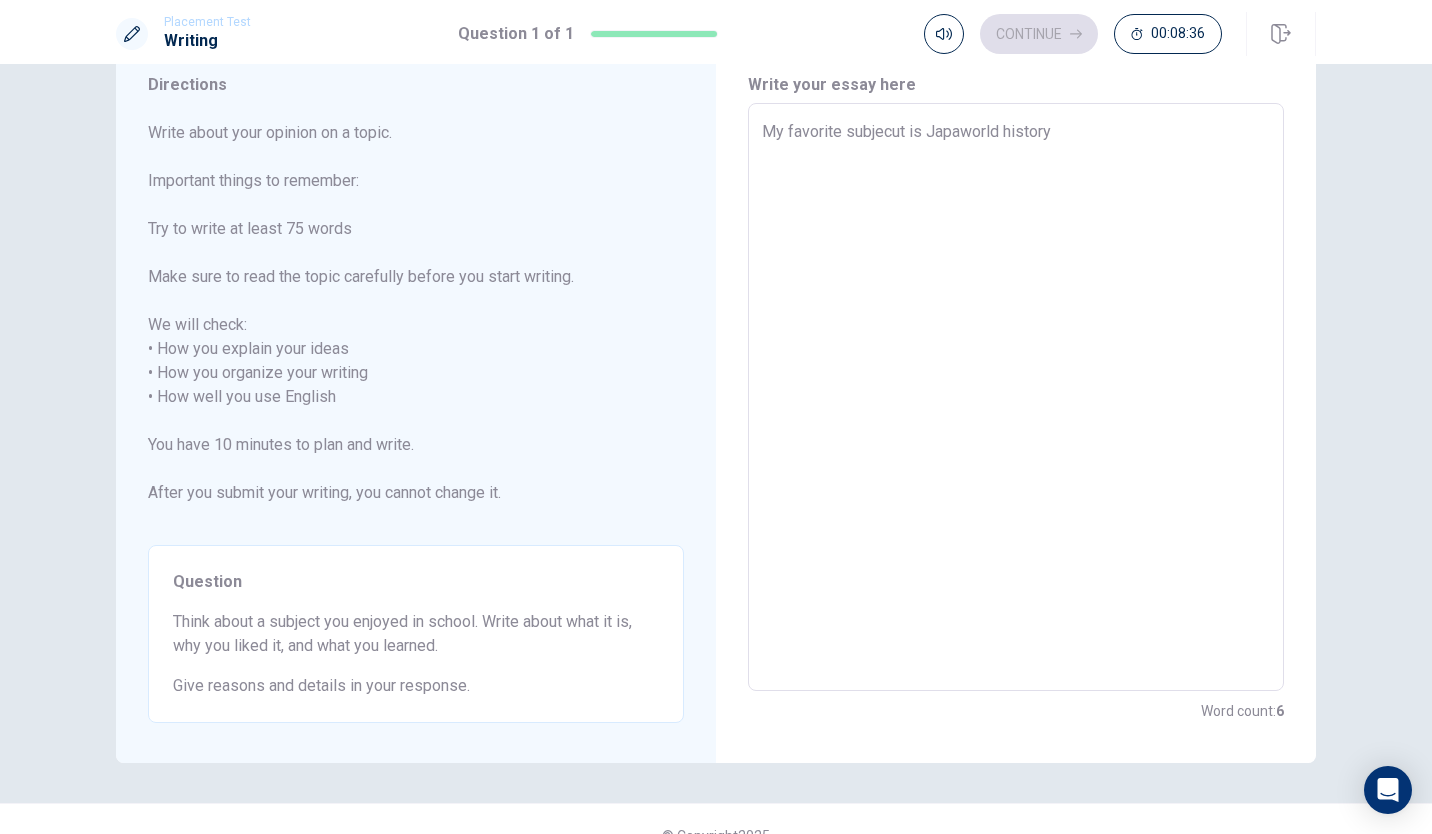 type on "x" 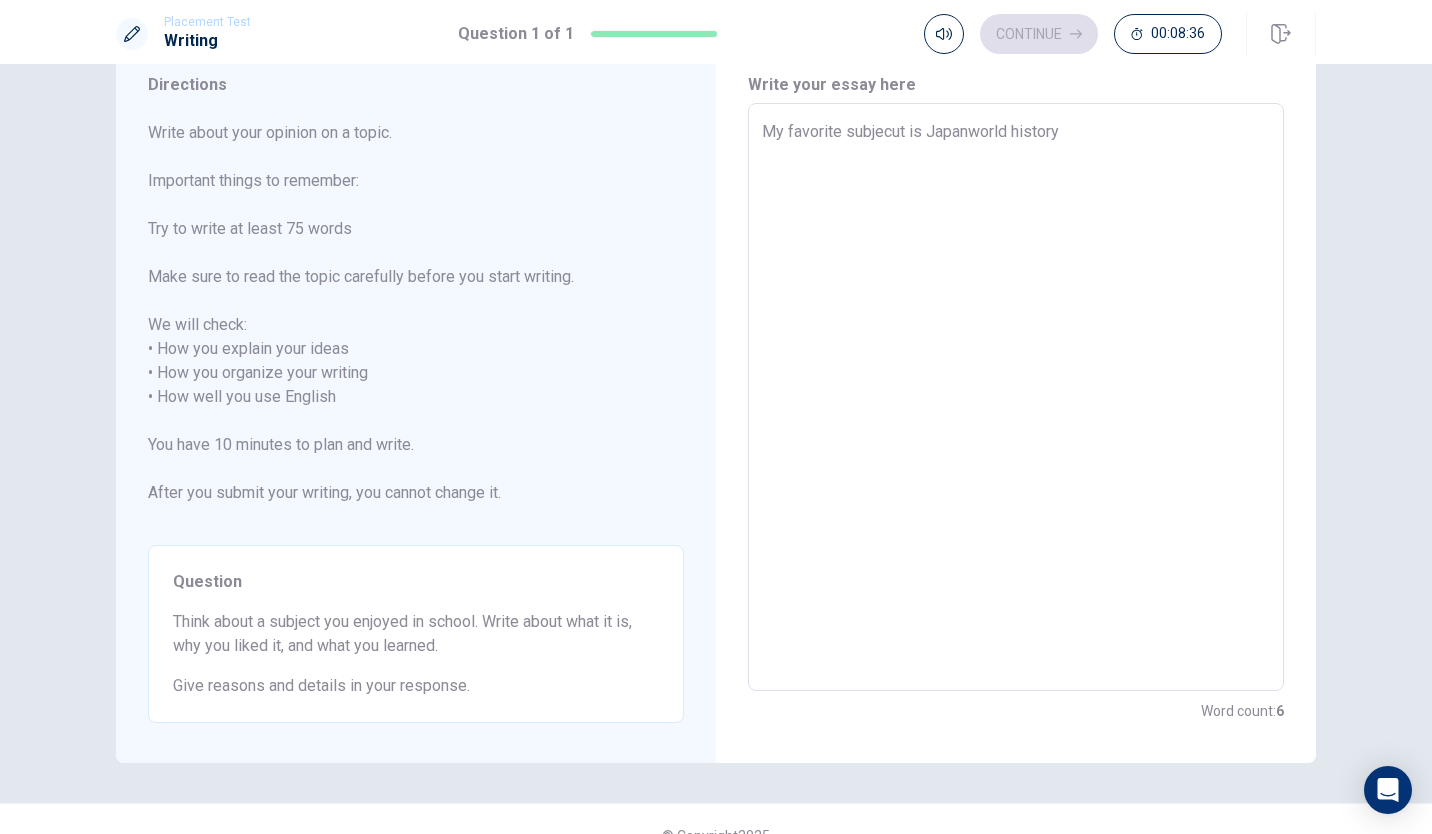 type on "x" 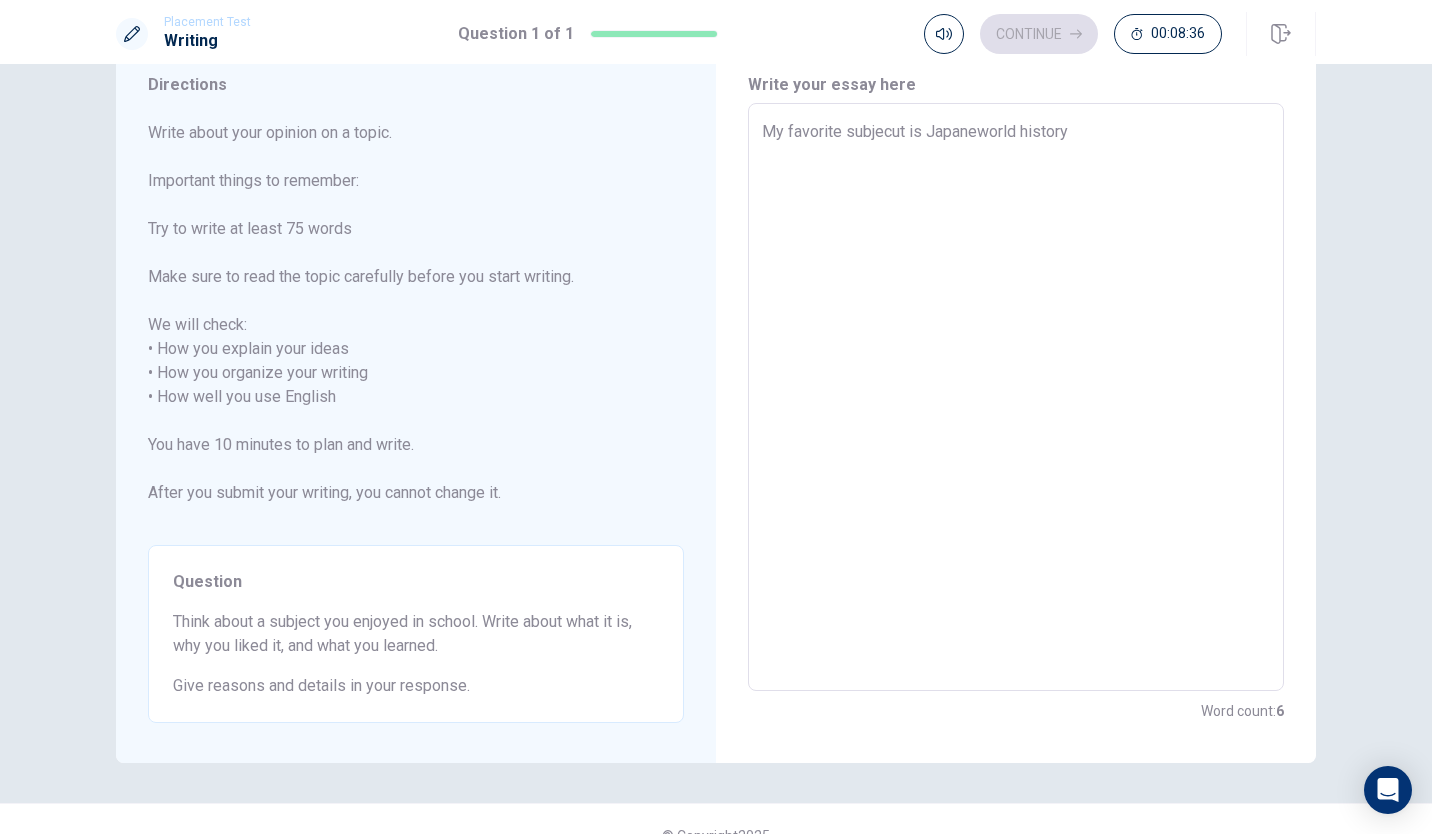type on "x" 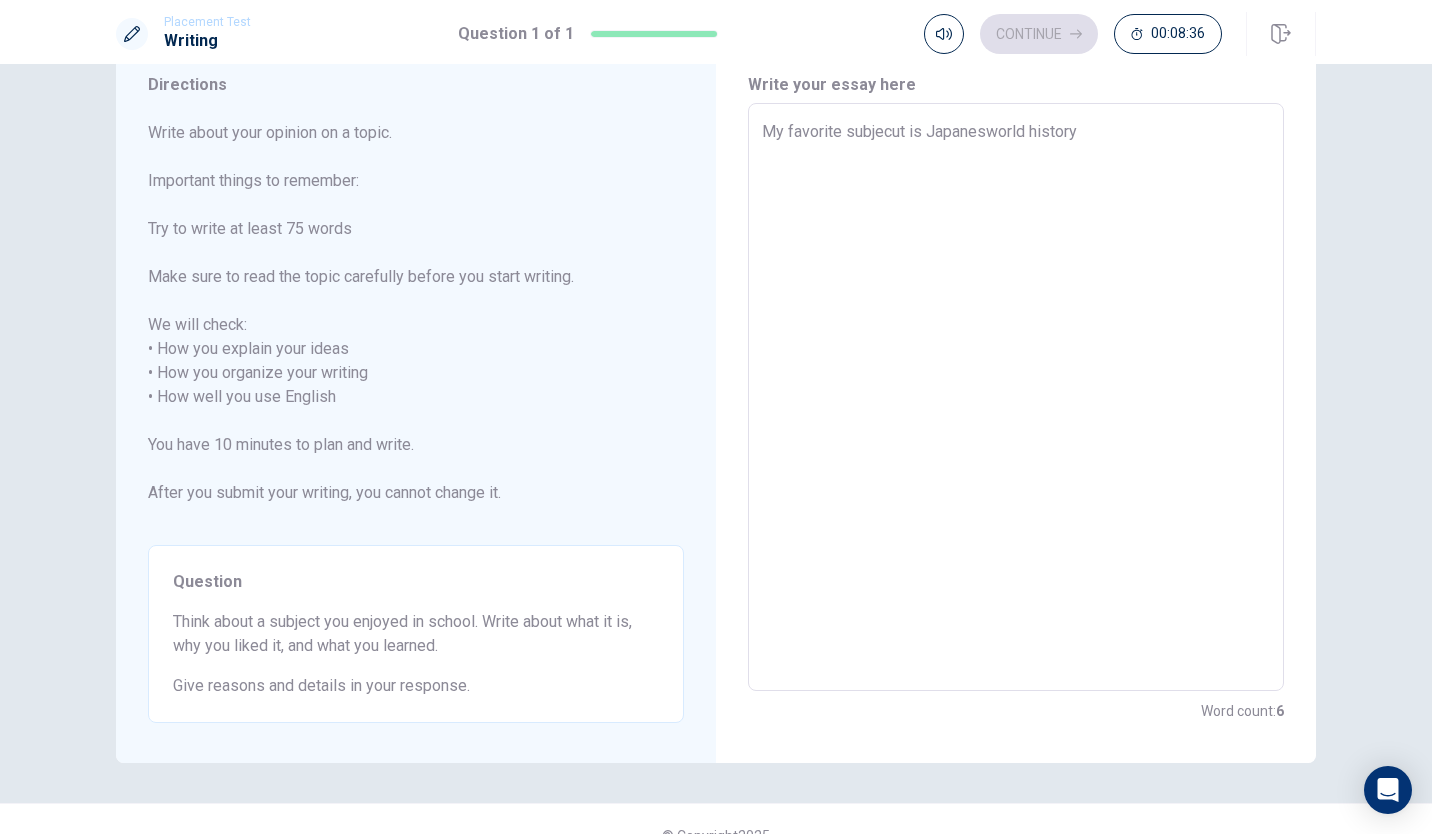 type on "x" 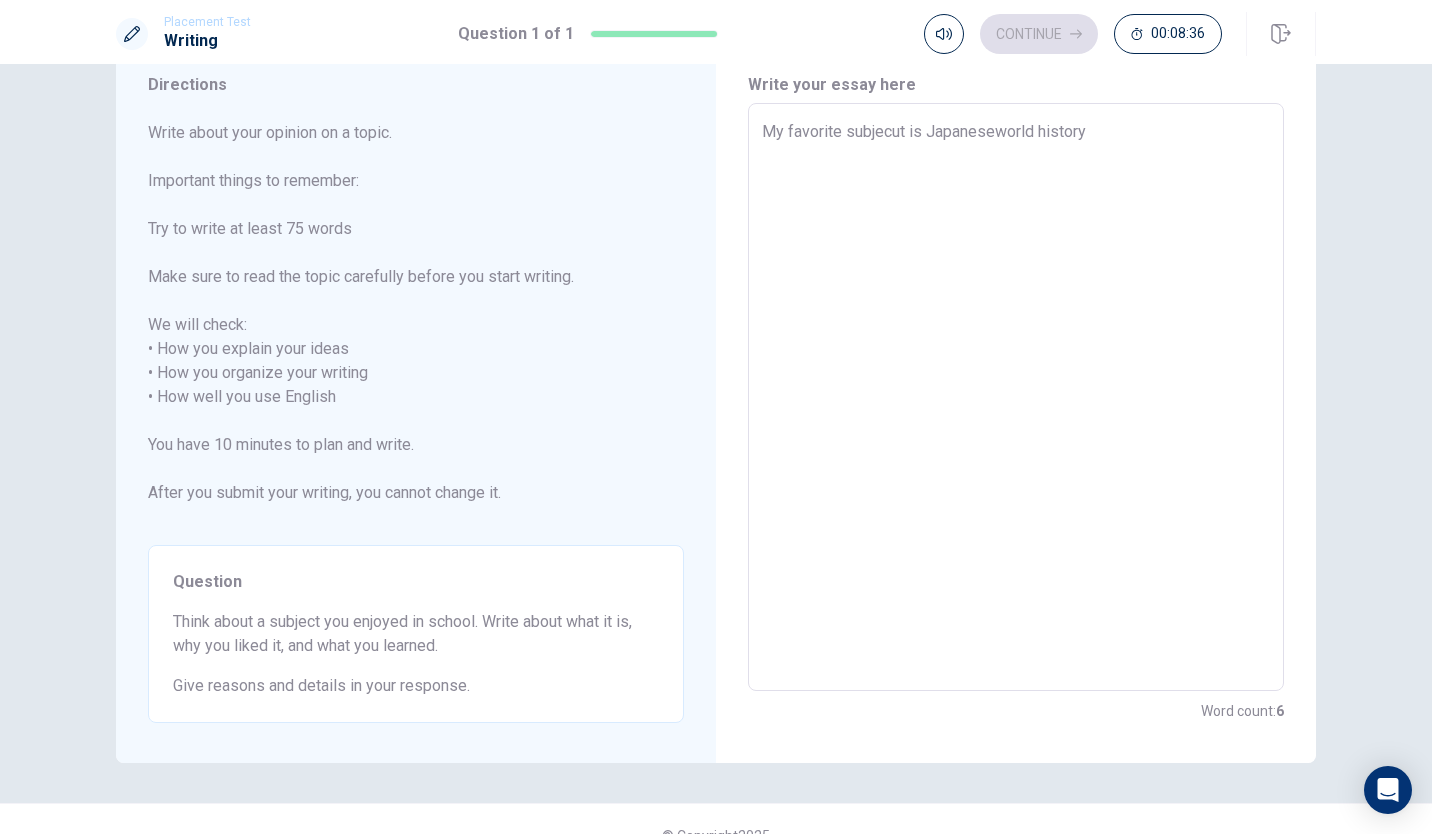type on "x" 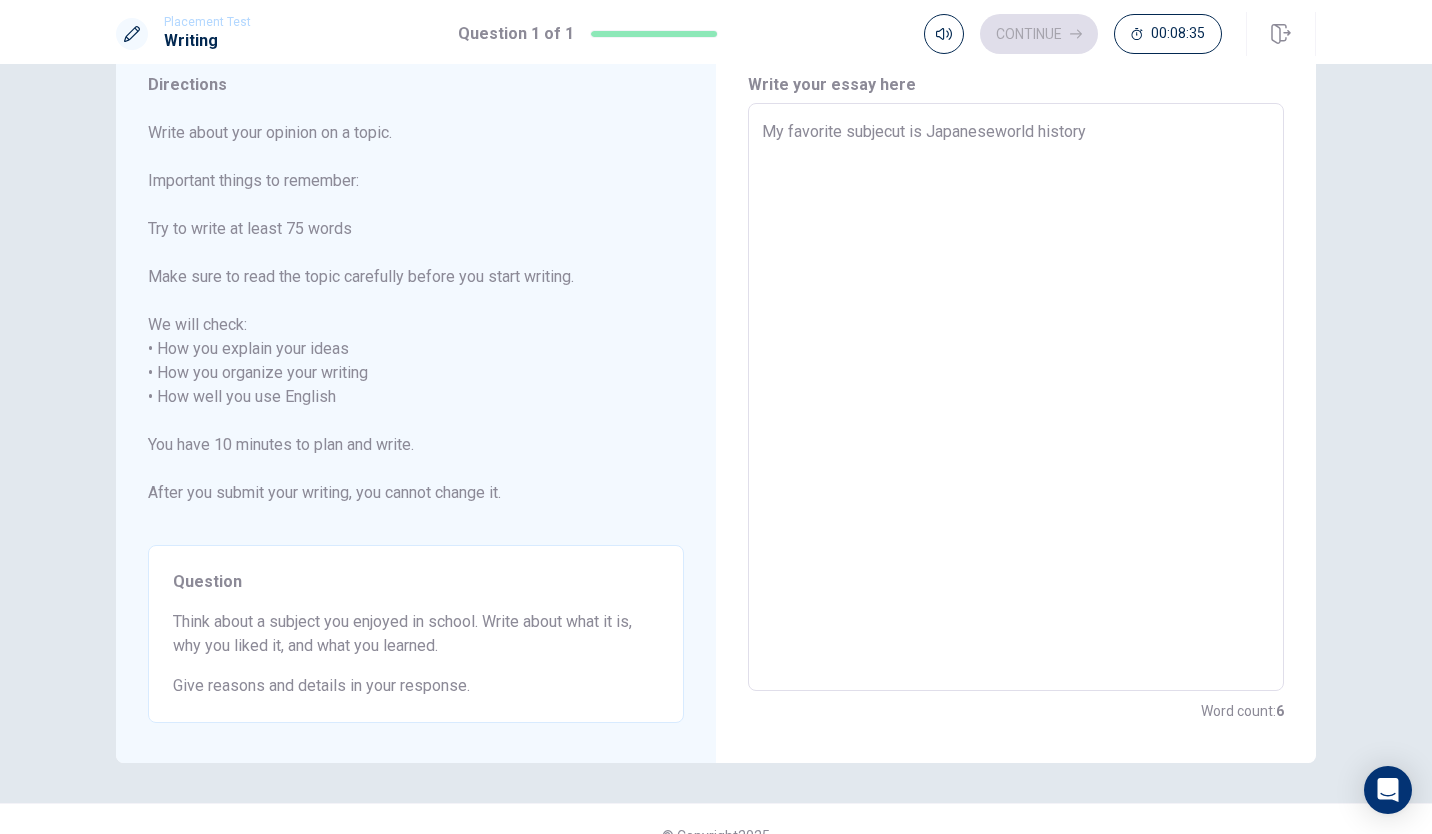 type on "My favorite subjecut is Japanese world history" 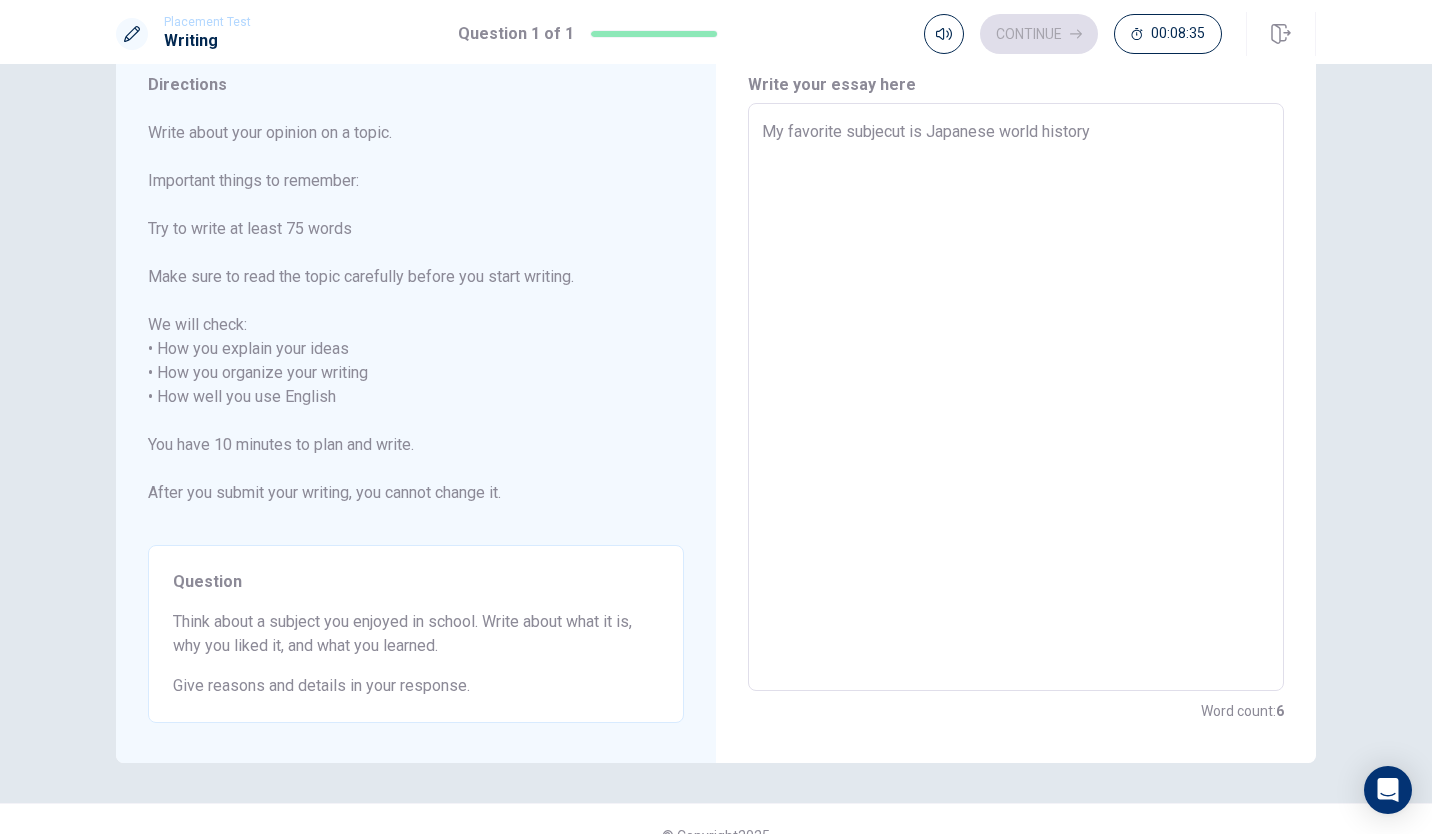 type on "x" 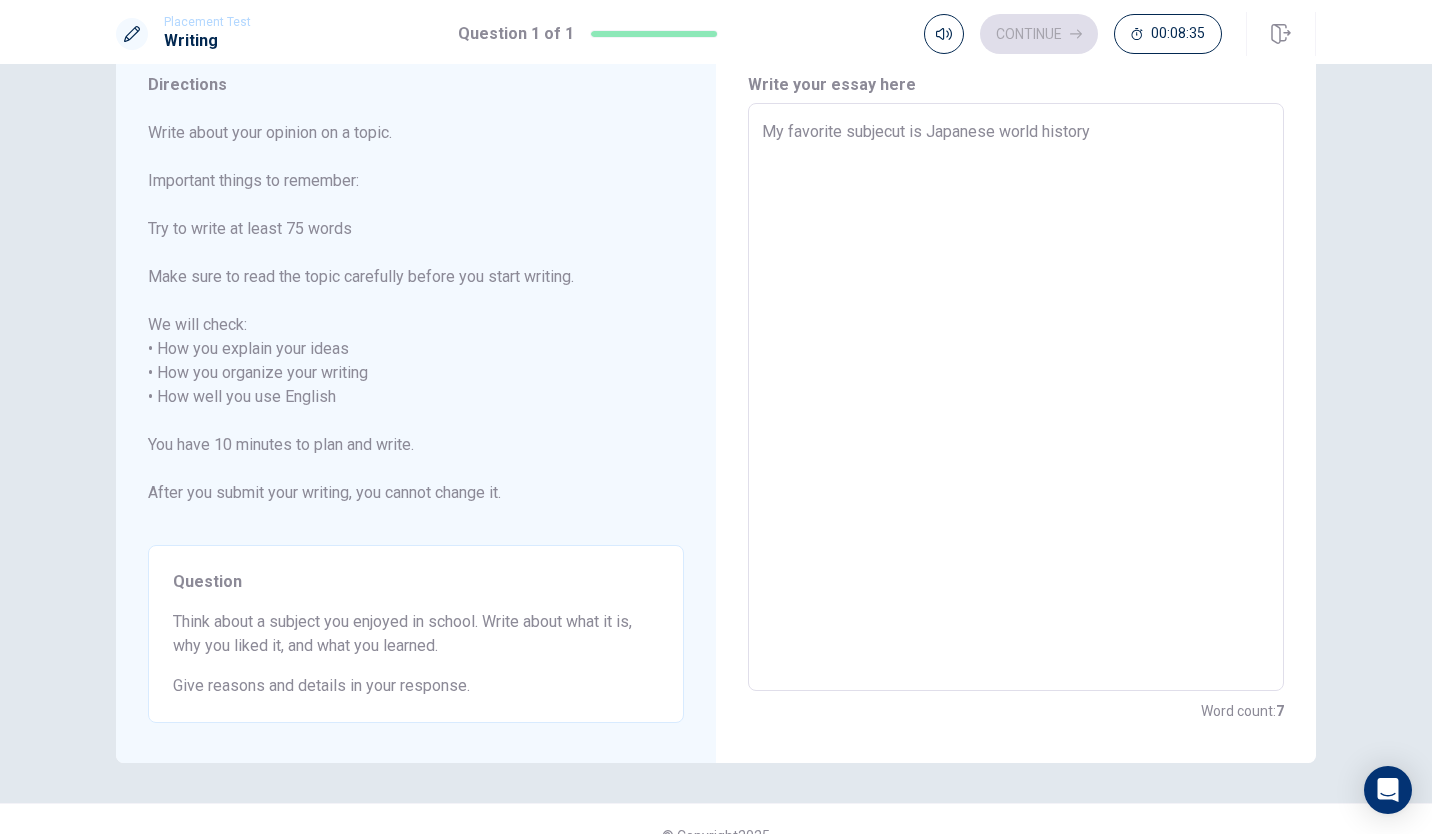 type on "My favorite subjecut is Japanese hworld history" 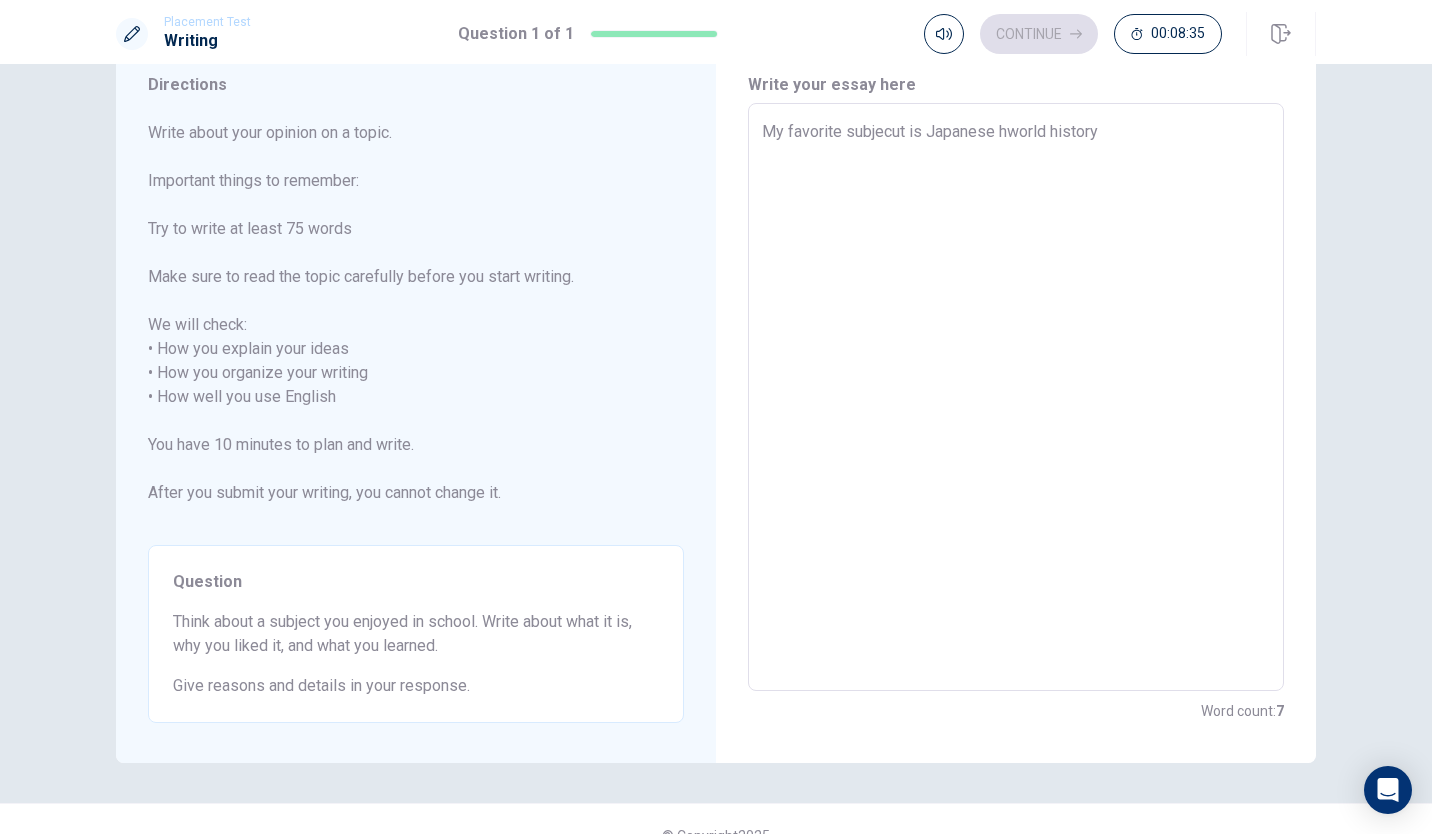 type on "x" 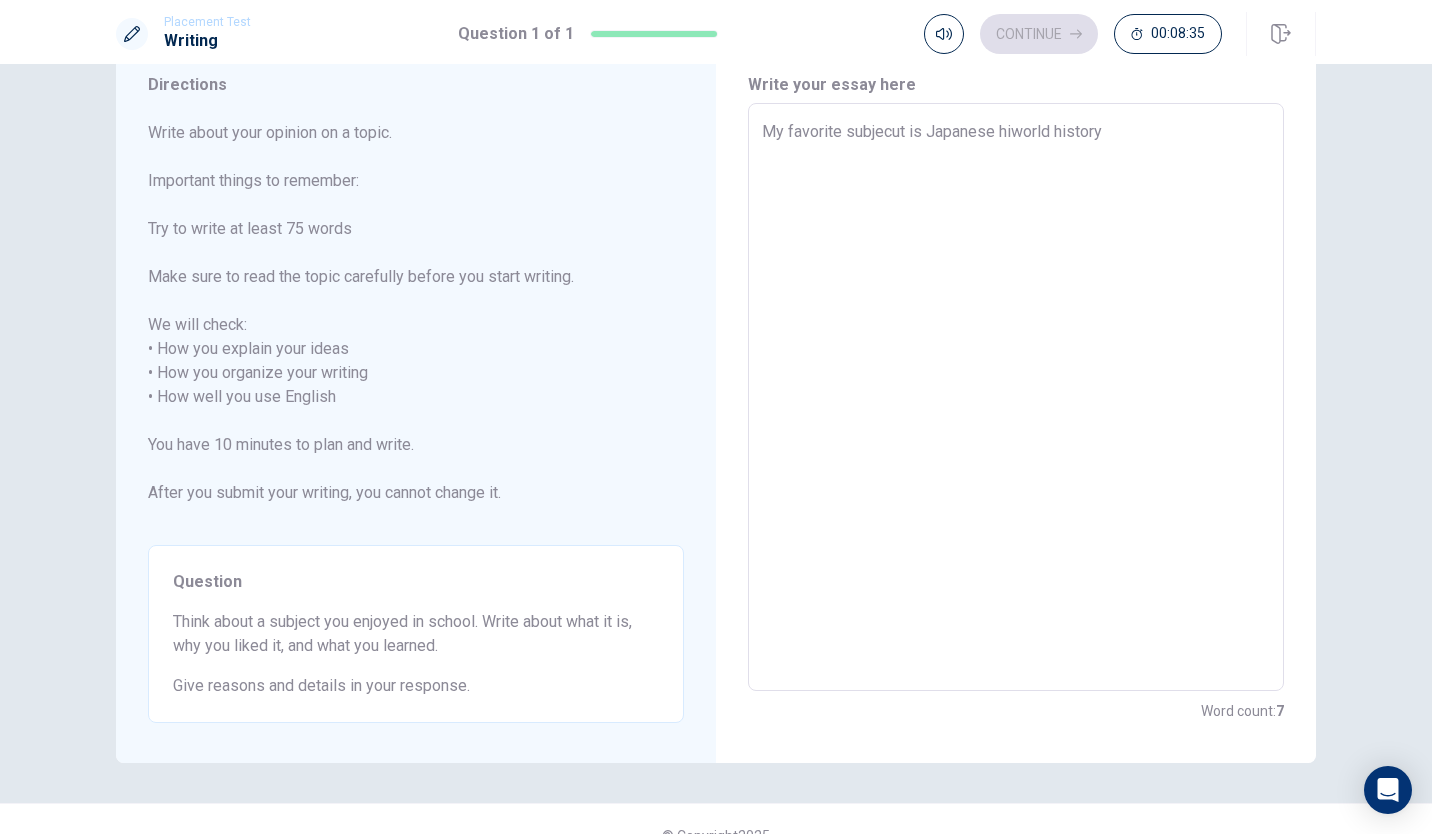 type on "x" 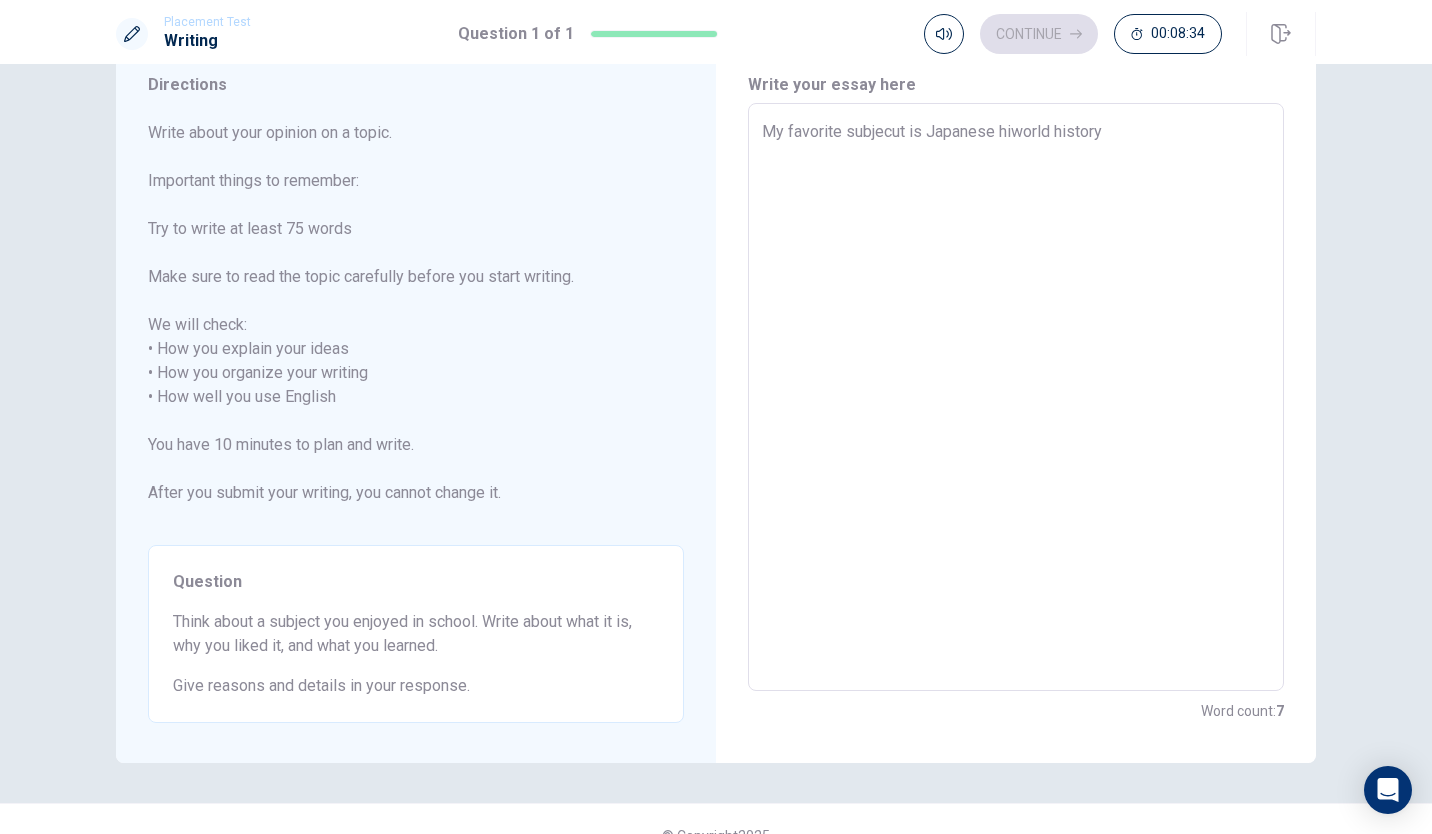 type on "My favorite subjecut is Japanese hisworld history" 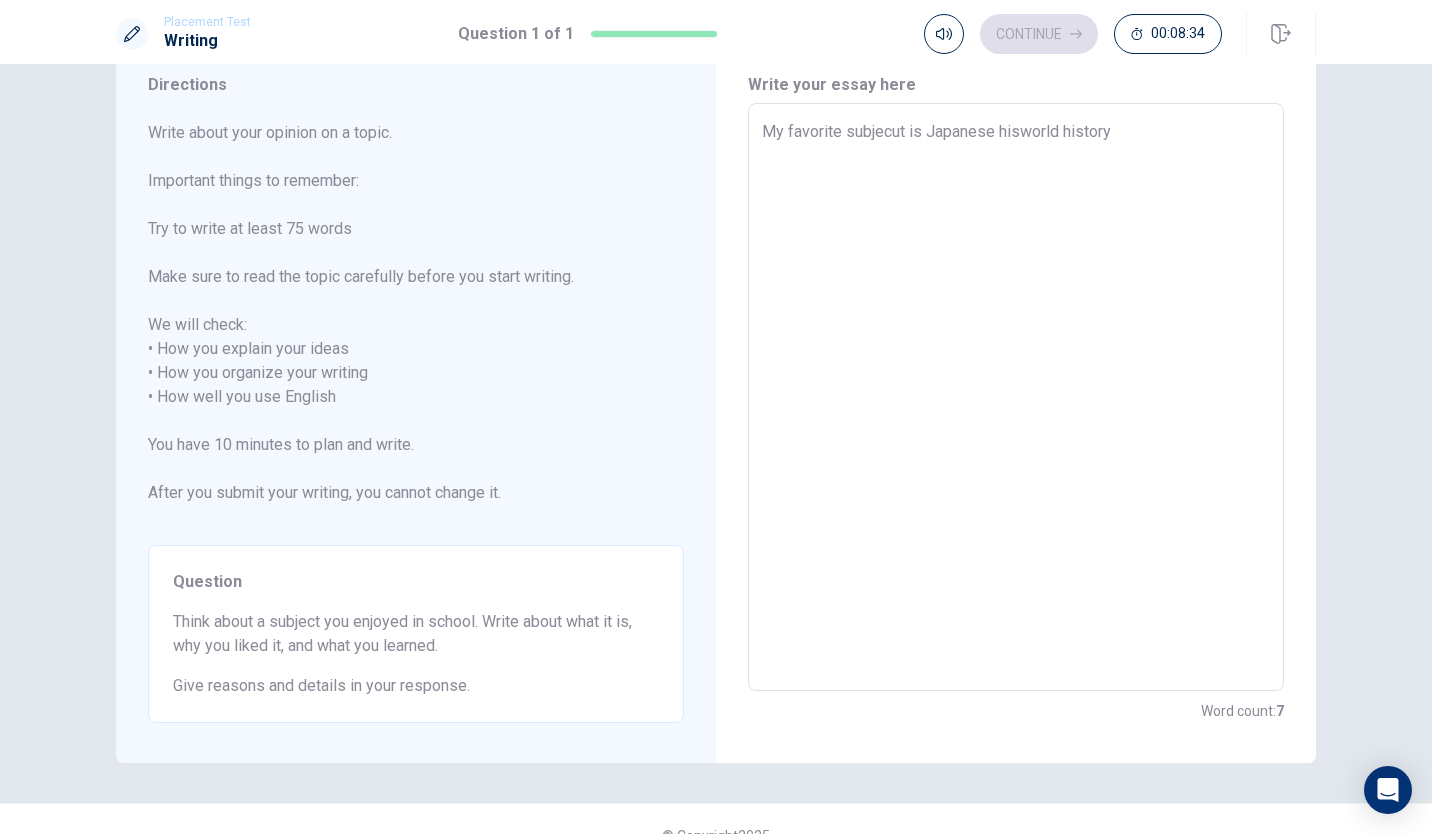 type on "x" 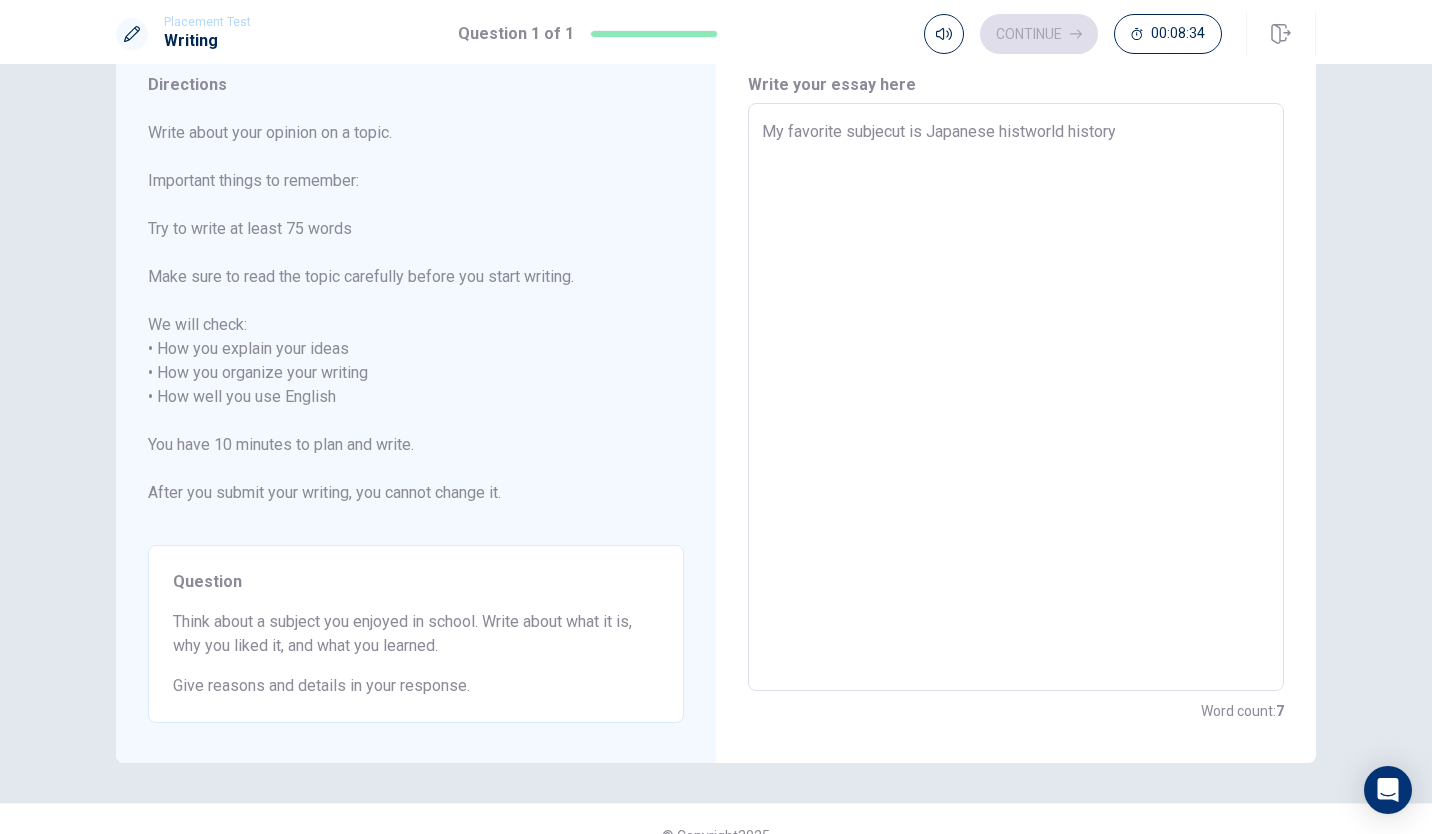 type on "x" 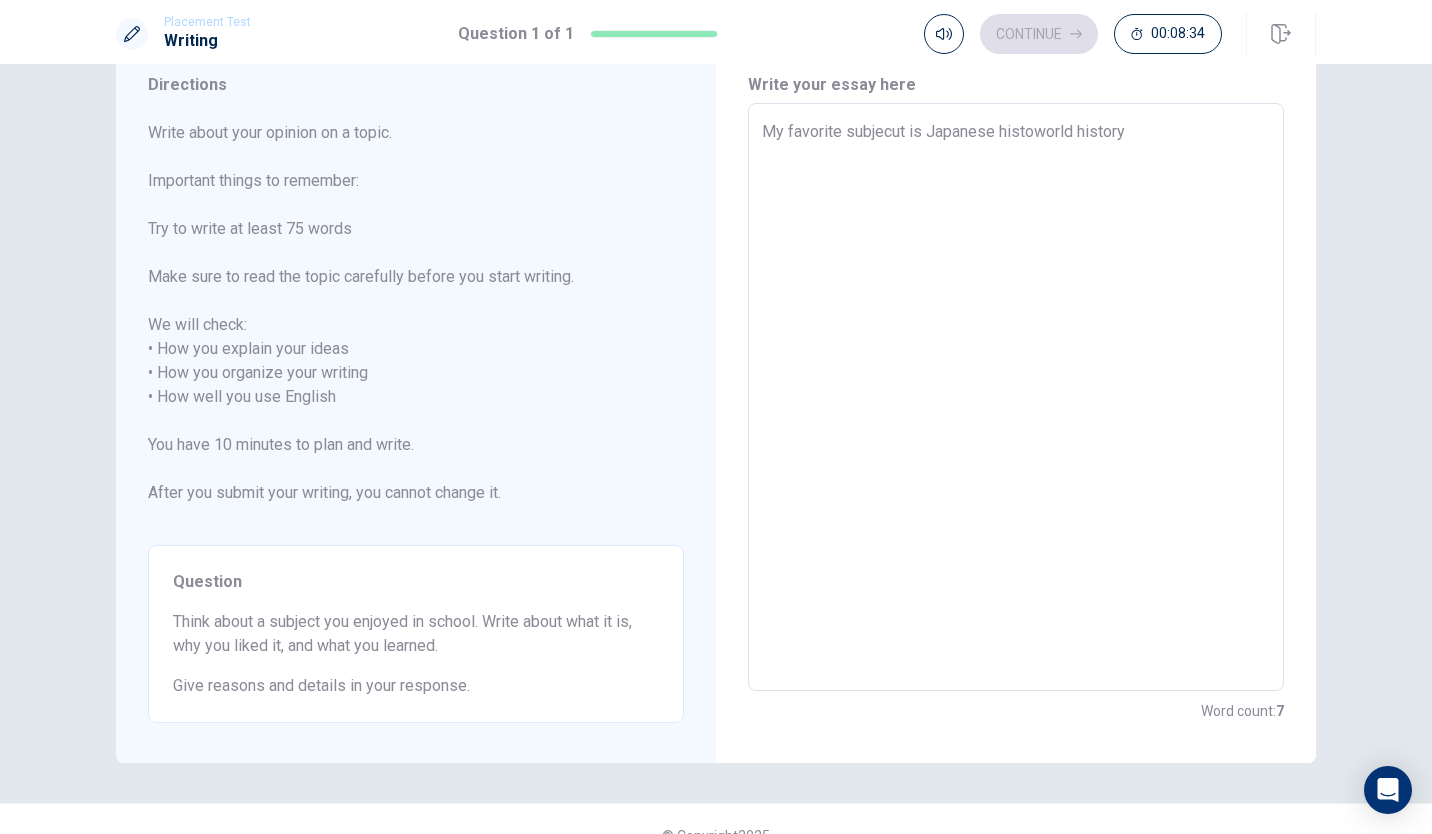 type on "x" 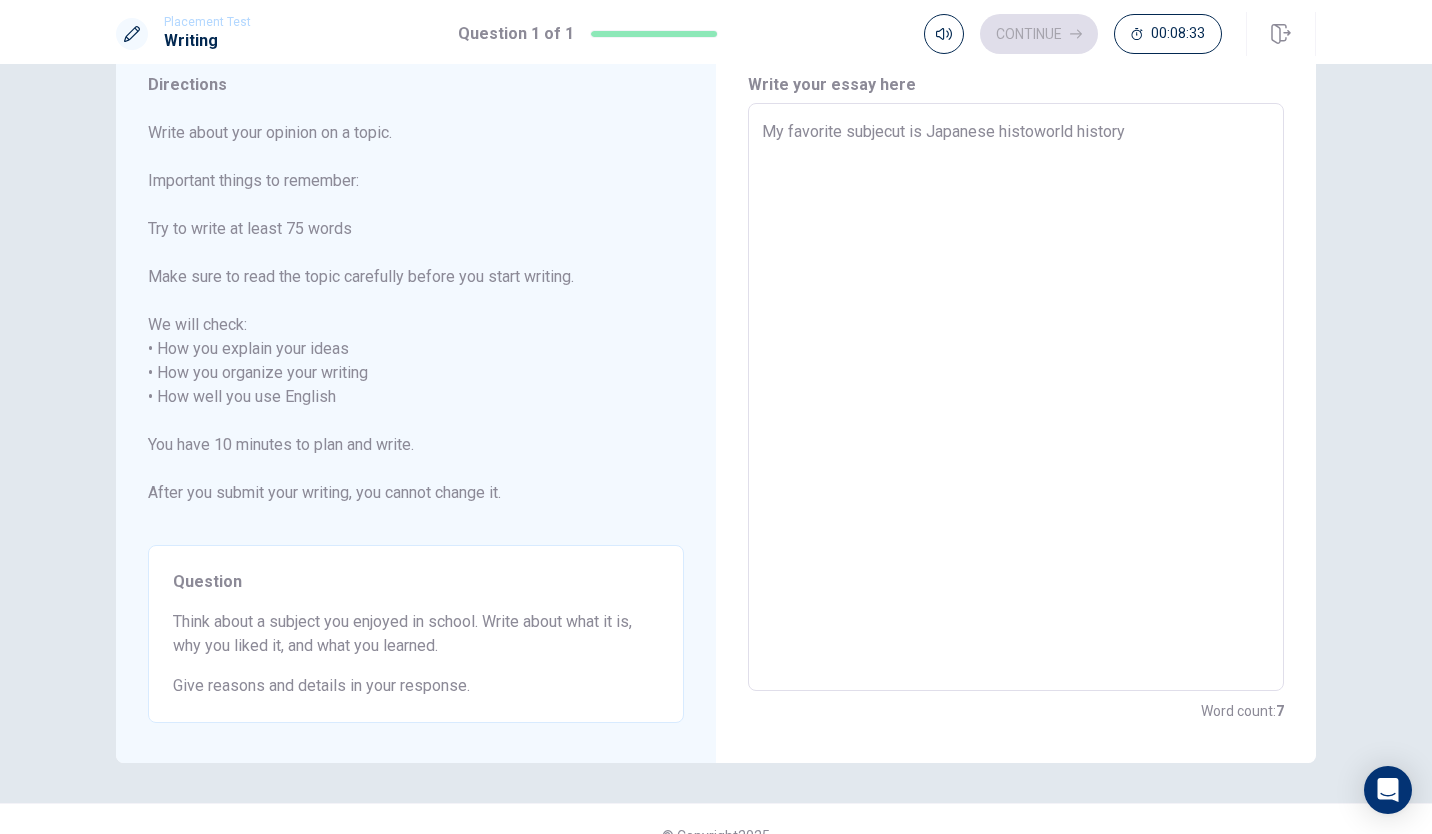type on "My favorite subjecut is Japanese historworld history" 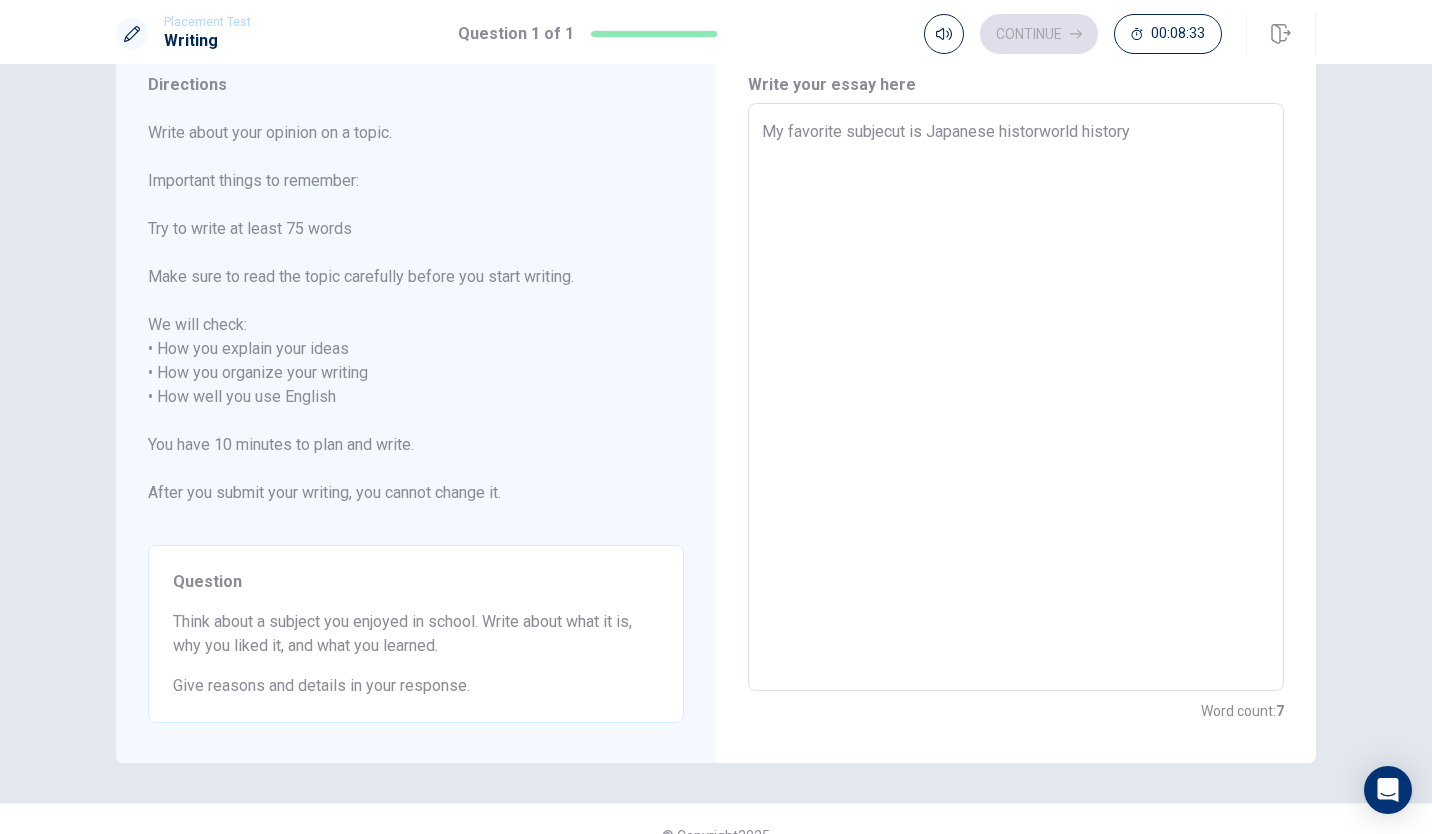 type on "x" 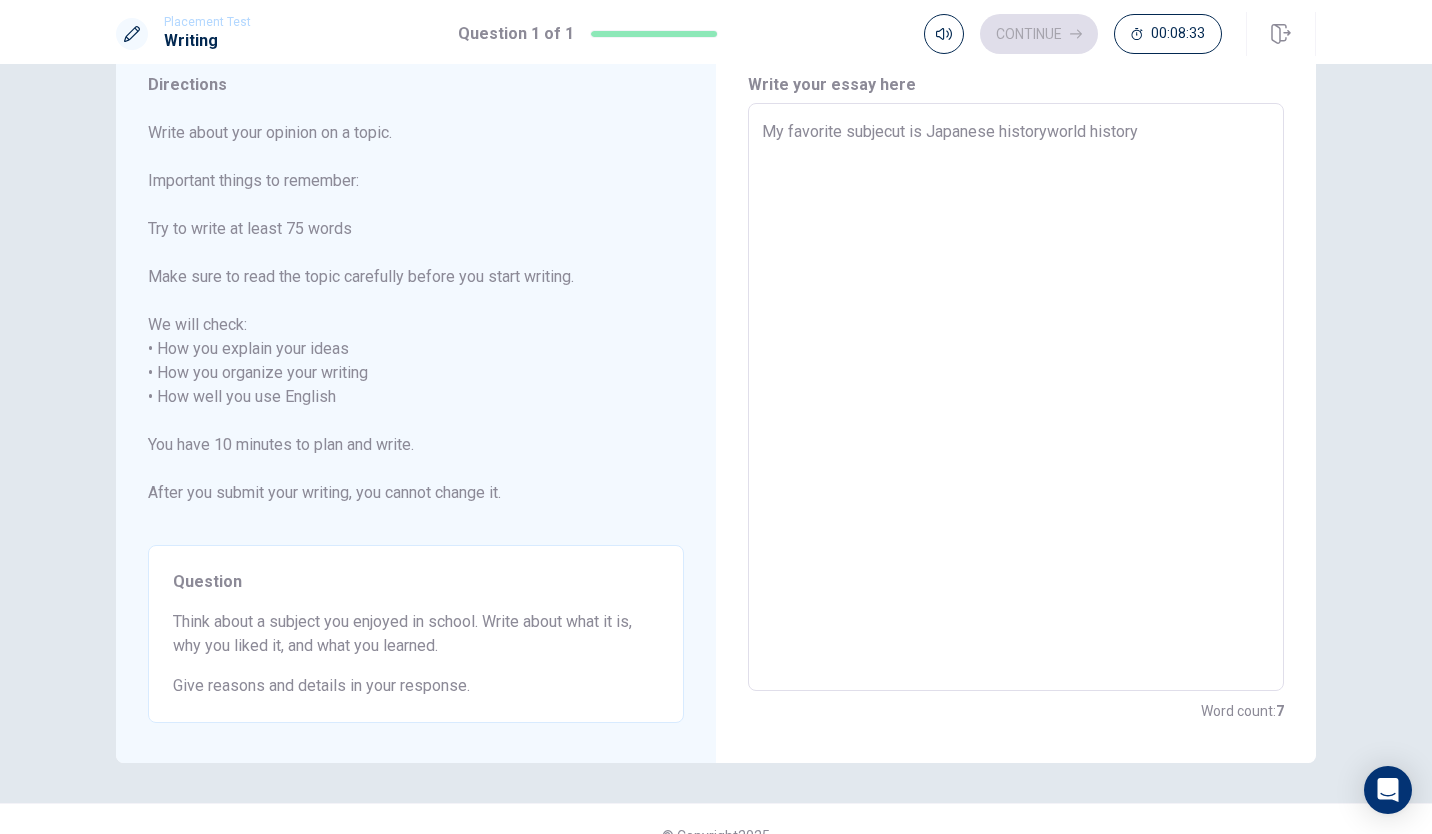 type on "x" 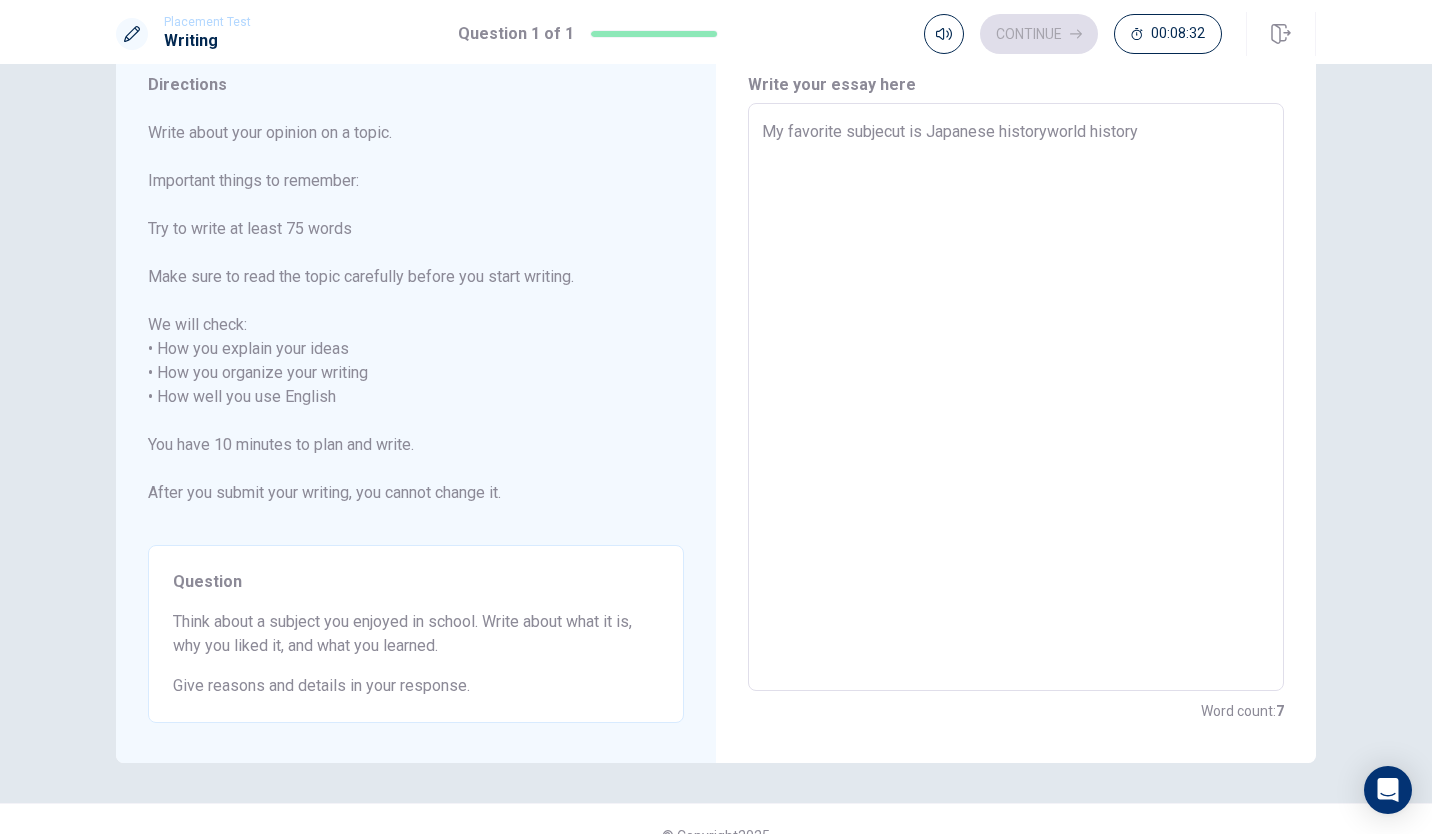 type on "My favorite subjecut is Japanese history world history" 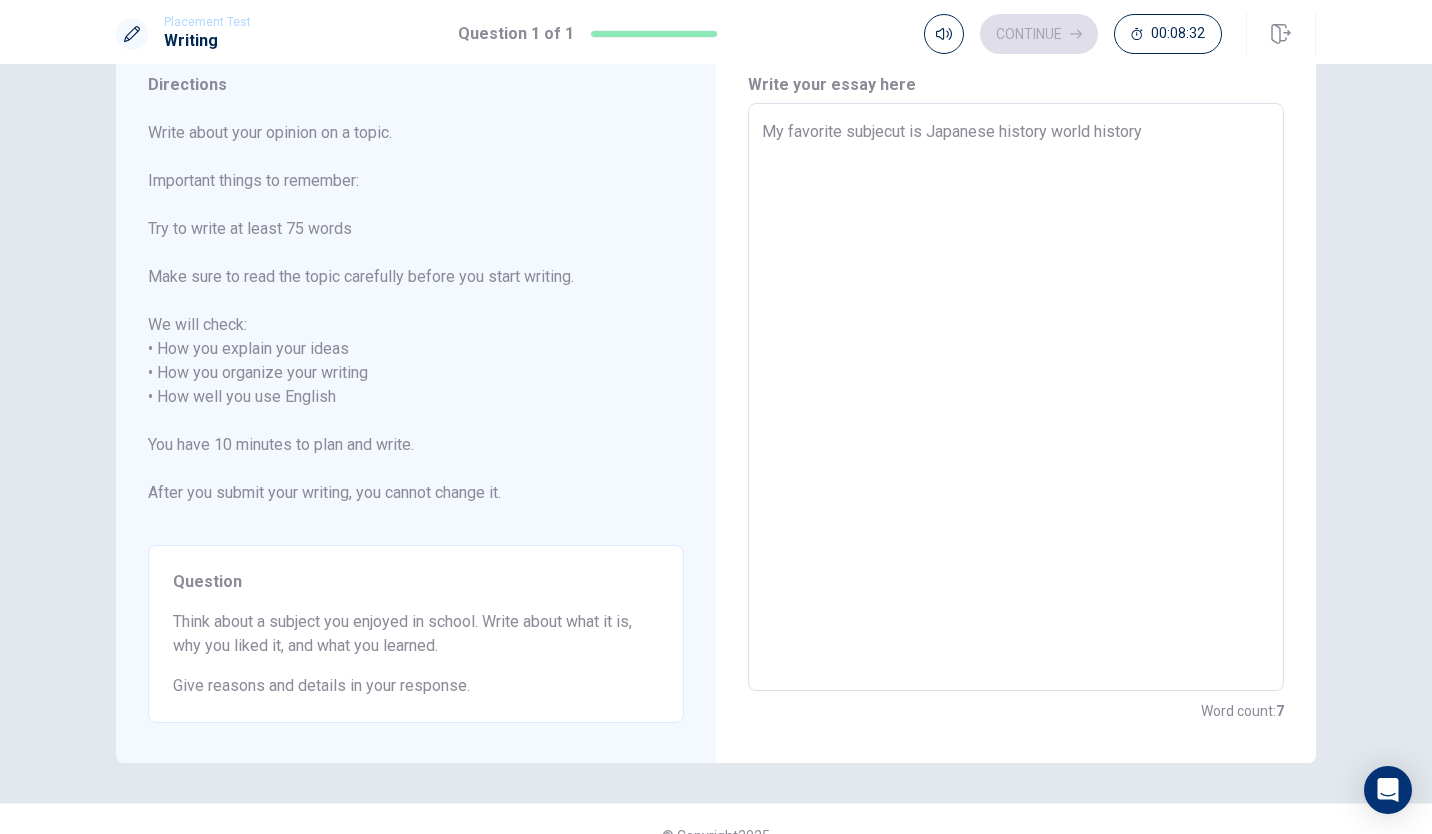 type on "x" 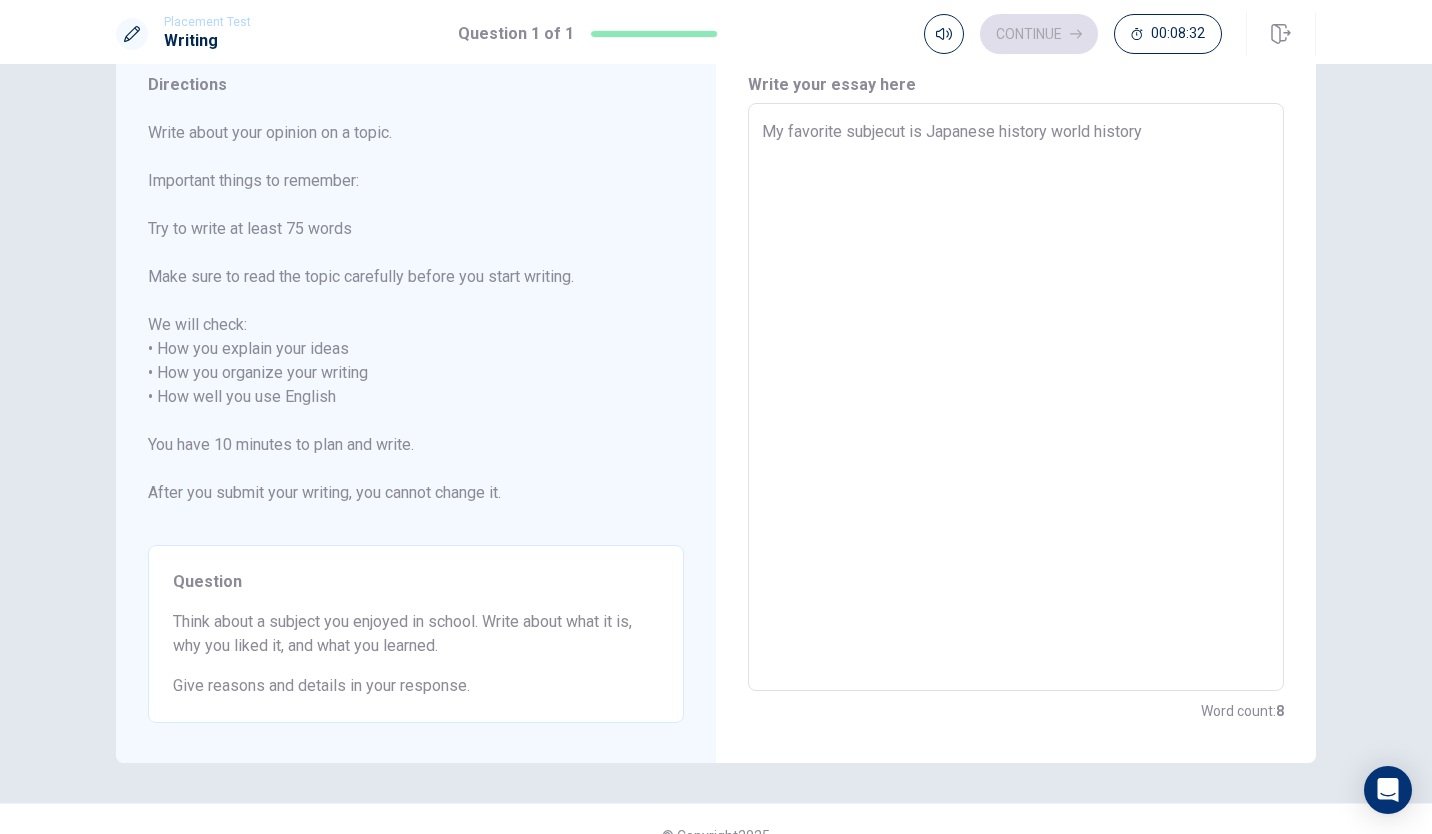 type on "My favorite subjecut is Japanese history aworld history" 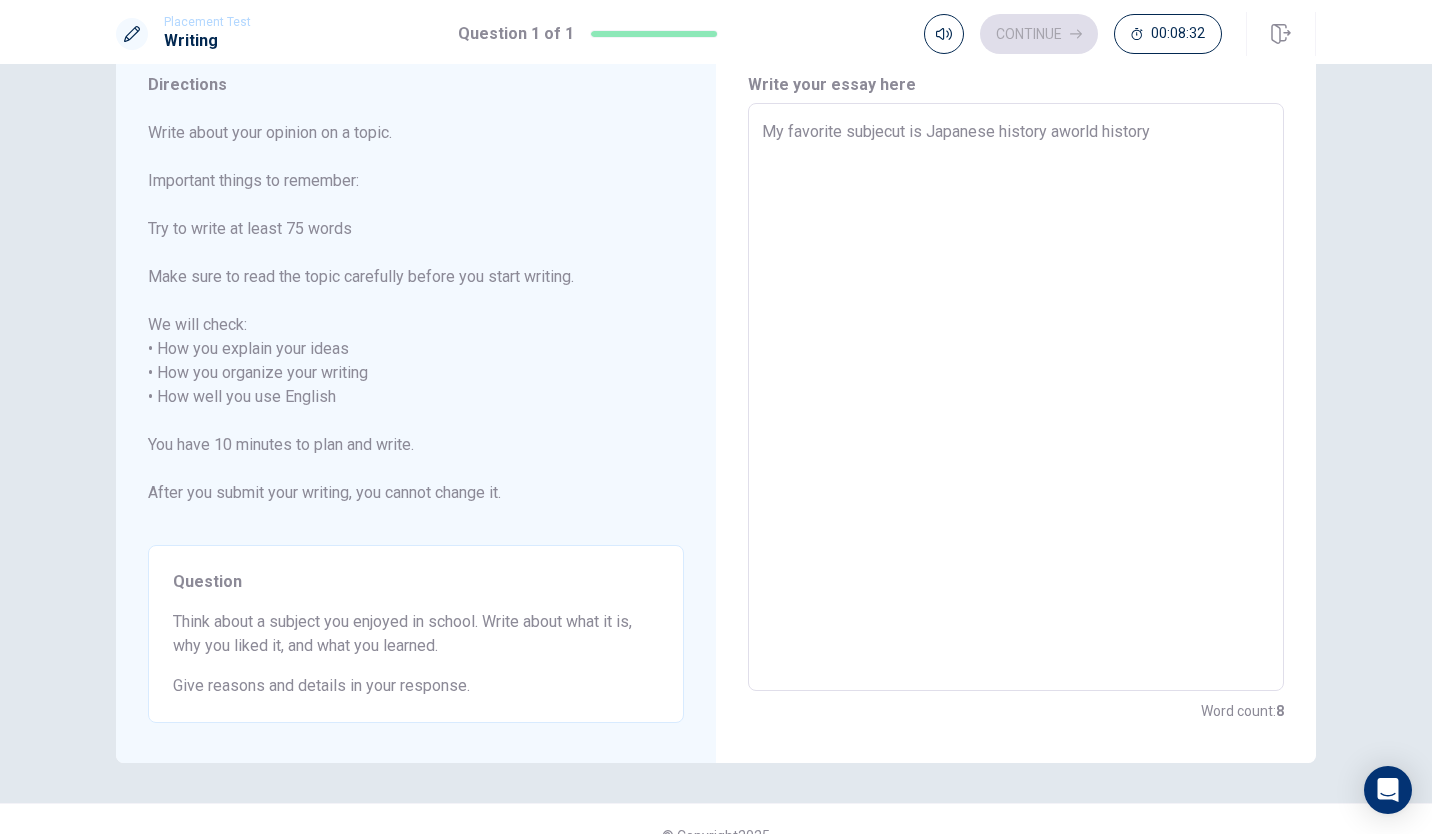 type on "x" 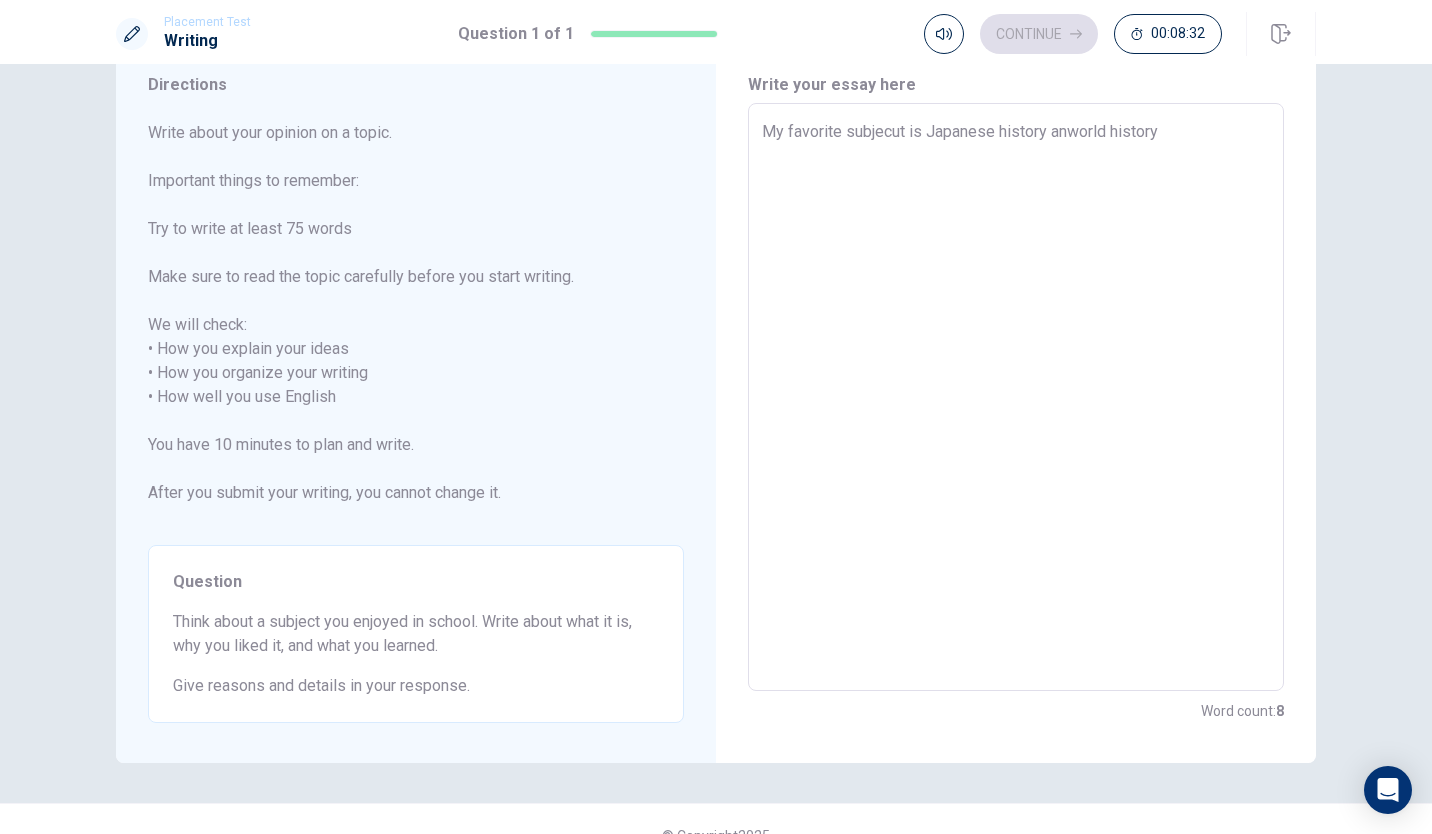 type on "x" 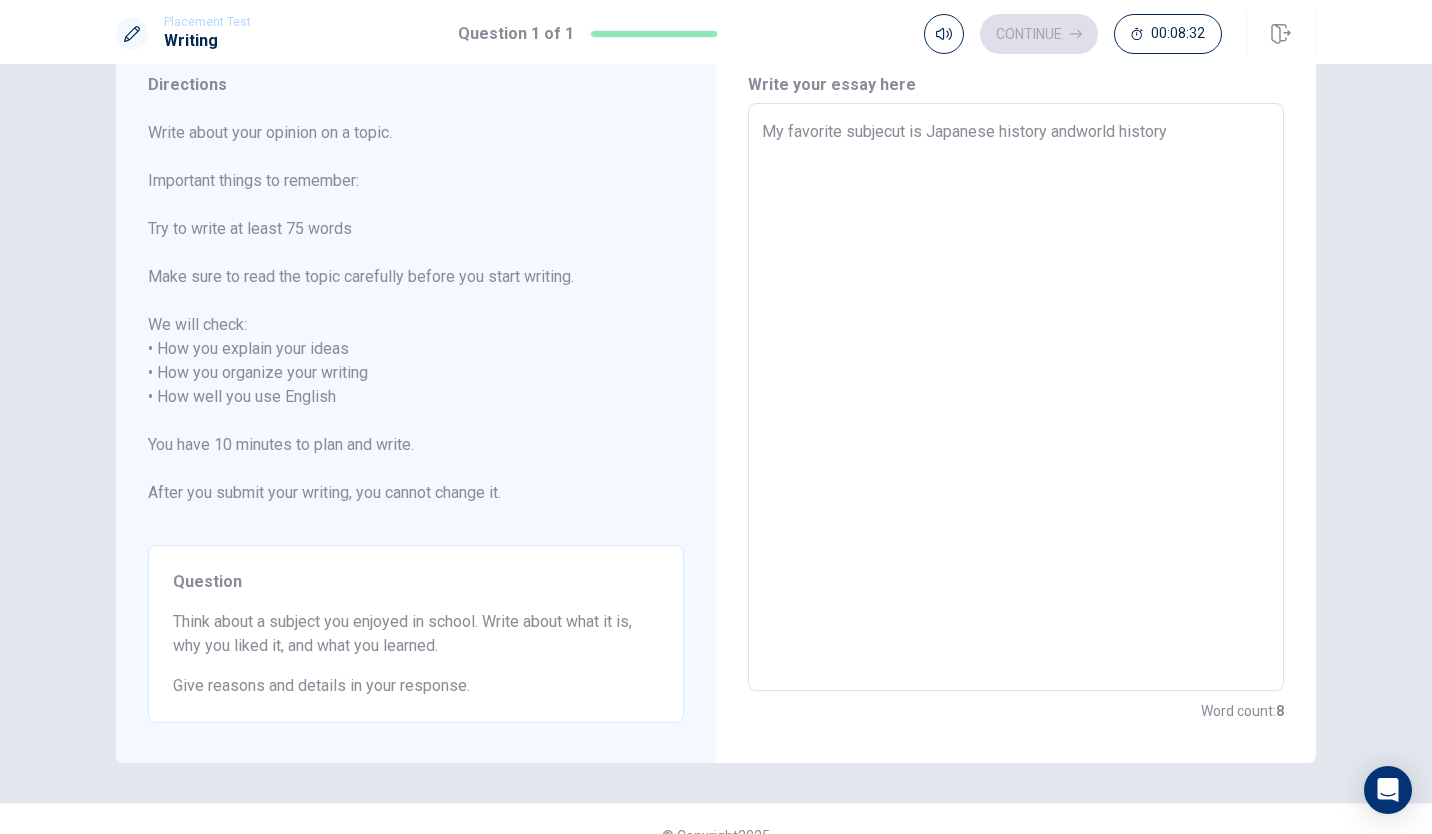 type on "x" 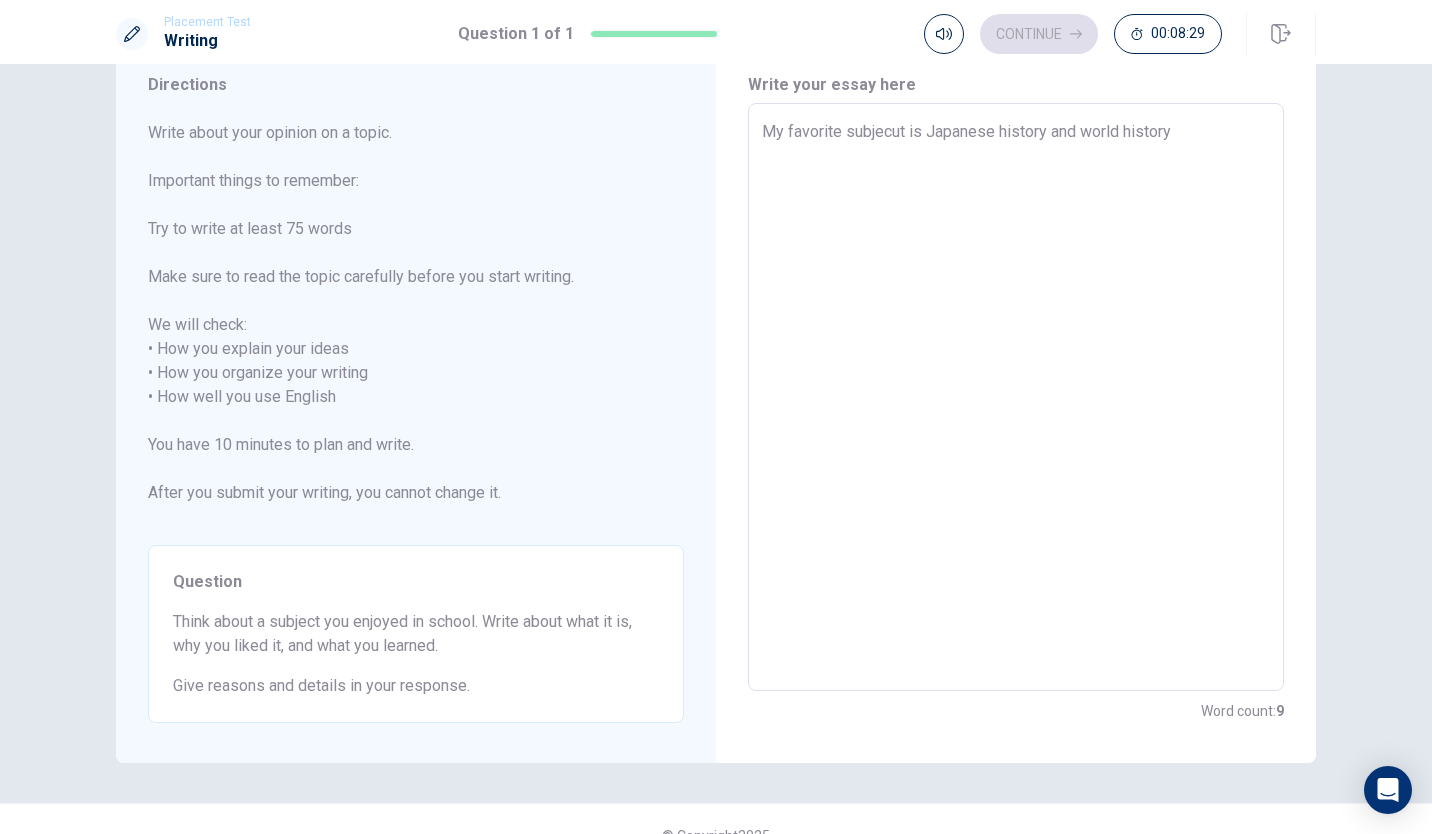 type on "x" 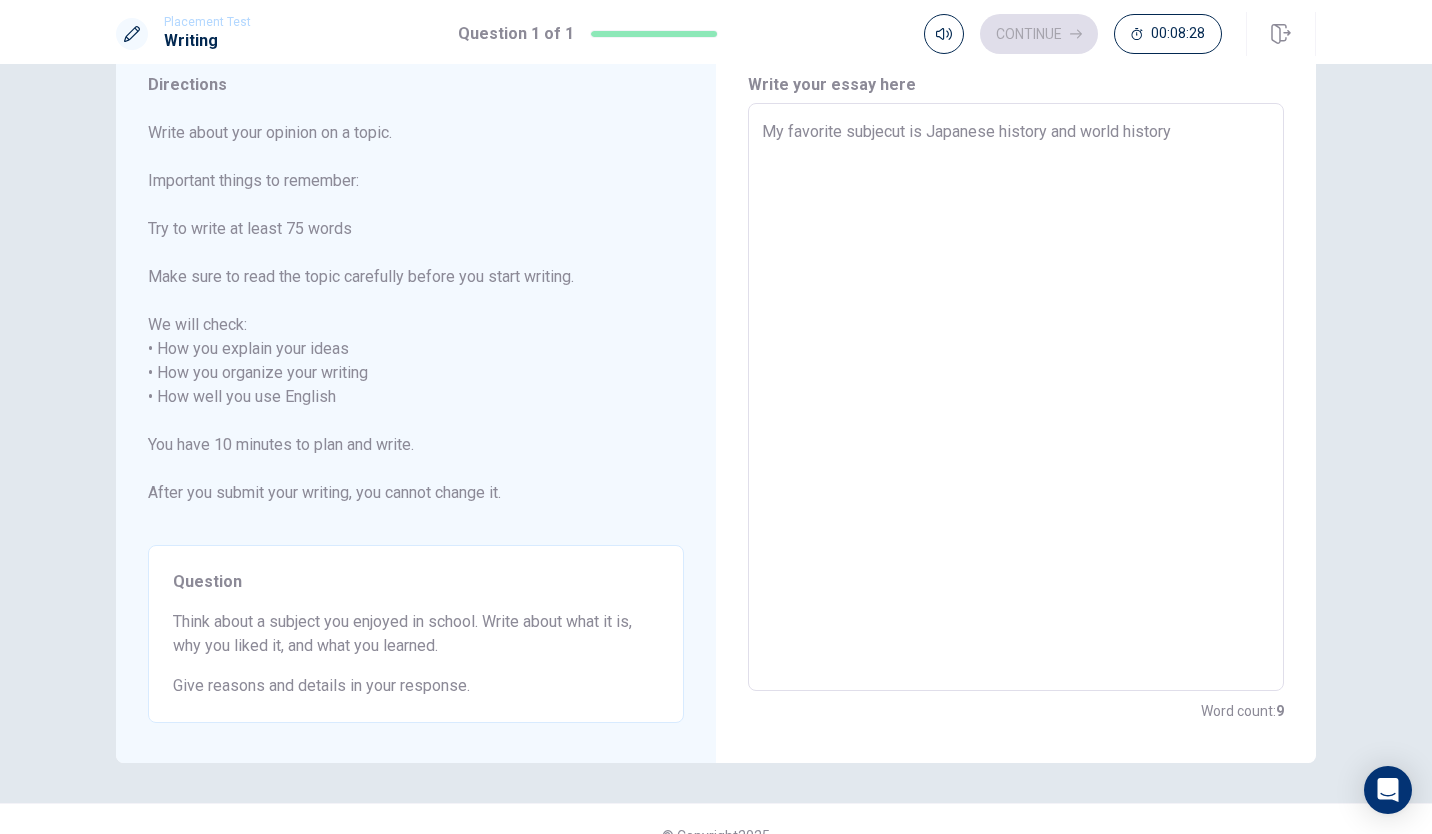 type on "My favorite subjecut is Japanese history and world history." 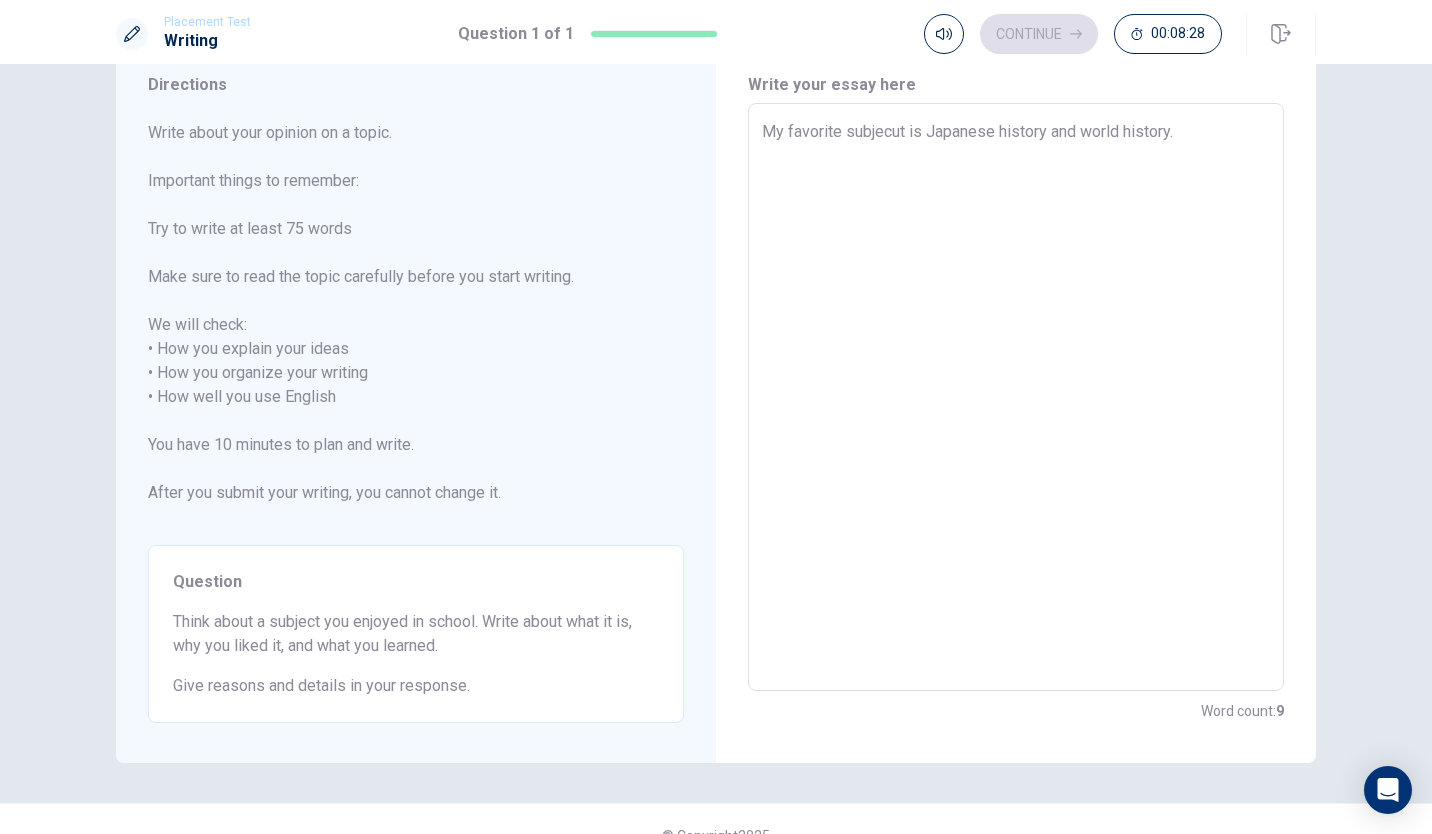 type on "x" 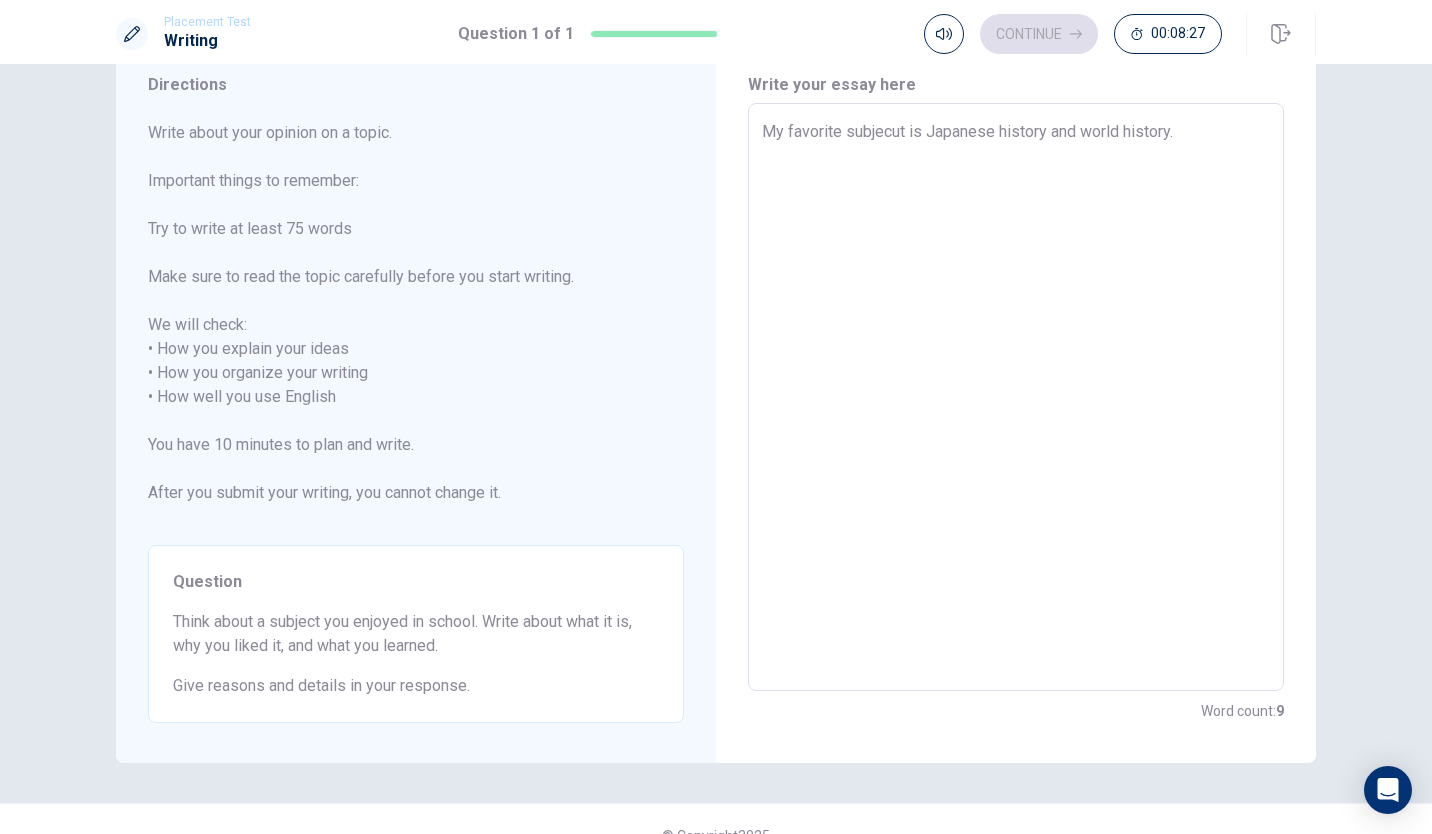 type on "My favorite subjecut is Japanese history and world history." 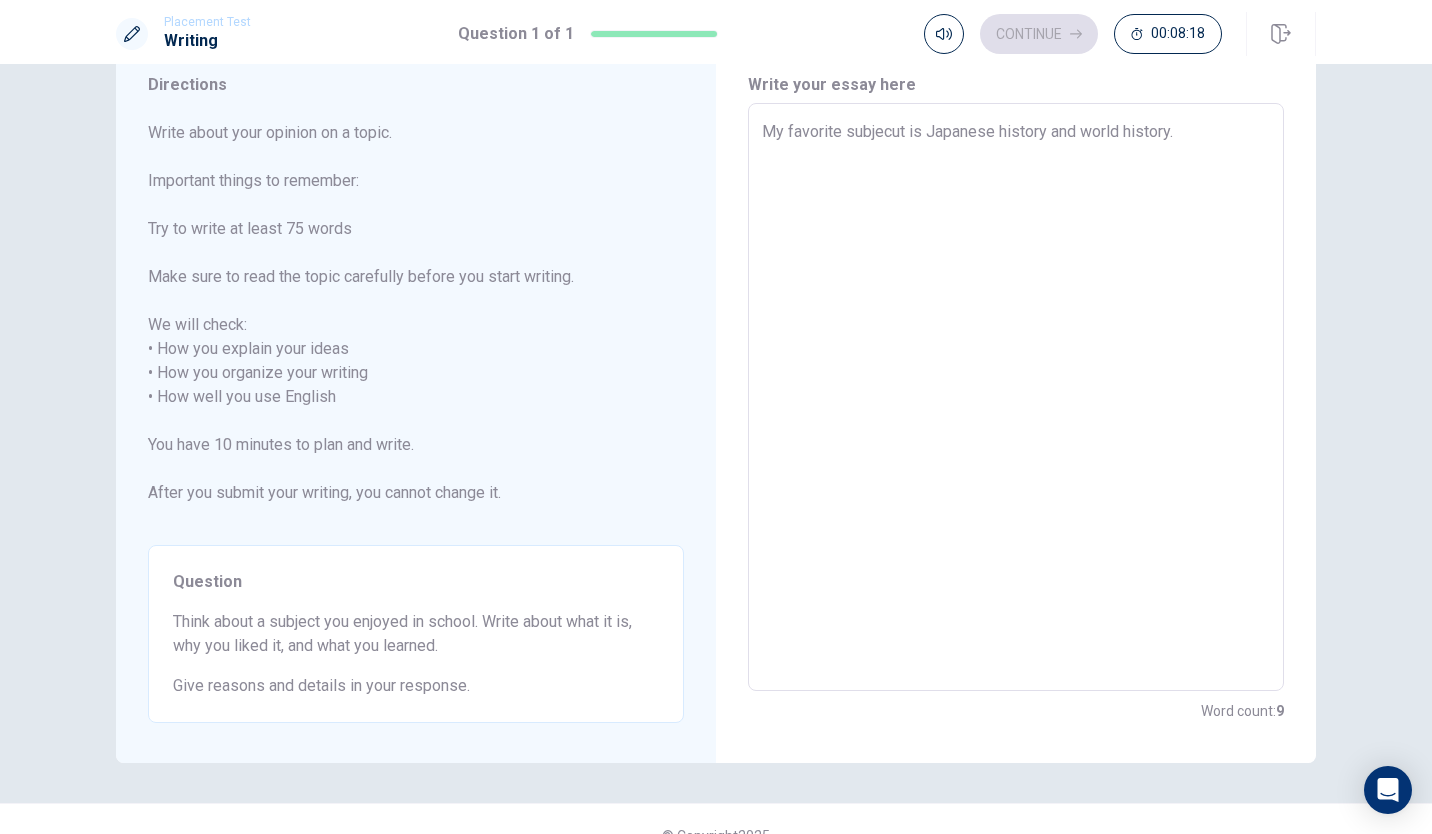 type on "x" 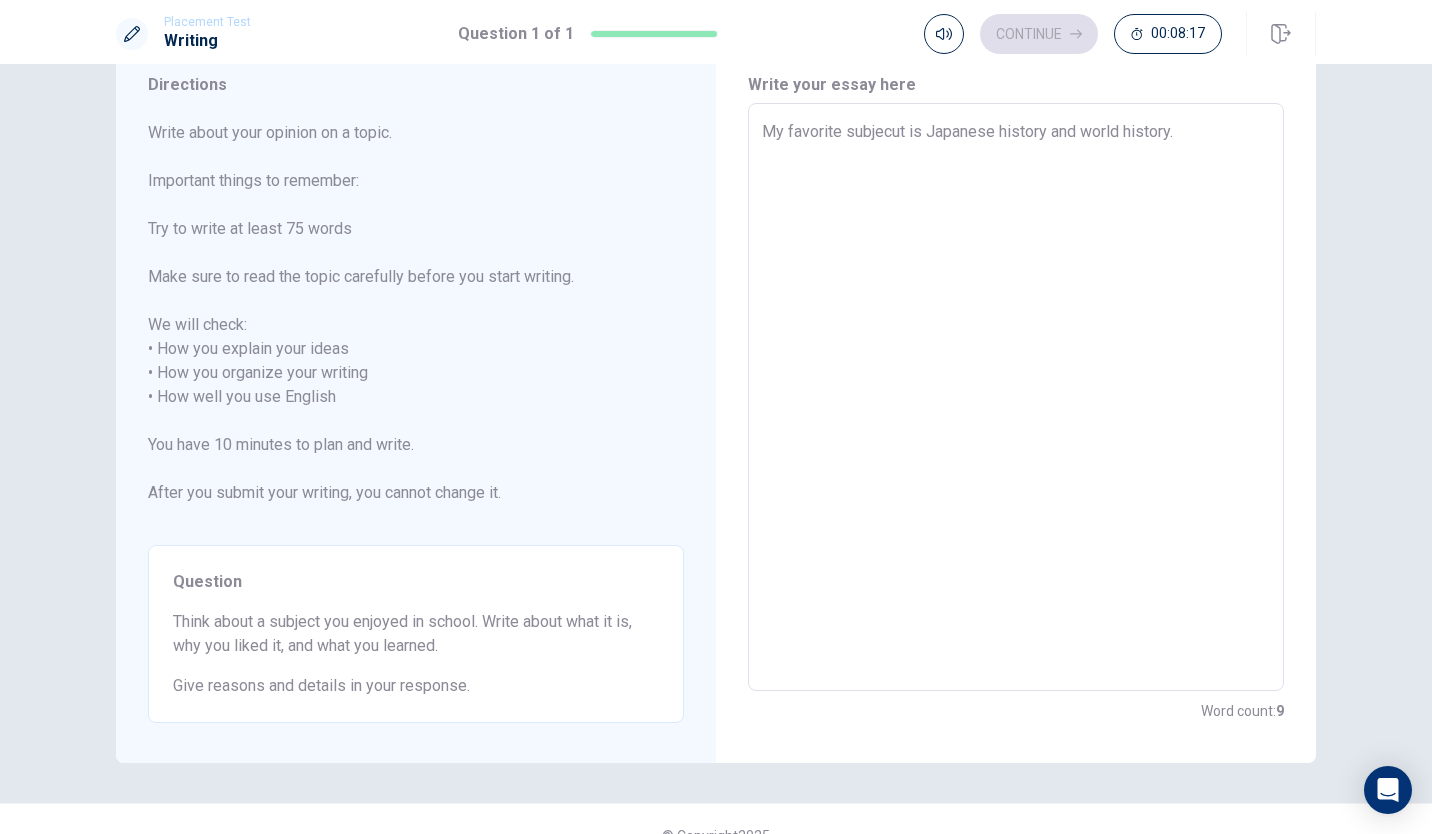 type on "My favorite subjecut is Japanese history and world history.
T" 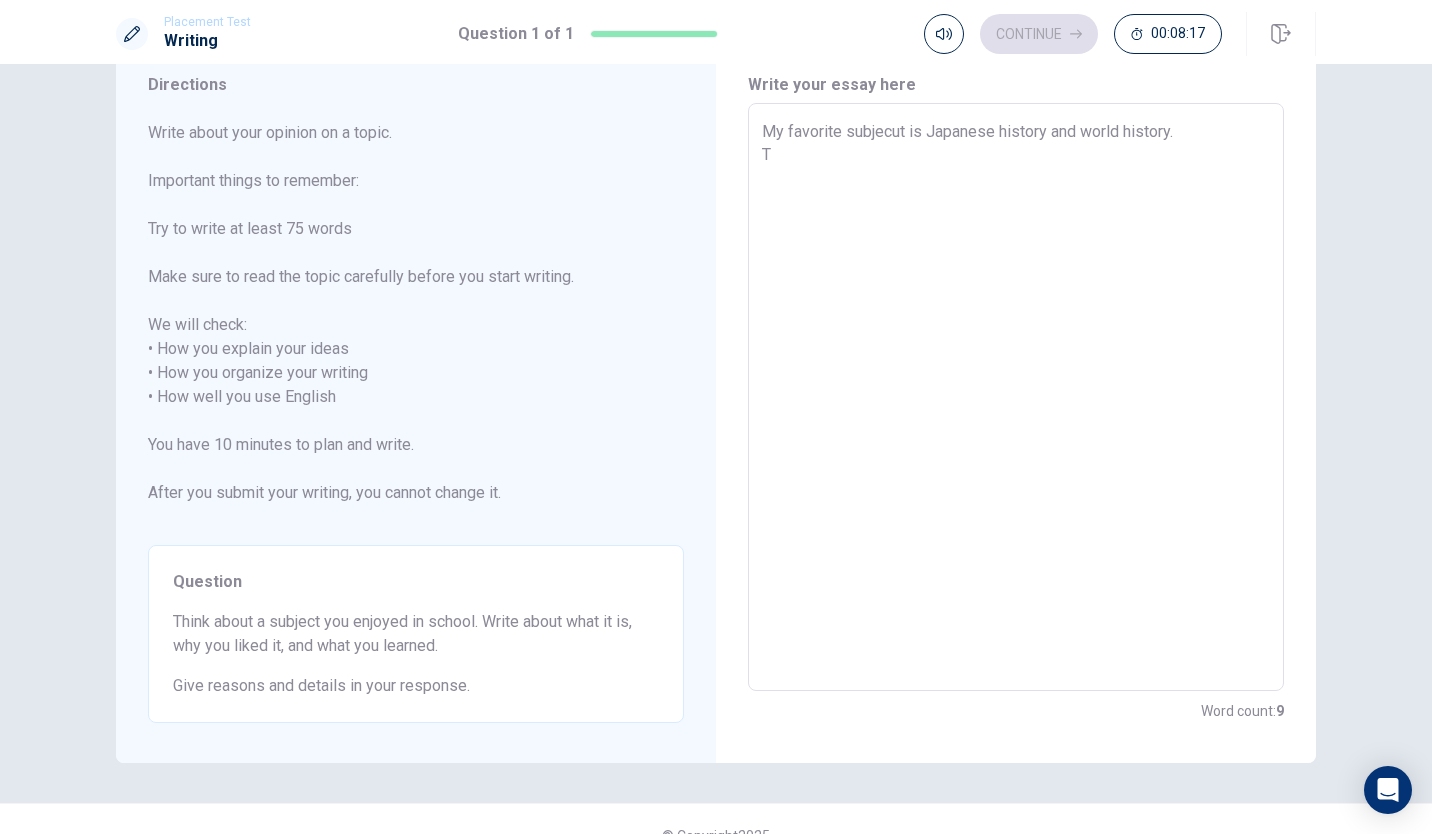 type on "x" 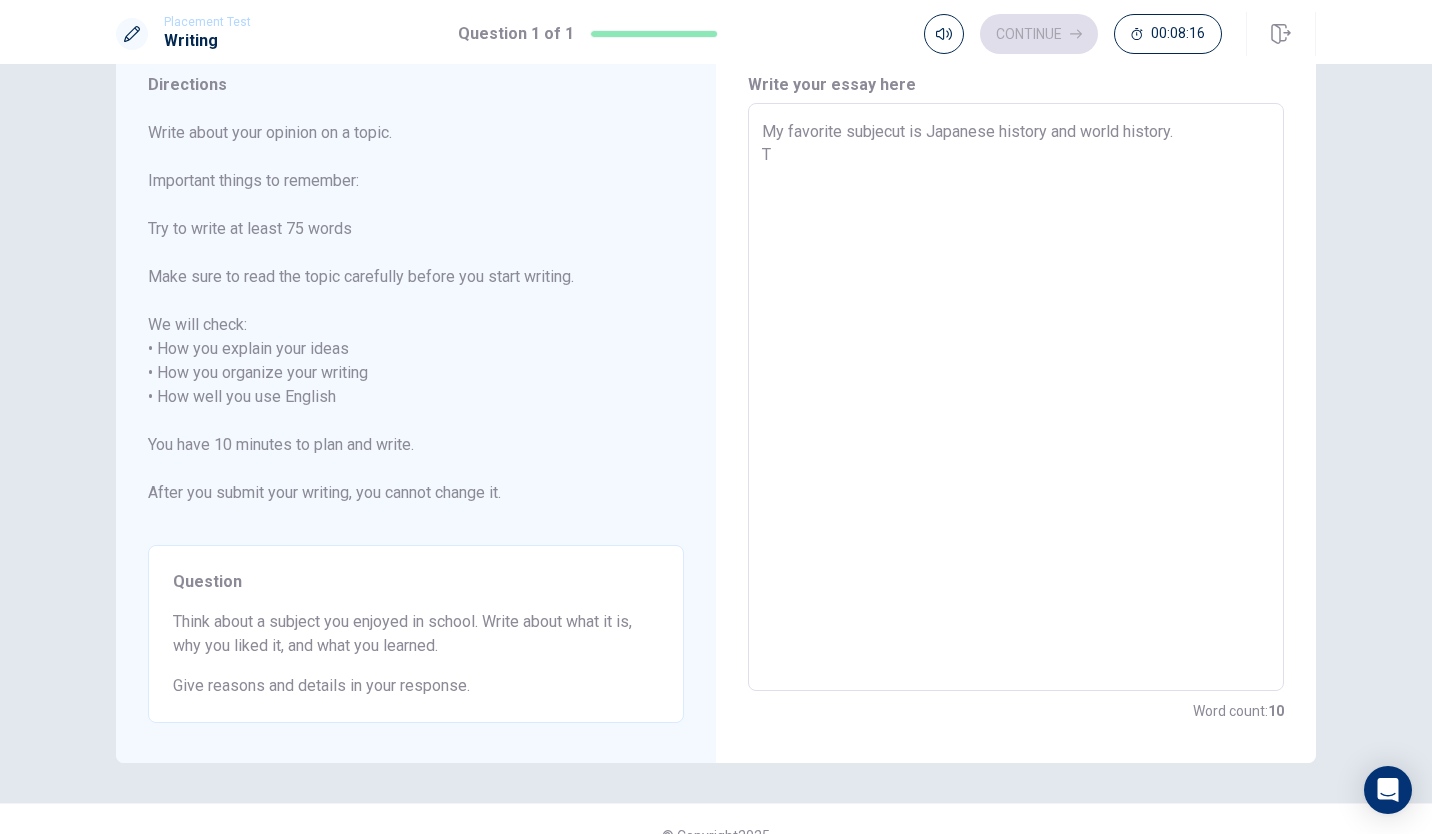 type on "My favorite subjecut is Japanese history and world history.
Th" 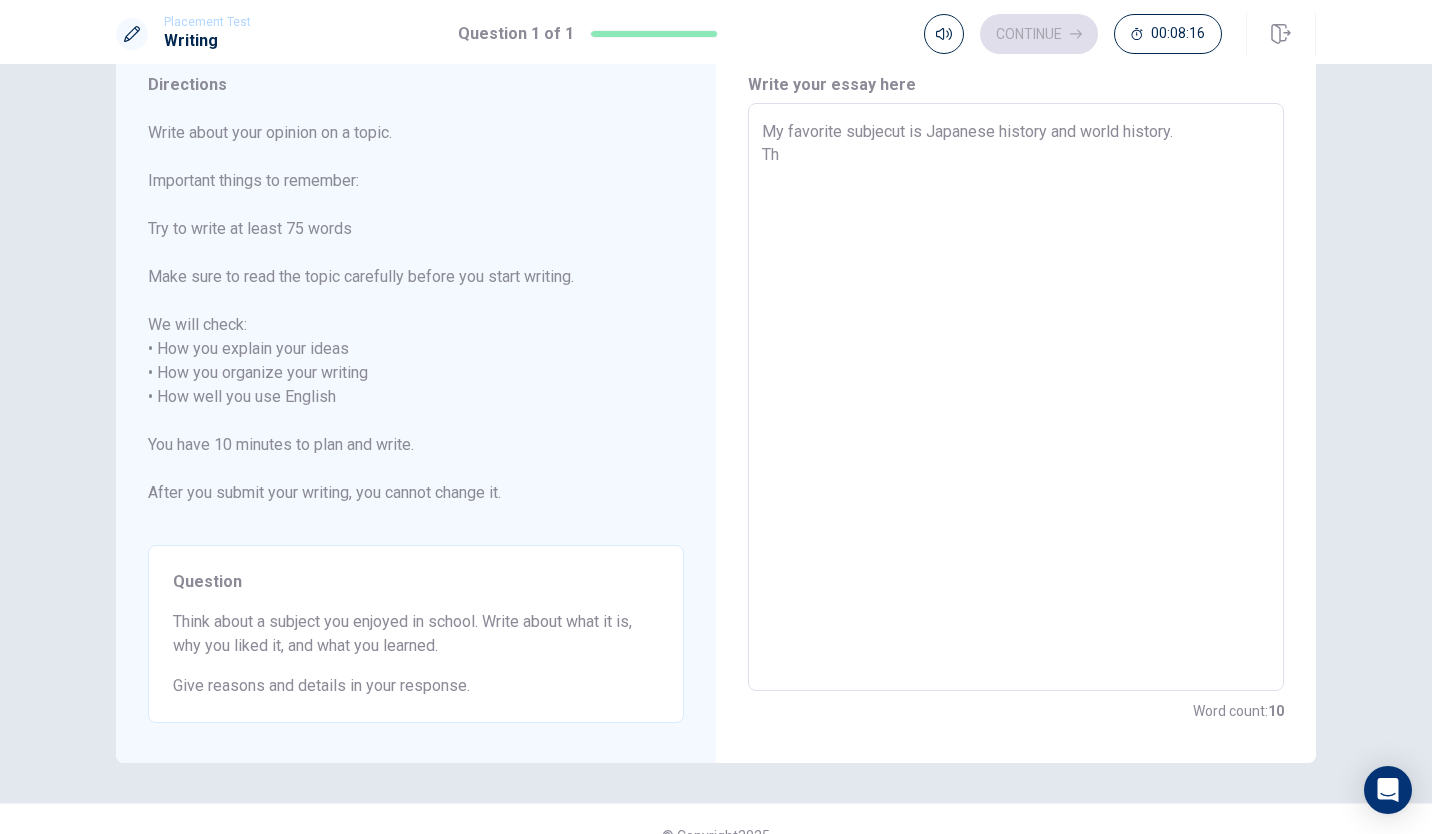 type on "x" 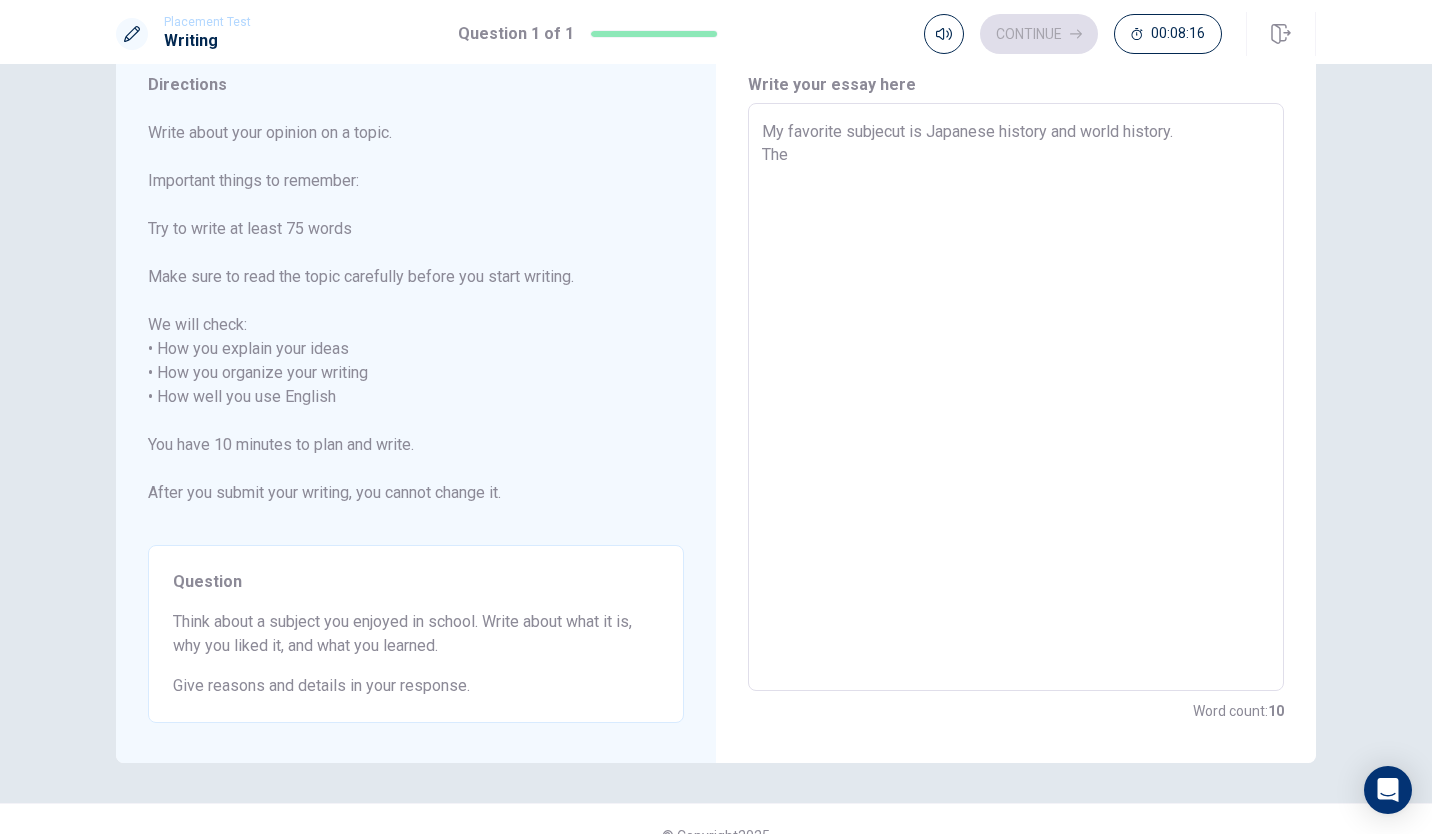 type on "x" 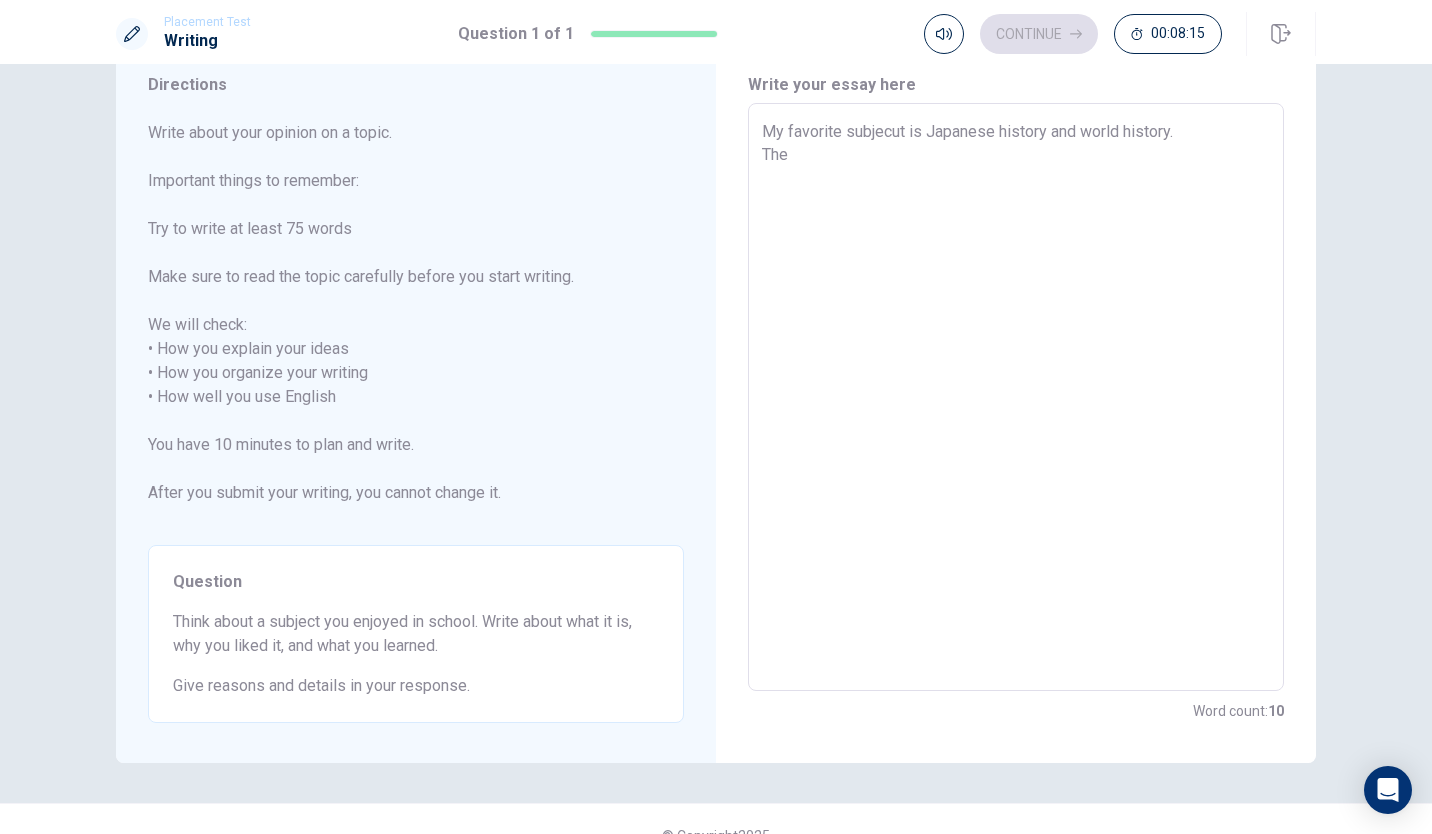 type on "My favorite subjecut is Japanese history and world history.
Ther" 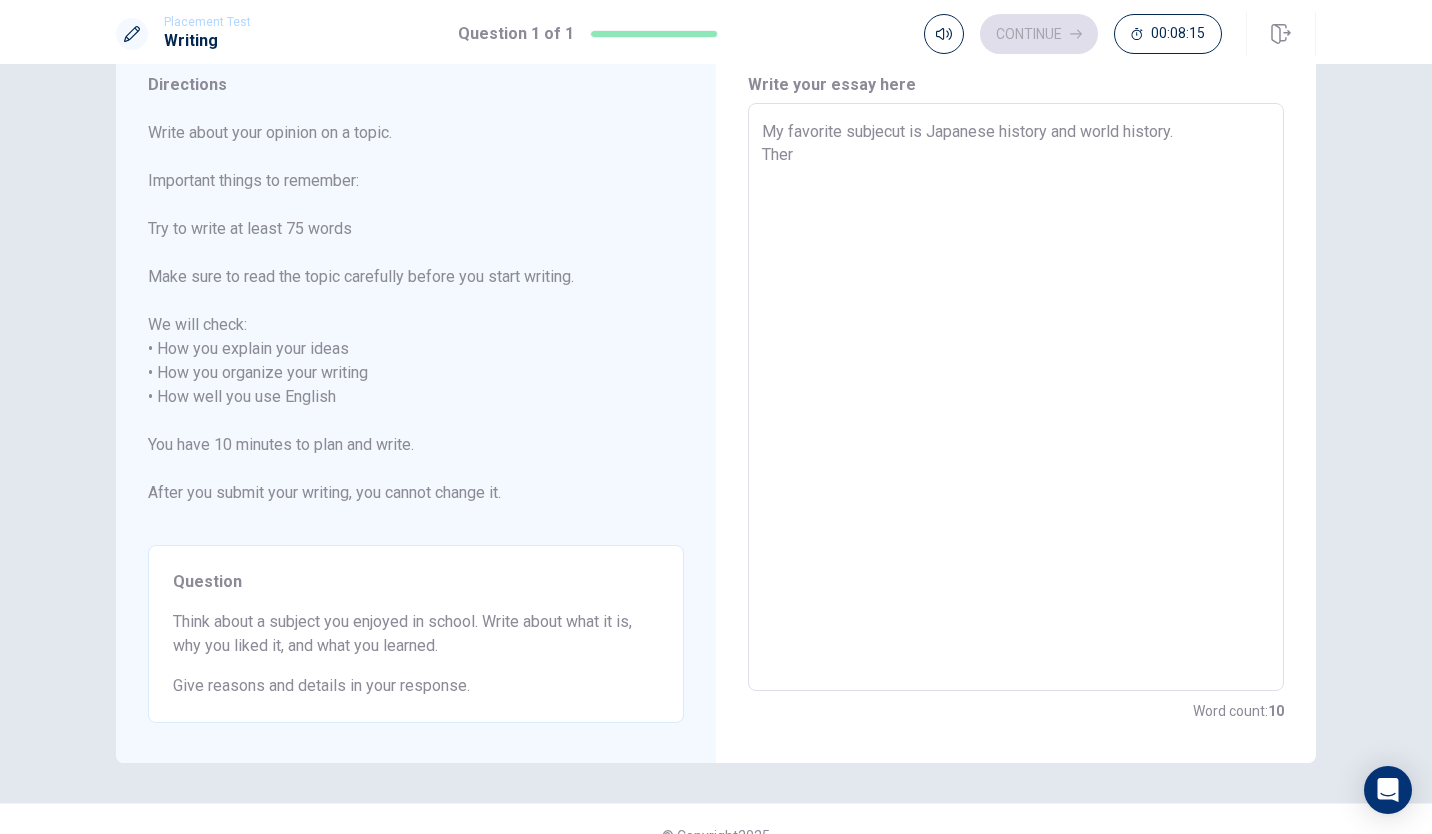type on "x" 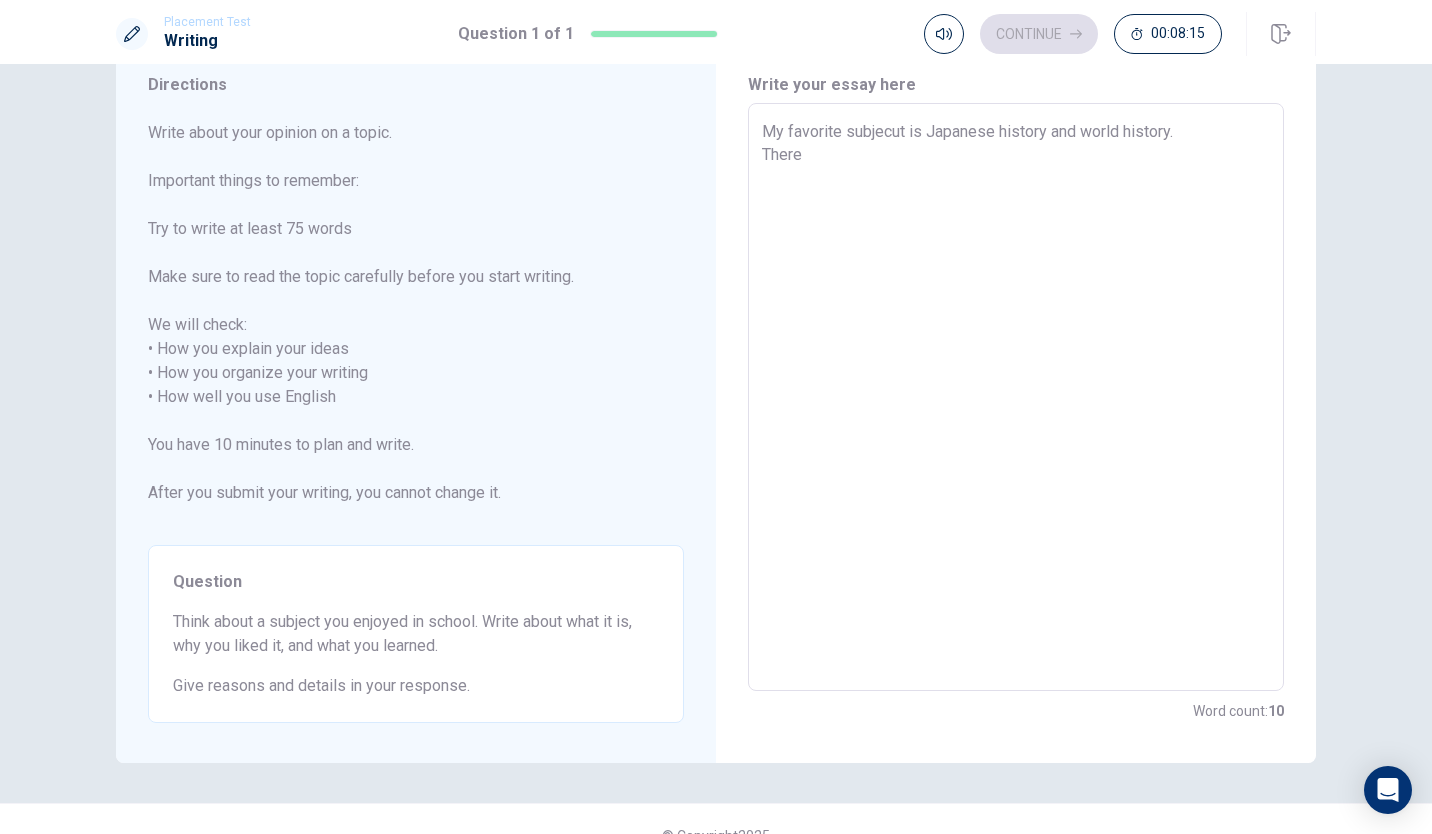 type on "x" 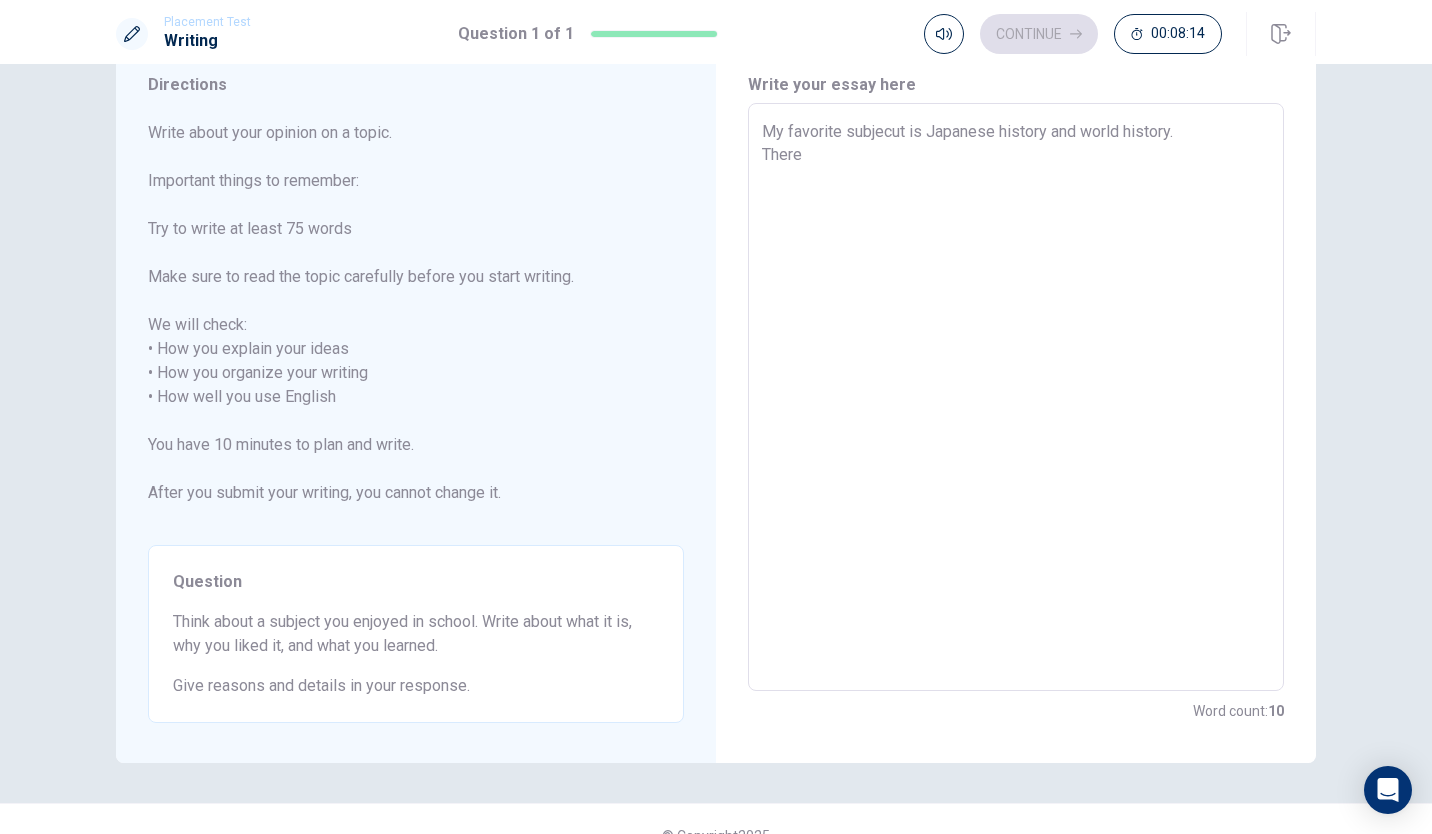 type on "My favorite subjecut is Japanese history and world history.
There s" 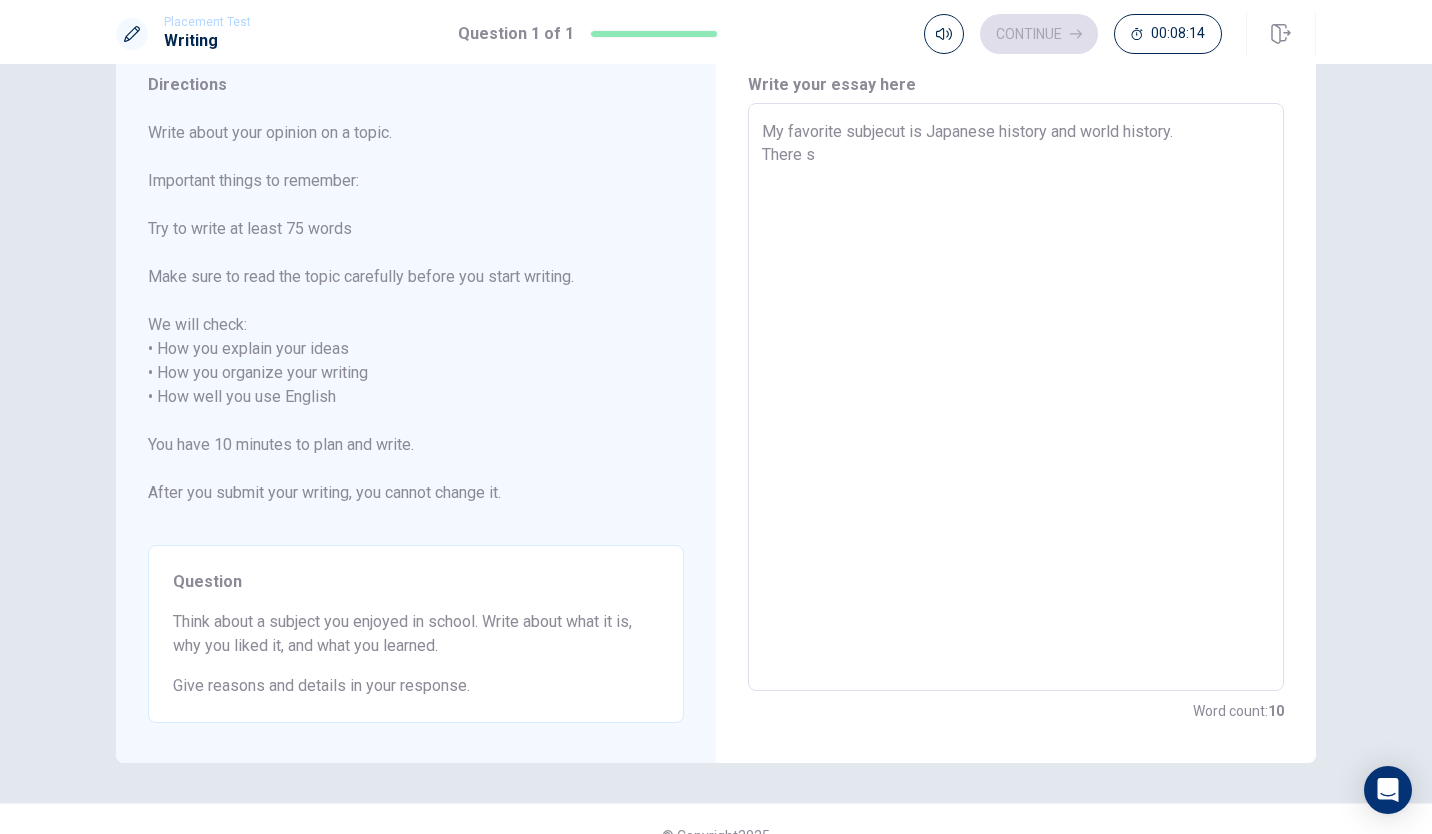 type on "x" 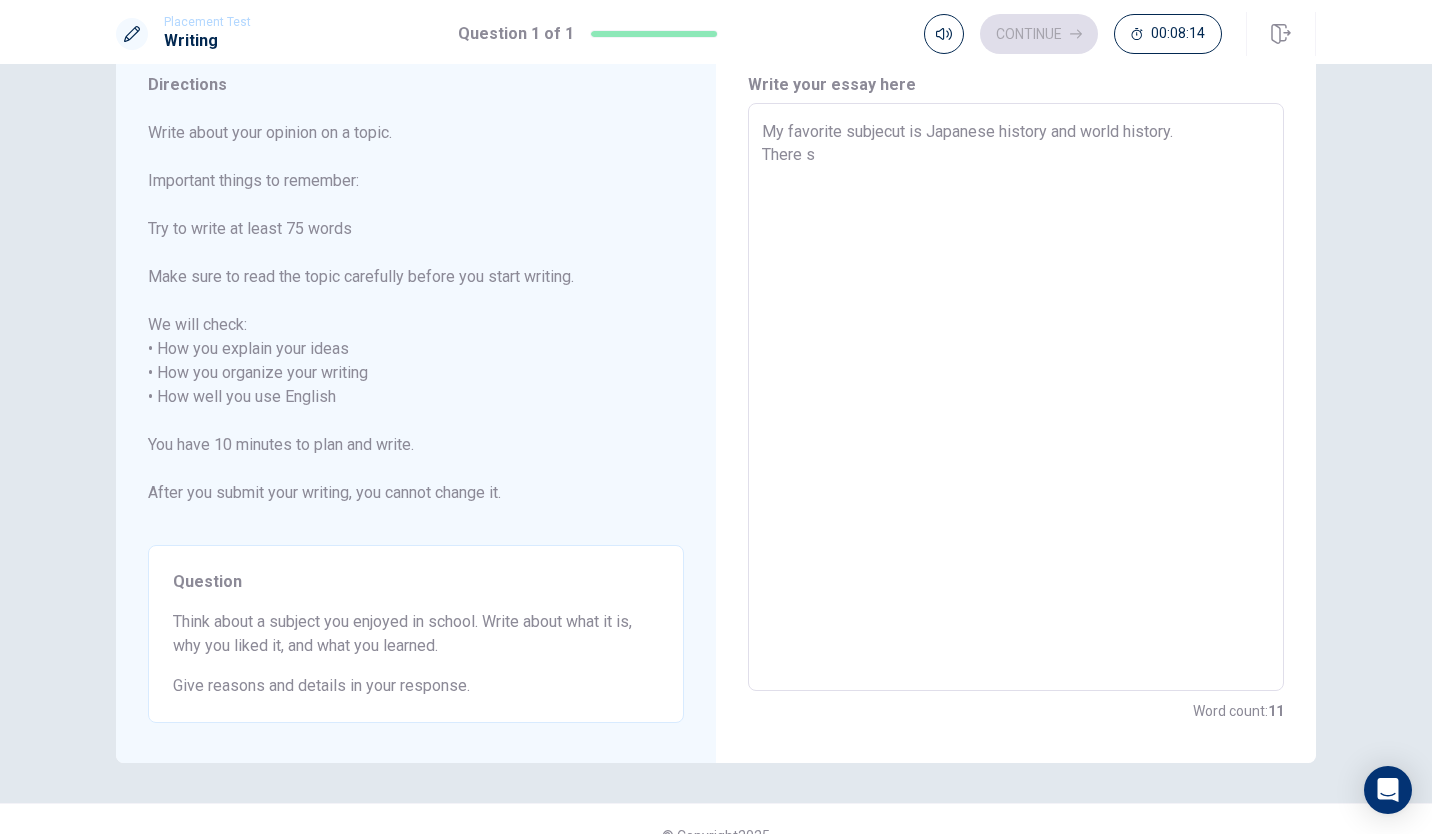 type on "My favorite subjecut is Japanese history and world history.
There sr" 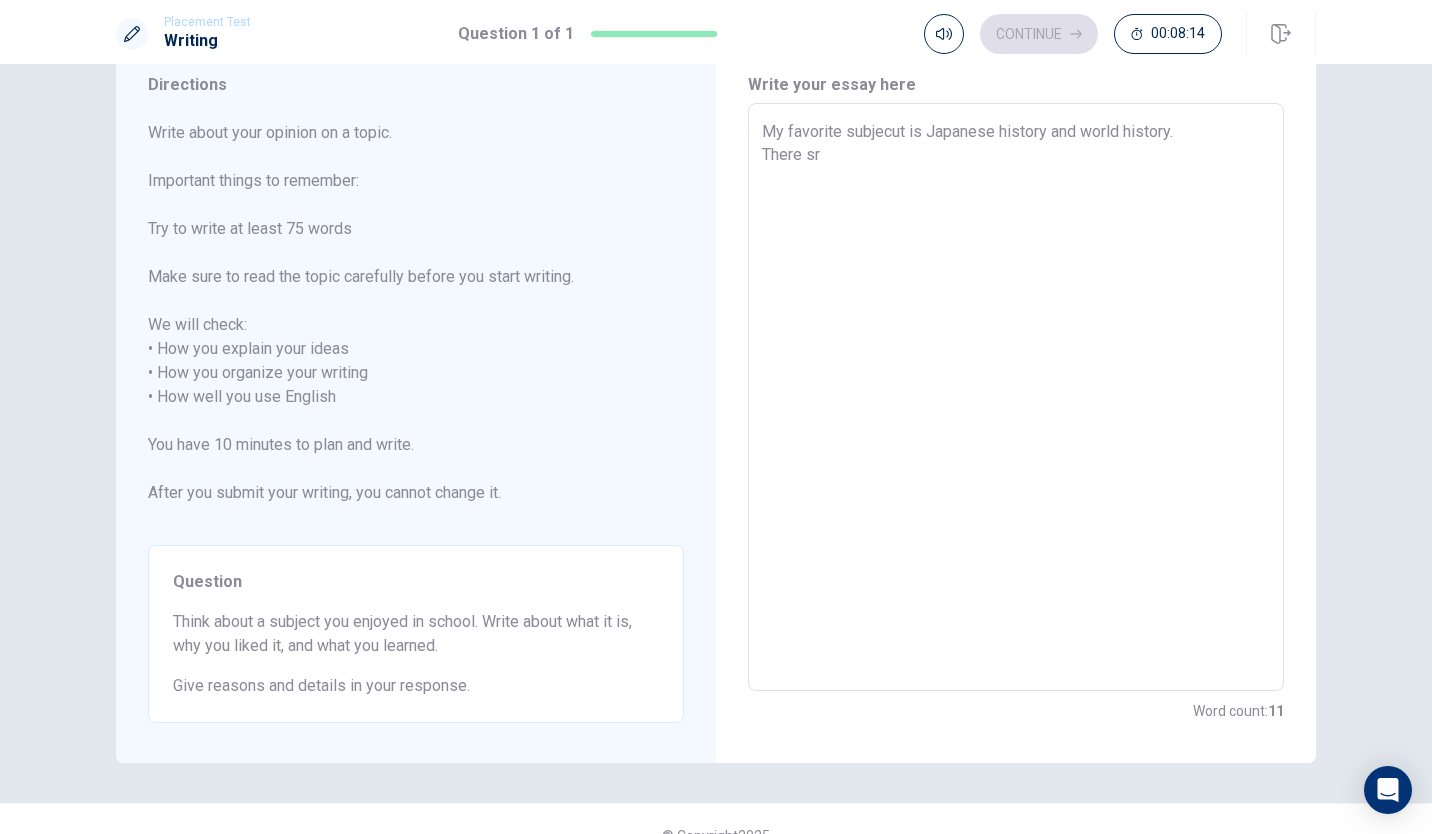 type on "x" 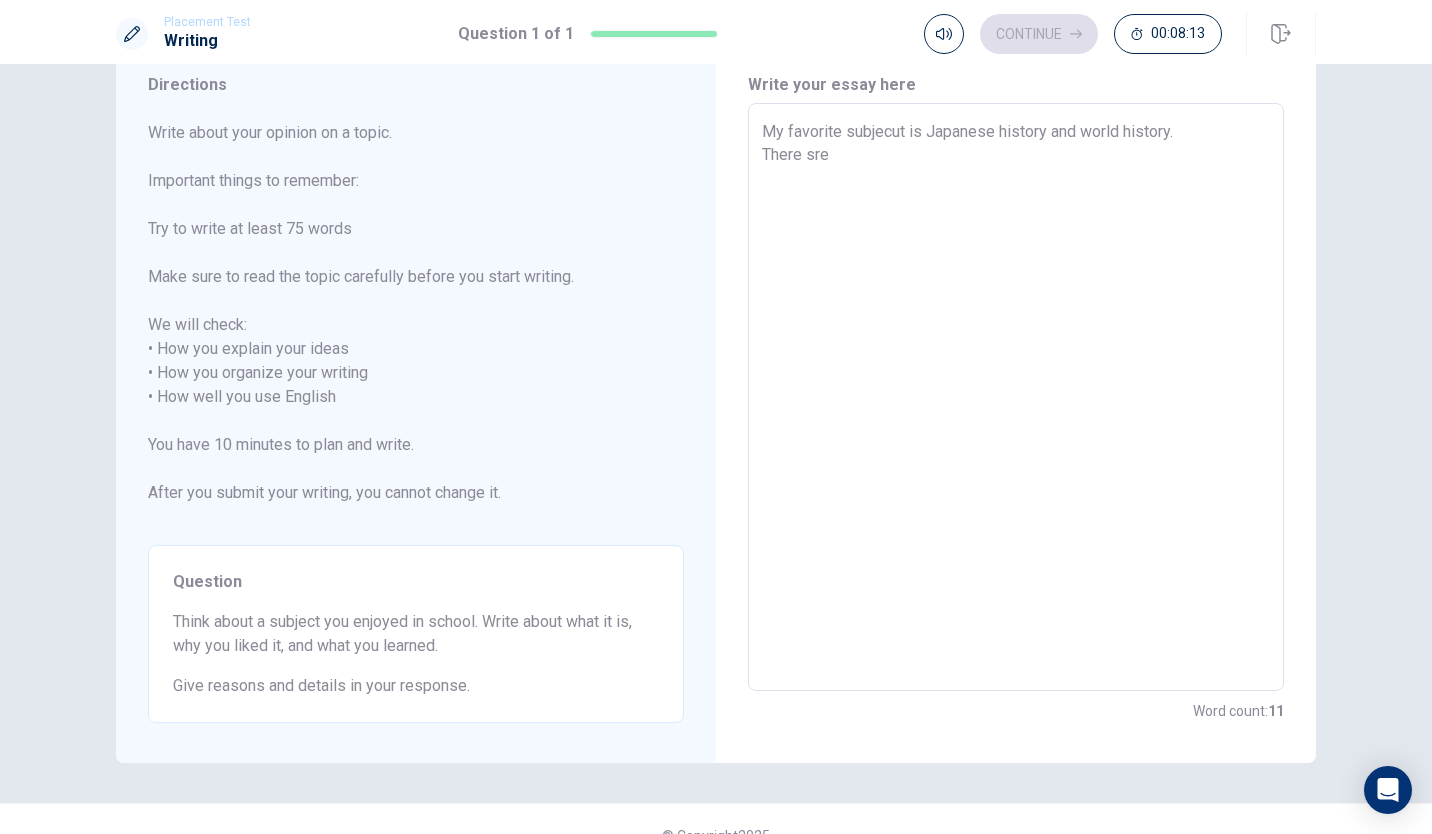 type on "x" 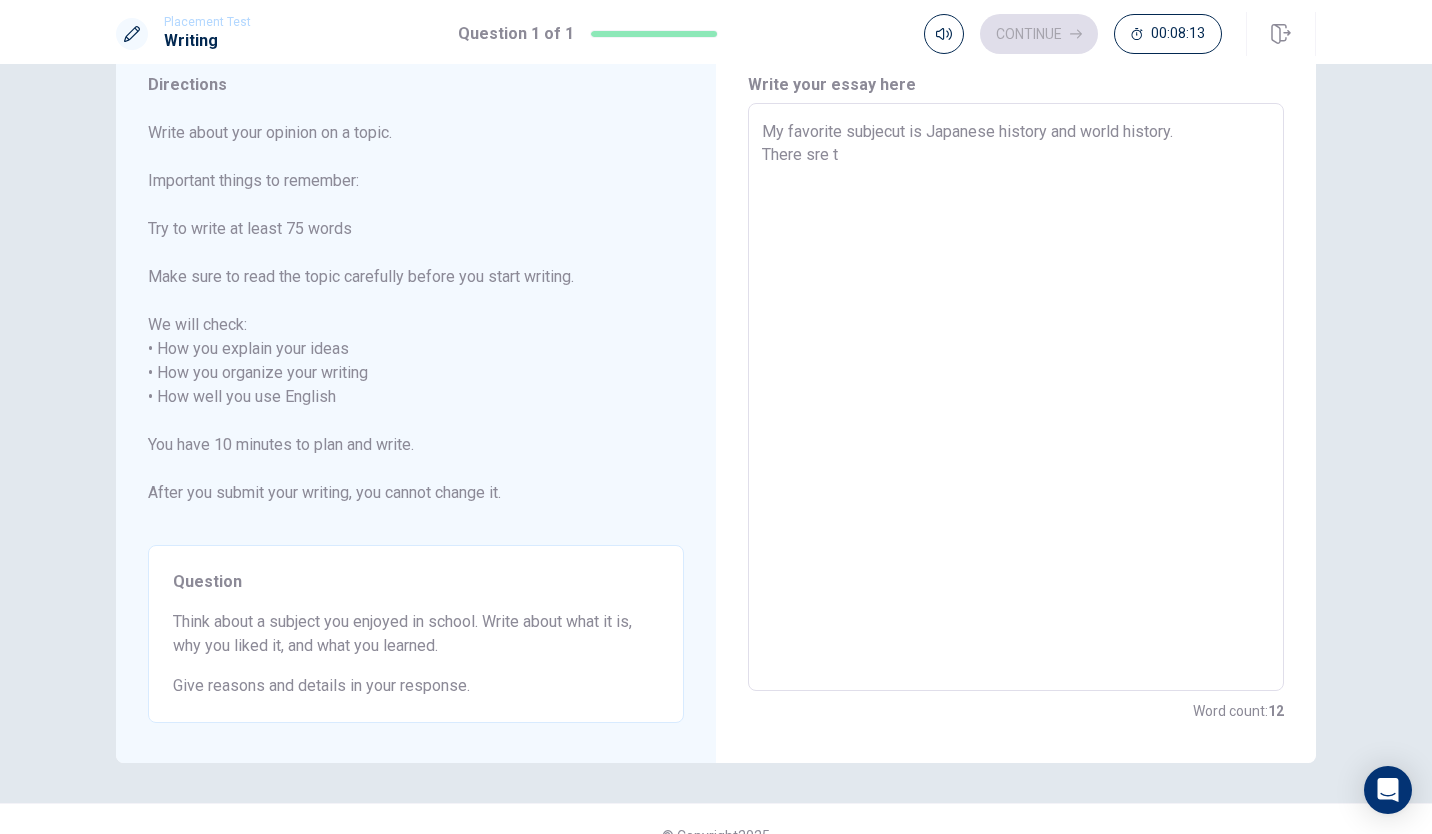 type on "x" 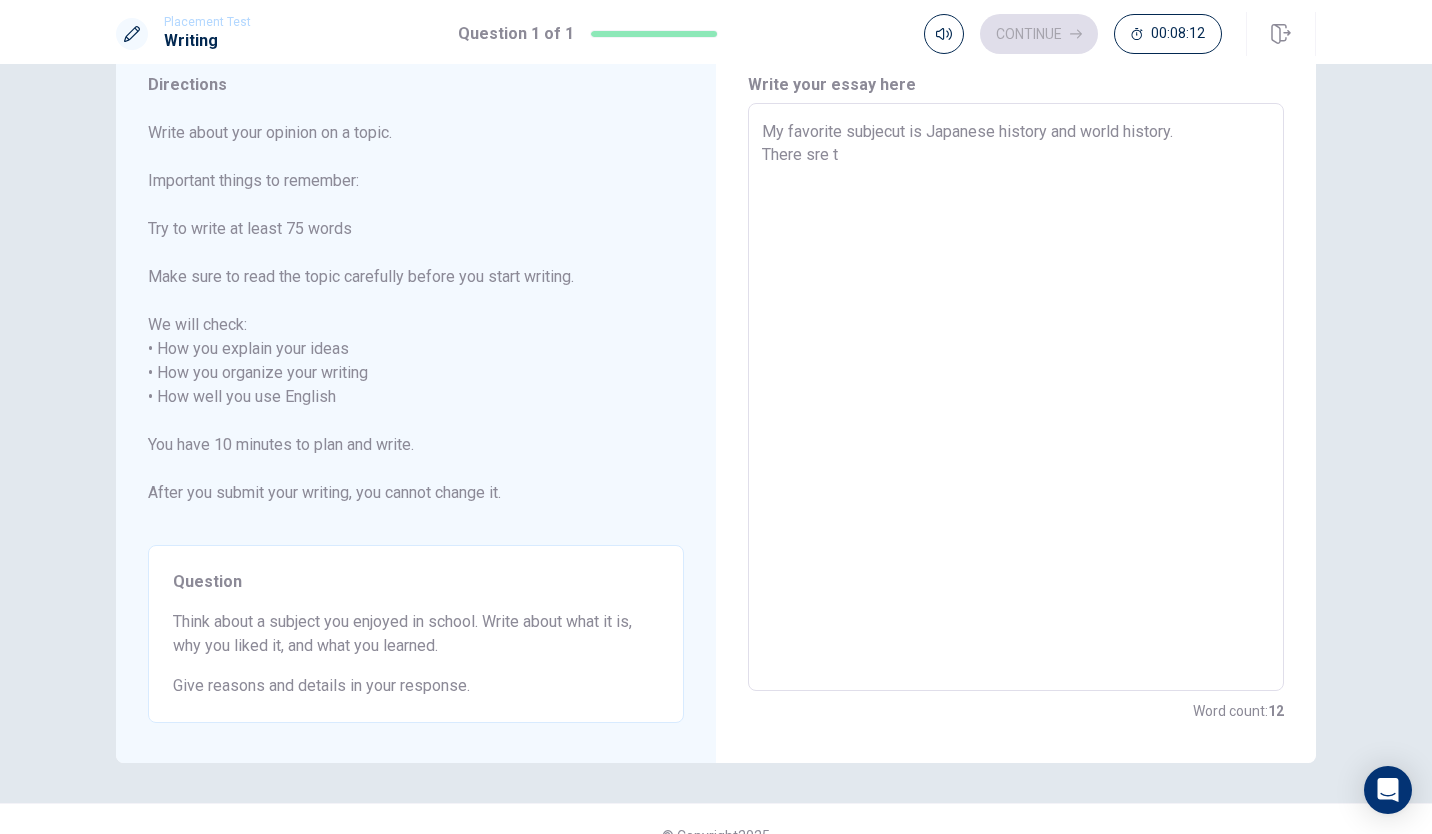 type on "My favorite subjecut is Japanese history and world history.
There sre tw" 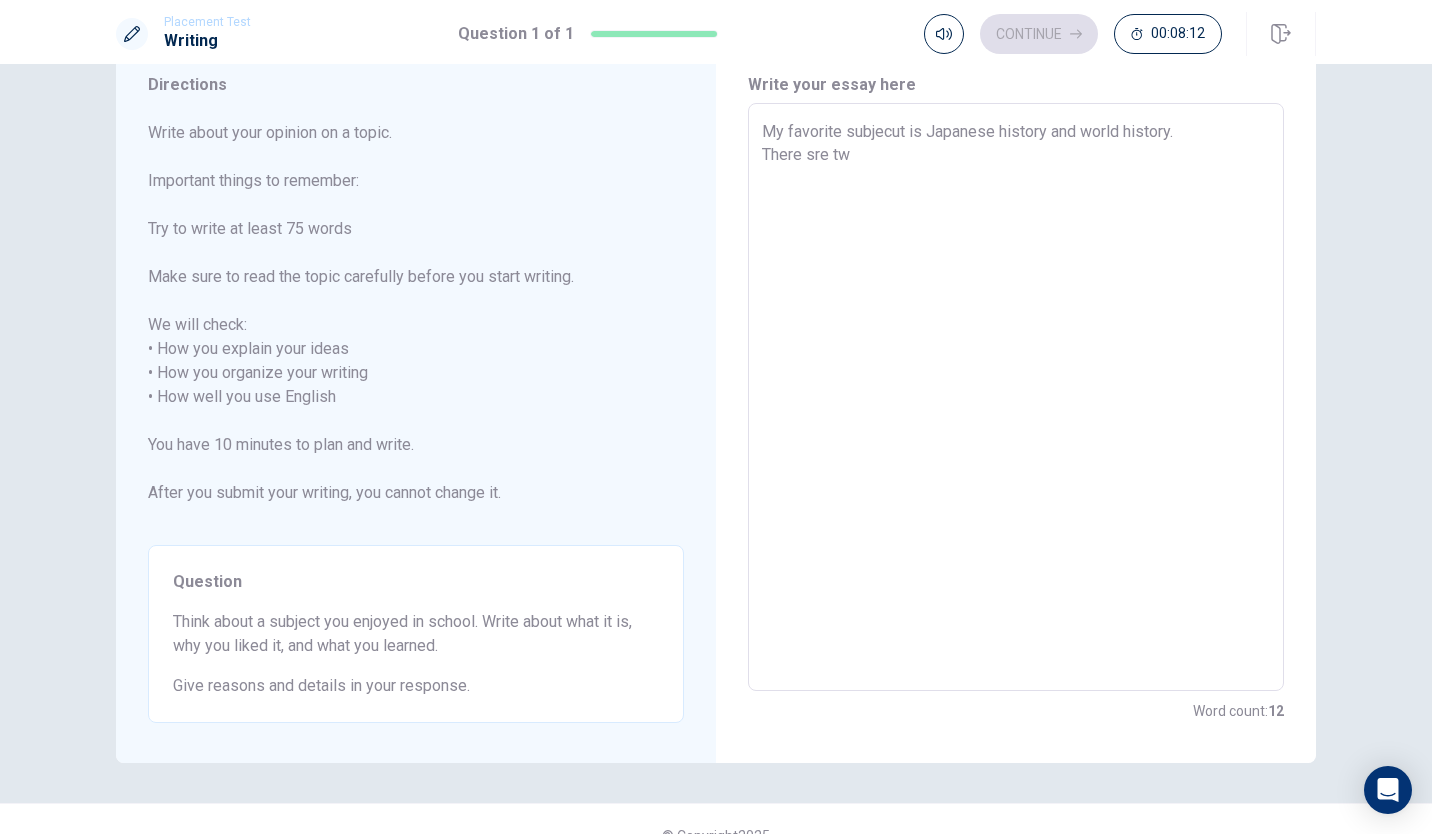 type on "x" 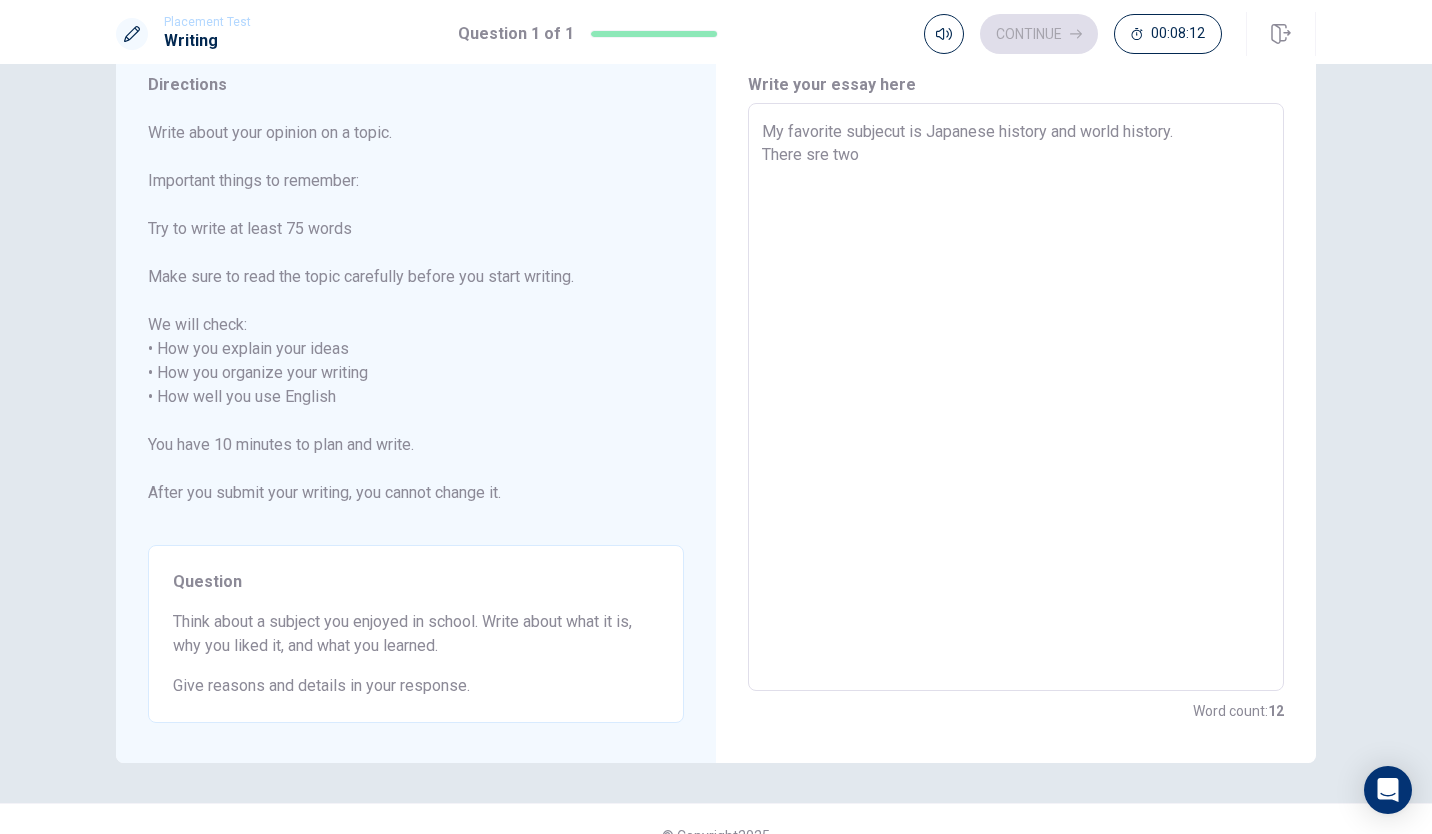 type on "x" 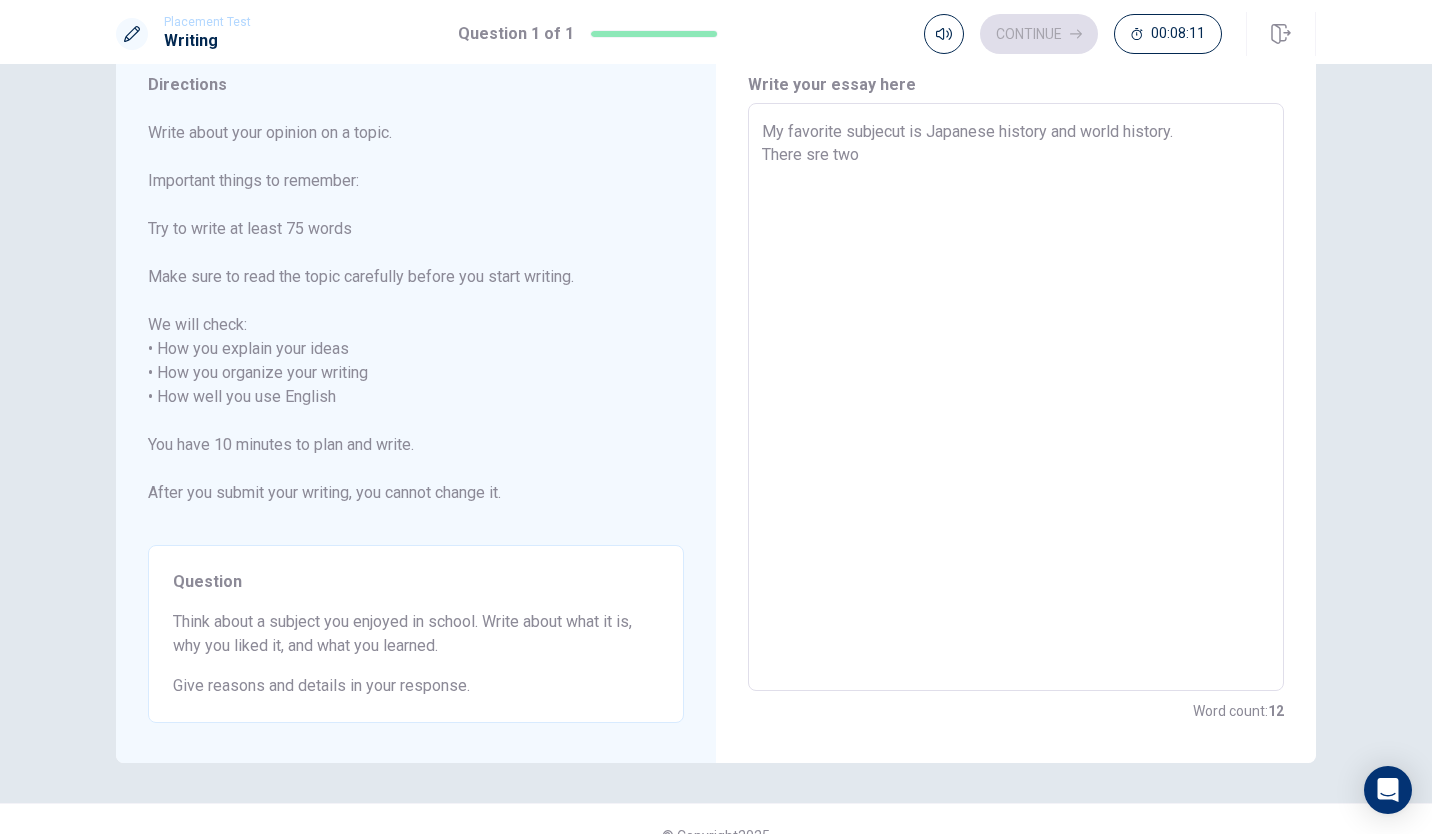 type on "My favorite subjecut is Japanese history and world history.
There sre two r" 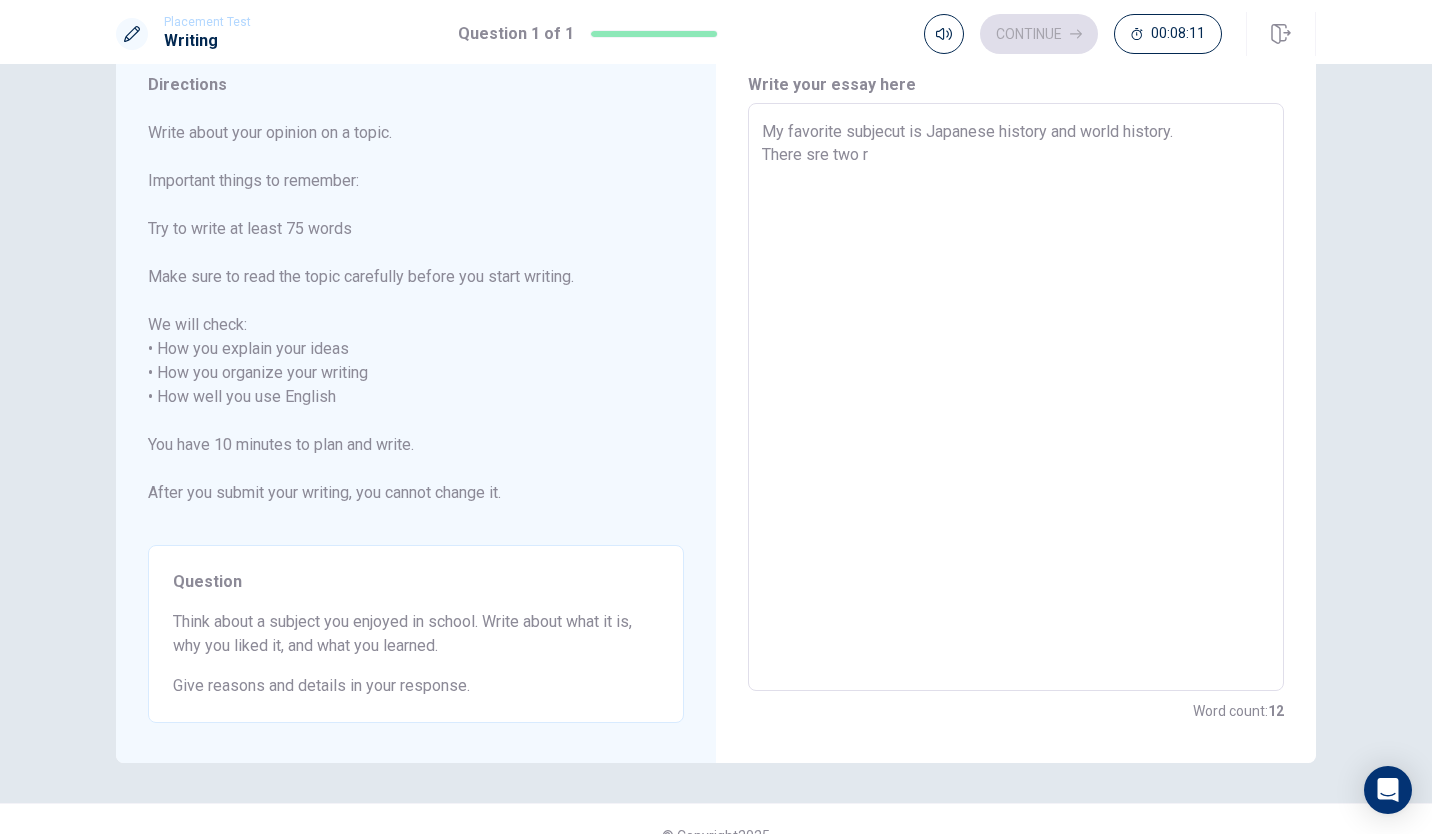 type on "x" 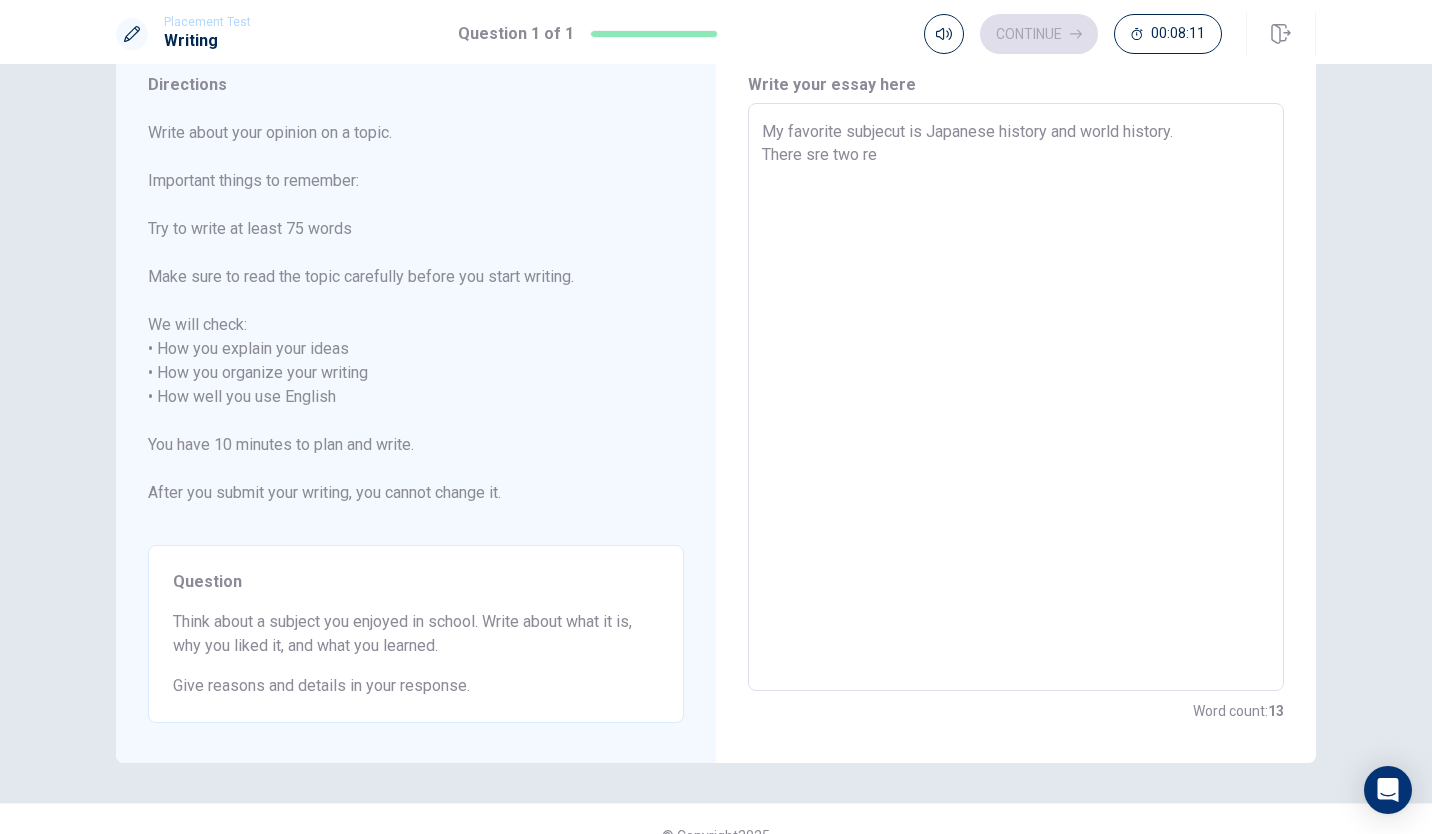 type on "x" 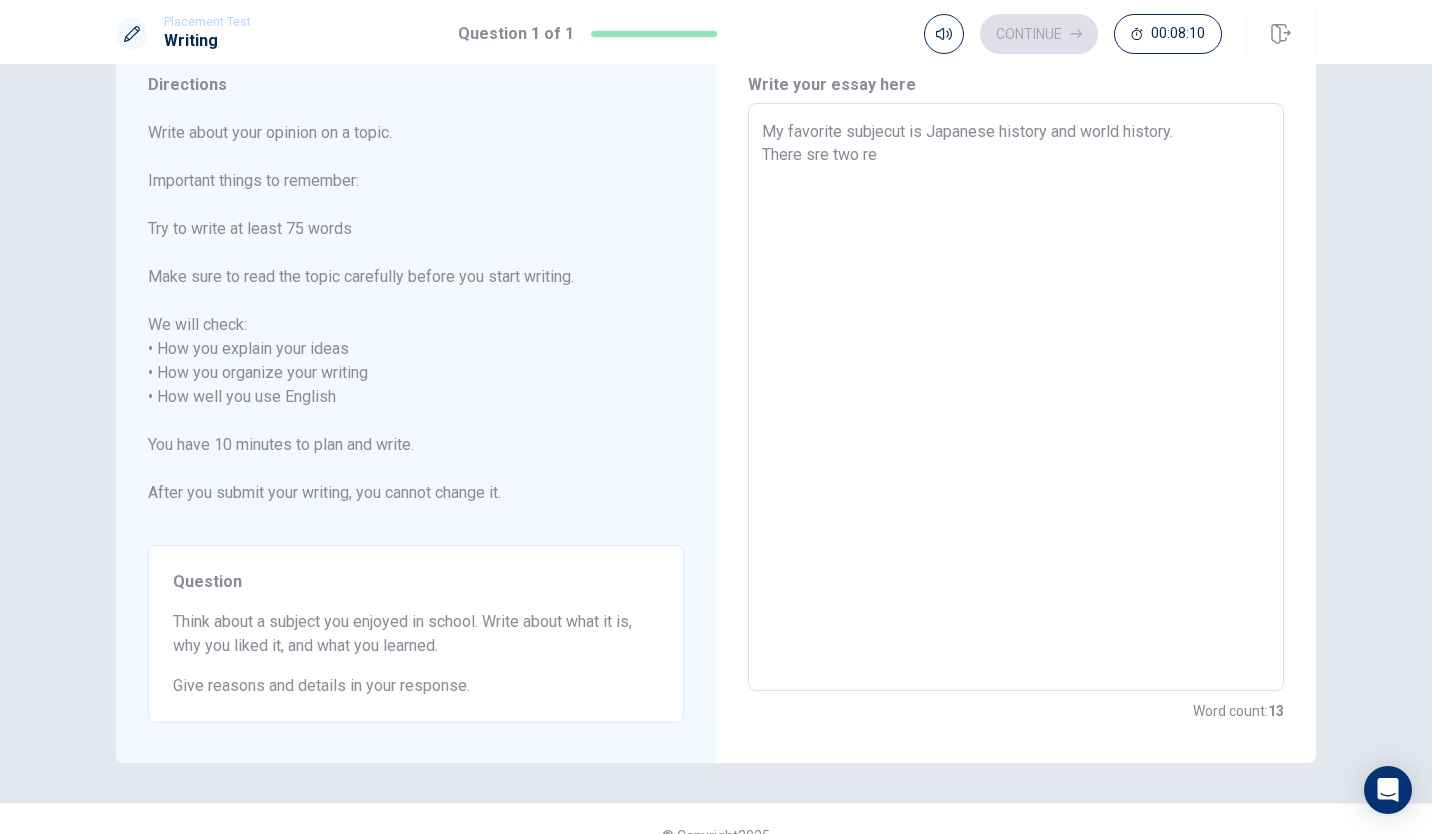 type on "My favorite subjecut is Japanese history and world history.
There sre two rea" 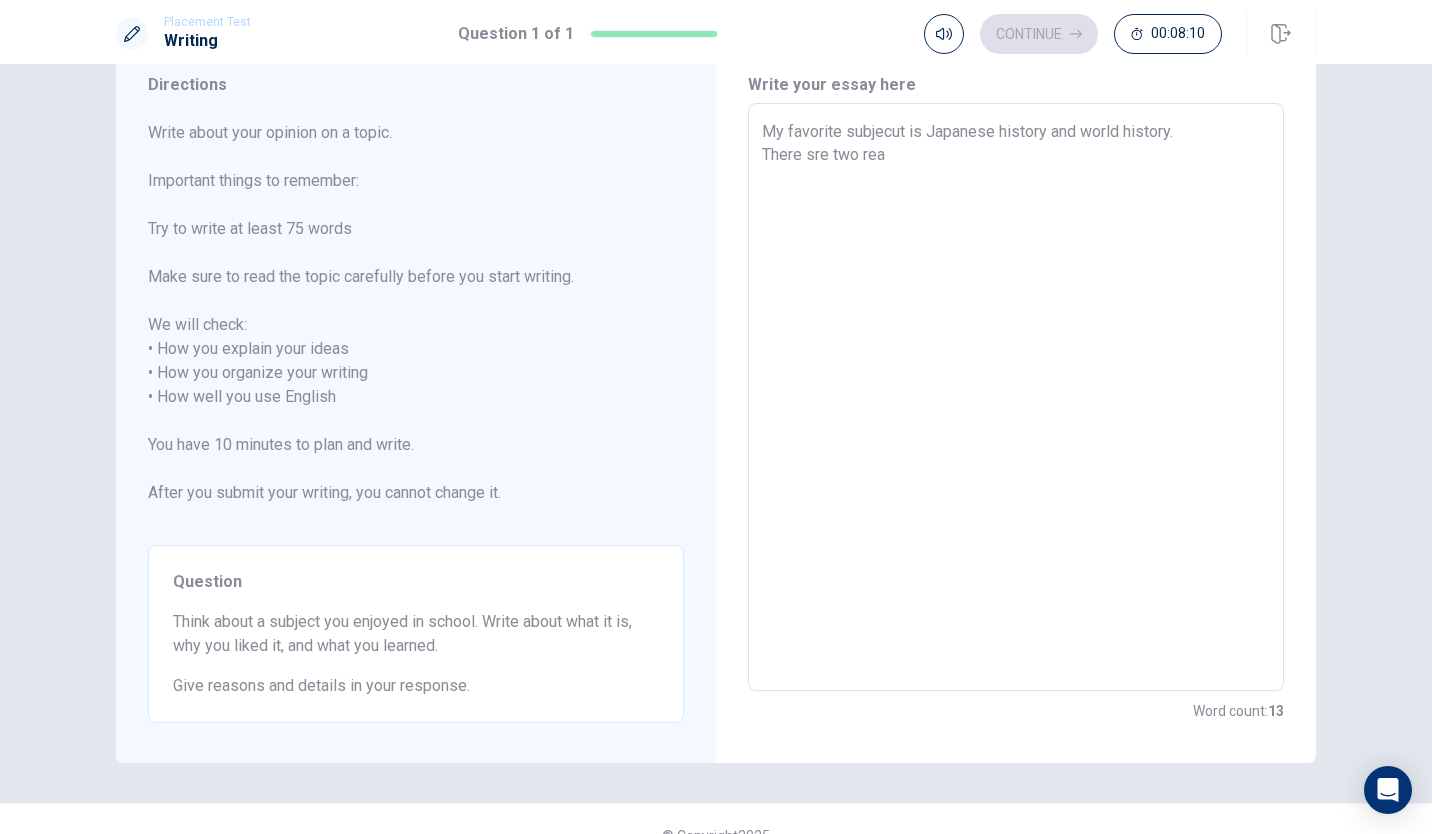 type on "x" 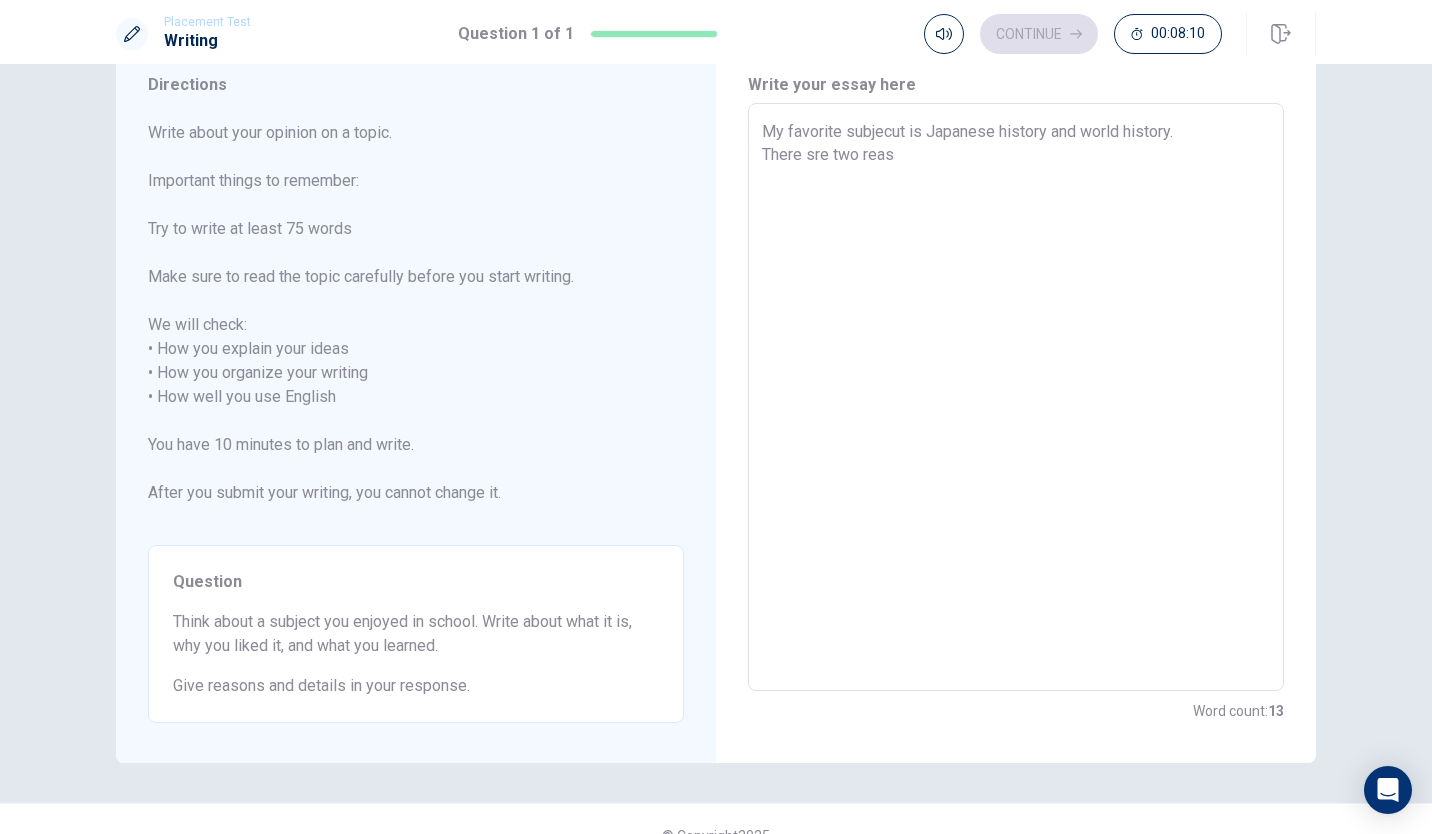 type on "x" 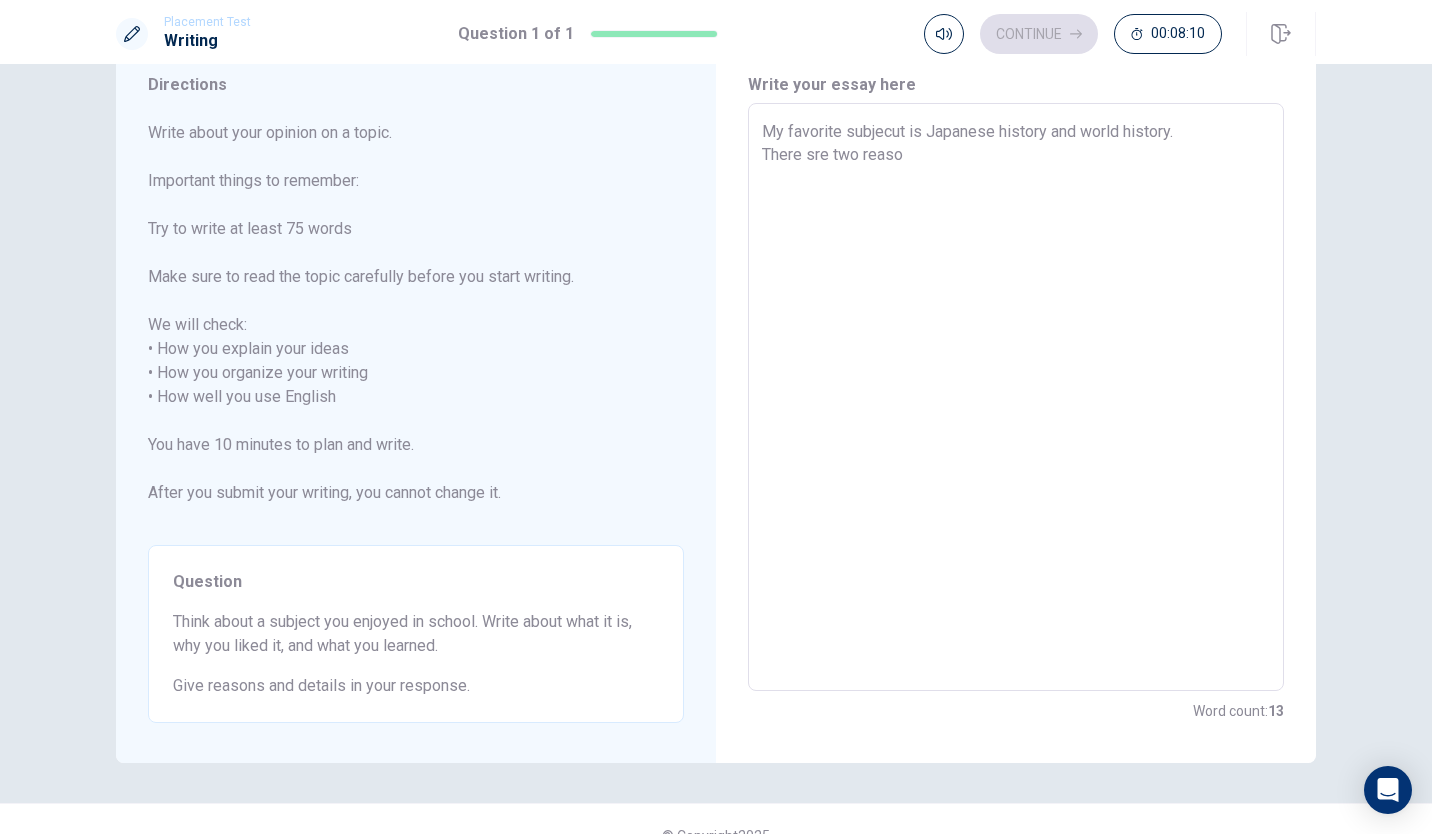 type on "x" 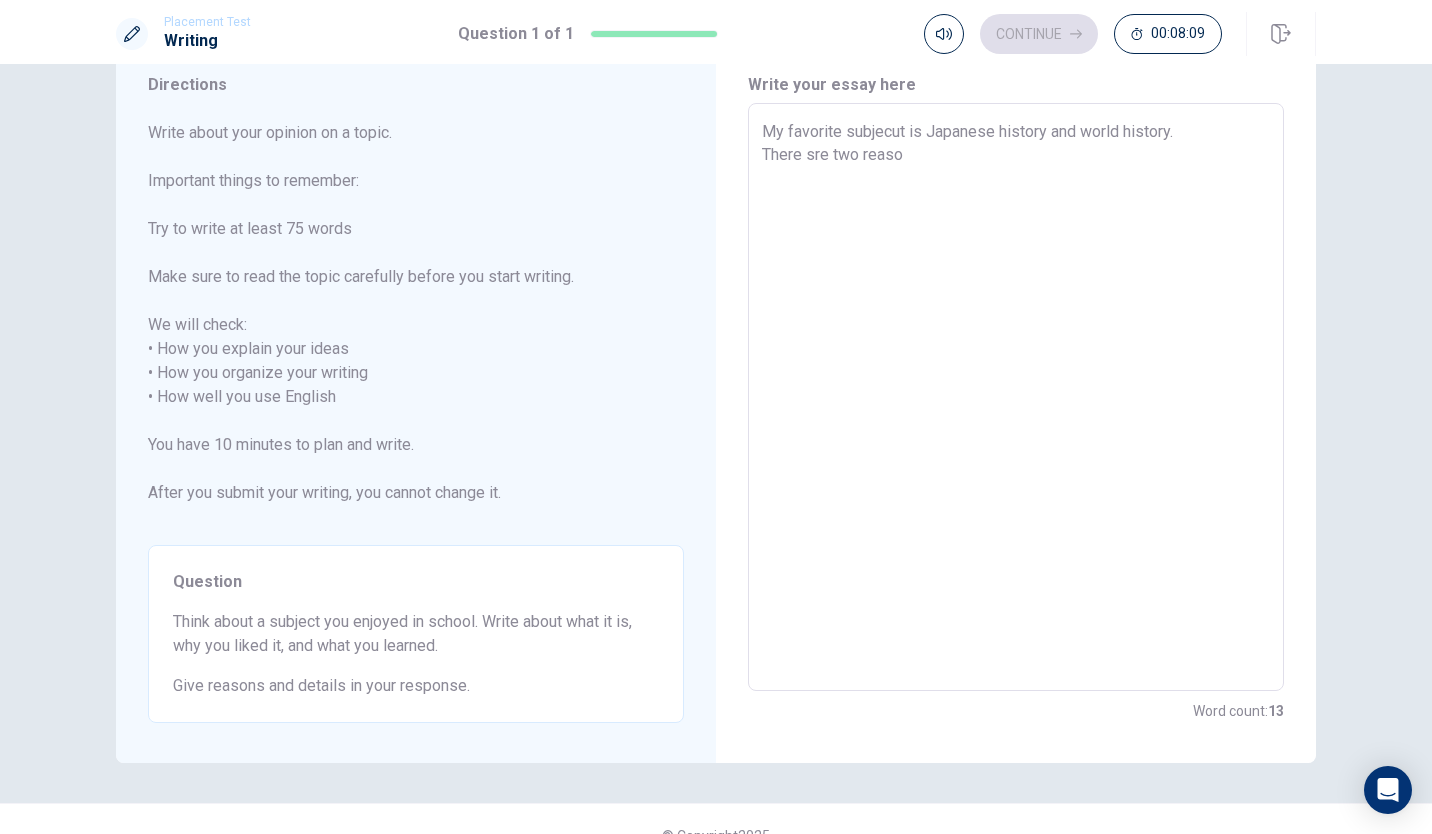 type on "My favorite subjecut is Japanese history and world history.
There sre two reason" 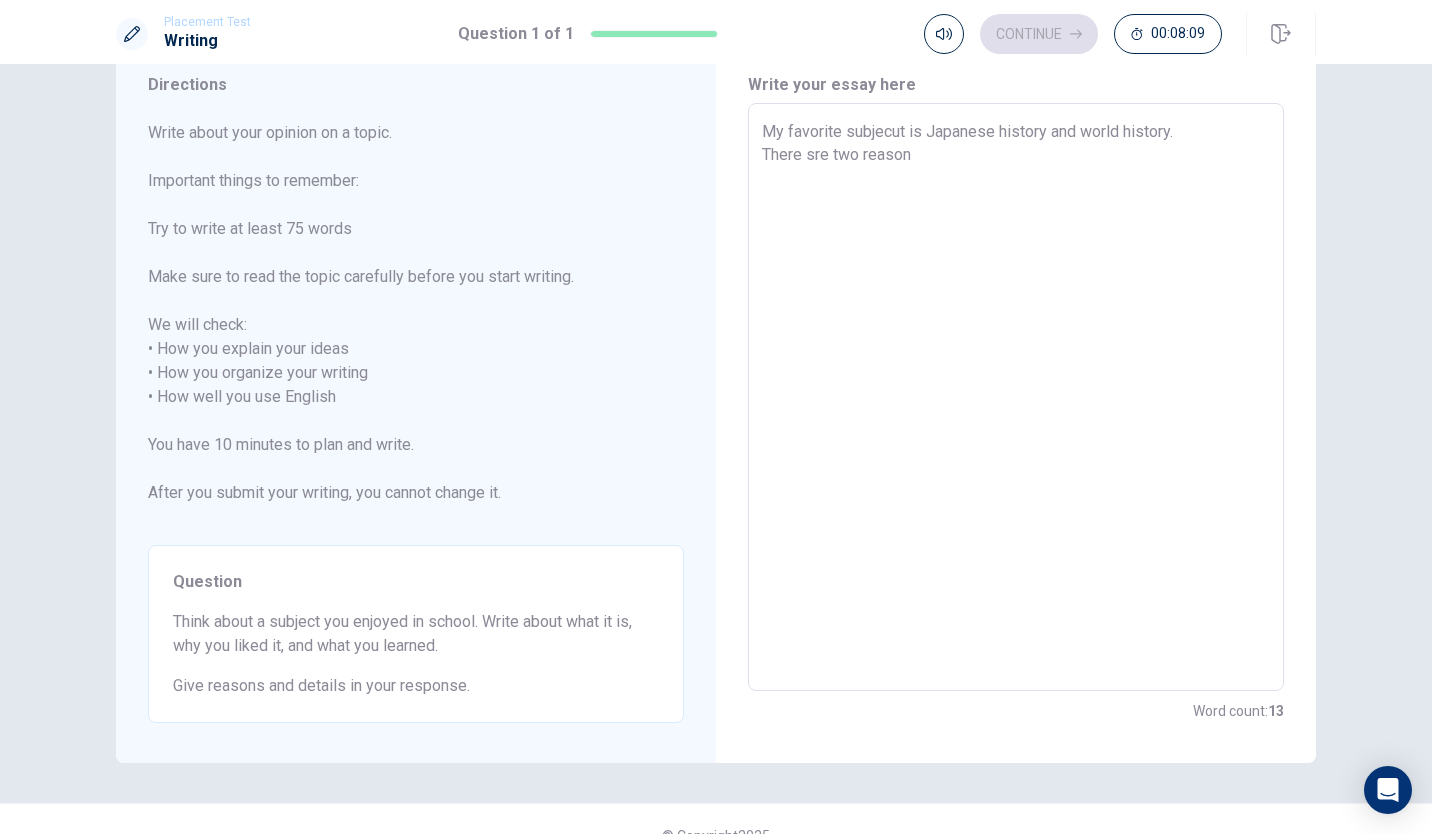 type on "x" 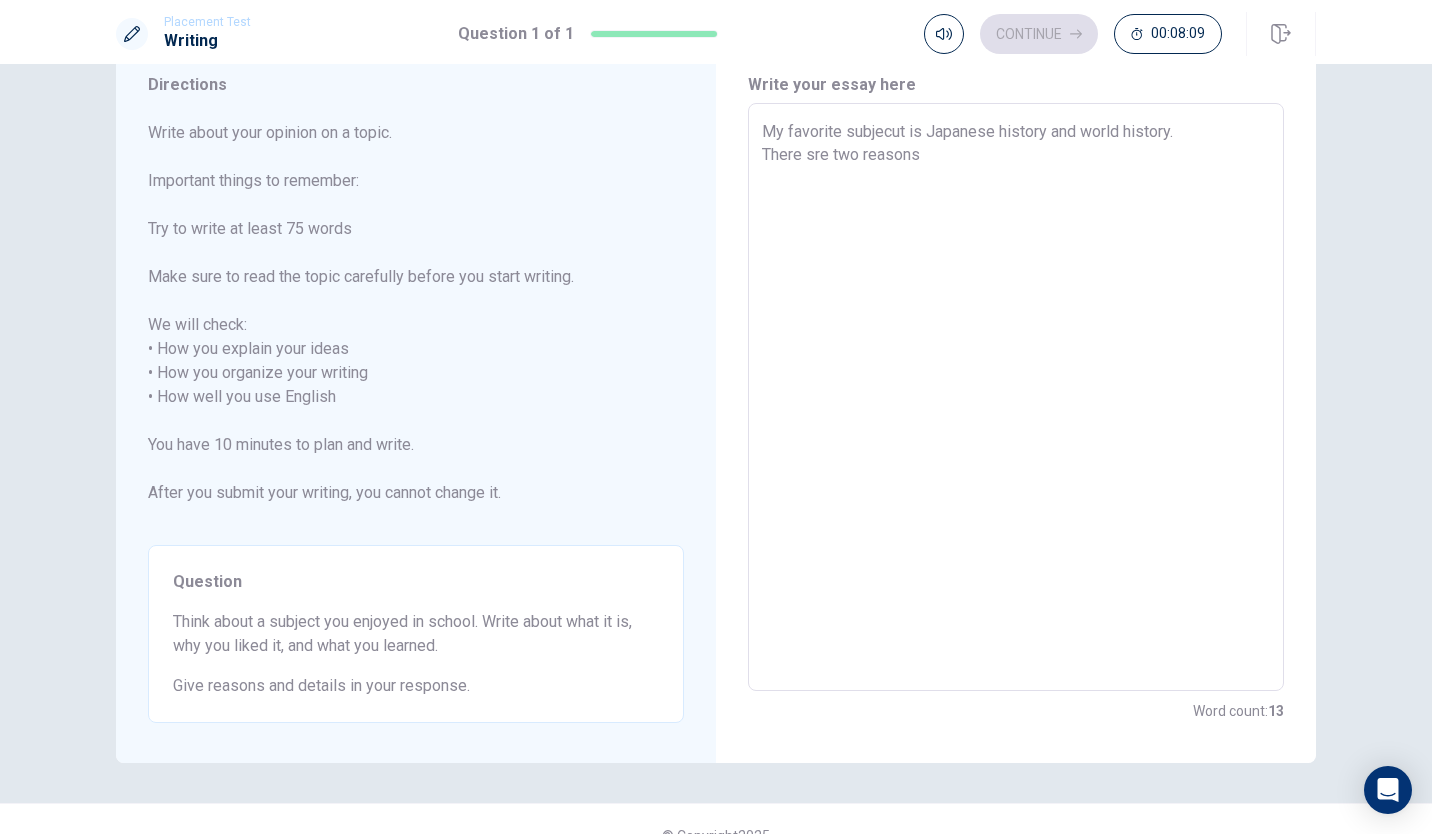 type on "x" 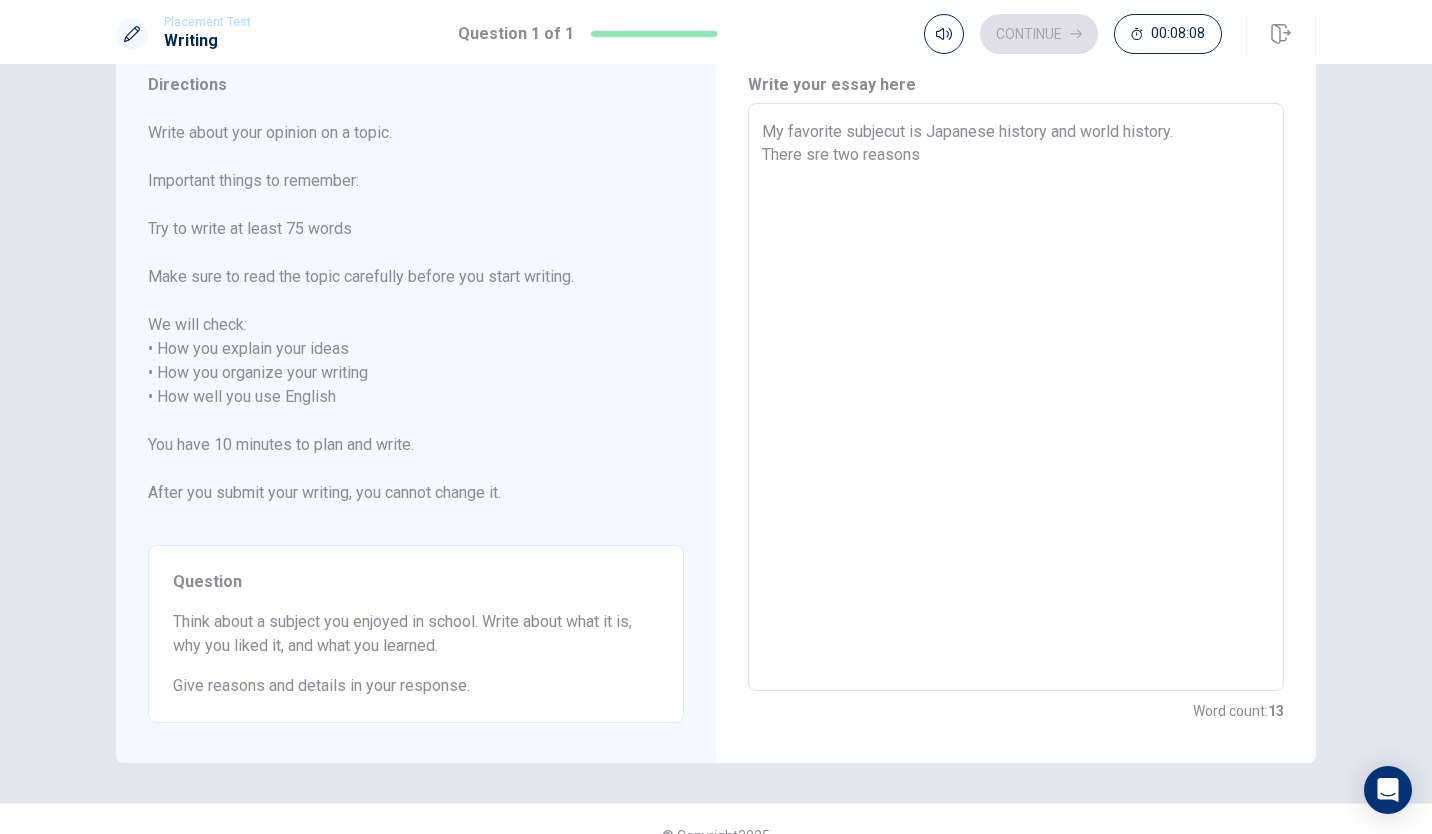 type on "My favorite subjecut is Japanese history and world history.
There sre two reasons," 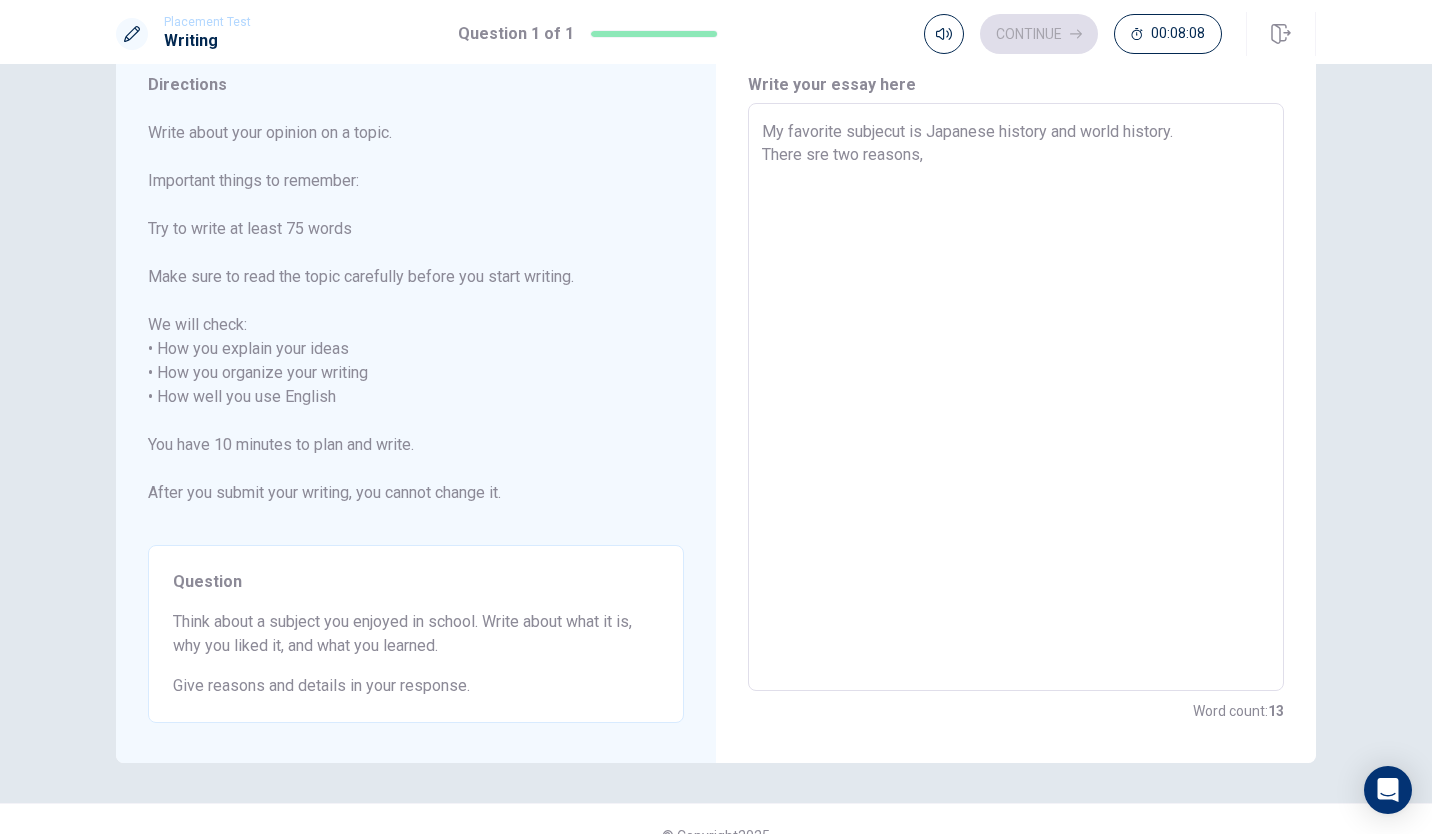 type 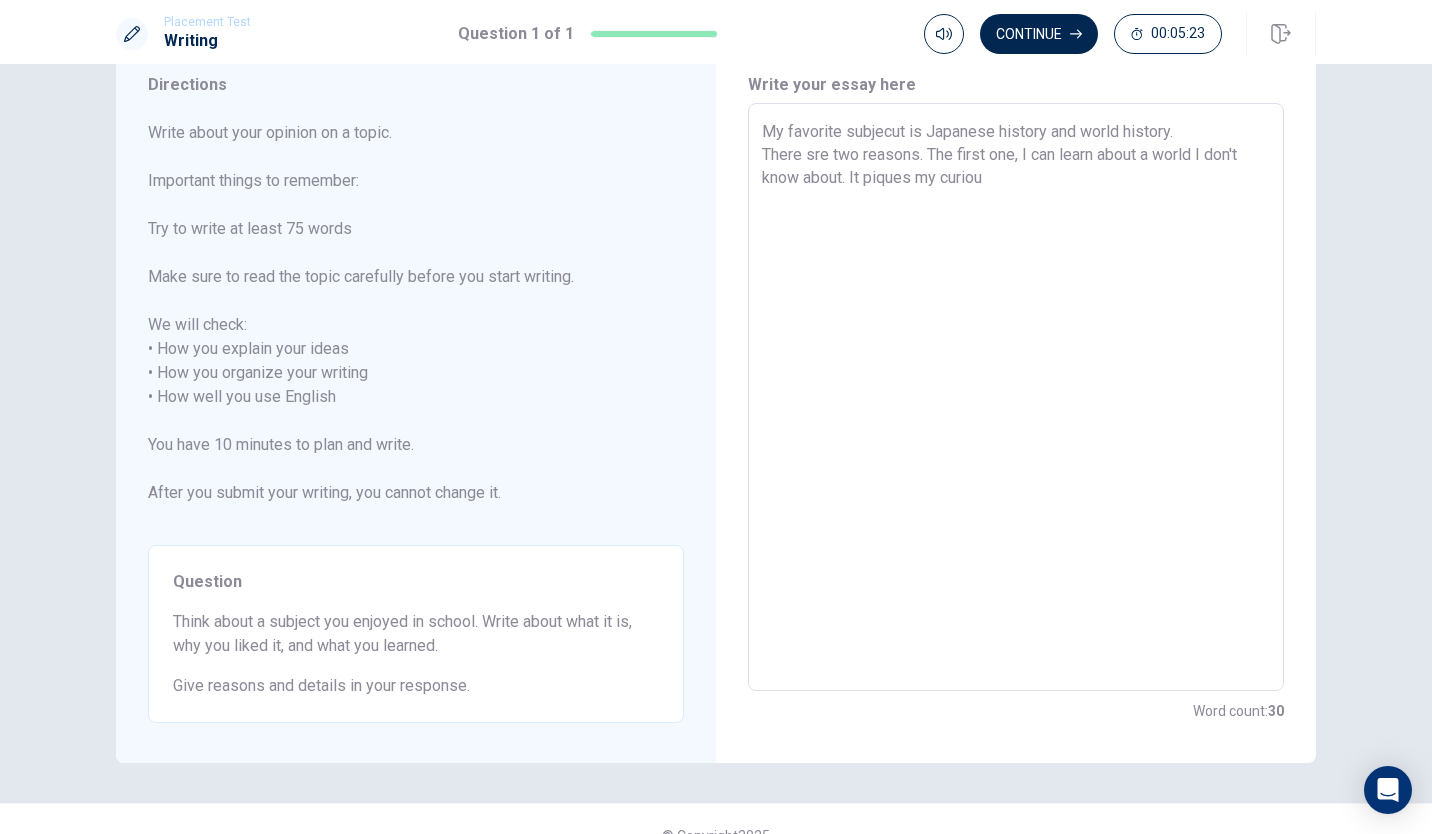 drag, startPoint x: 1016, startPoint y: 150, endPoint x: 1045, endPoint y: 192, distance: 51.0392 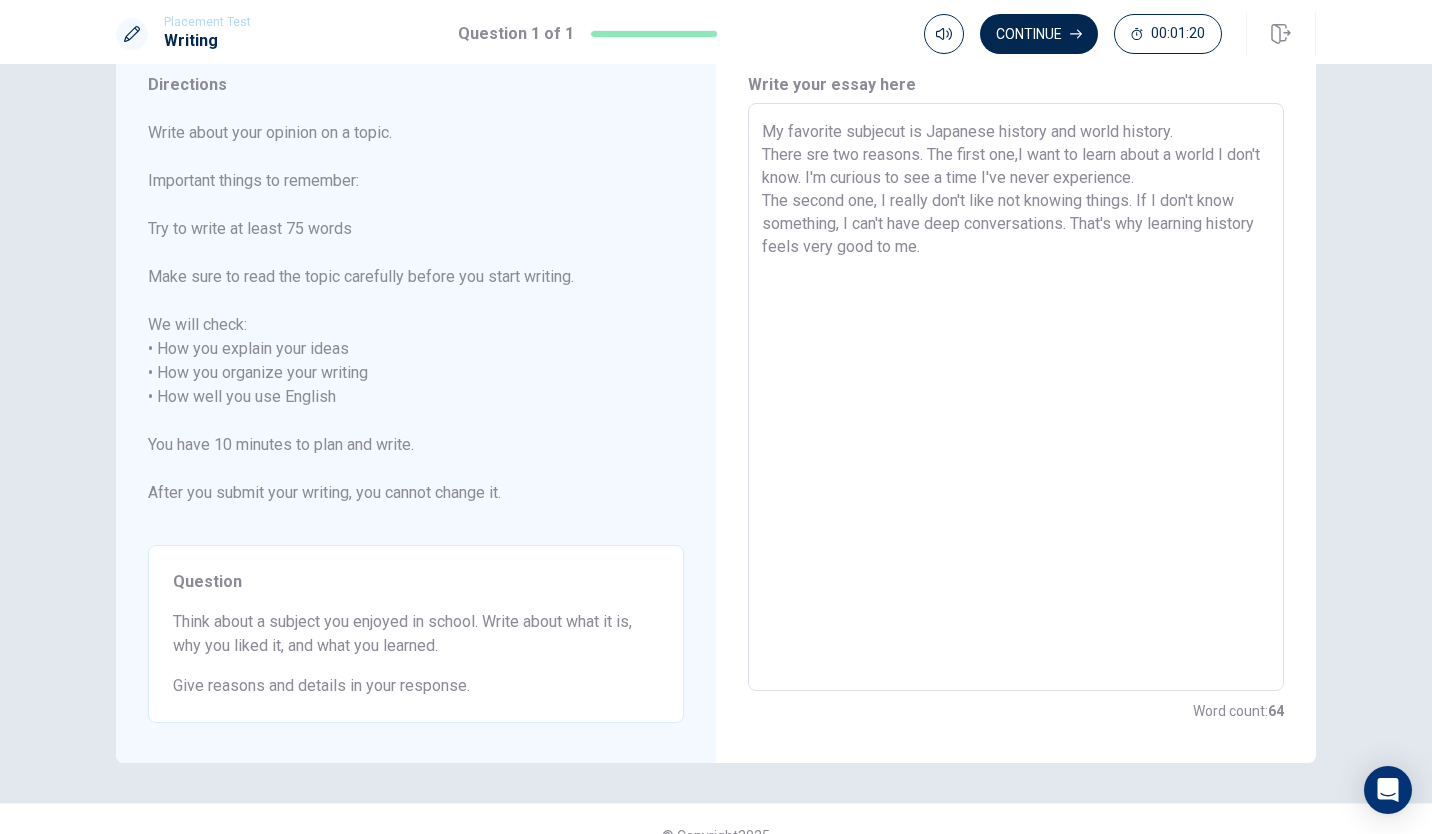 drag, startPoint x: 757, startPoint y: 131, endPoint x: 986, endPoint y: 272, distance: 268.9275 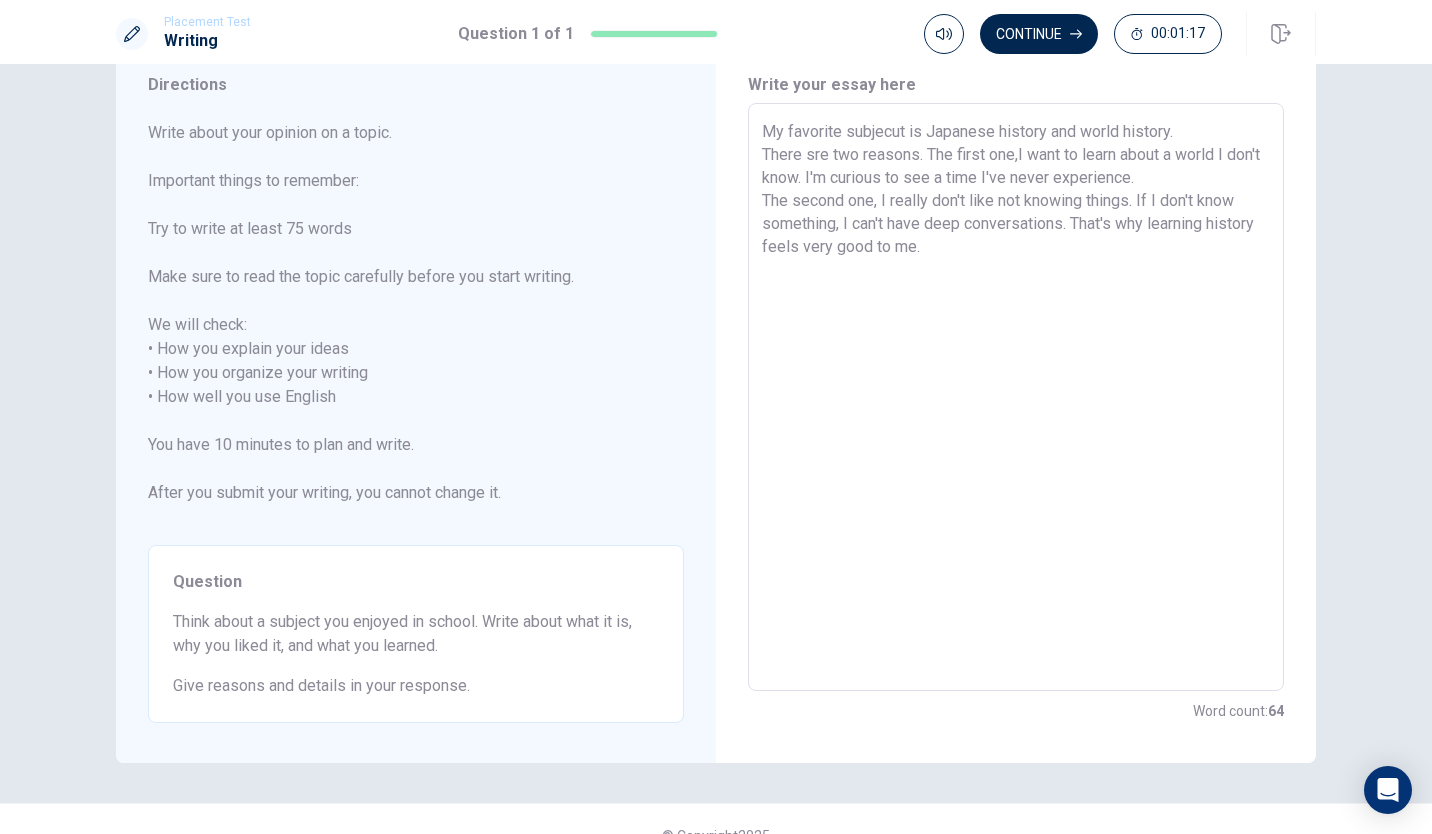 click on "My favorite subjecut is Japanese history and world history.
There sre two reasons. The first one,I want to learn about a world I don't know. I'm curious to see a time I've never experience.
The second one, I really don't like not knowing things. If I don't know something, I can't have deep conversations. That's why learning history feels very good to me." at bounding box center [1016, 397] 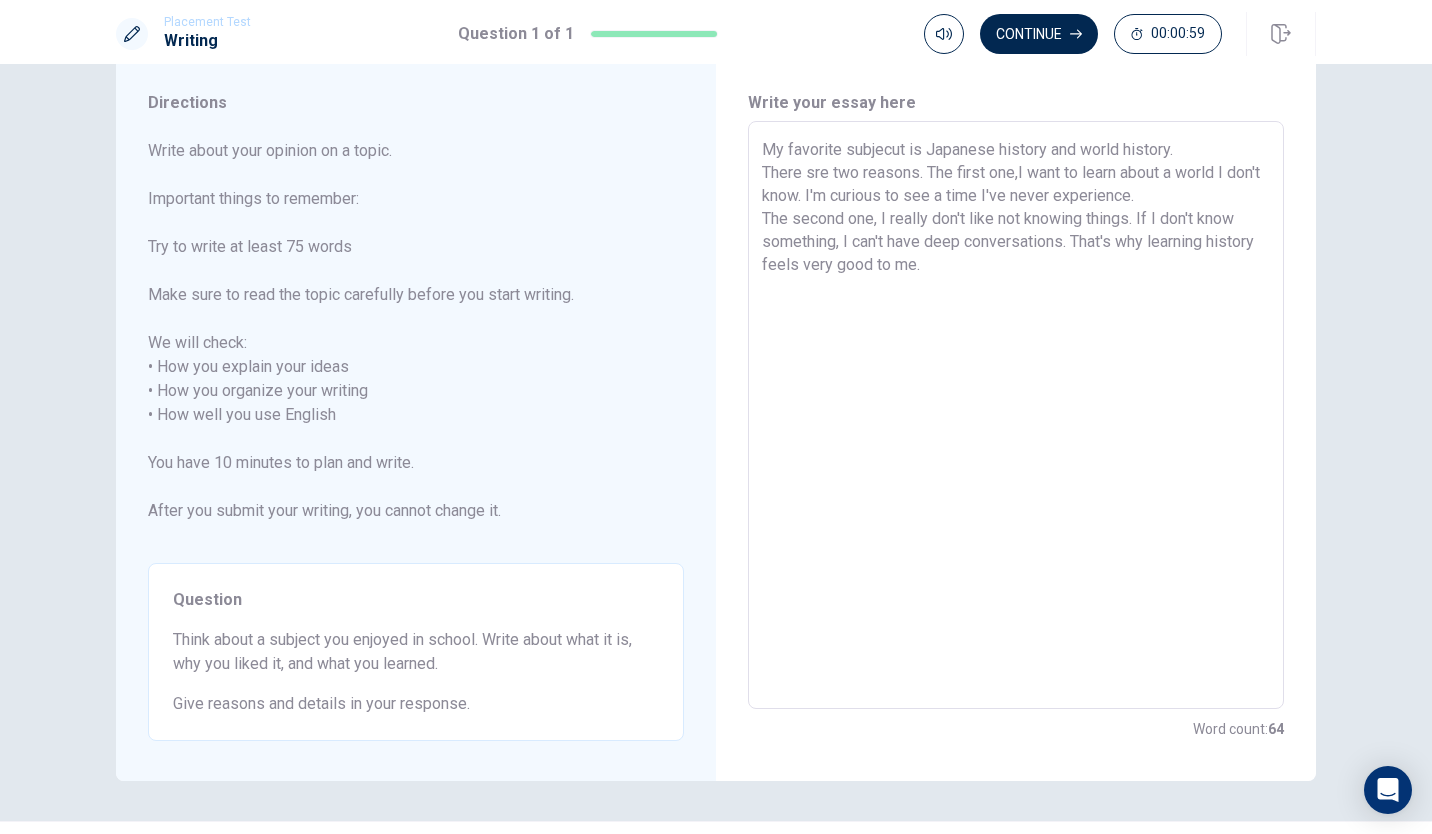 scroll, scrollTop: 50, scrollLeft: 0, axis: vertical 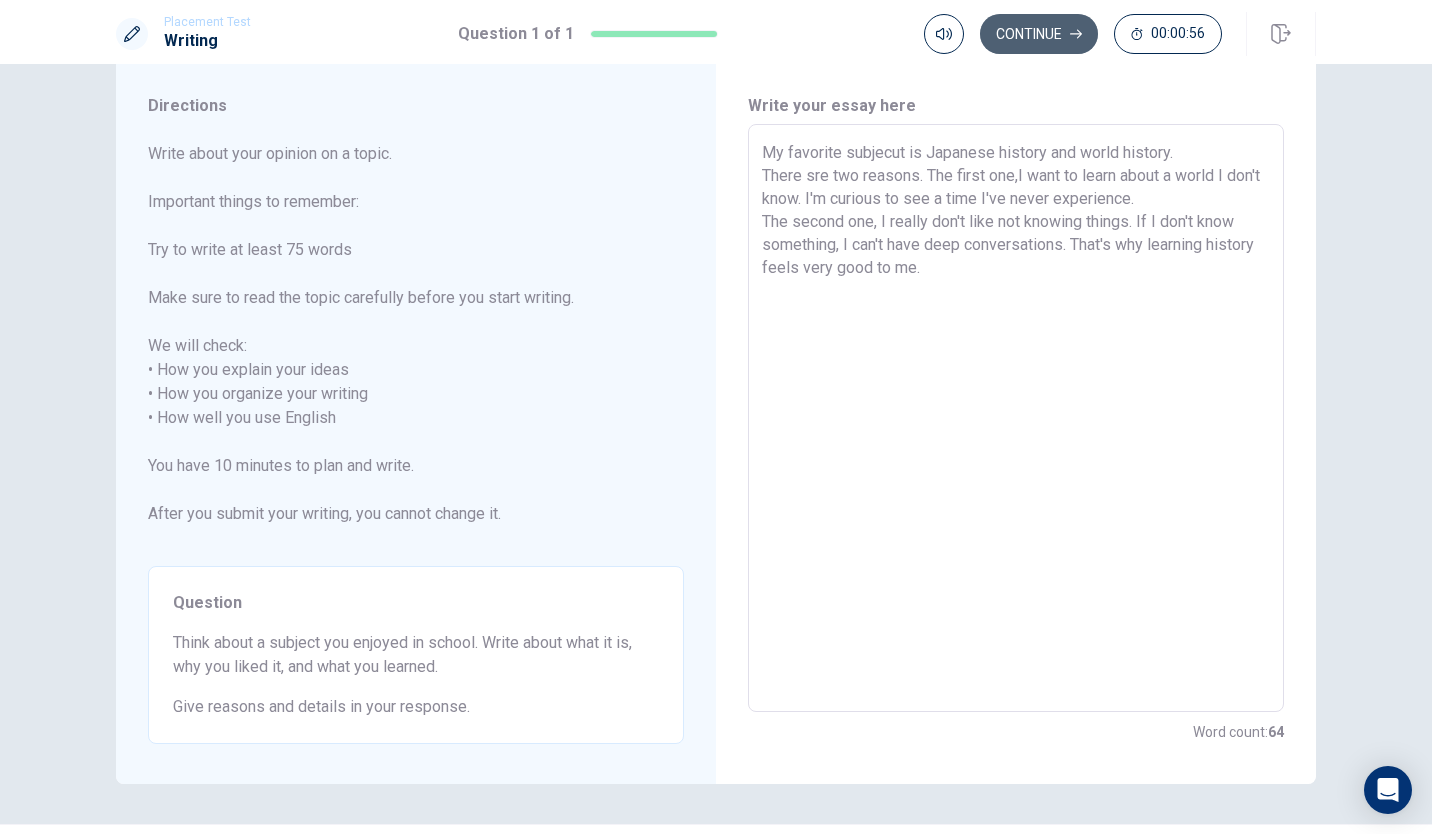 click on "Continue" at bounding box center [1039, 34] 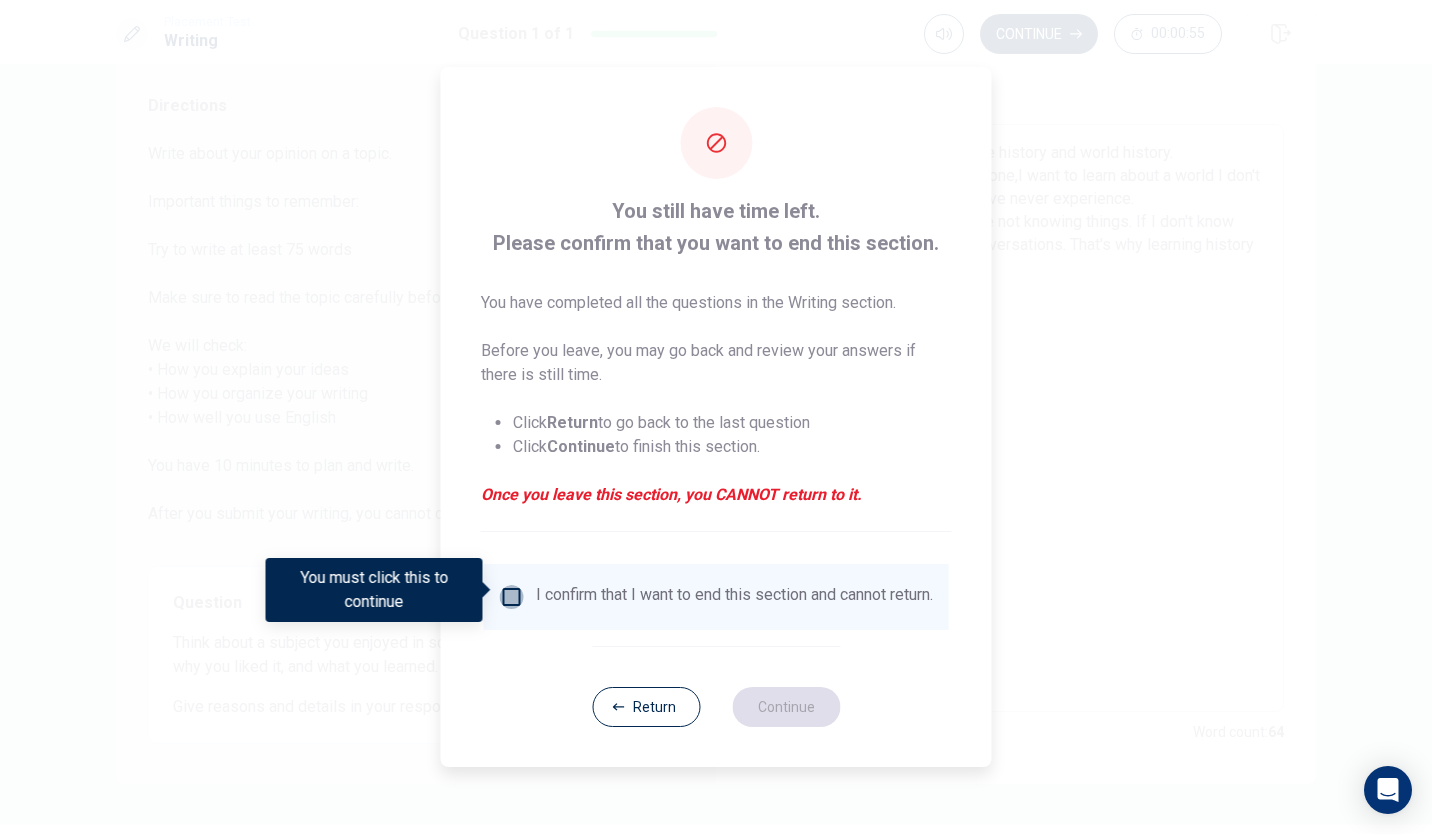 click at bounding box center [512, 597] 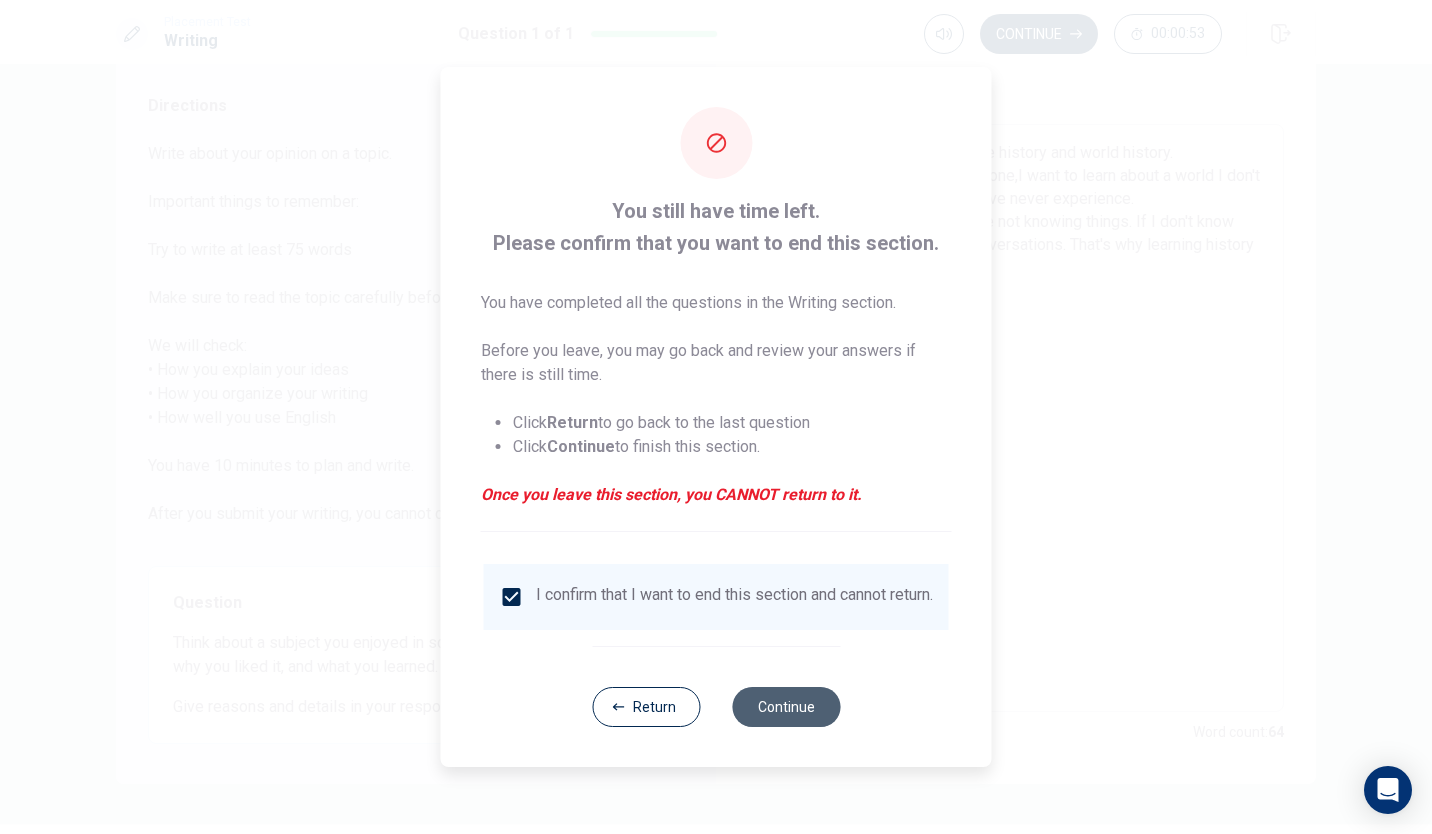 click on "Continue" at bounding box center (786, 707) 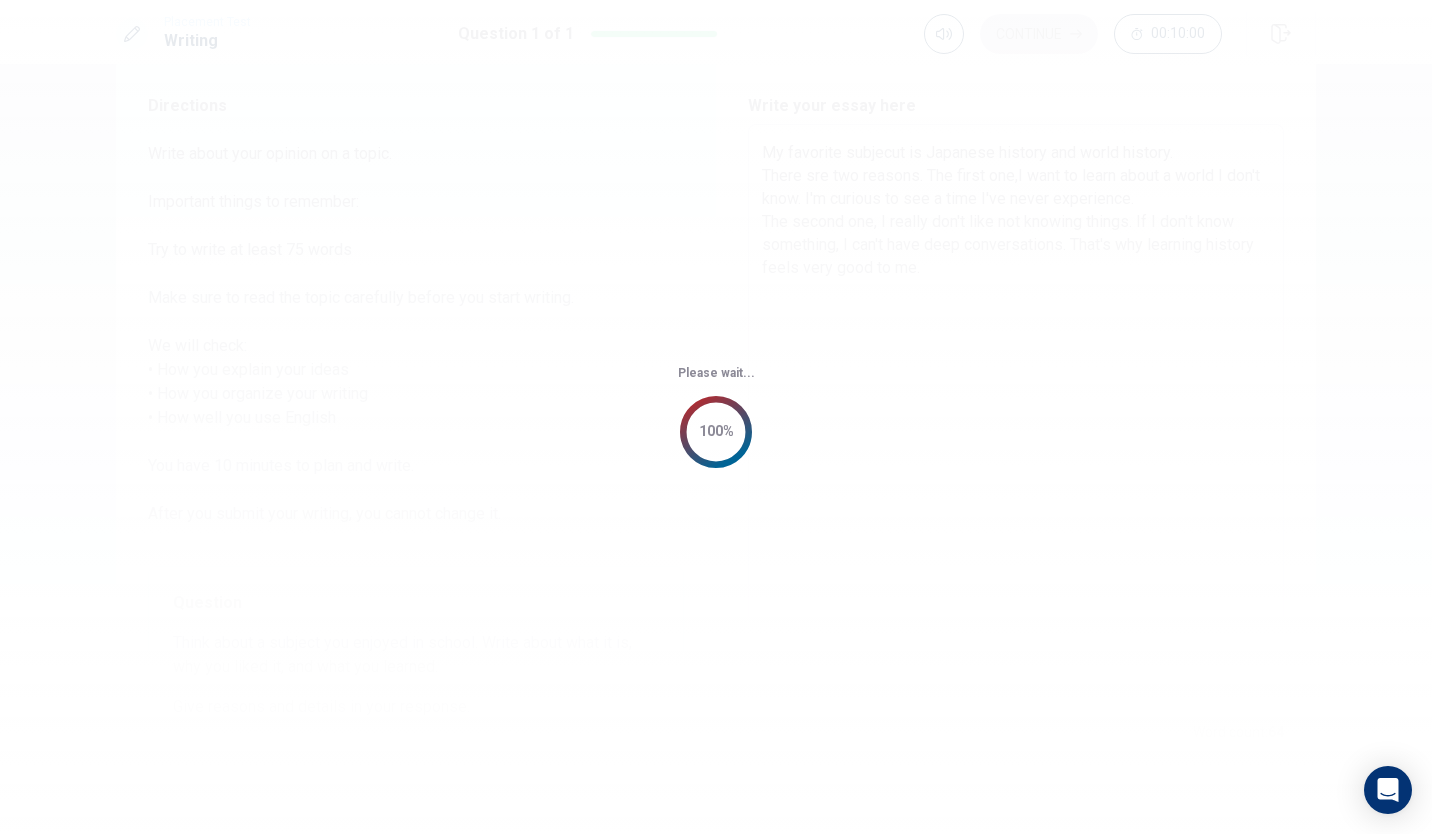 scroll, scrollTop: 0, scrollLeft: 0, axis: both 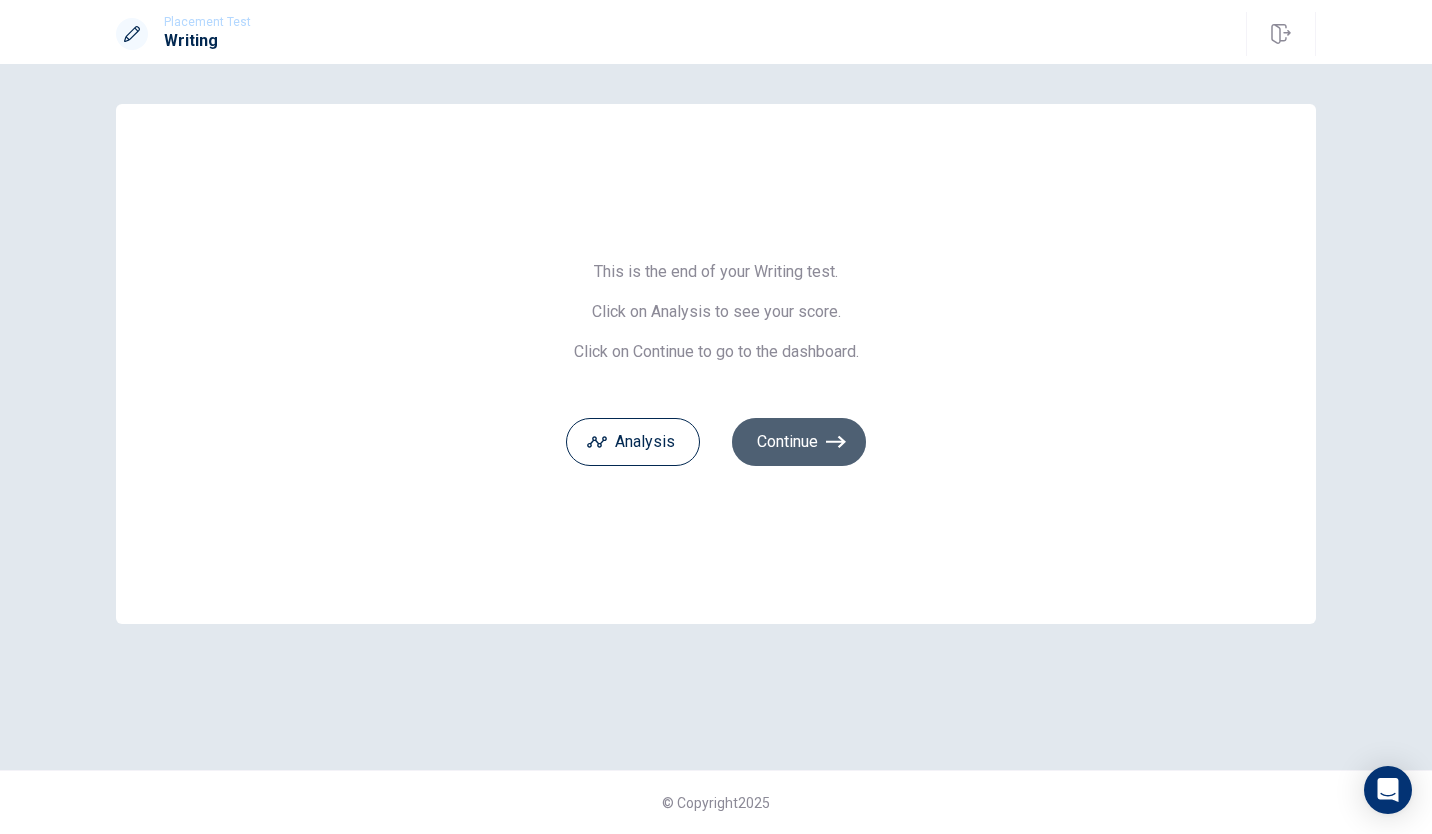 click on "Continue" at bounding box center (799, 442) 